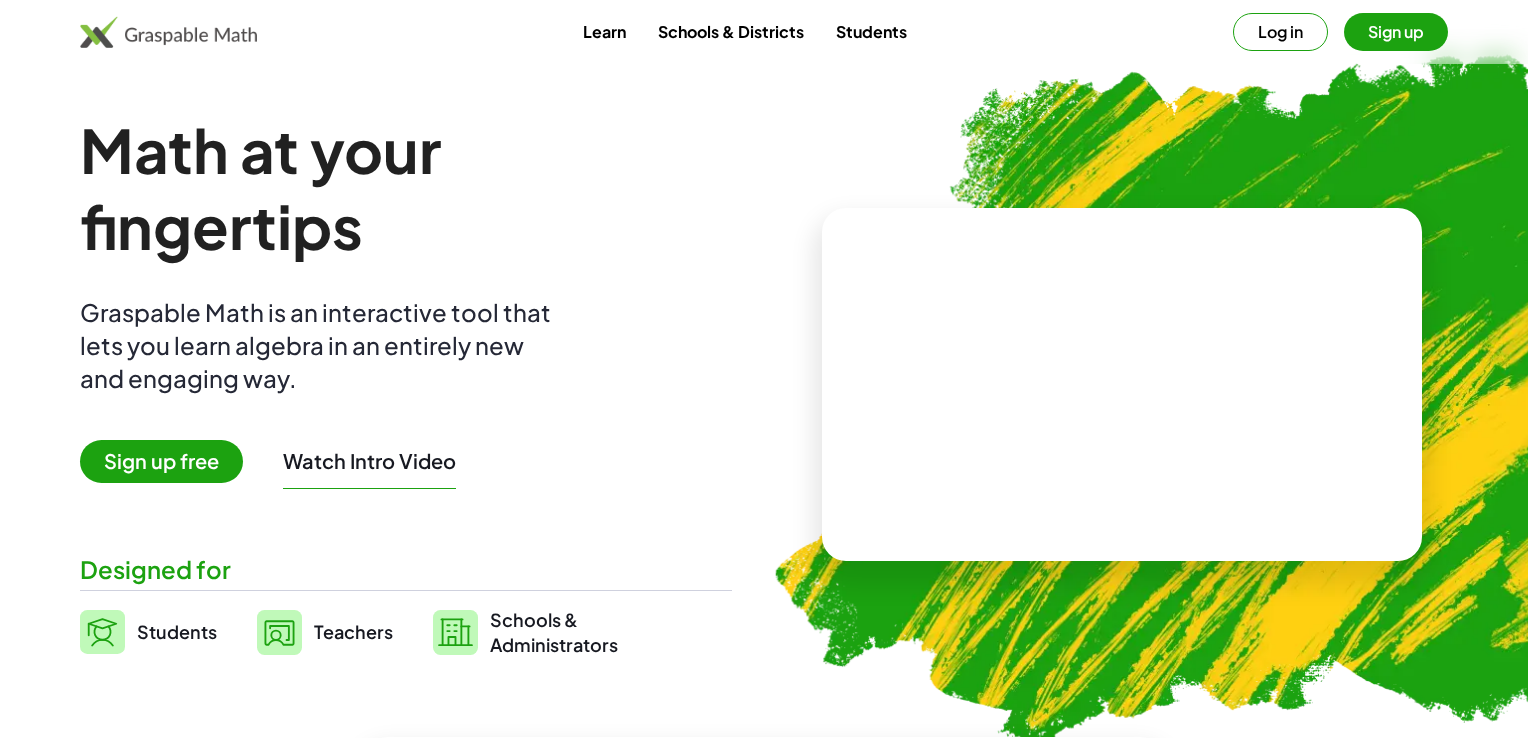 scroll, scrollTop: 0, scrollLeft: 0, axis: both 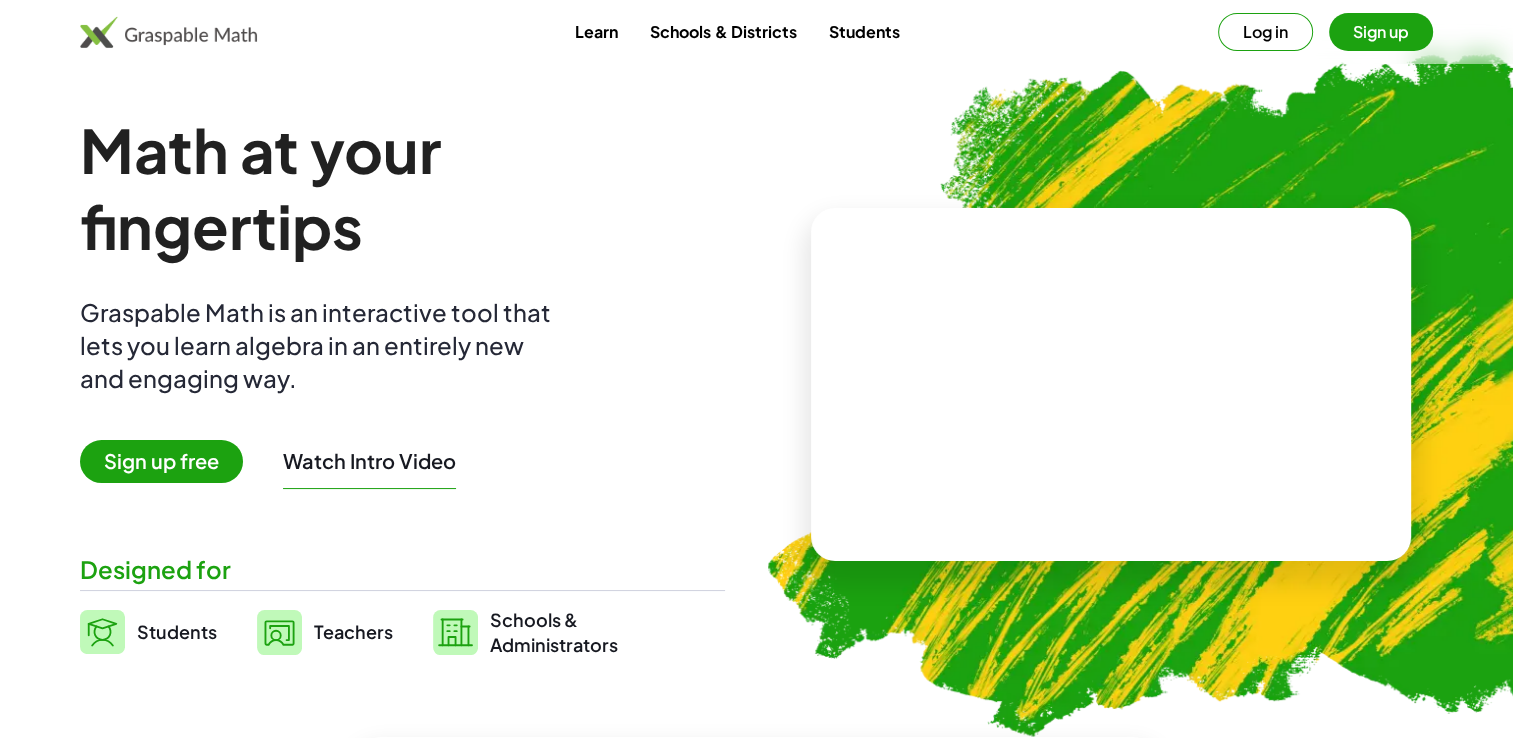 click on "Log in" at bounding box center (1265, 32) 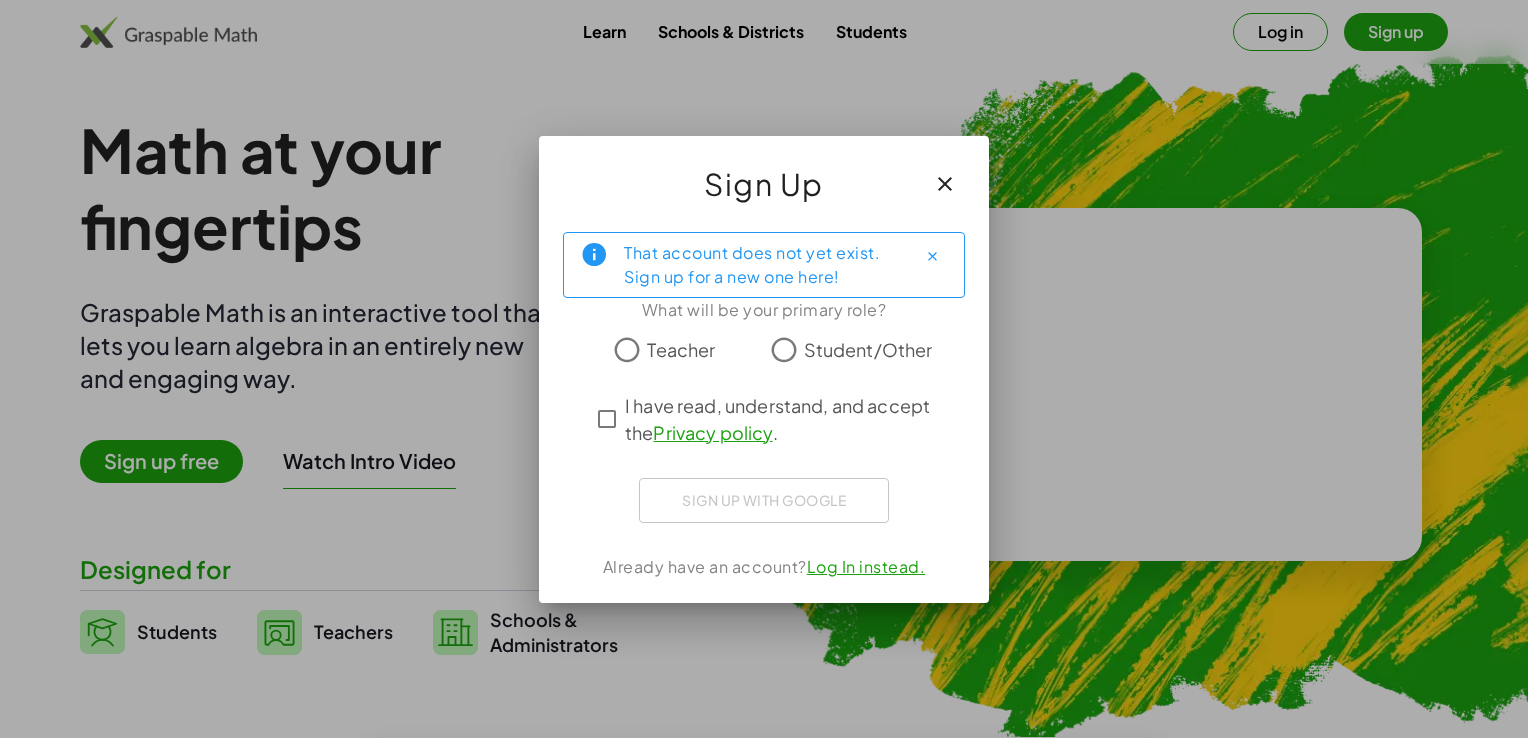 click 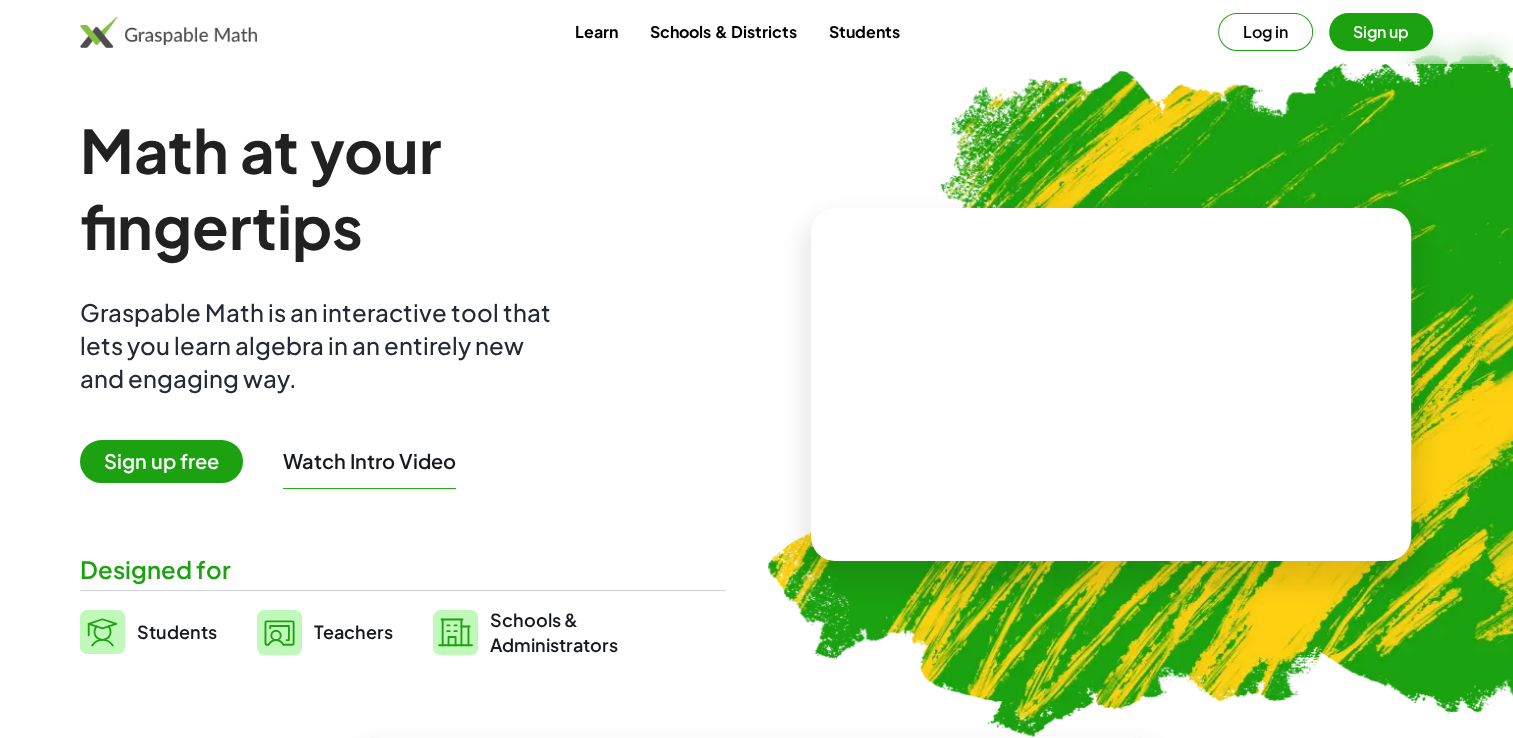click on "Sign up free" at bounding box center [161, 461] 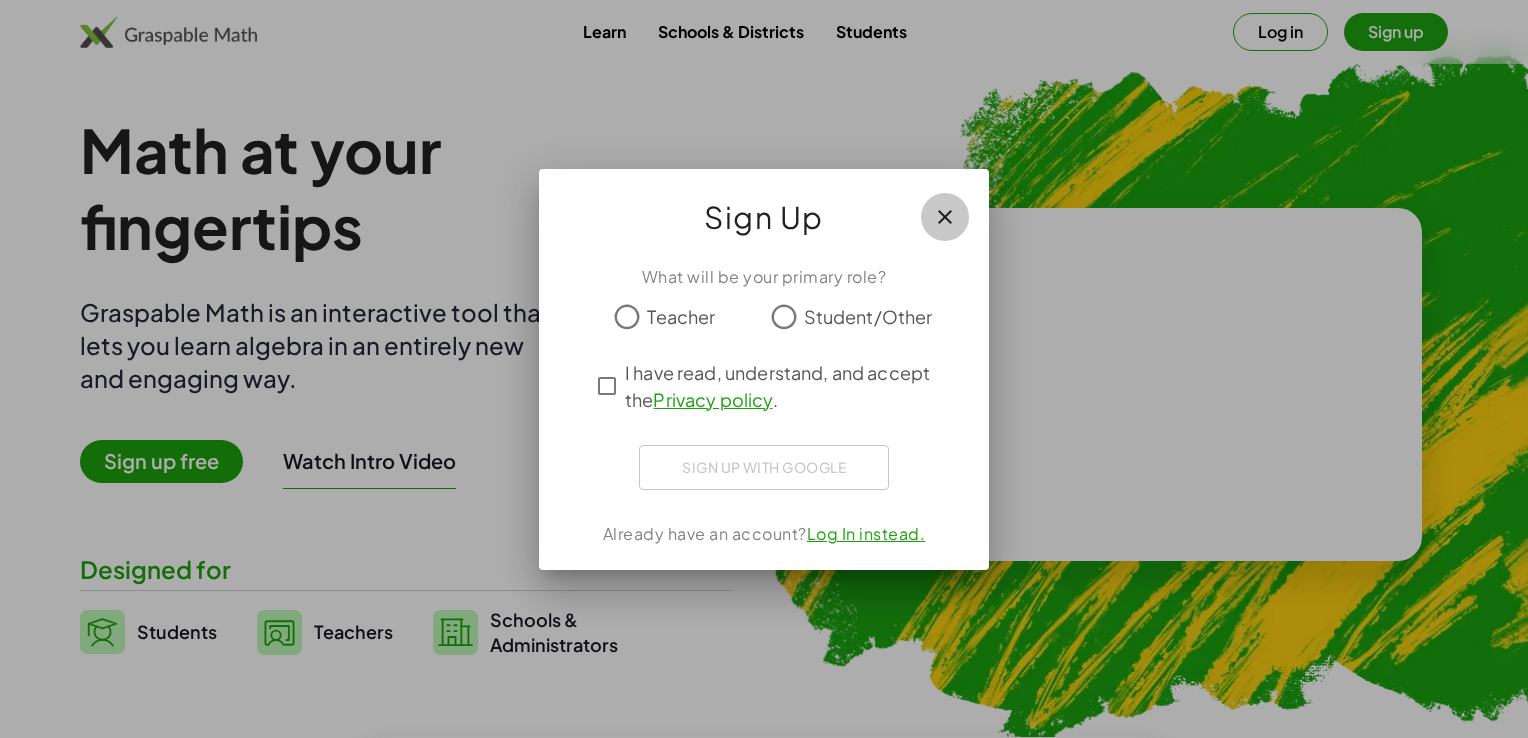 click 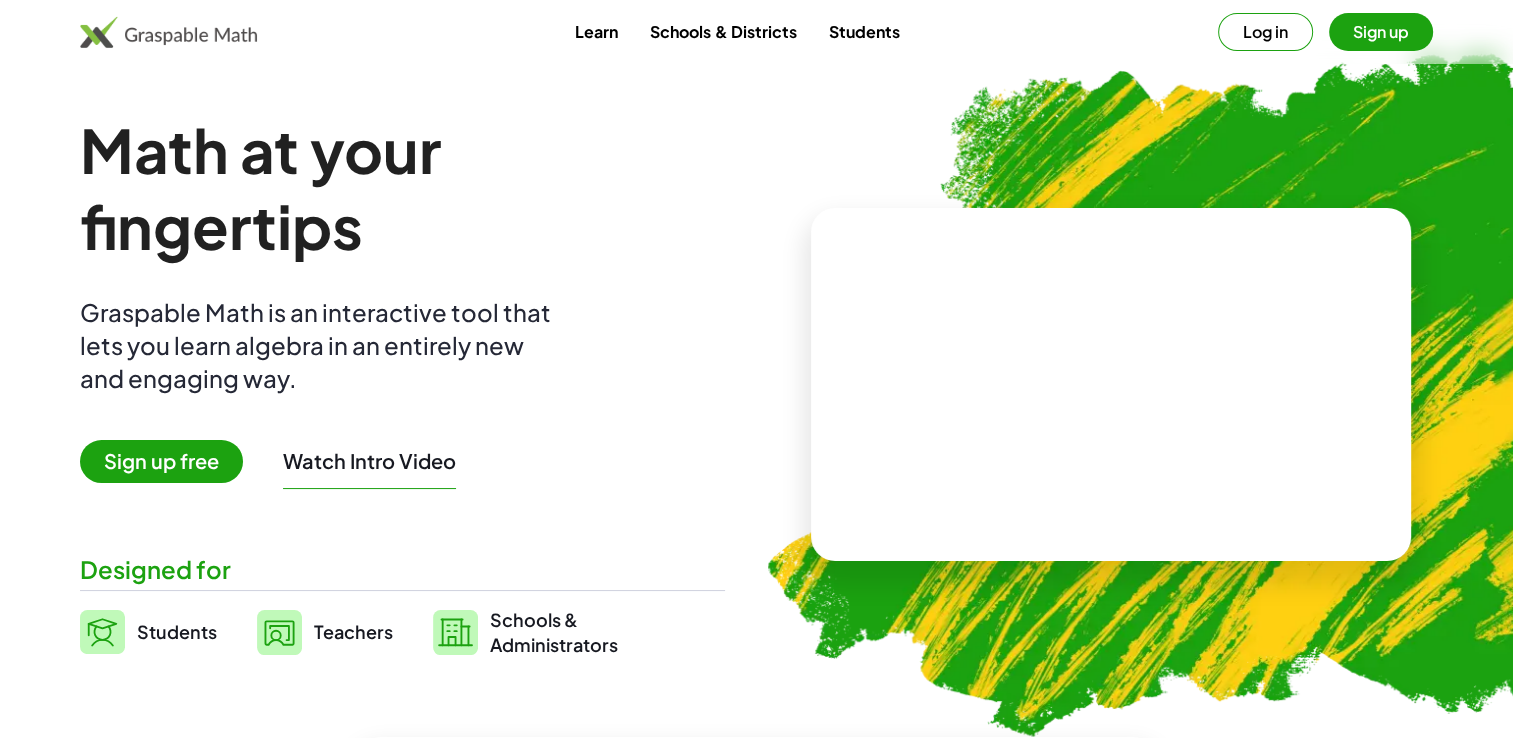 click on "Sign up" at bounding box center [1381, 32] 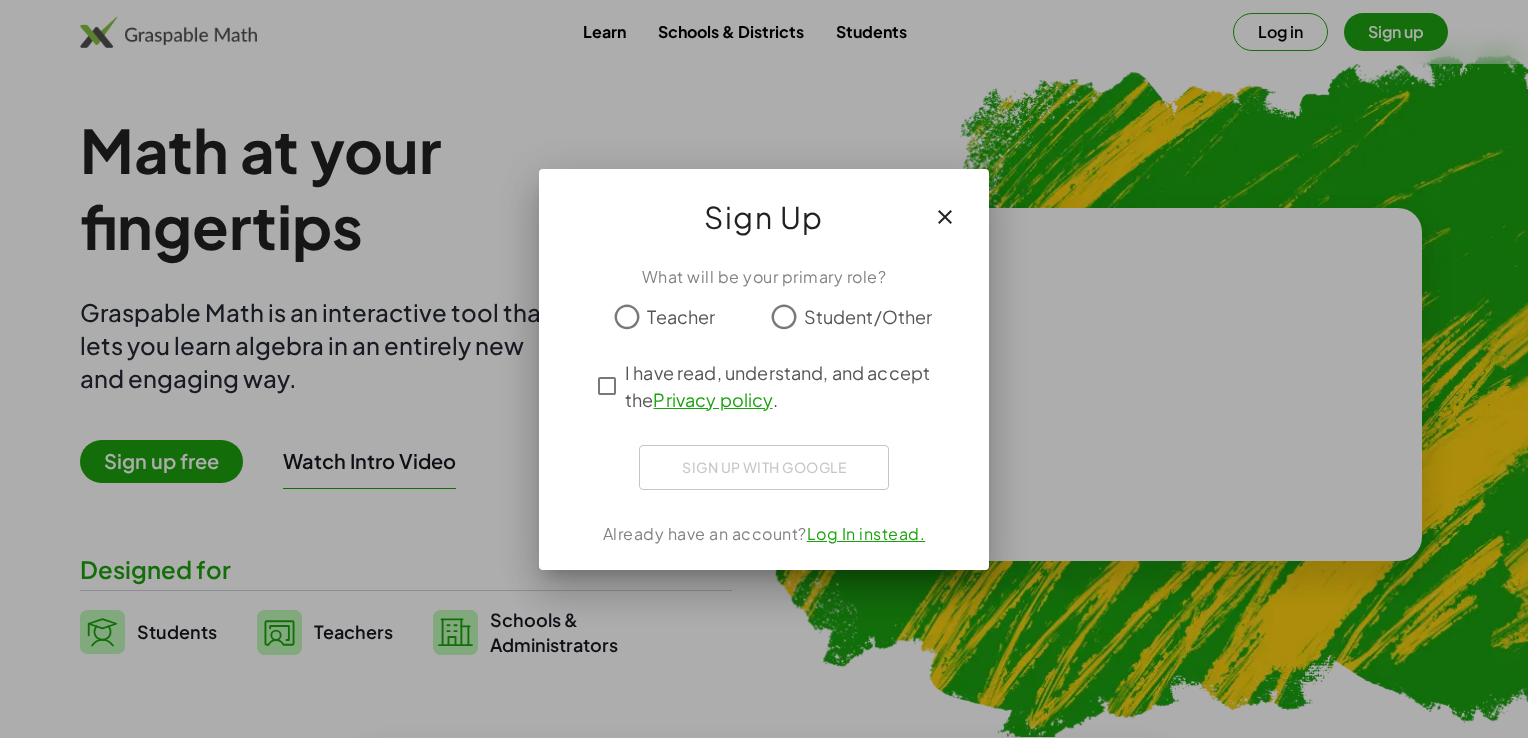click at bounding box center [764, 348] 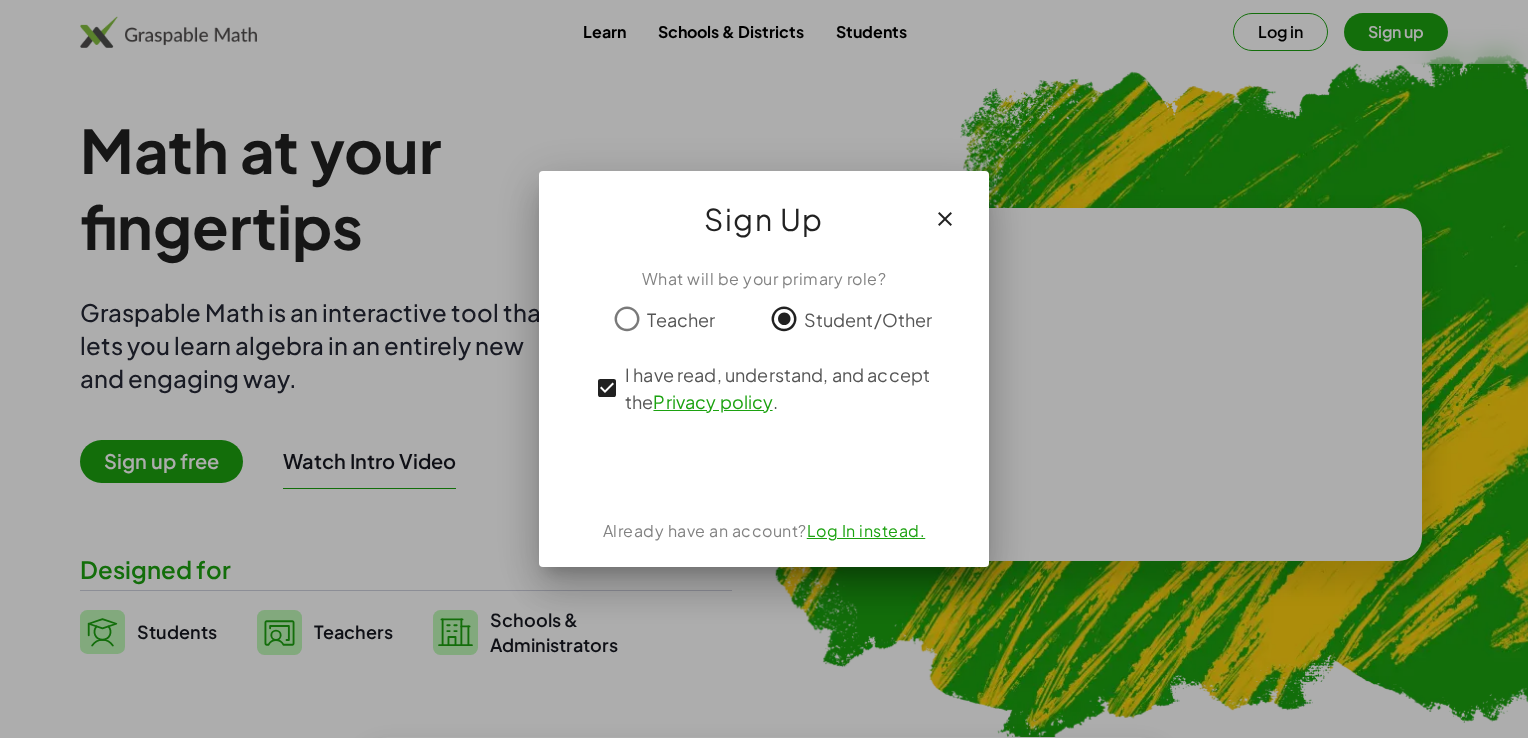 click on "Student/Other" 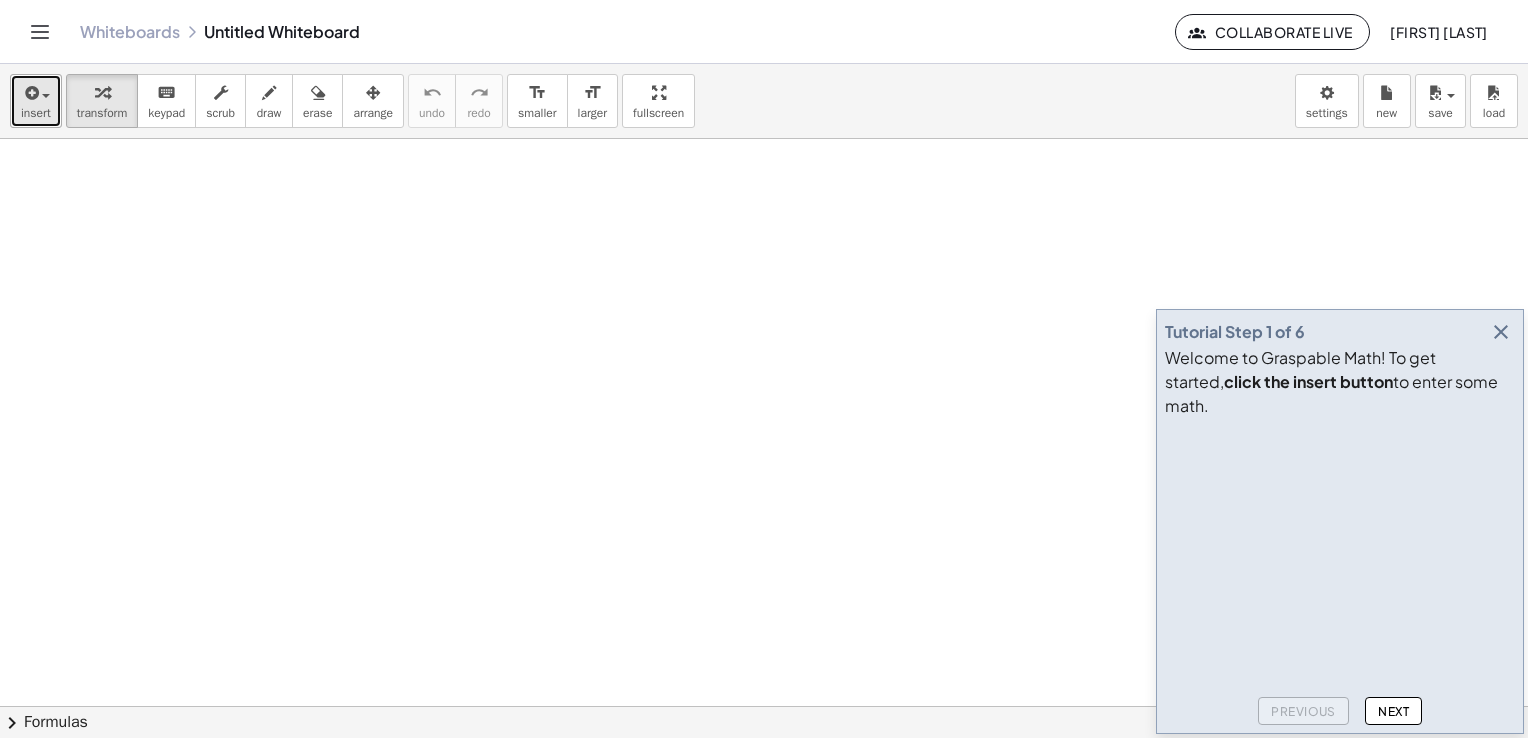 click on "insert" at bounding box center (36, 113) 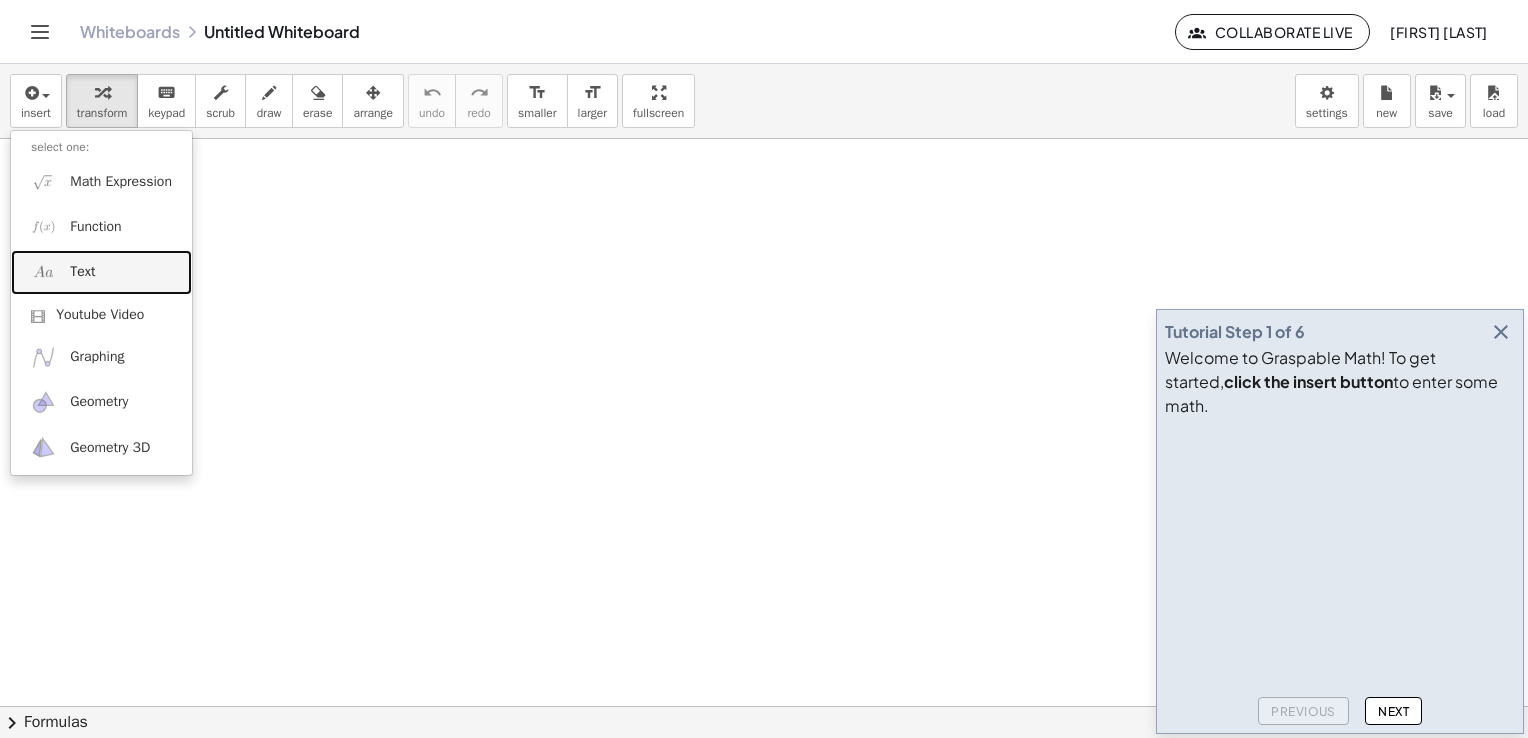 click on "Text" at bounding box center (101, 272) 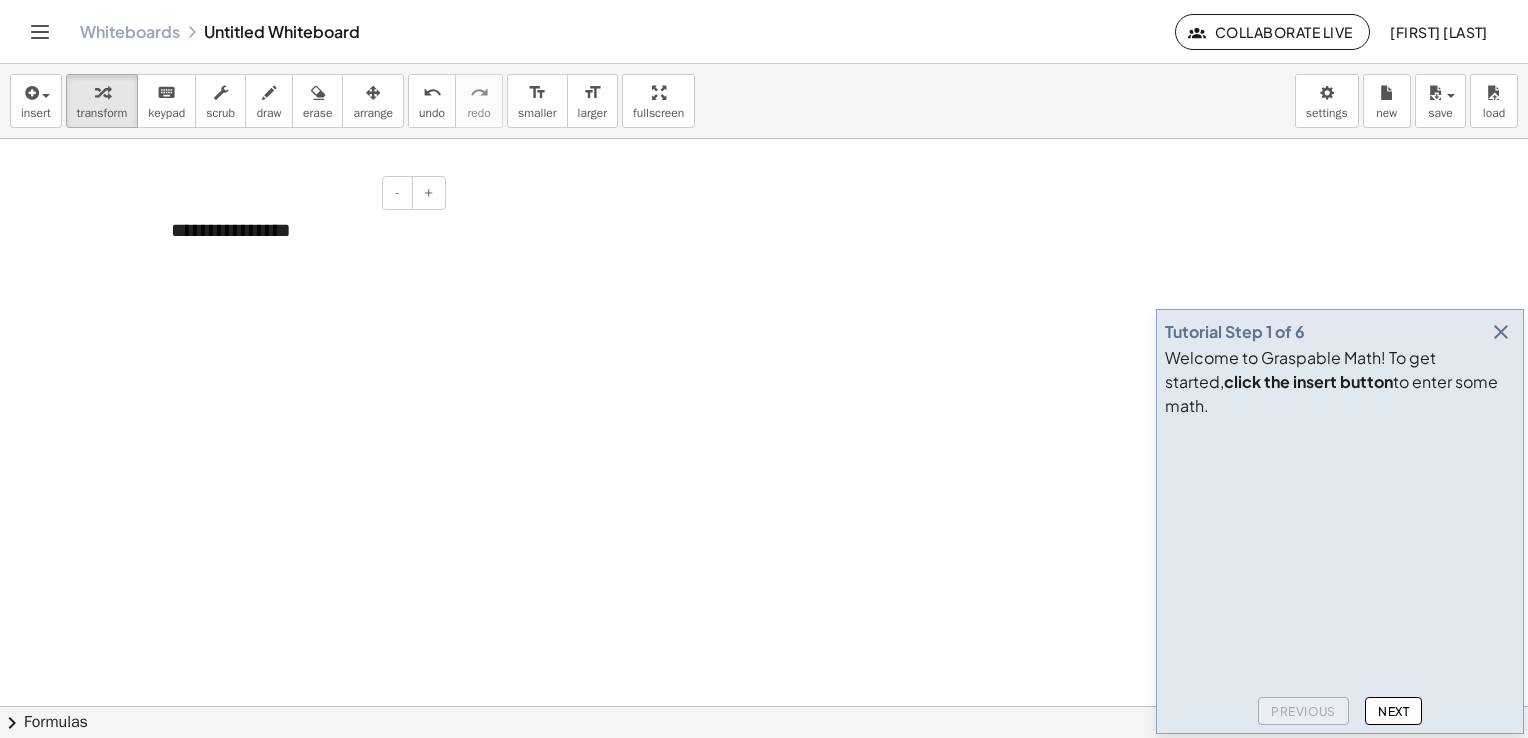 click on "**********" at bounding box center (301, 230) 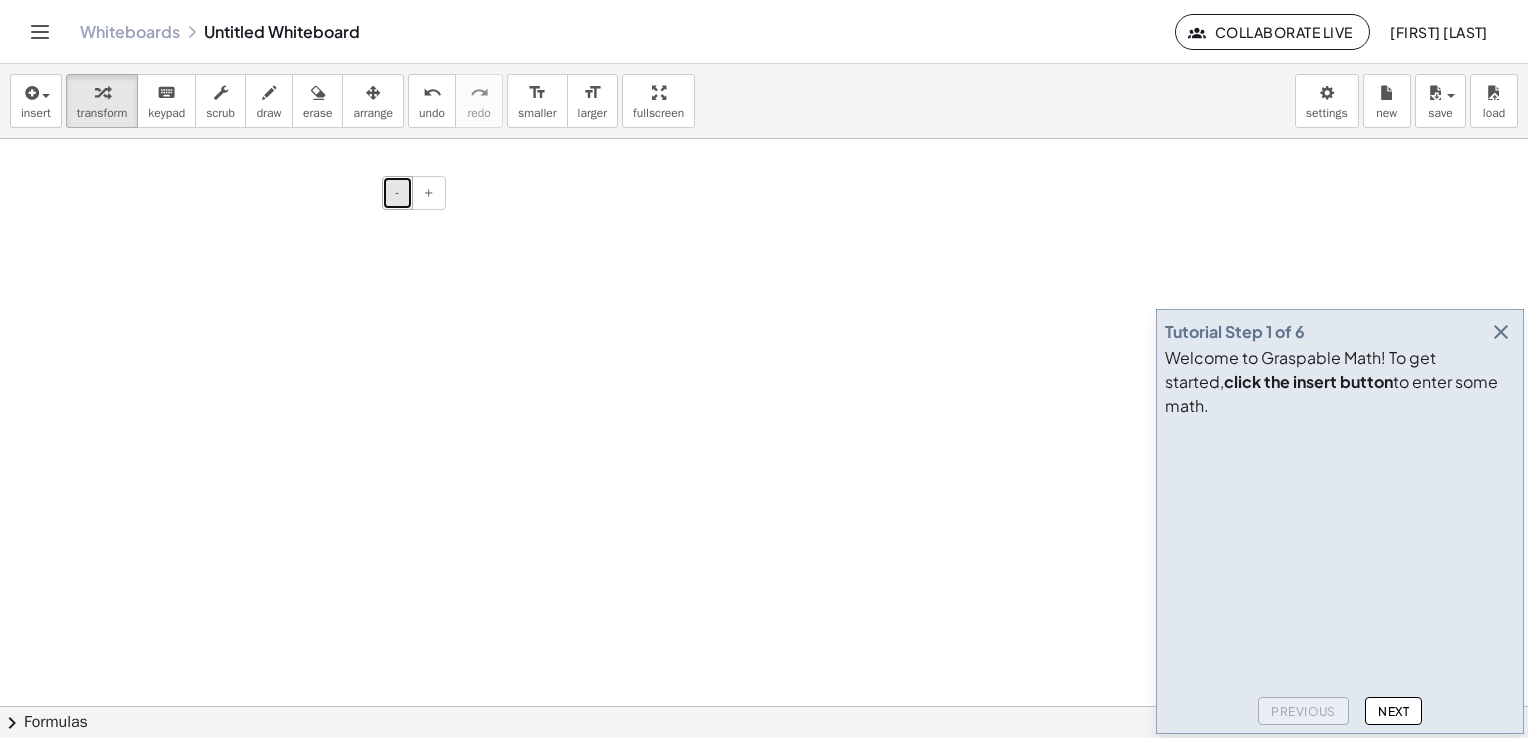 click on "-" at bounding box center [397, 193] 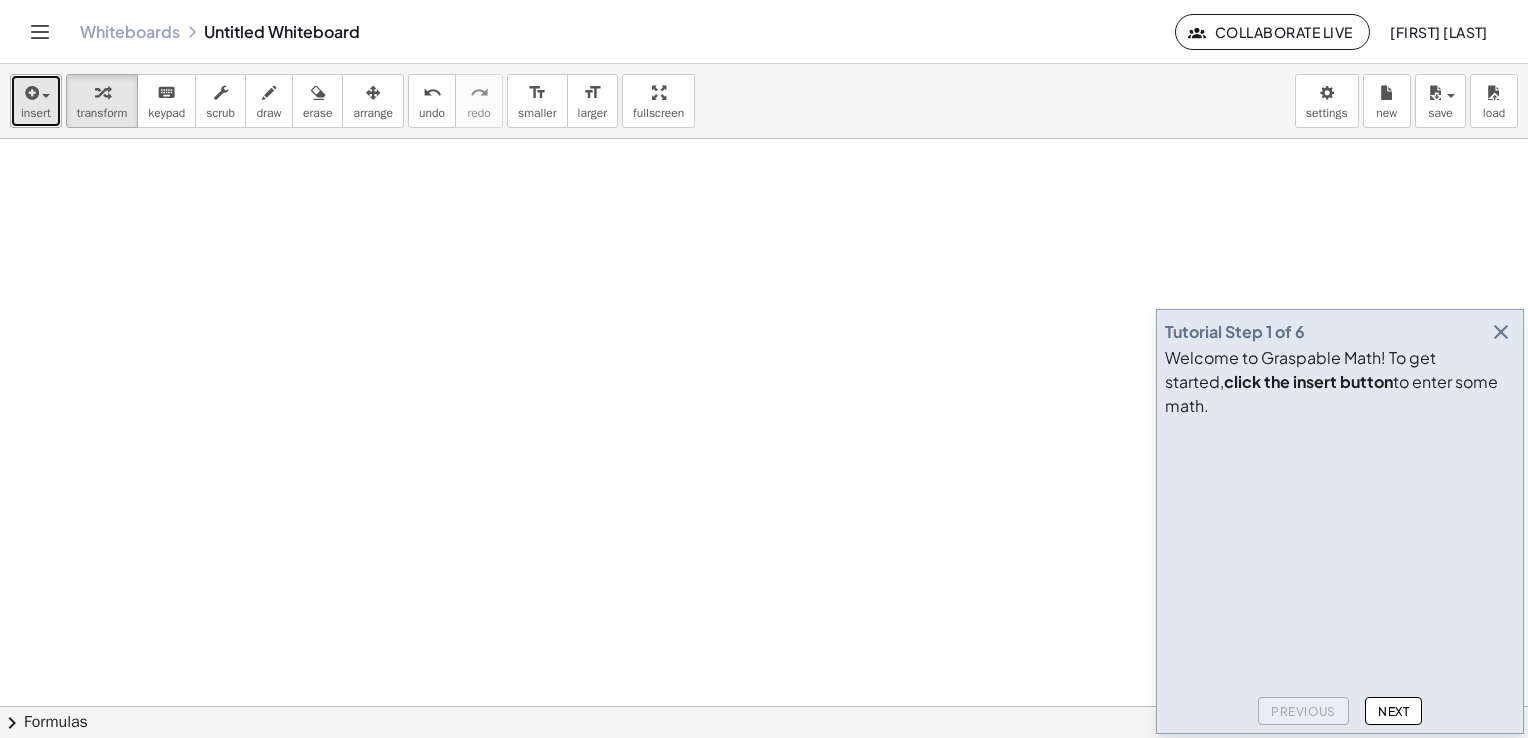 click at bounding box center [30, 93] 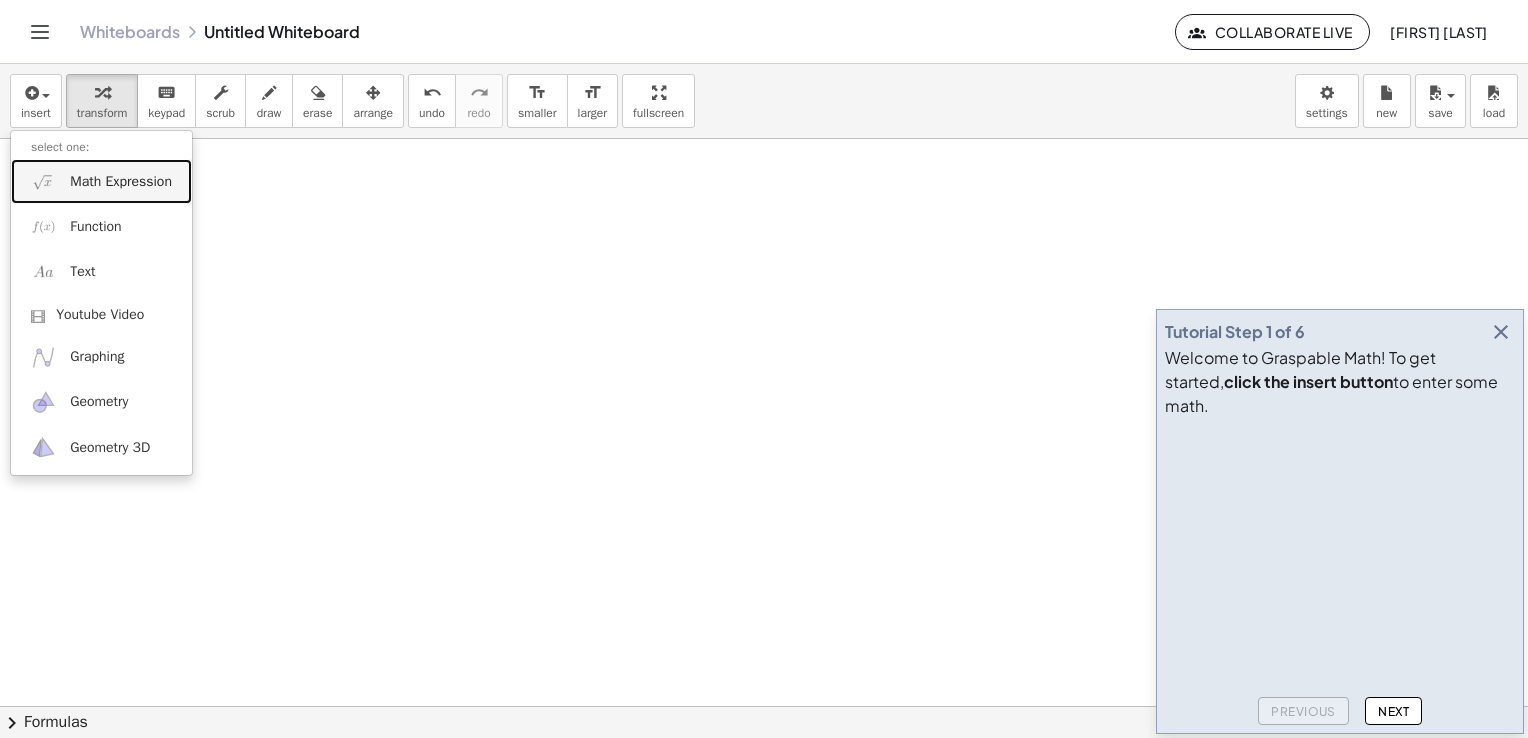 click on "Math Expression" at bounding box center (121, 182) 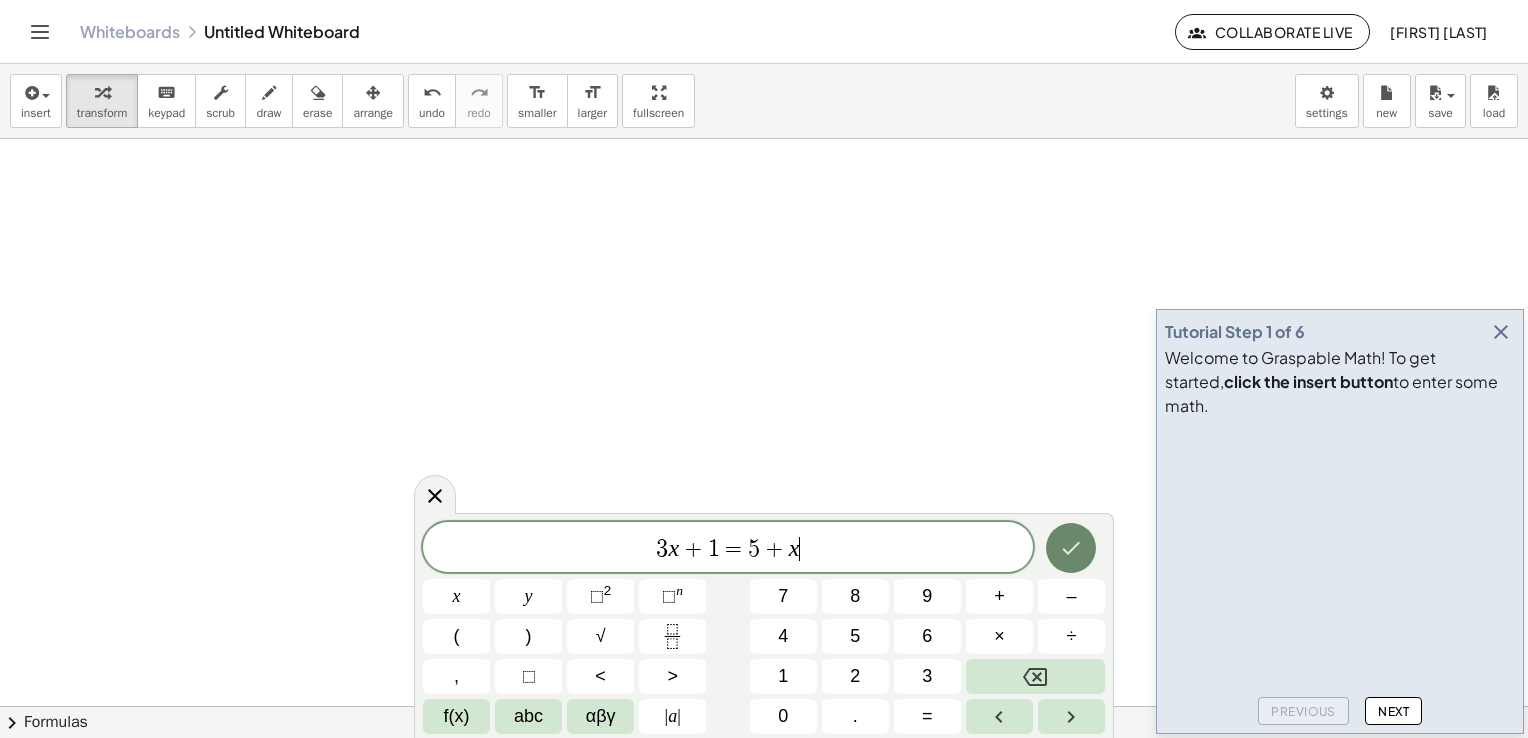 click 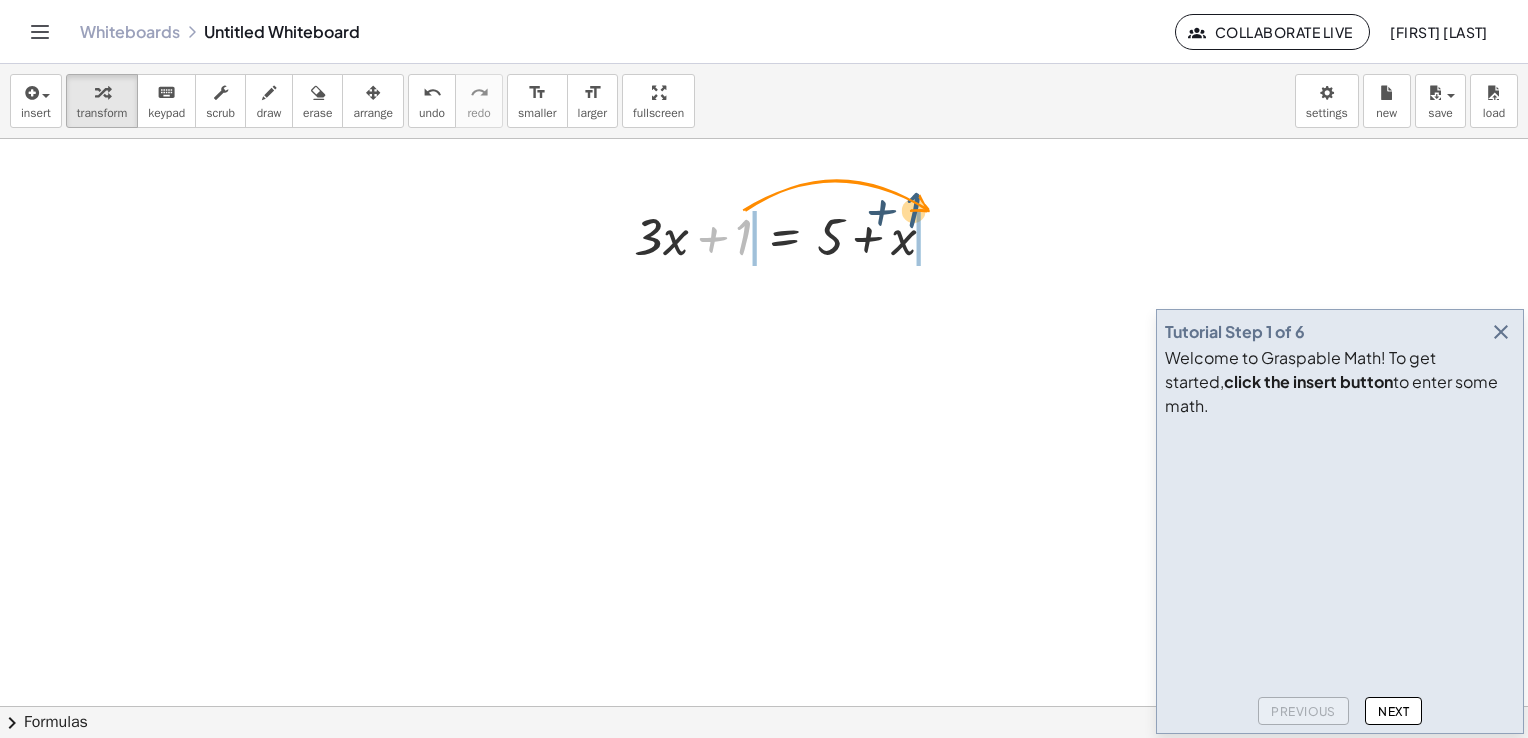 drag, startPoint x: 740, startPoint y: 246, endPoint x: 955, endPoint y: 242, distance: 215.0372 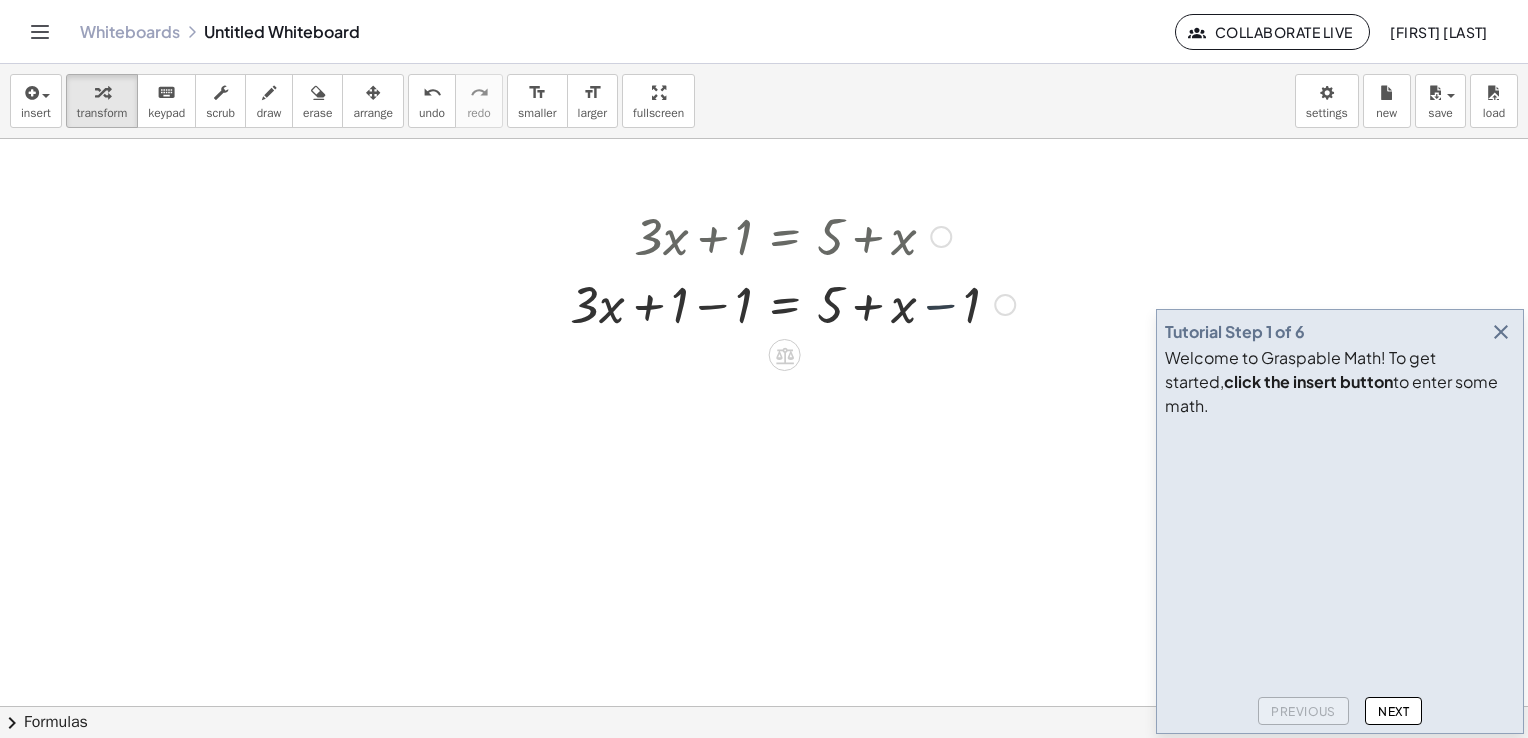 click at bounding box center (792, 303) 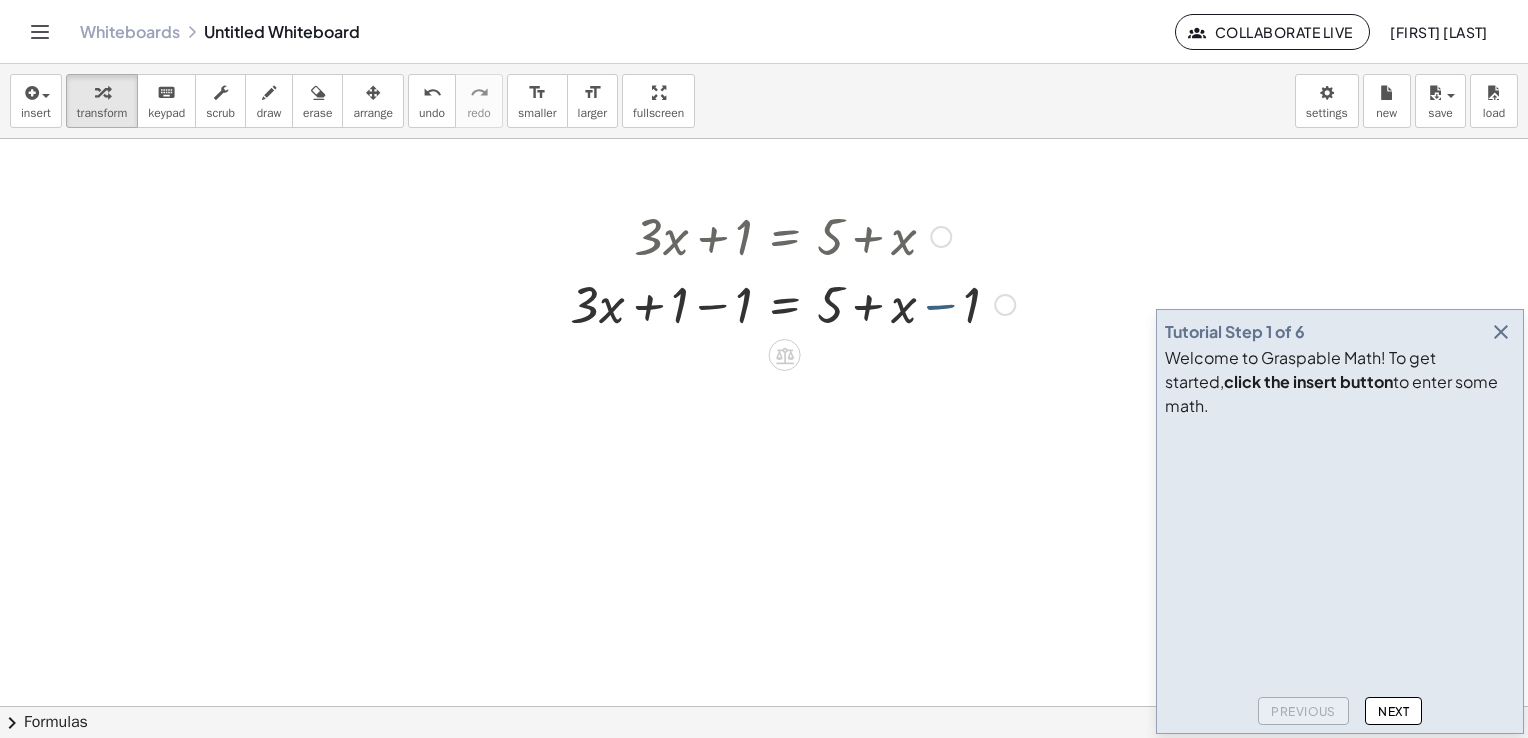 drag, startPoint x: 954, startPoint y: 305, endPoint x: 956, endPoint y: 322, distance: 17.117243 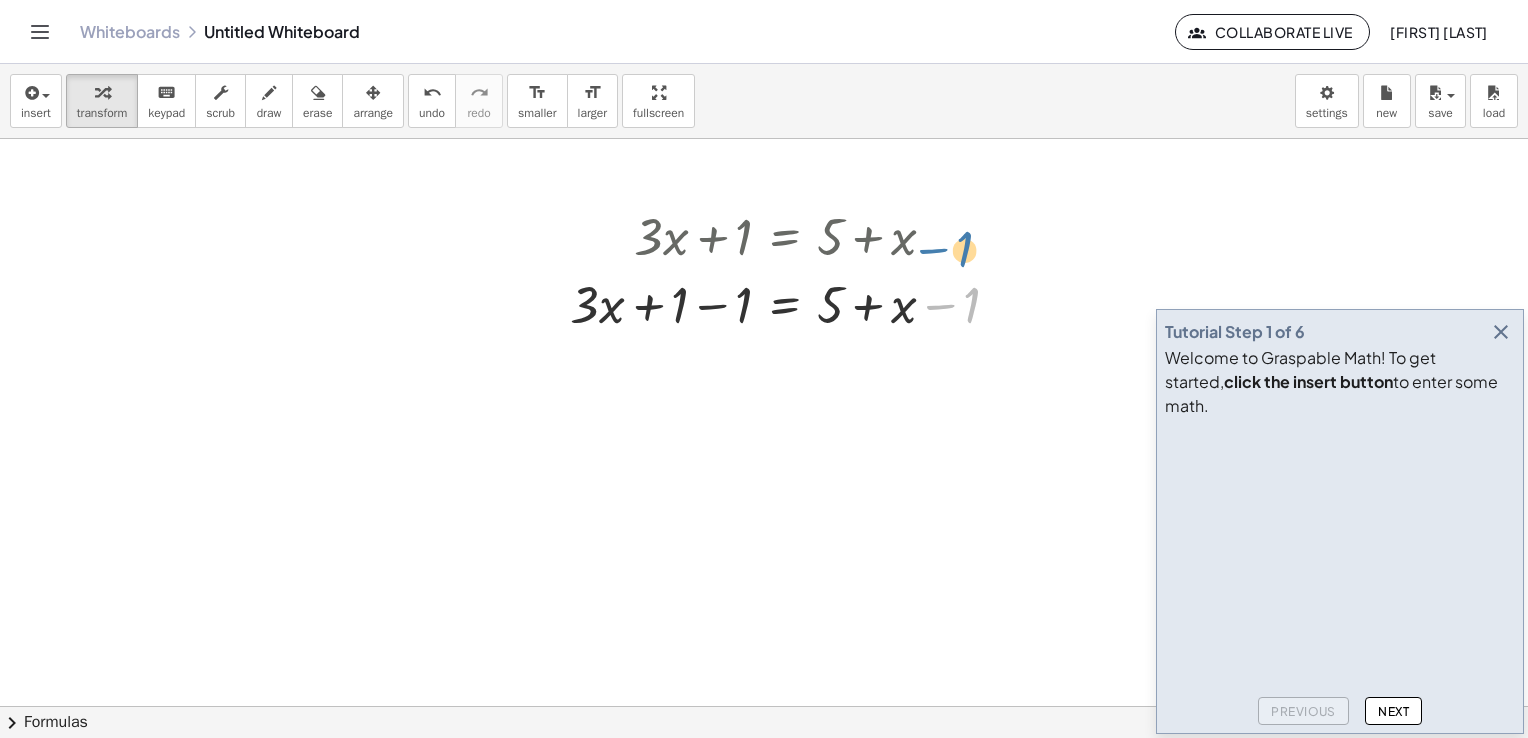 drag, startPoint x: 946, startPoint y: 311, endPoint x: 937, endPoint y: 246, distance: 65.62012 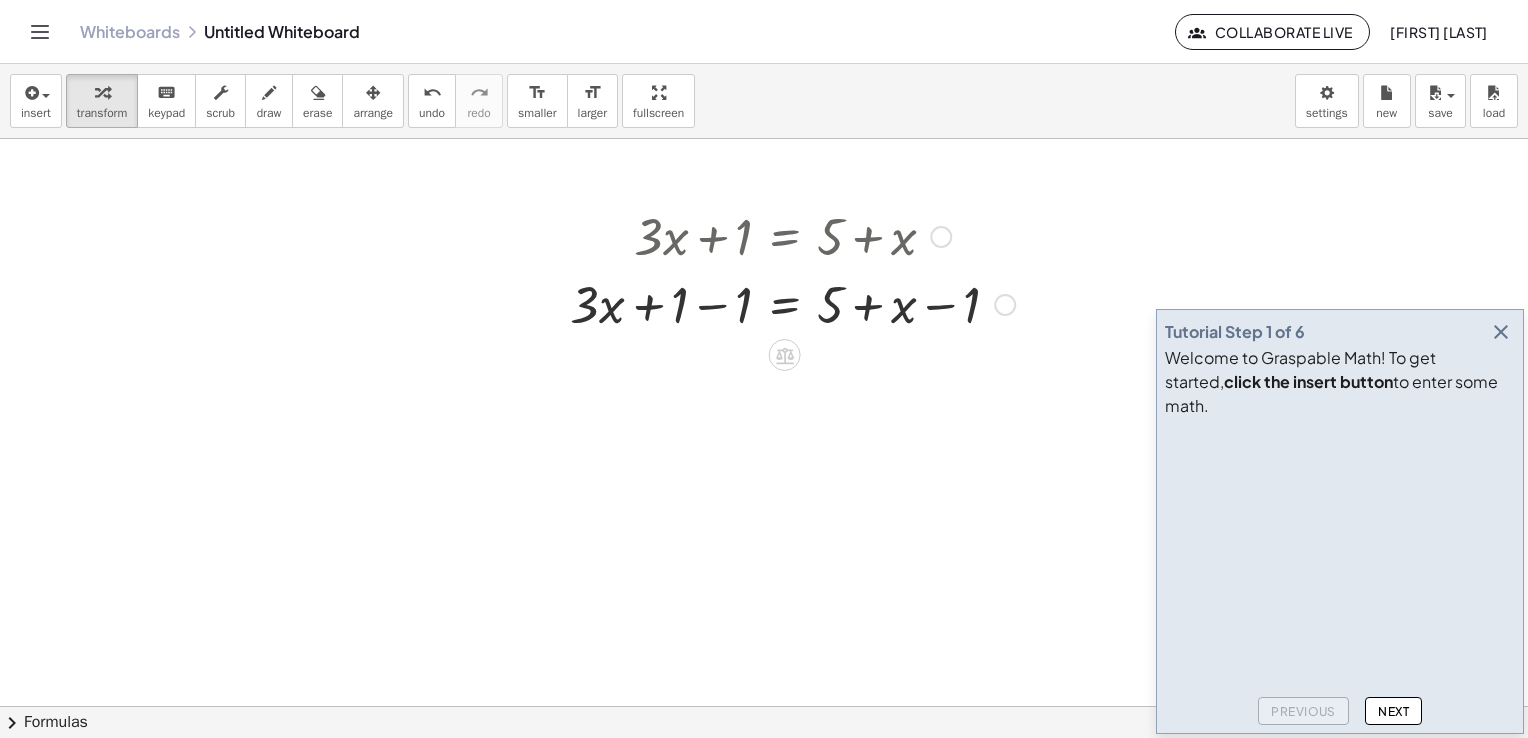 drag, startPoint x: 900, startPoint y: 241, endPoint x: 1010, endPoint y: 294, distance: 122.10242 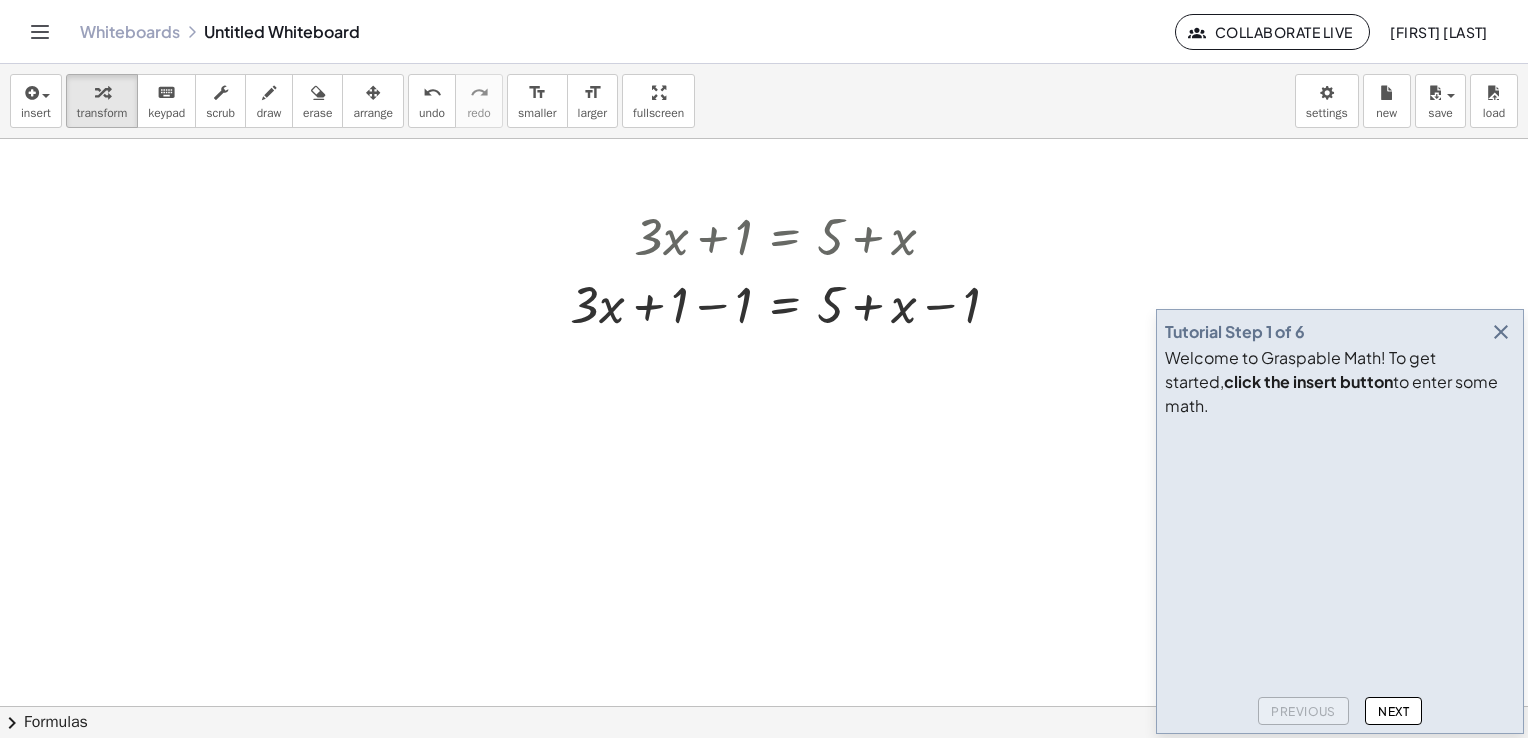 drag, startPoint x: 1010, startPoint y: 294, endPoint x: 832, endPoint y: 227, distance: 190.192 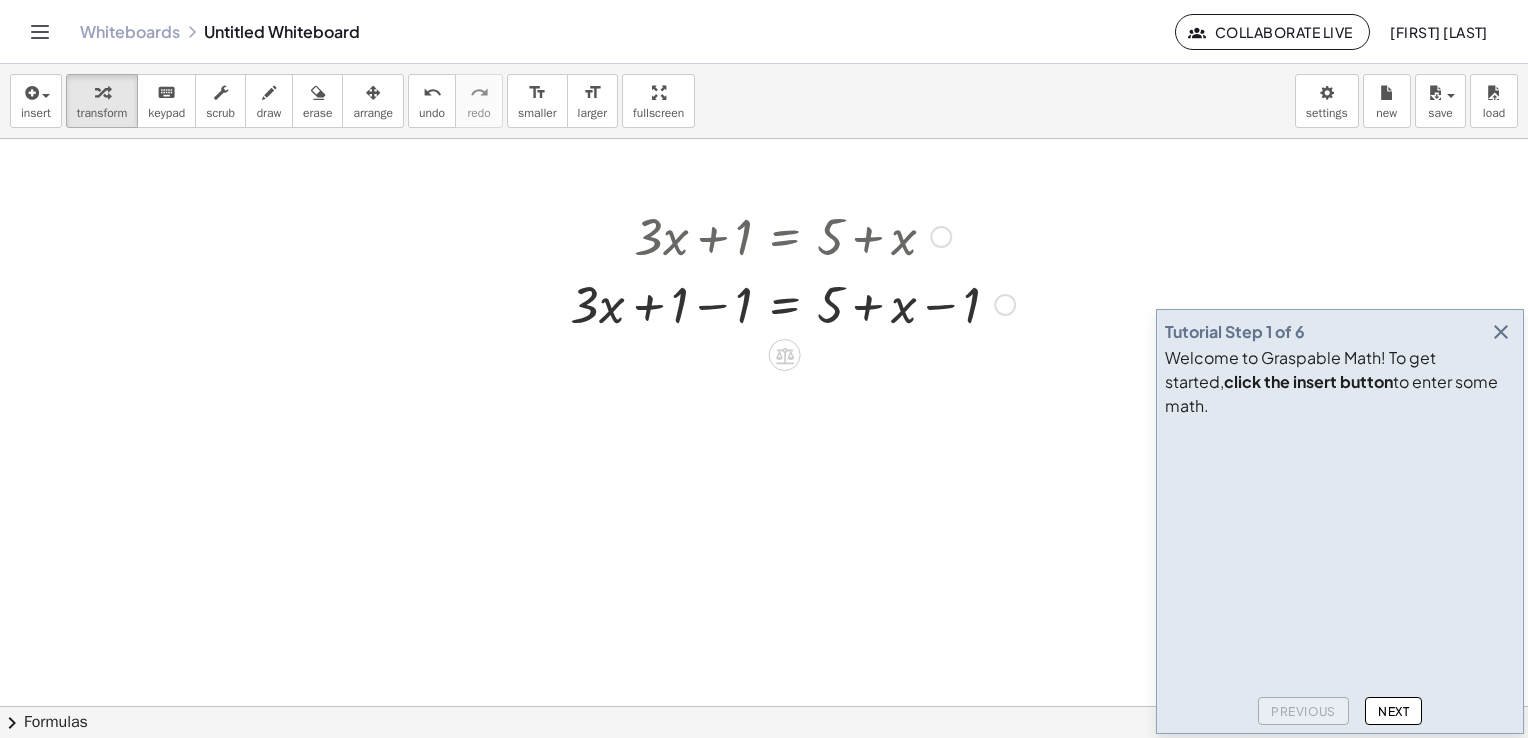 drag, startPoint x: 832, startPoint y: 227, endPoint x: 876, endPoint y: 254, distance: 51.62364 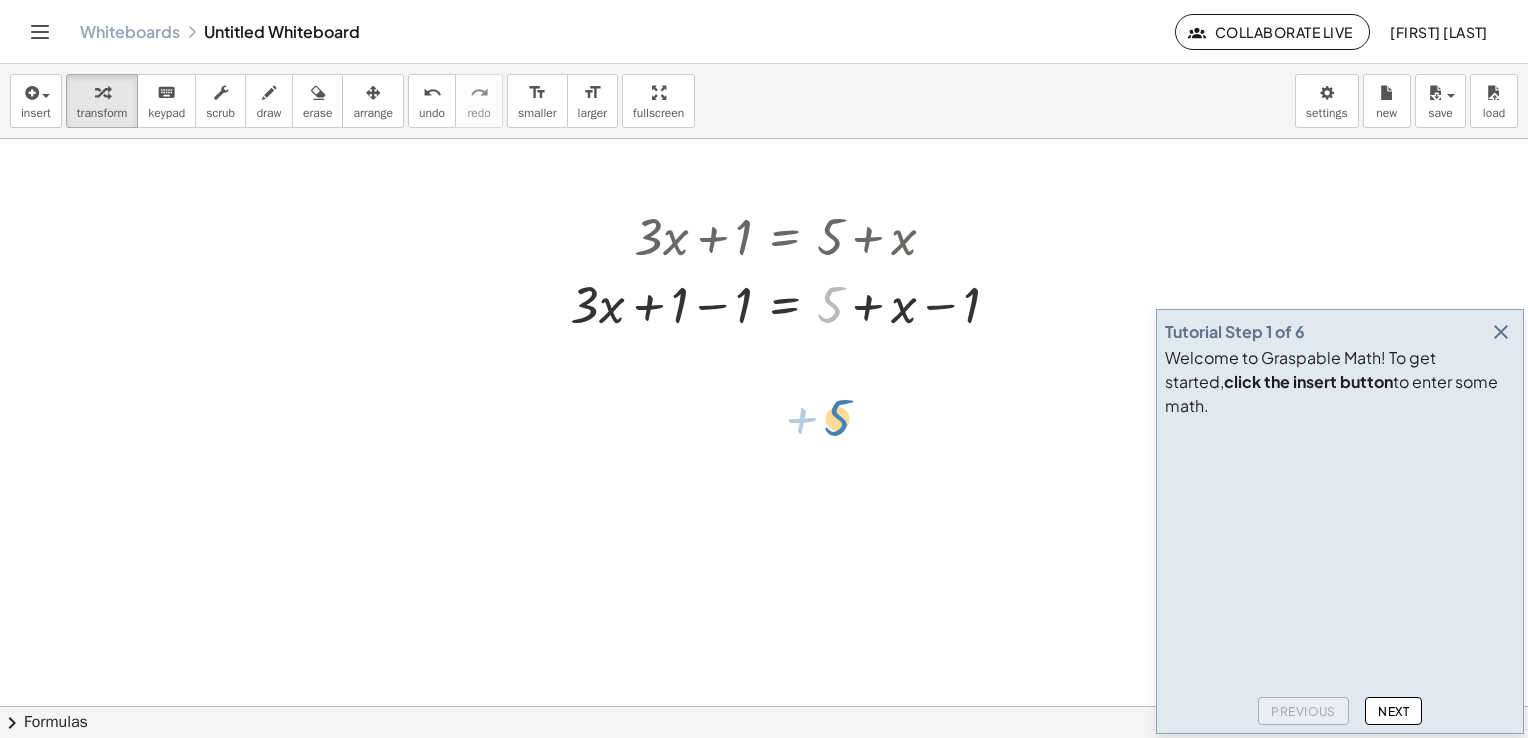 drag, startPoint x: 834, startPoint y: 310, endPoint x: 839, endPoint y: 421, distance: 111.11256 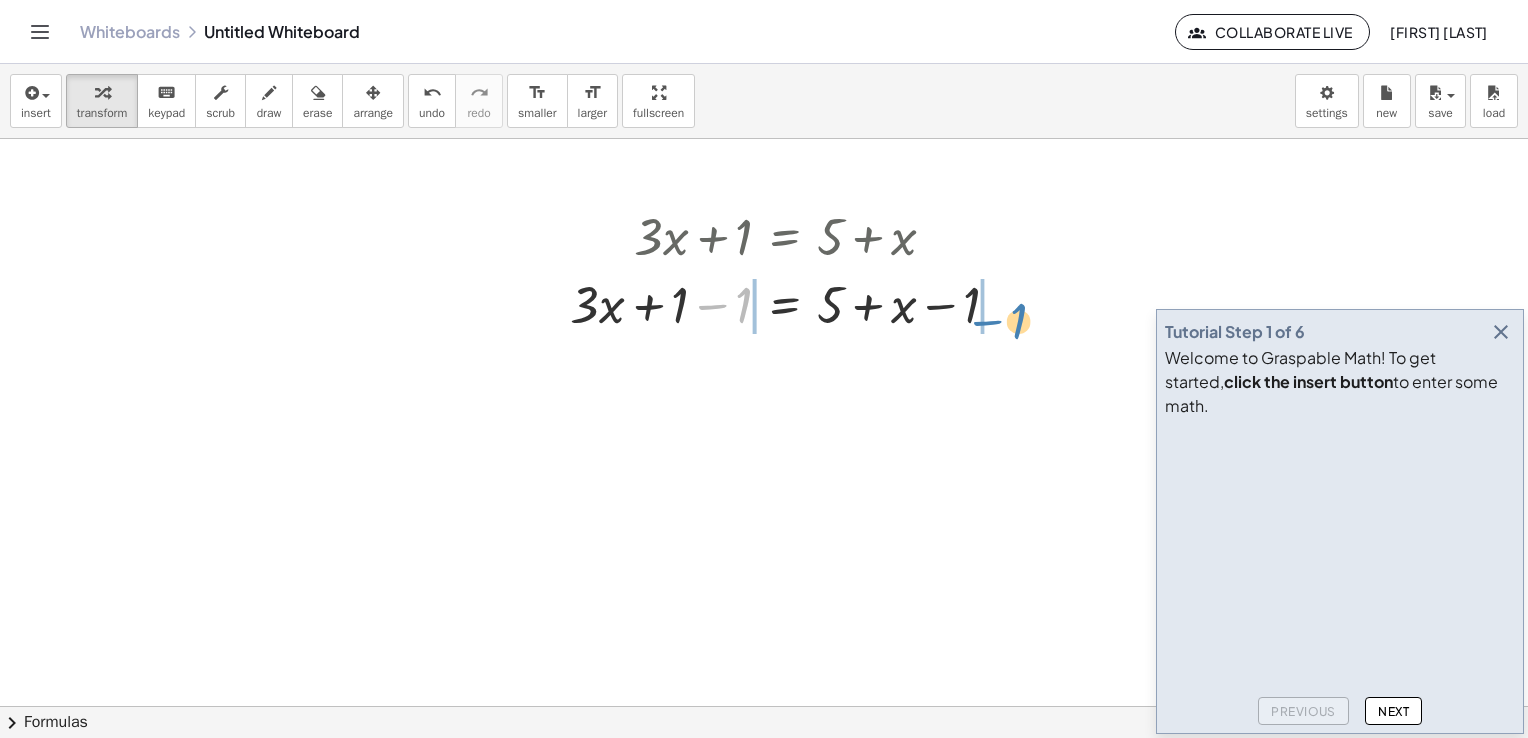drag, startPoint x: 743, startPoint y: 314, endPoint x: 1032, endPoint y: 309, distance: 289.04324 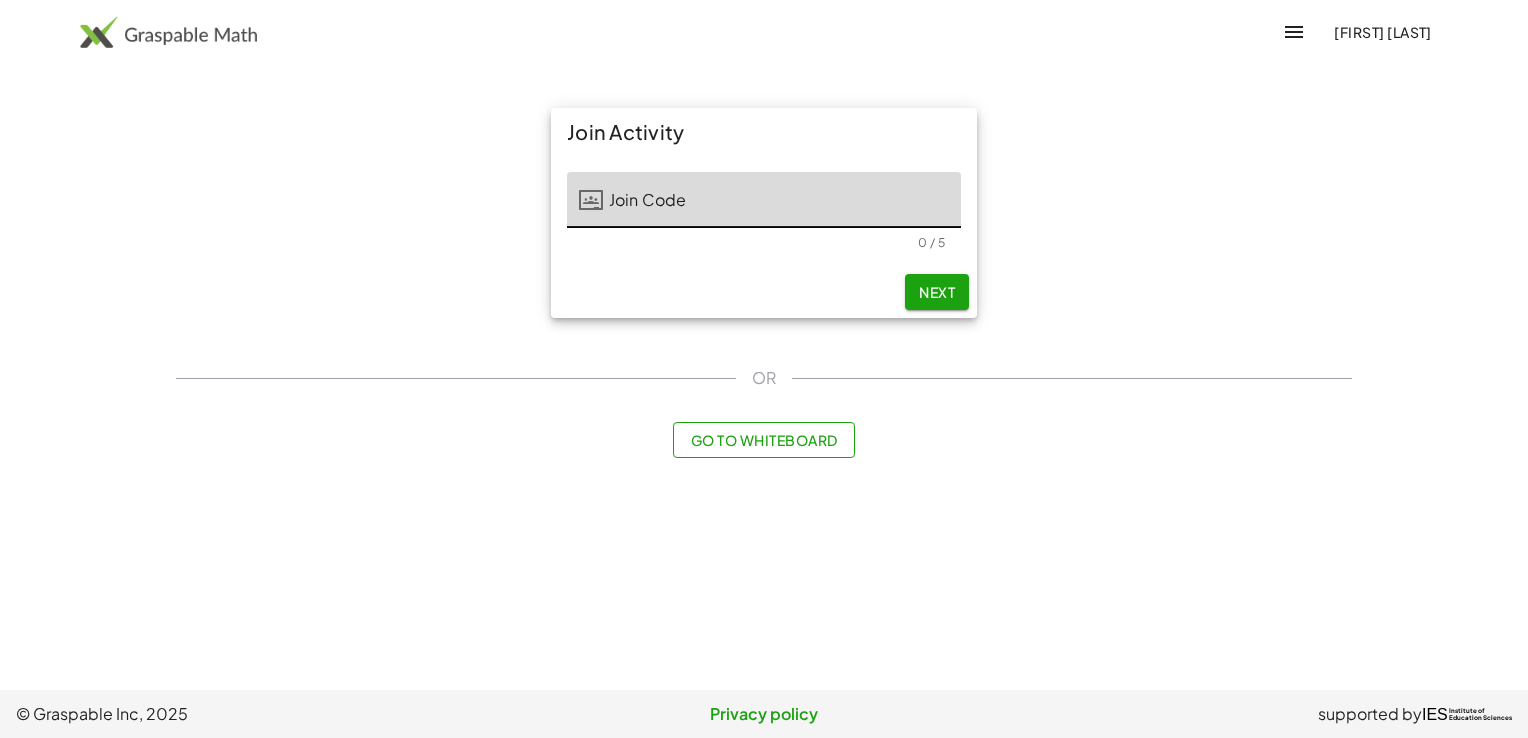 scroll, scrollTop: 0, scrollLeft: 0, axis: both 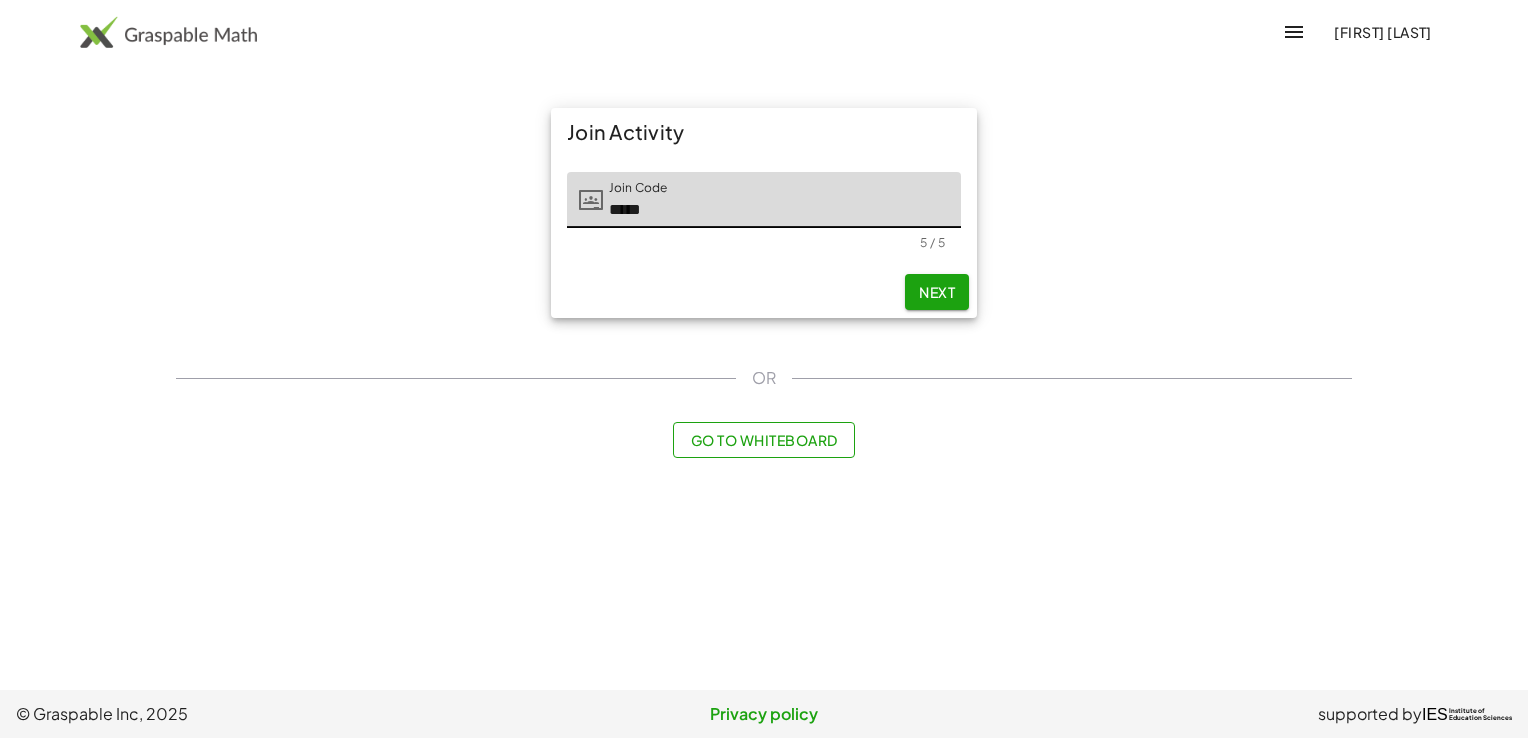 type on "*****" 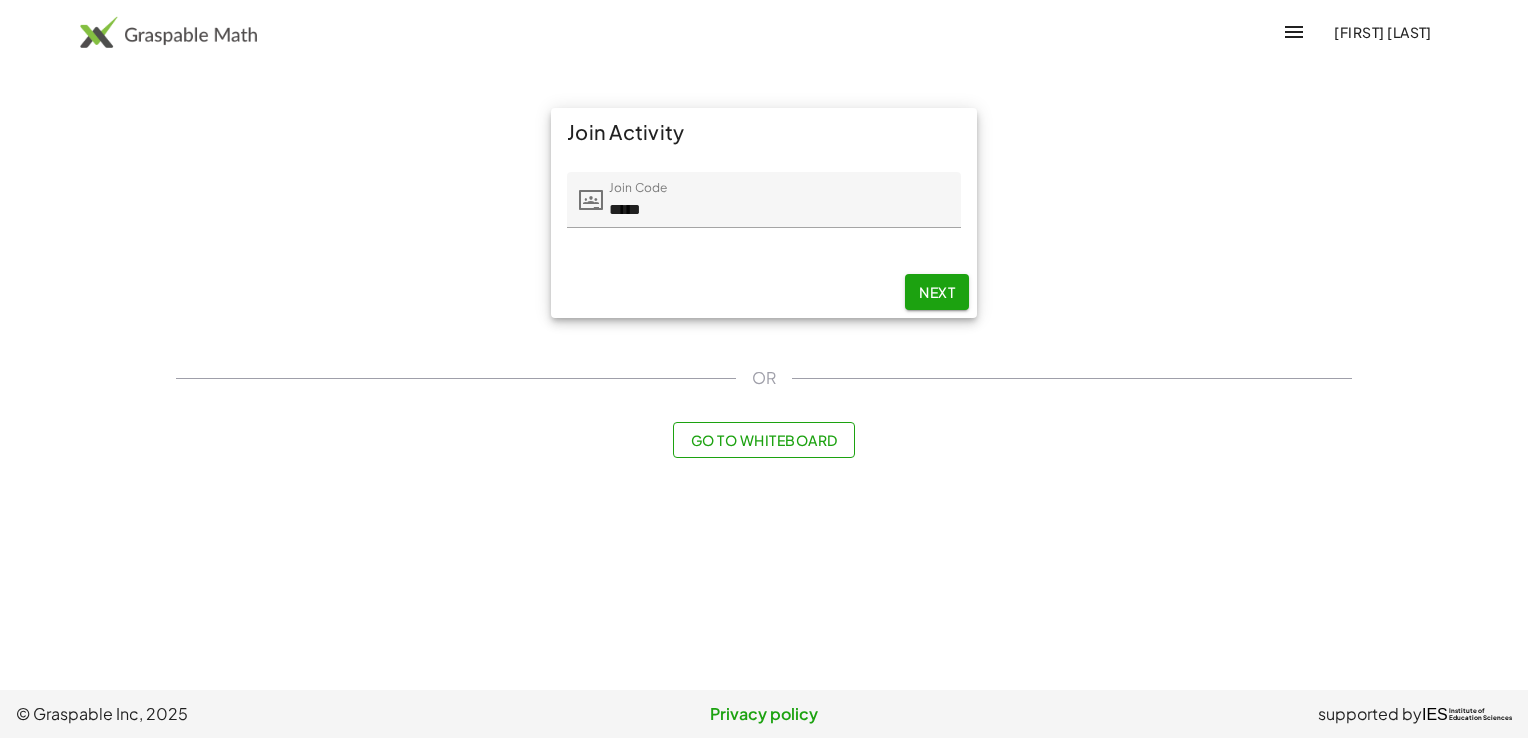 drag, startPoint x: 944, startPoint y: 280, endPoint x: 924, endPoint y: 289, distance: 21.931713 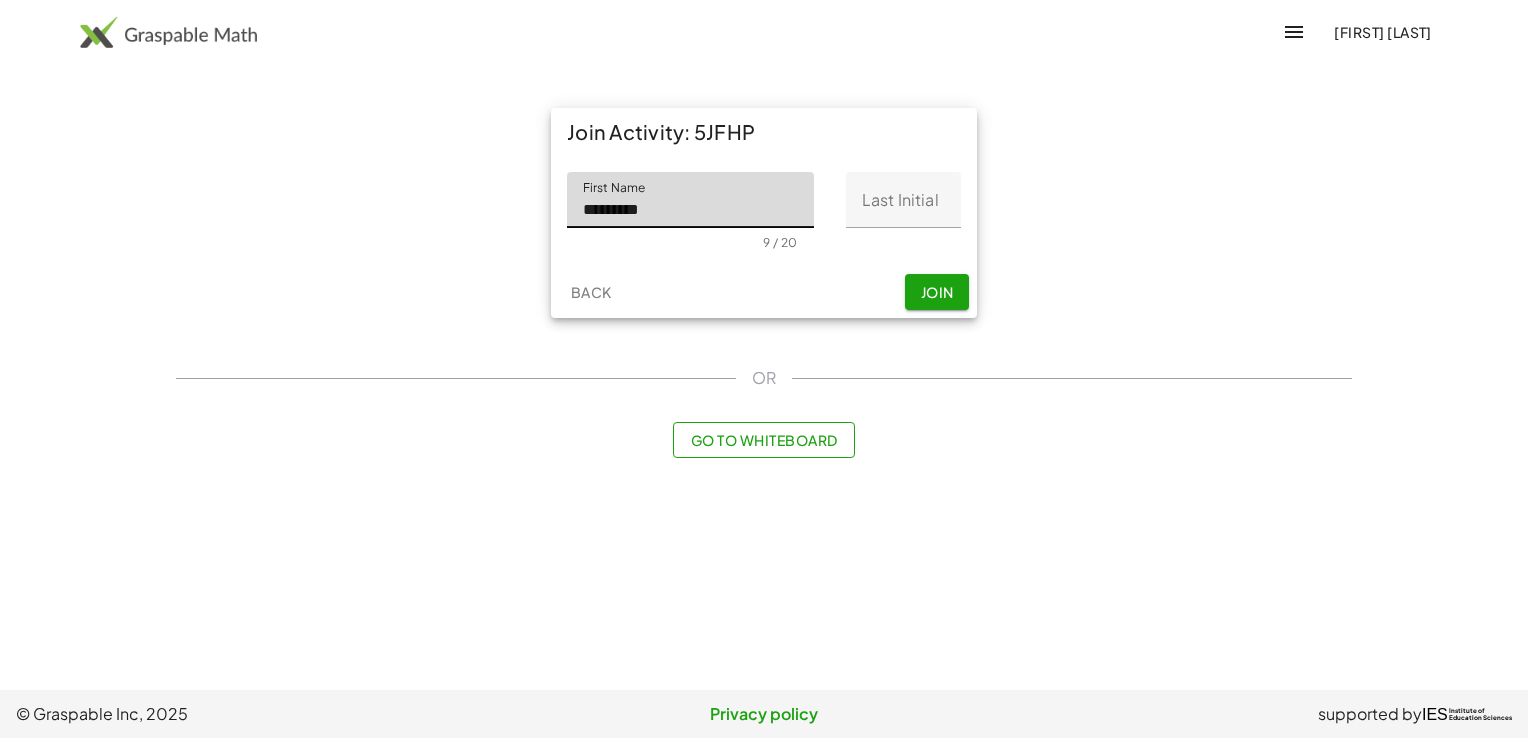 type on "*********" 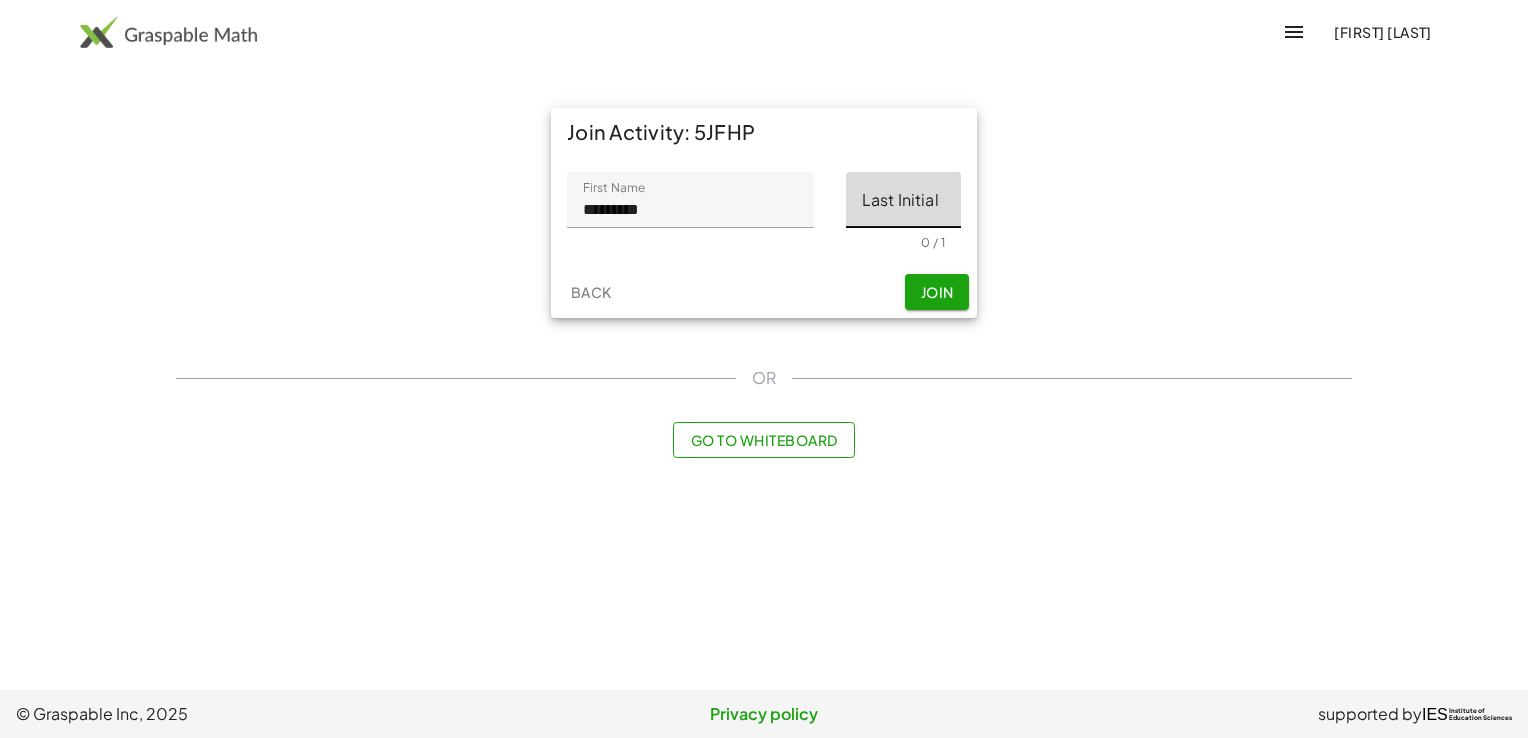 click on "Last Initial" 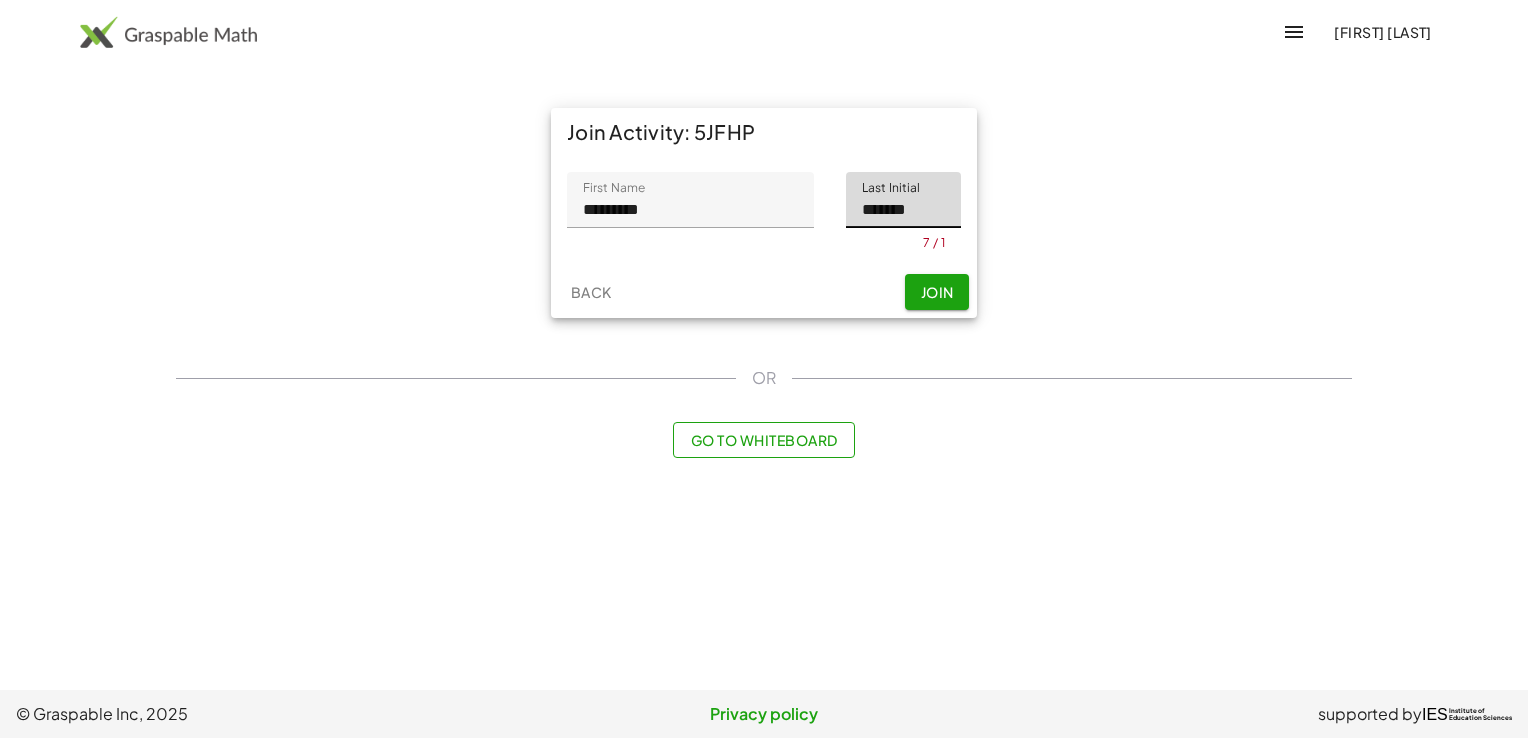 type on "******" 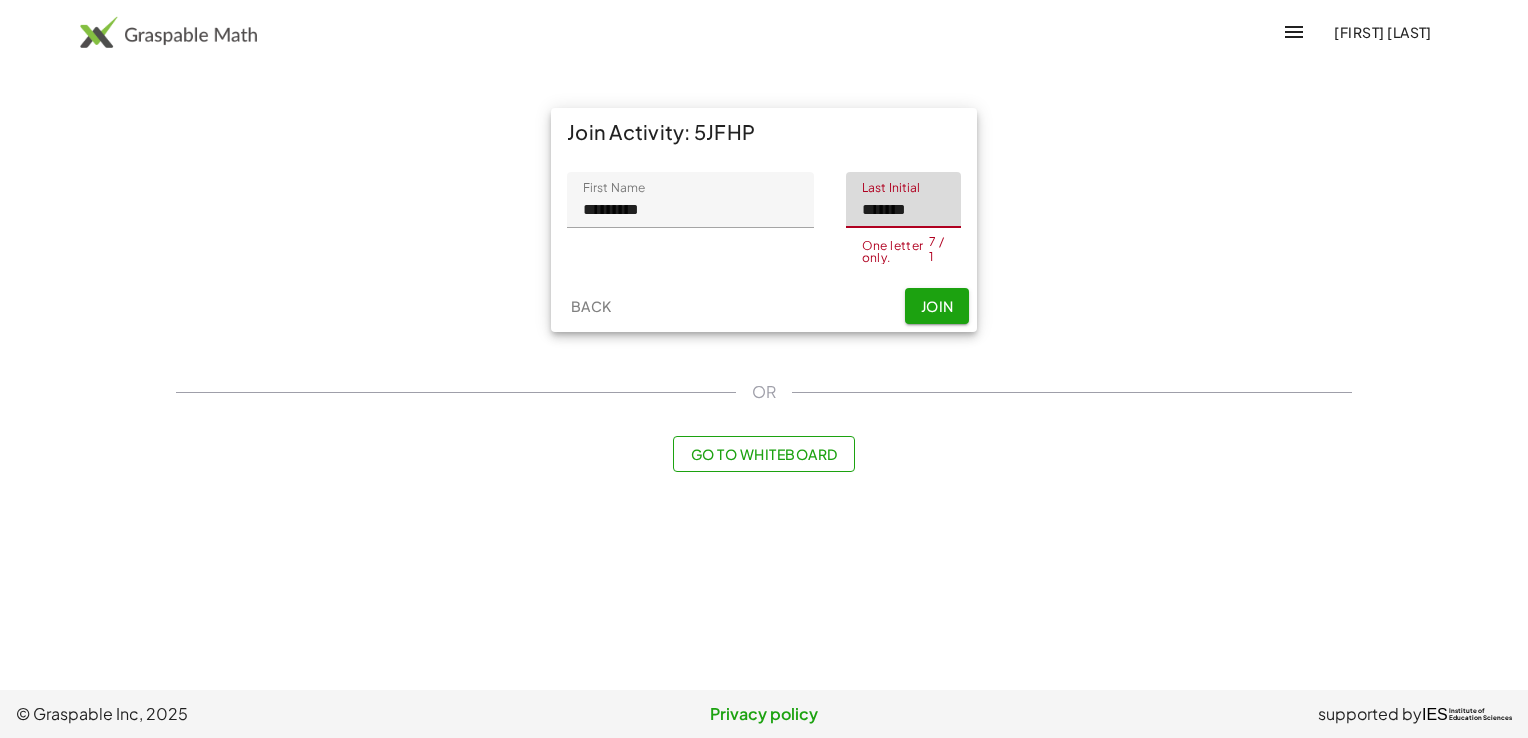 drag, startPoint x: 936, startPoint y: 218, endPoint x: 851, endPoint y: 218, distance: 85 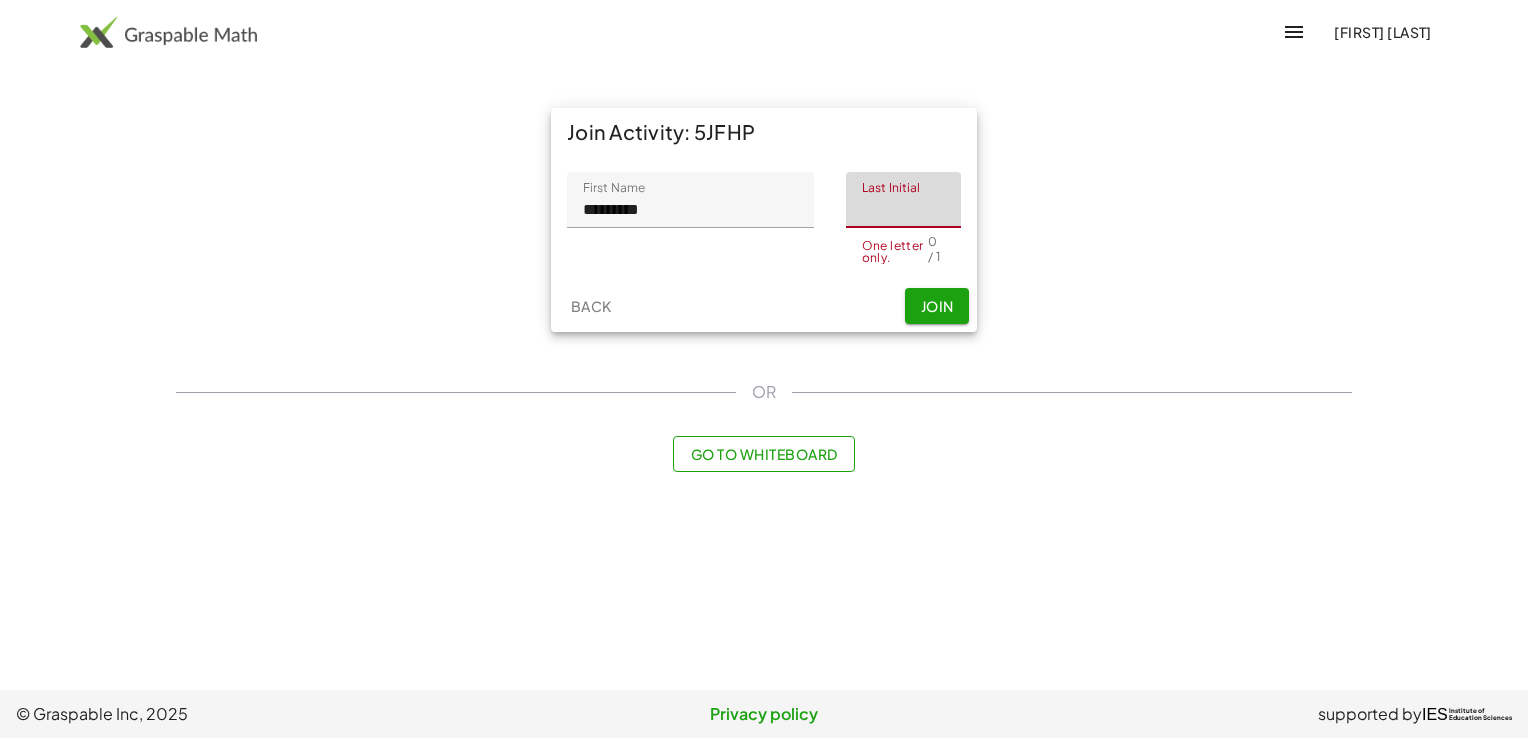 type 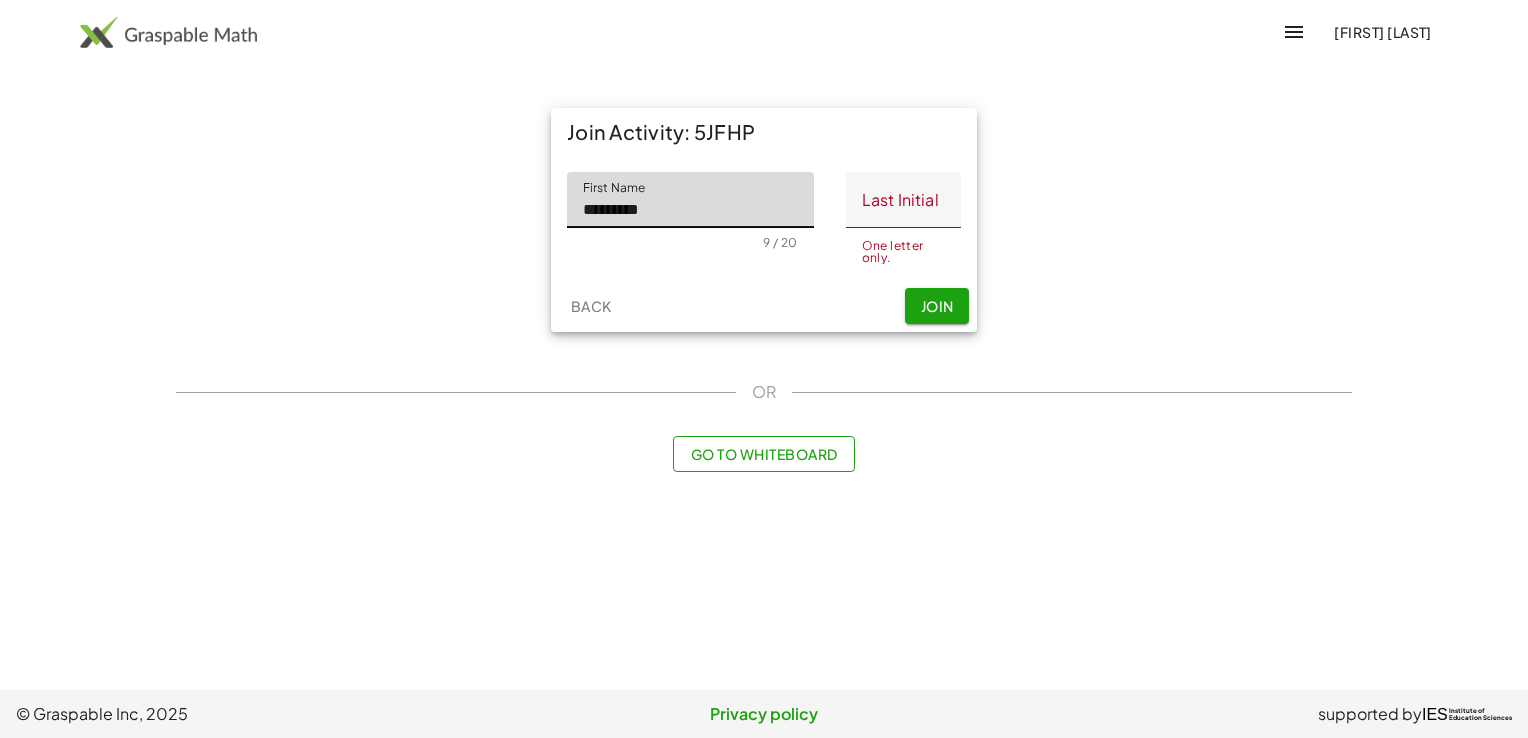 click on "*********" 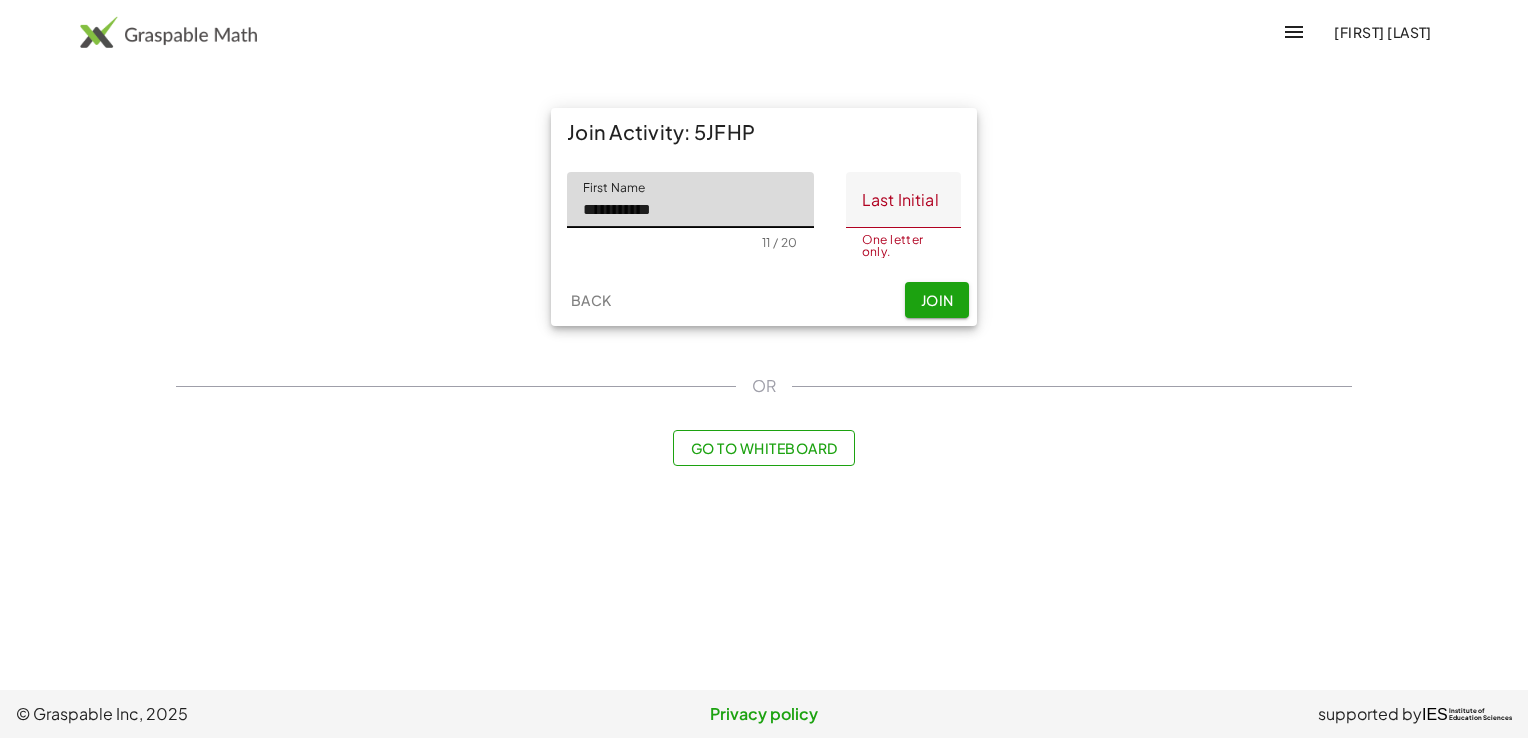 type on "**********" 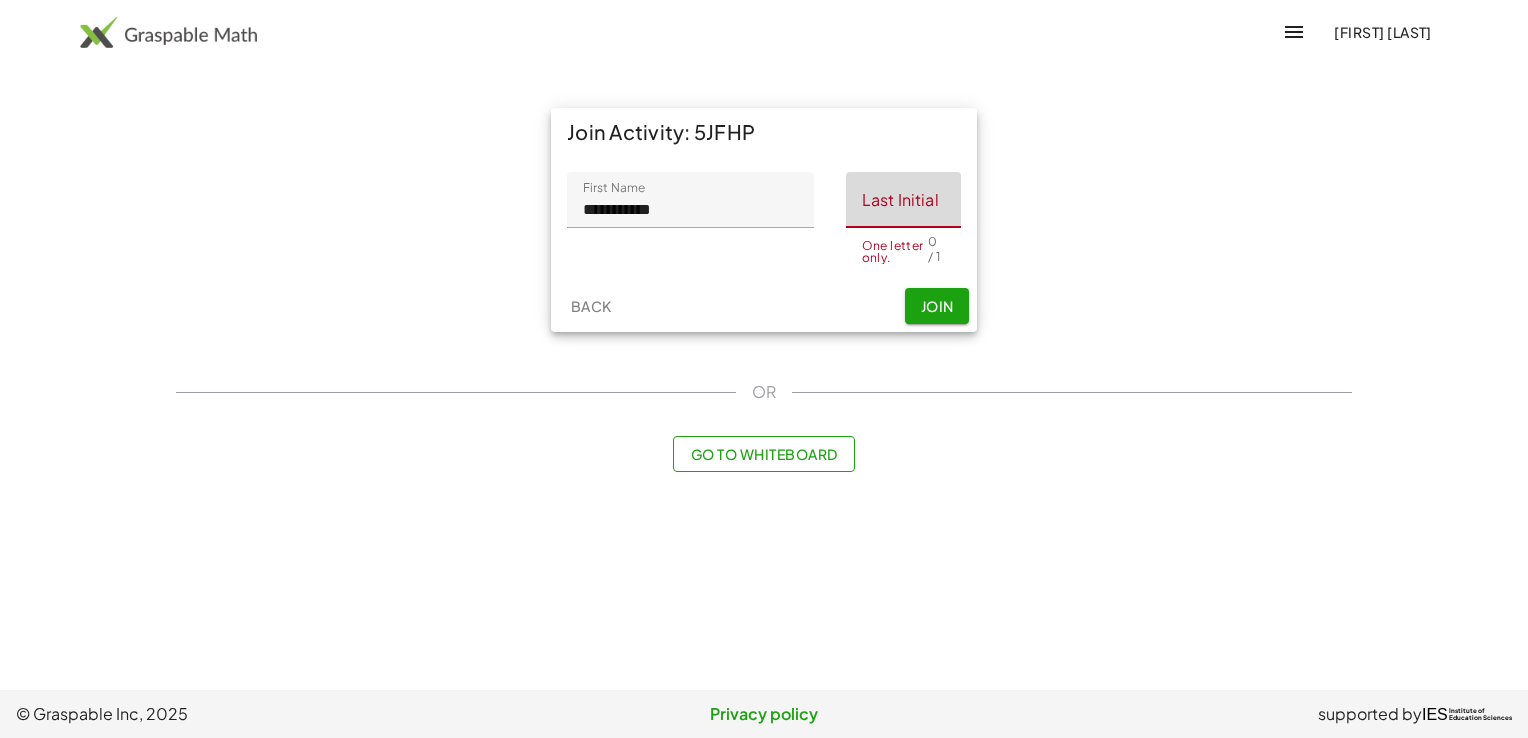 click on "Last Initial" 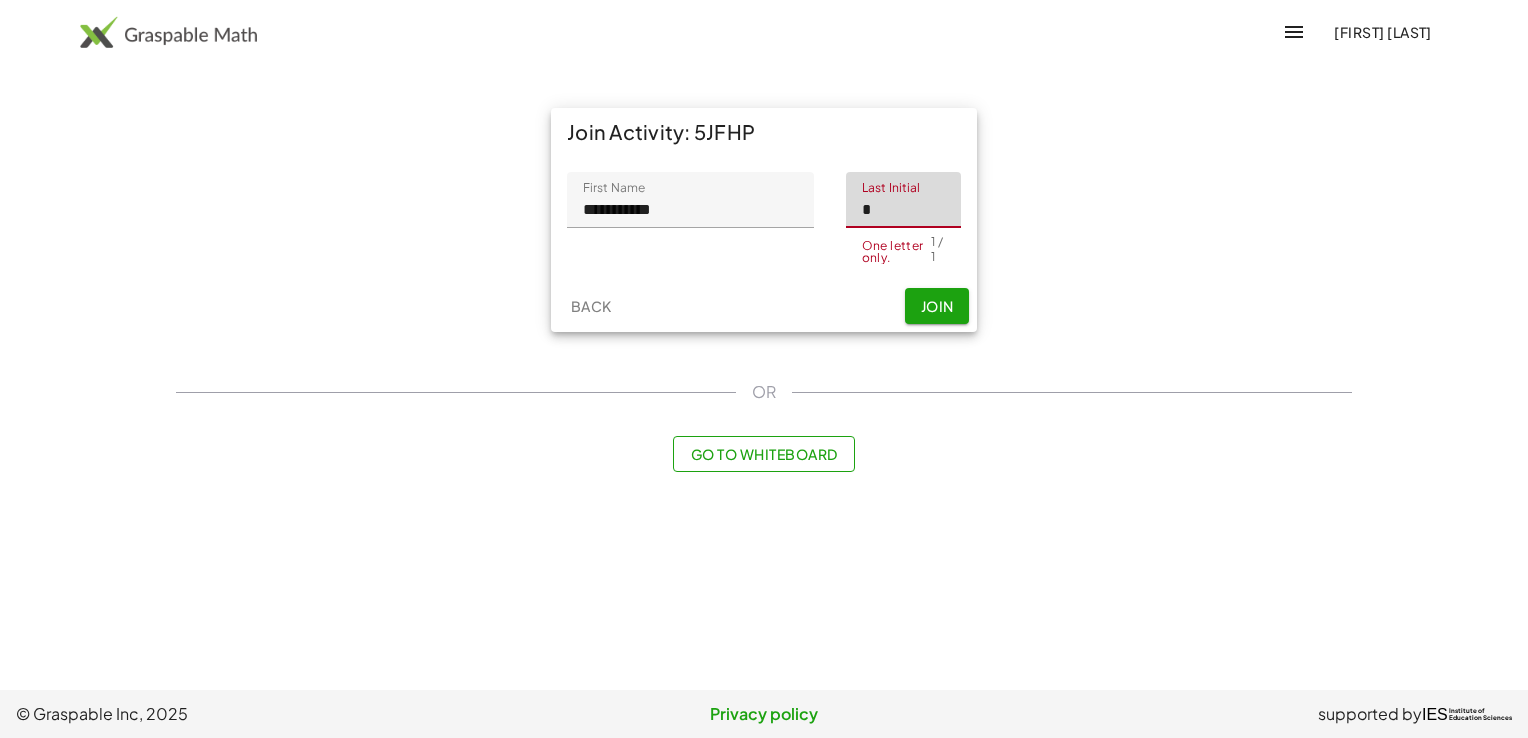 type on "*" 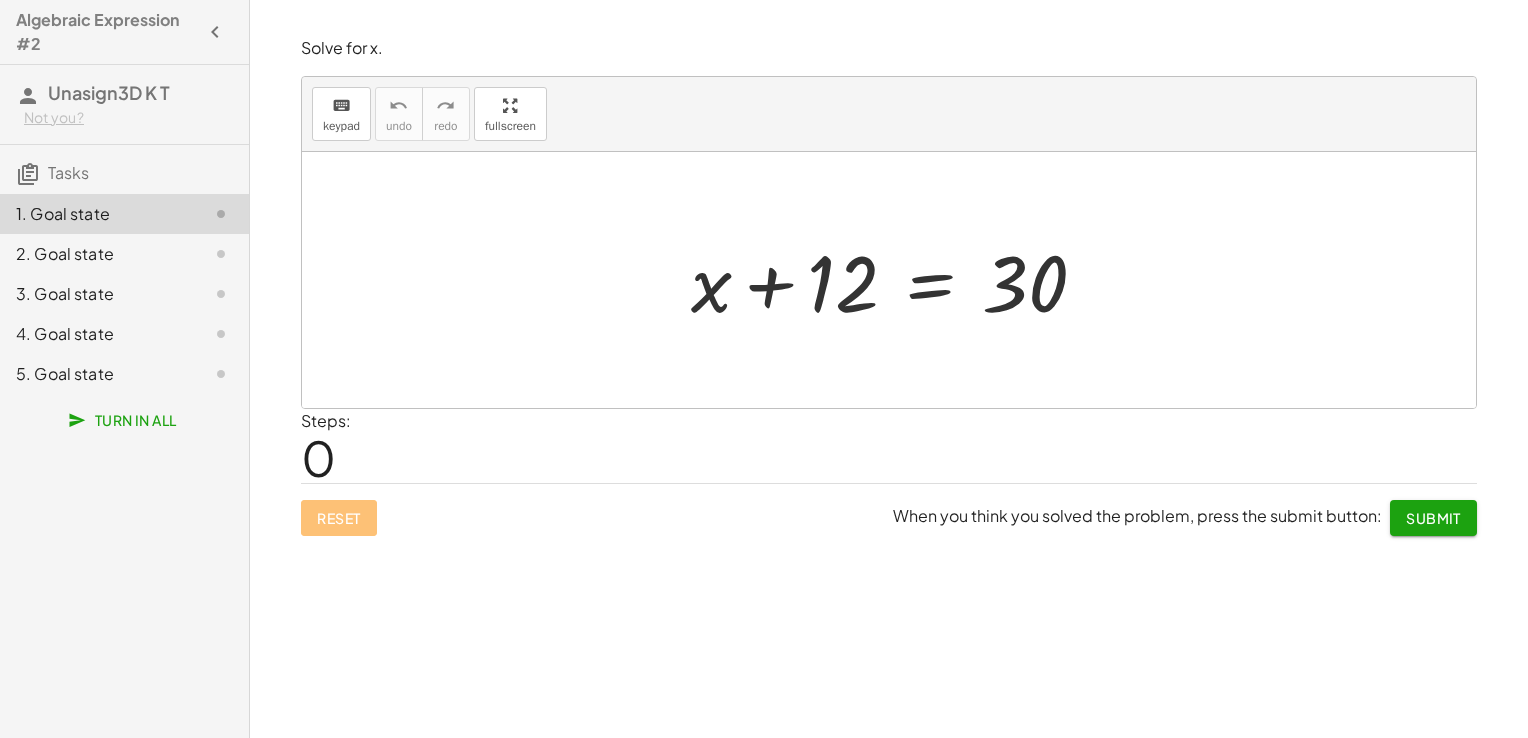 click at bounding box center [897, 280] 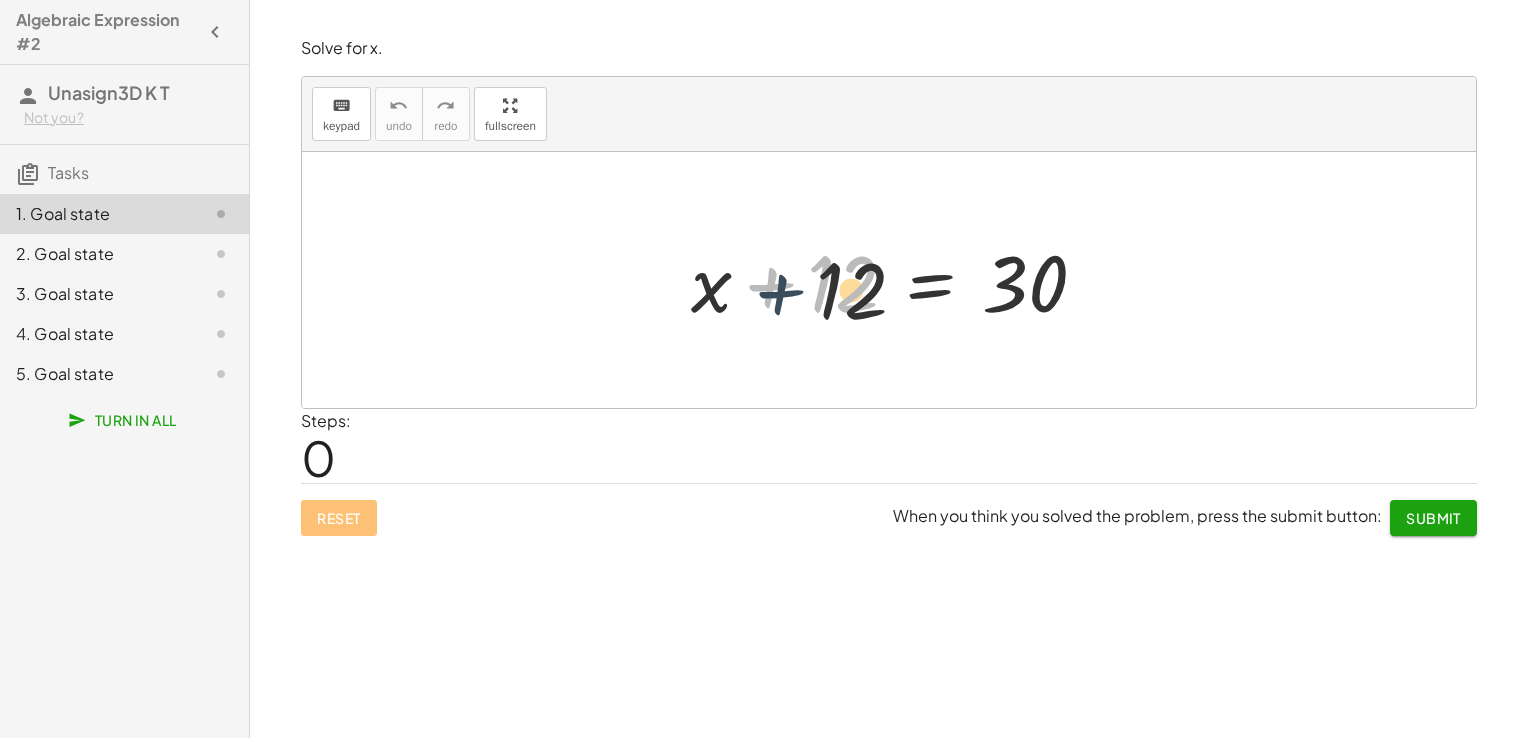 drag, startPoint x: 805, startPoint y: 282, endPoint x: 826, endPoint y: 298, distance: 26.400757 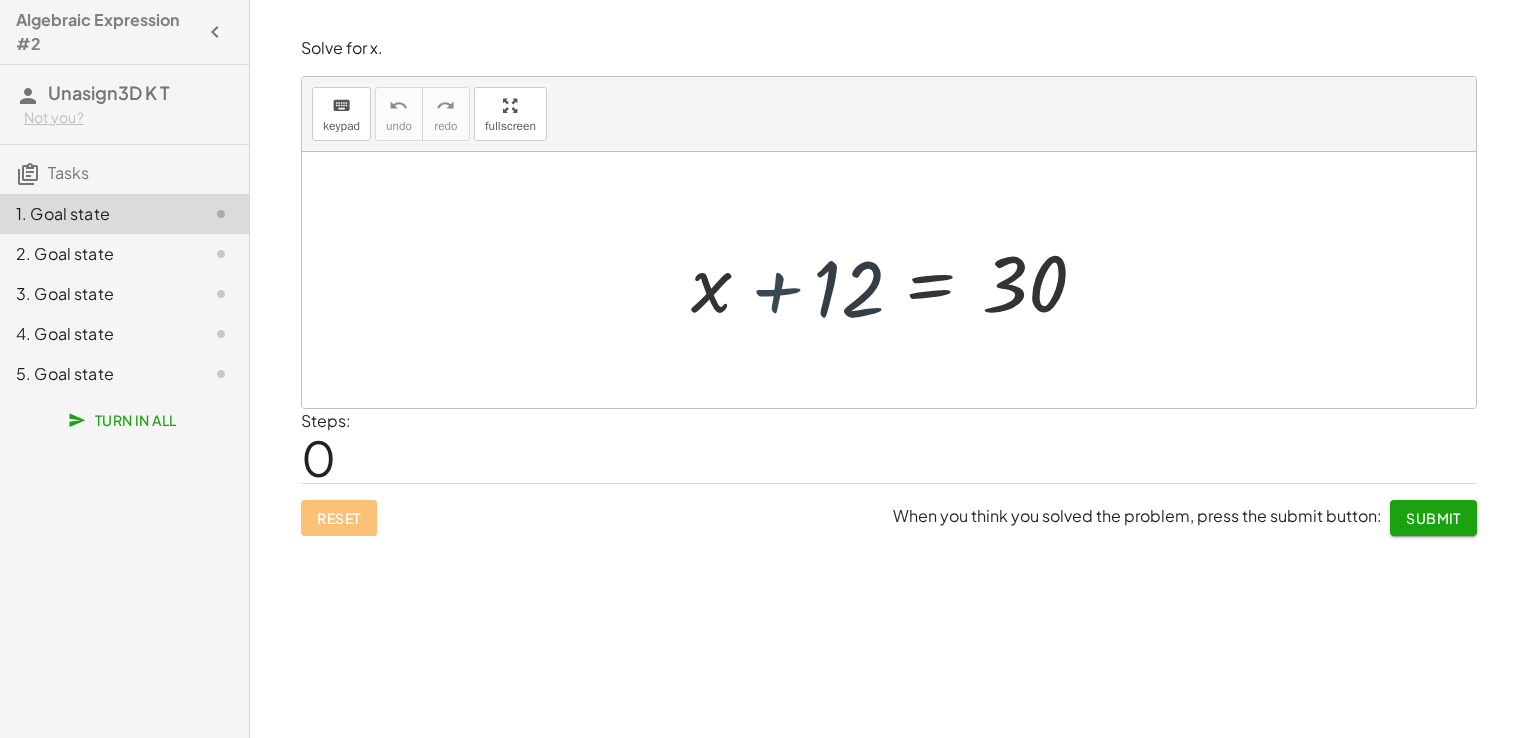 click at bounding box center [897, 280] 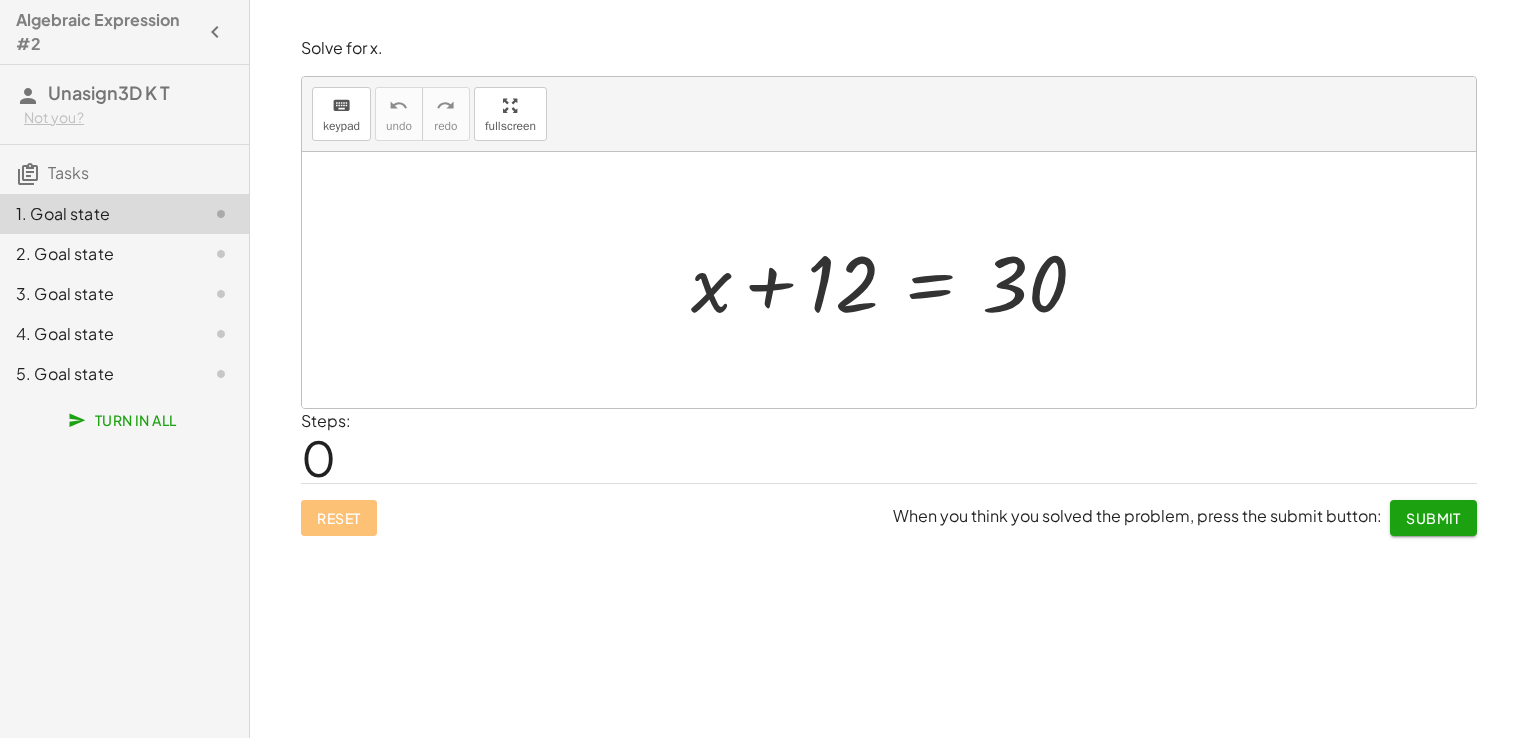 click on "0" at bounding box center [318, 457] 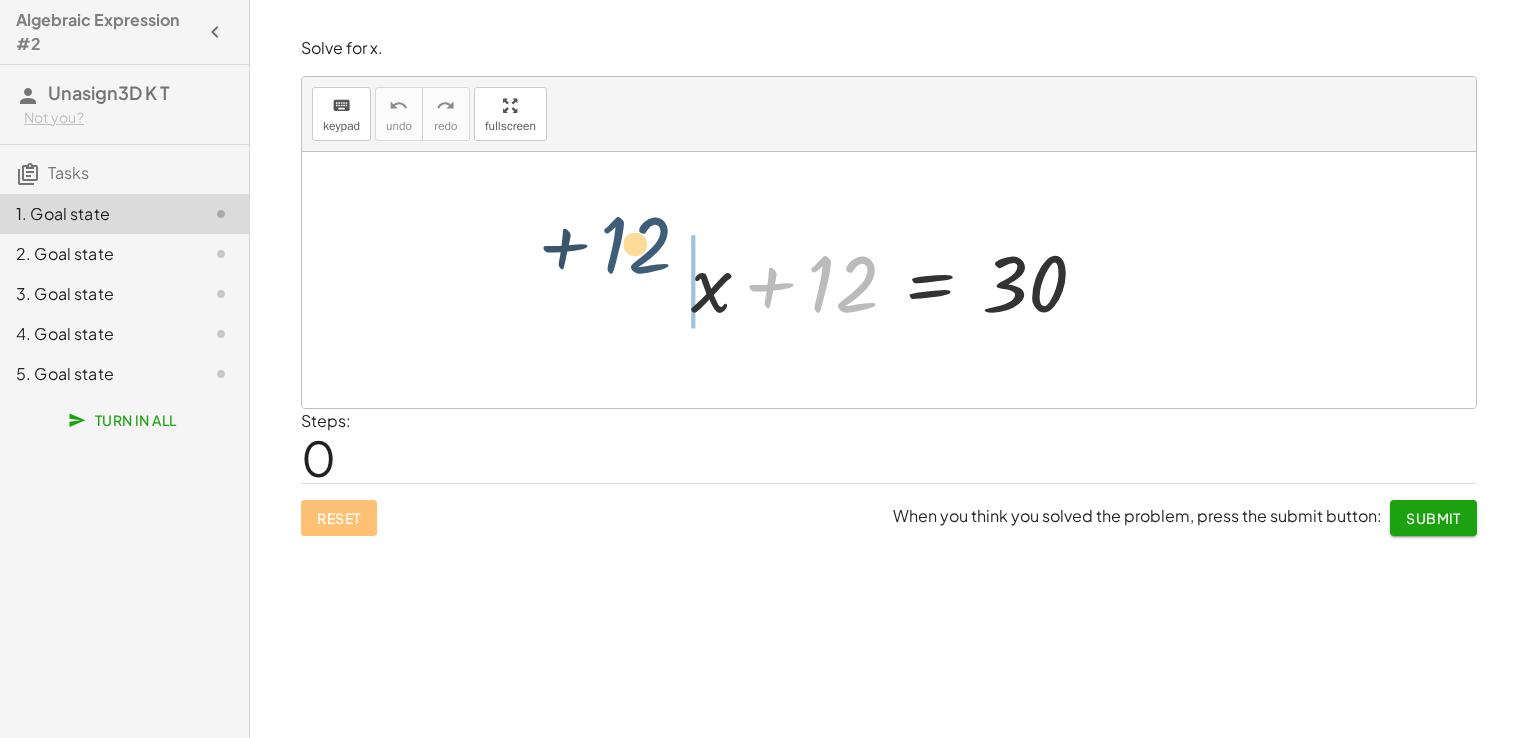 drag, startPoint x: 831, startPoint y: 276, endPoint x: 573, endPoint y: 247, distance: 259.62473 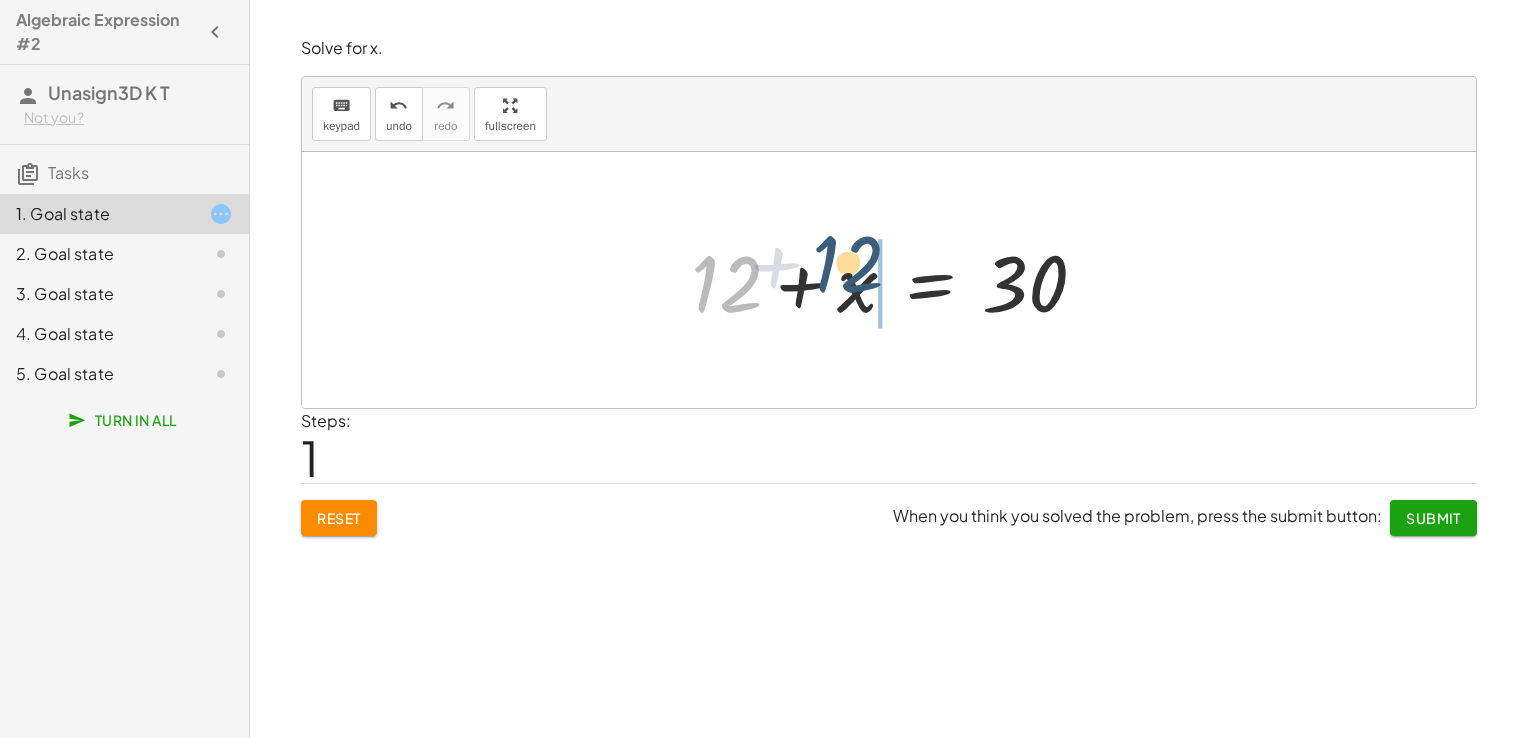drag, startPoint x: 730, startPoint y: 291, endPoint x: 895, endPoint y: 286, distance: 165.07574 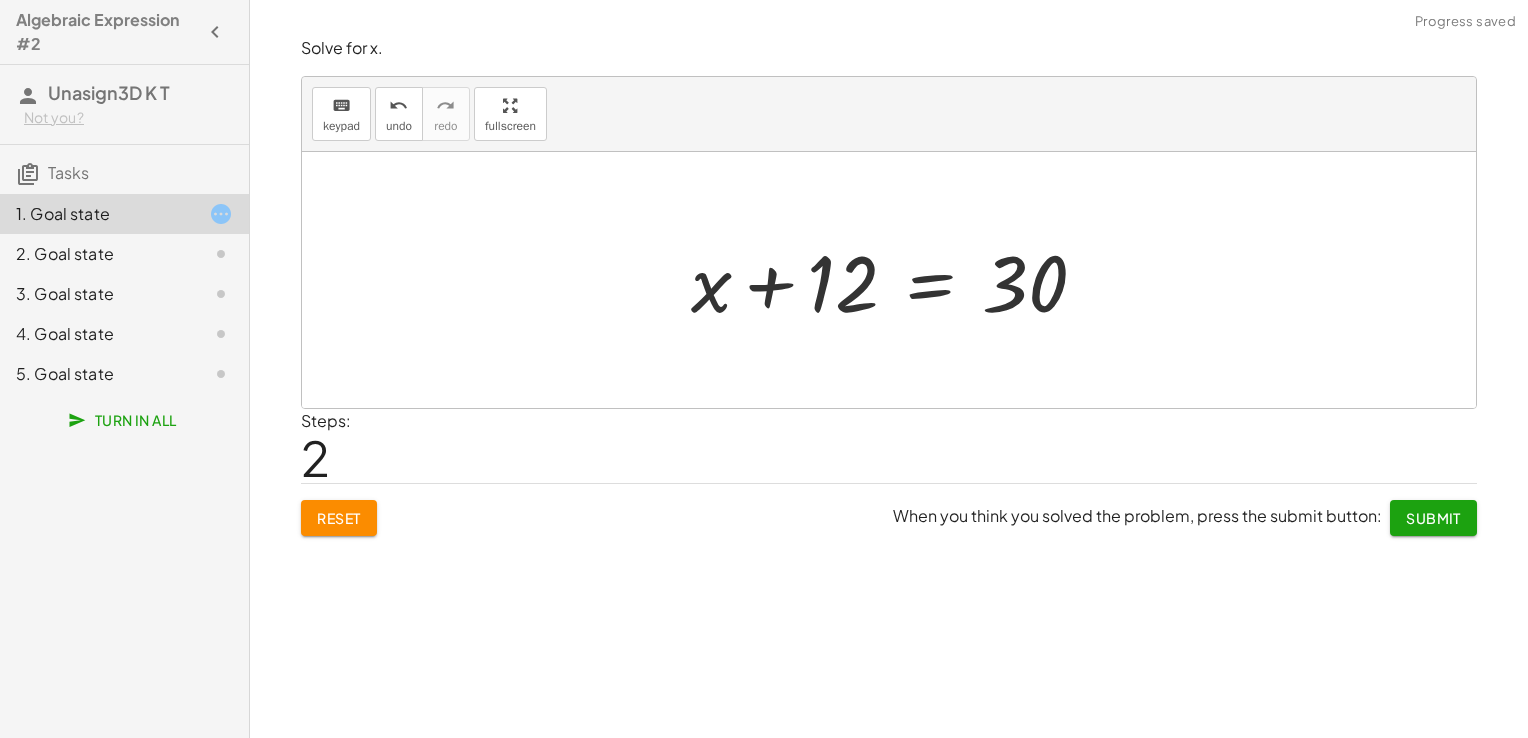click on "Reset" 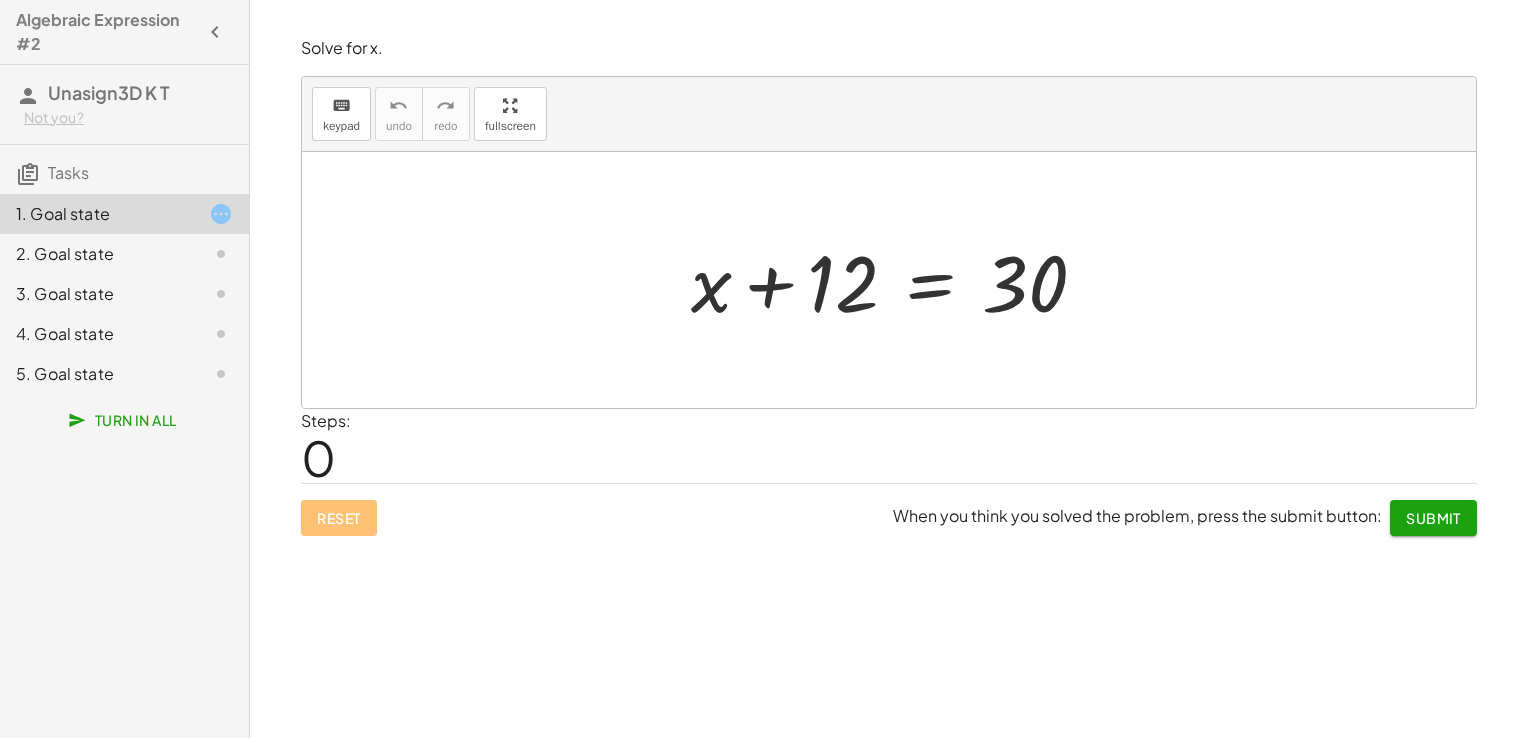 click at bounding box center (897, 280) 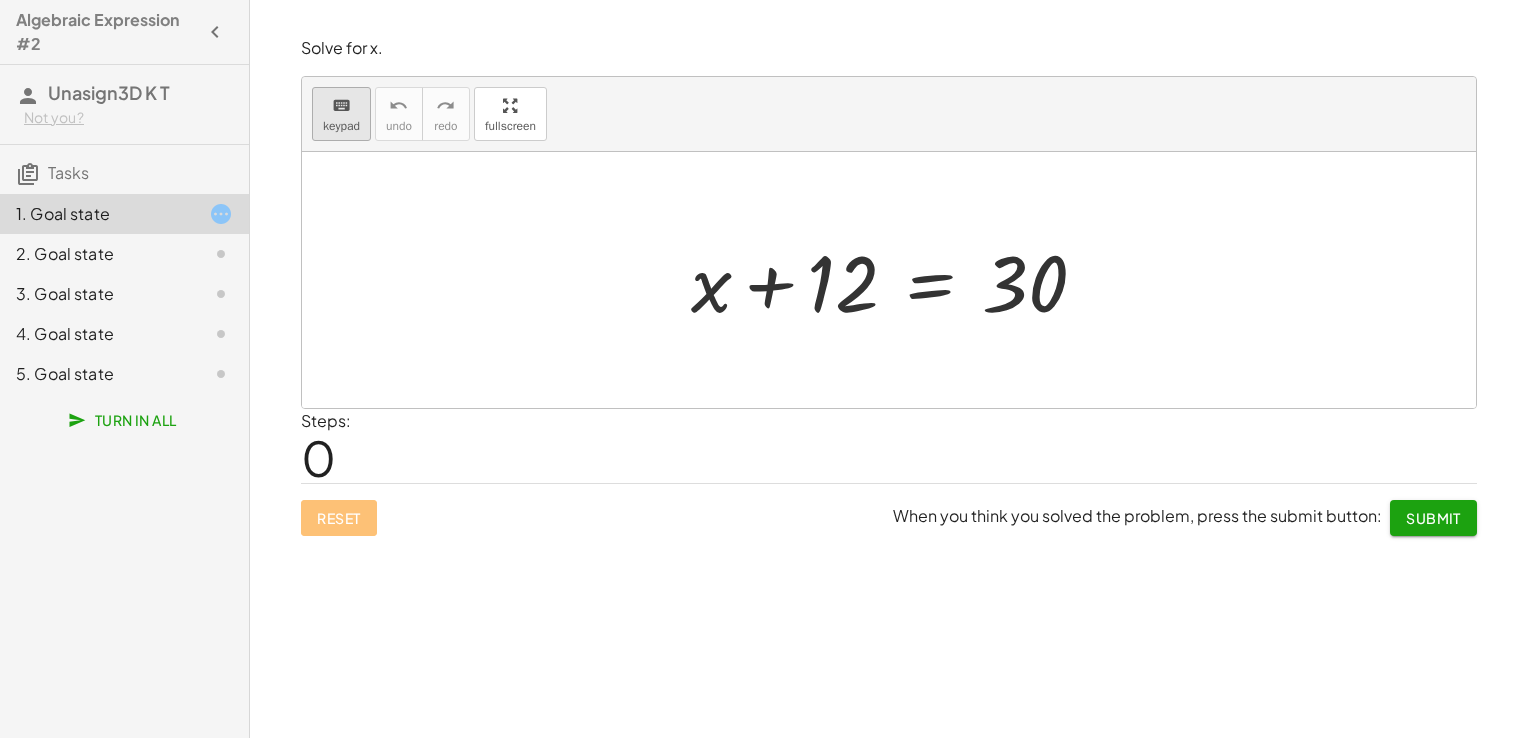click on "keypad" at bounding box center (341, 126) 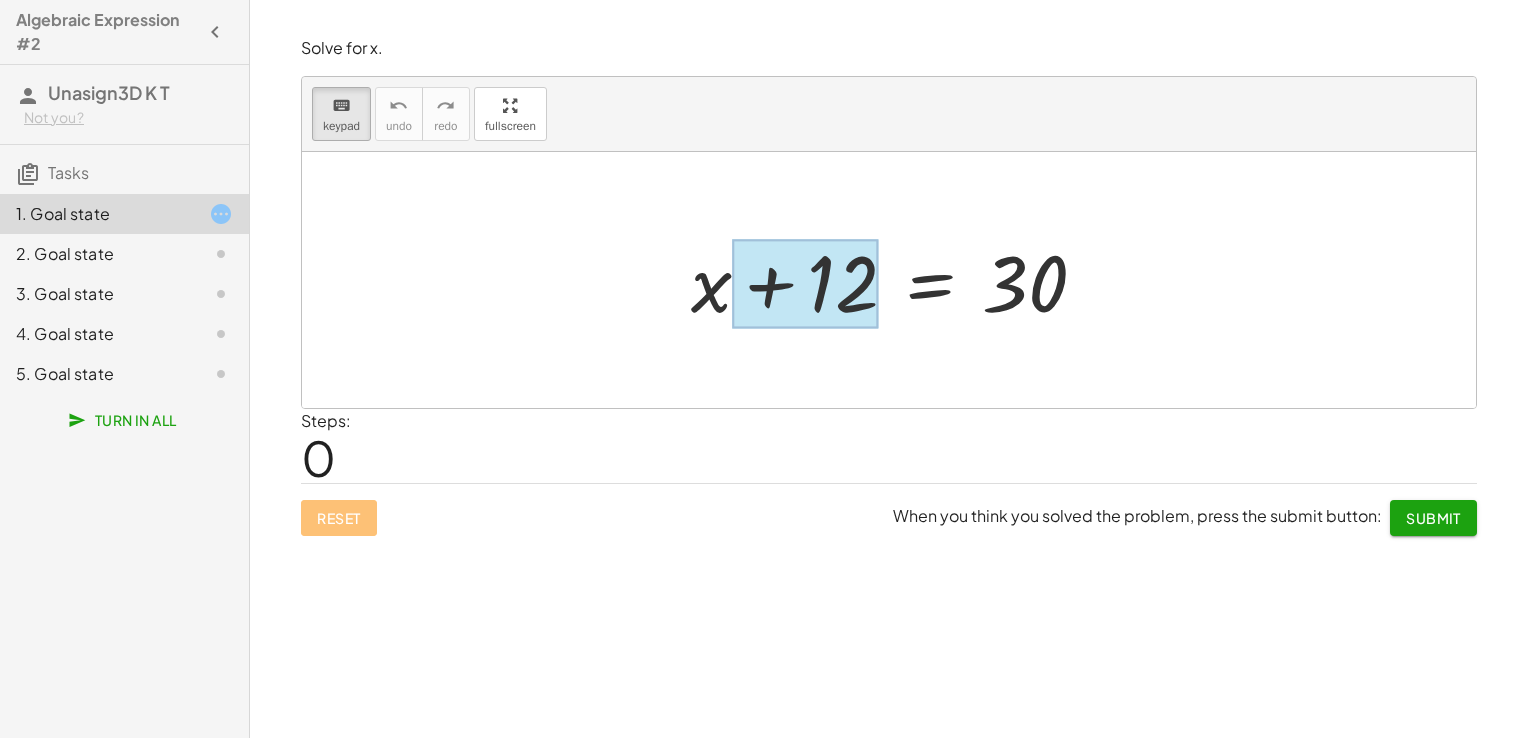 click at bounding box center [805, 284] 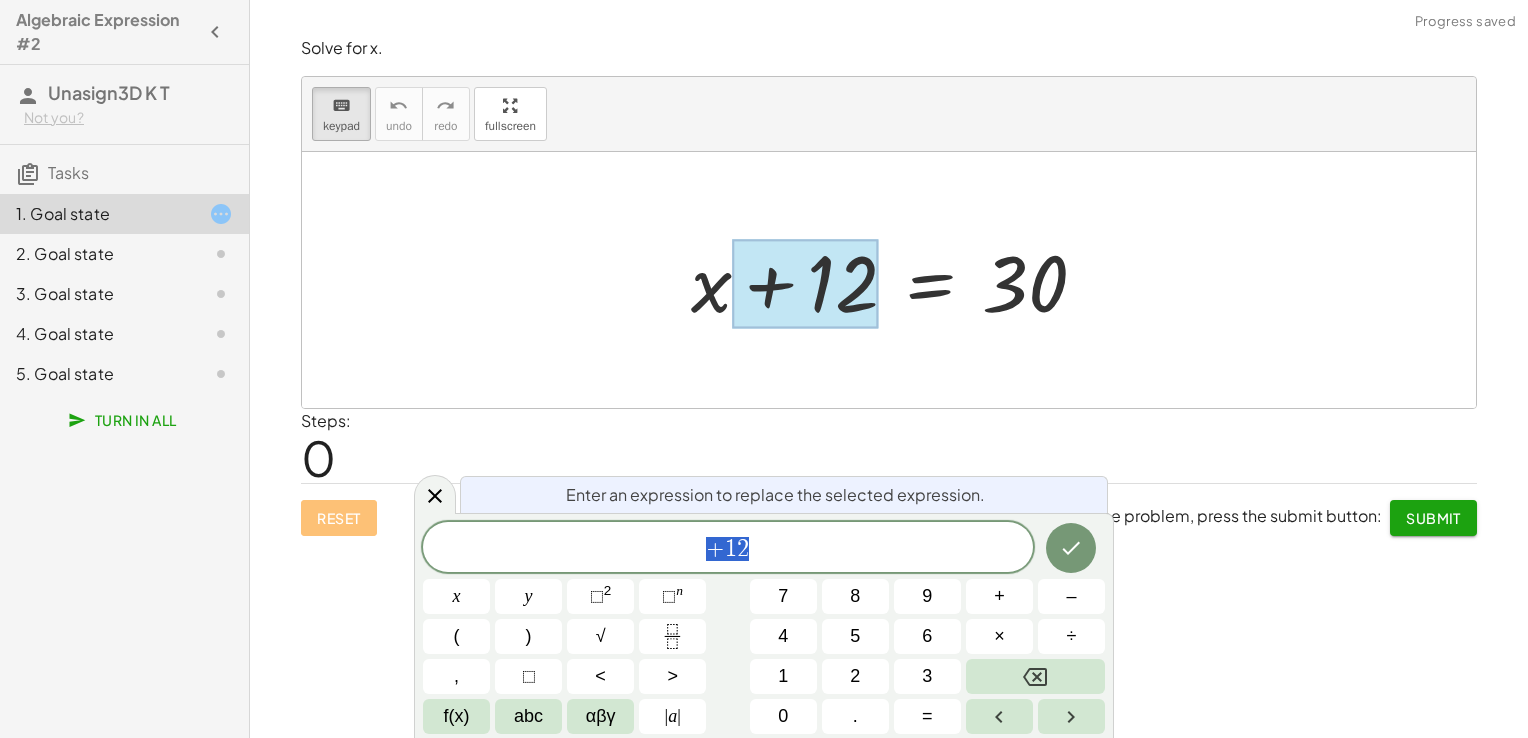 click on "+ x + 12 = 30" at bounding box center (889, 280) 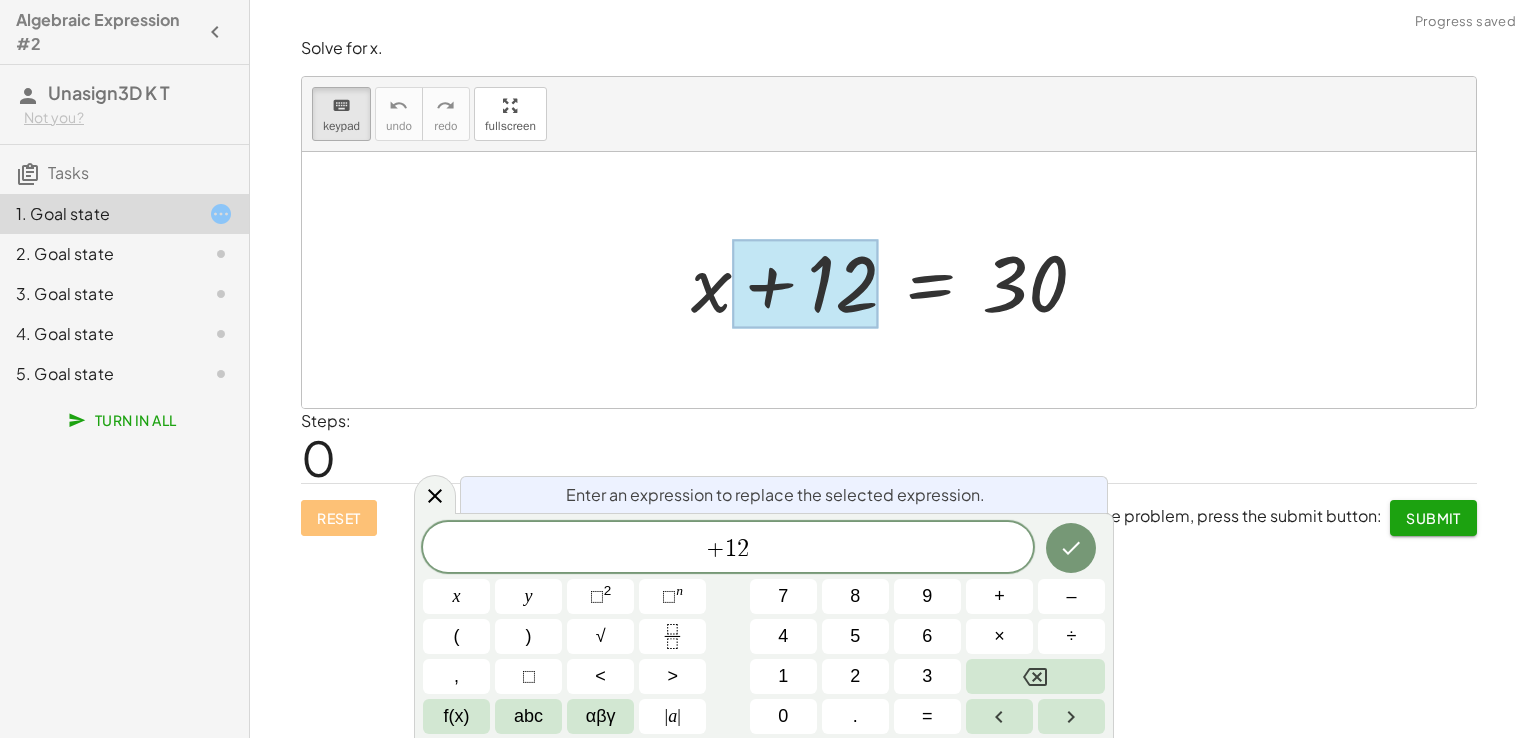 drag, startPoint x: 674, startPoint y: 274, endPoint x: 724, endPoint y: 281, distance: 50.48762 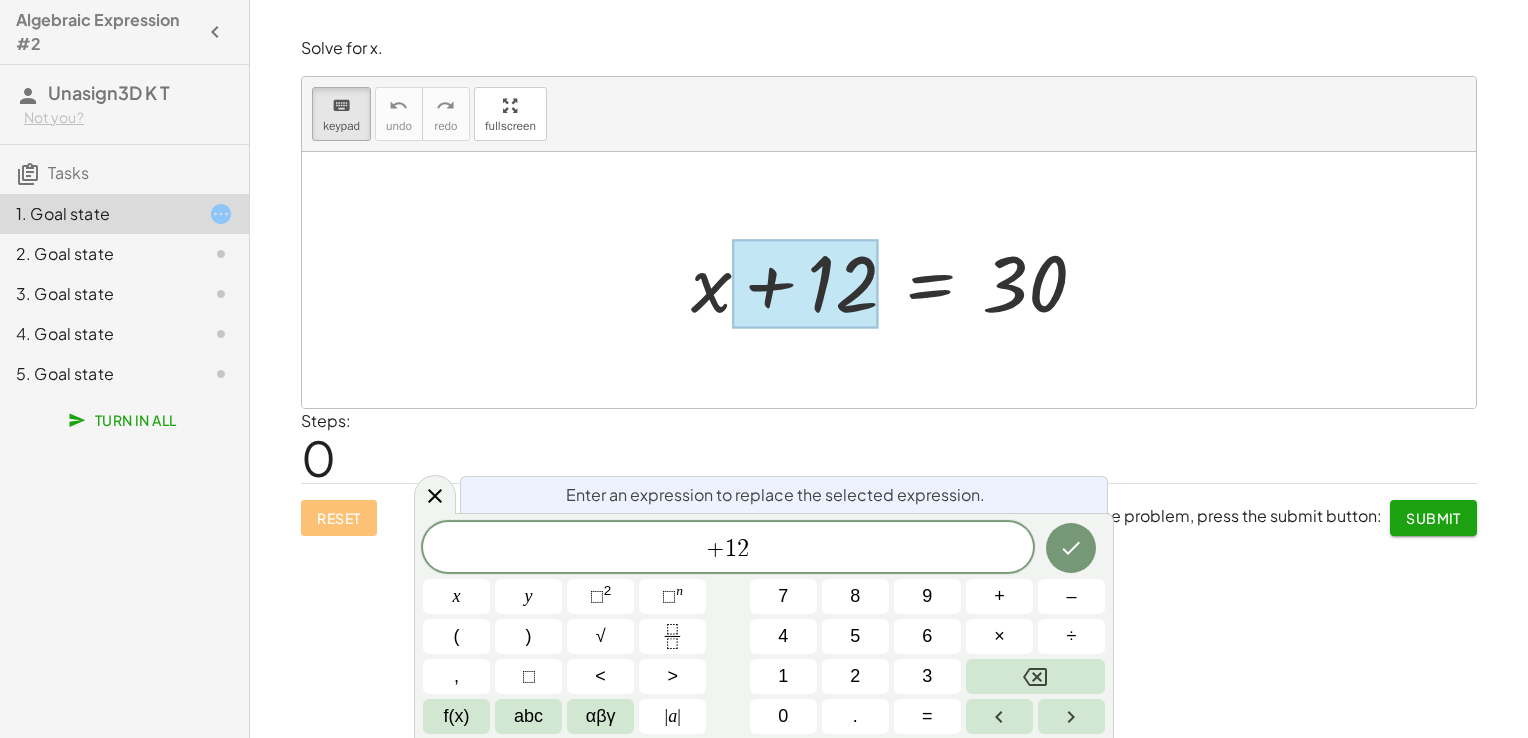 click at bounding box center (897, 280) 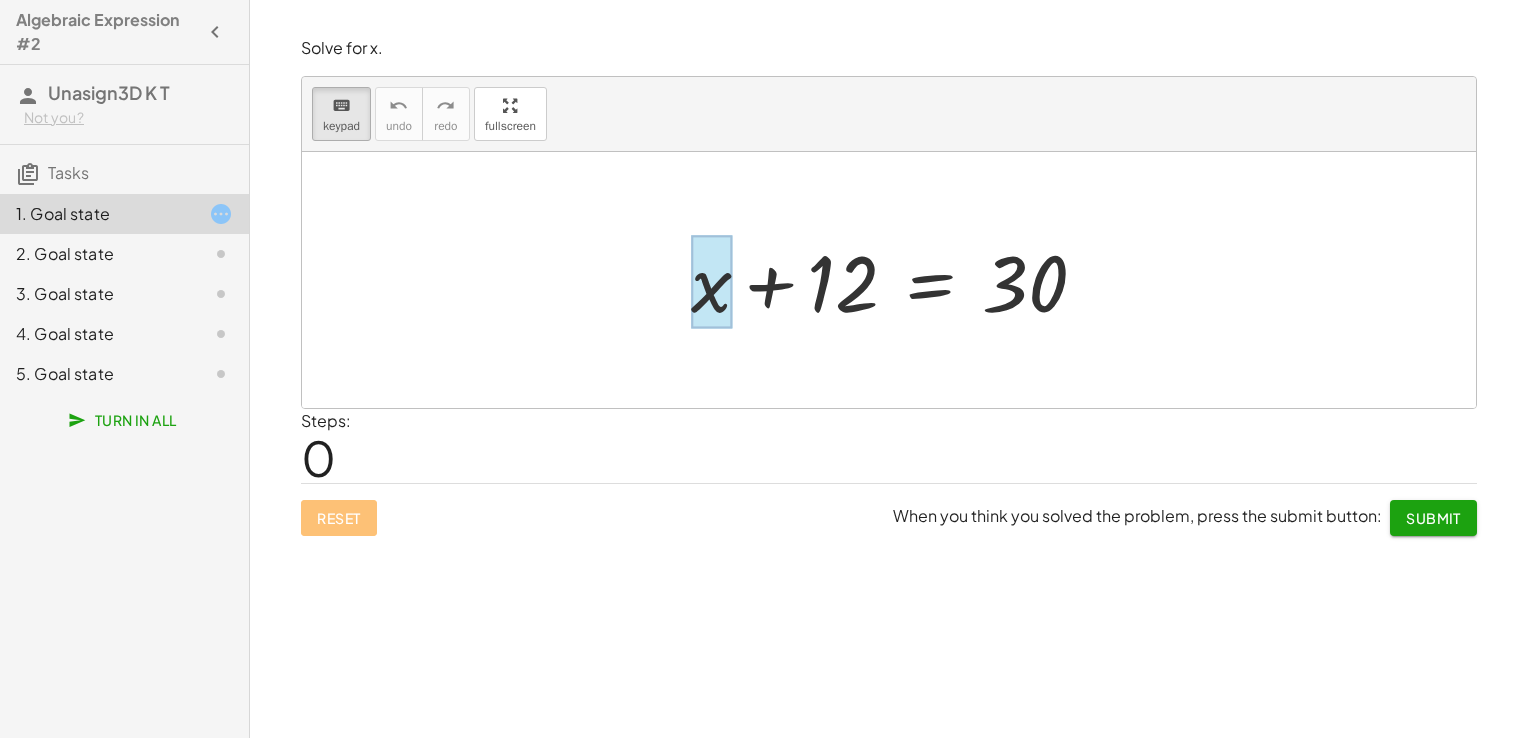 click at bounding box center (711, 282) 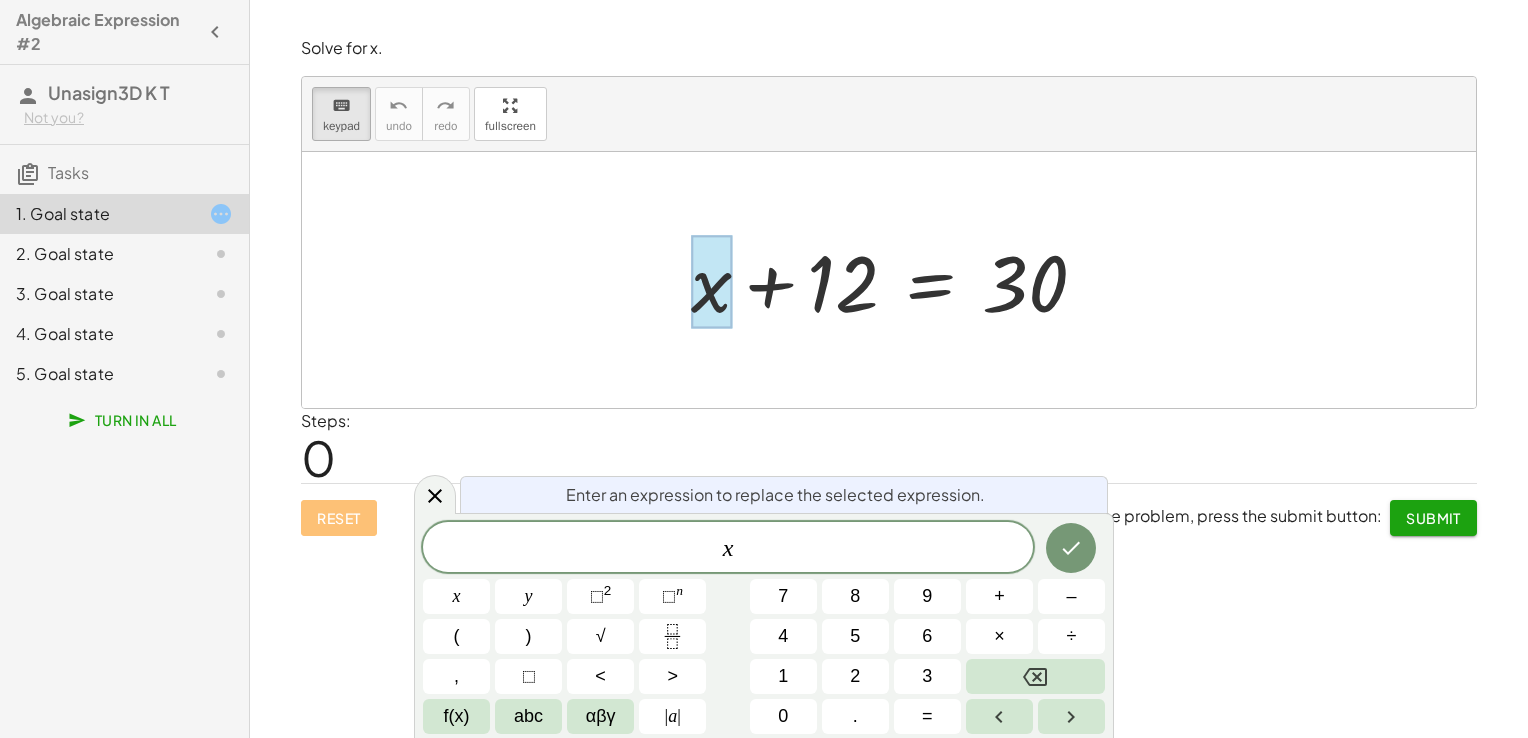 click at bounding box center (711, 282) 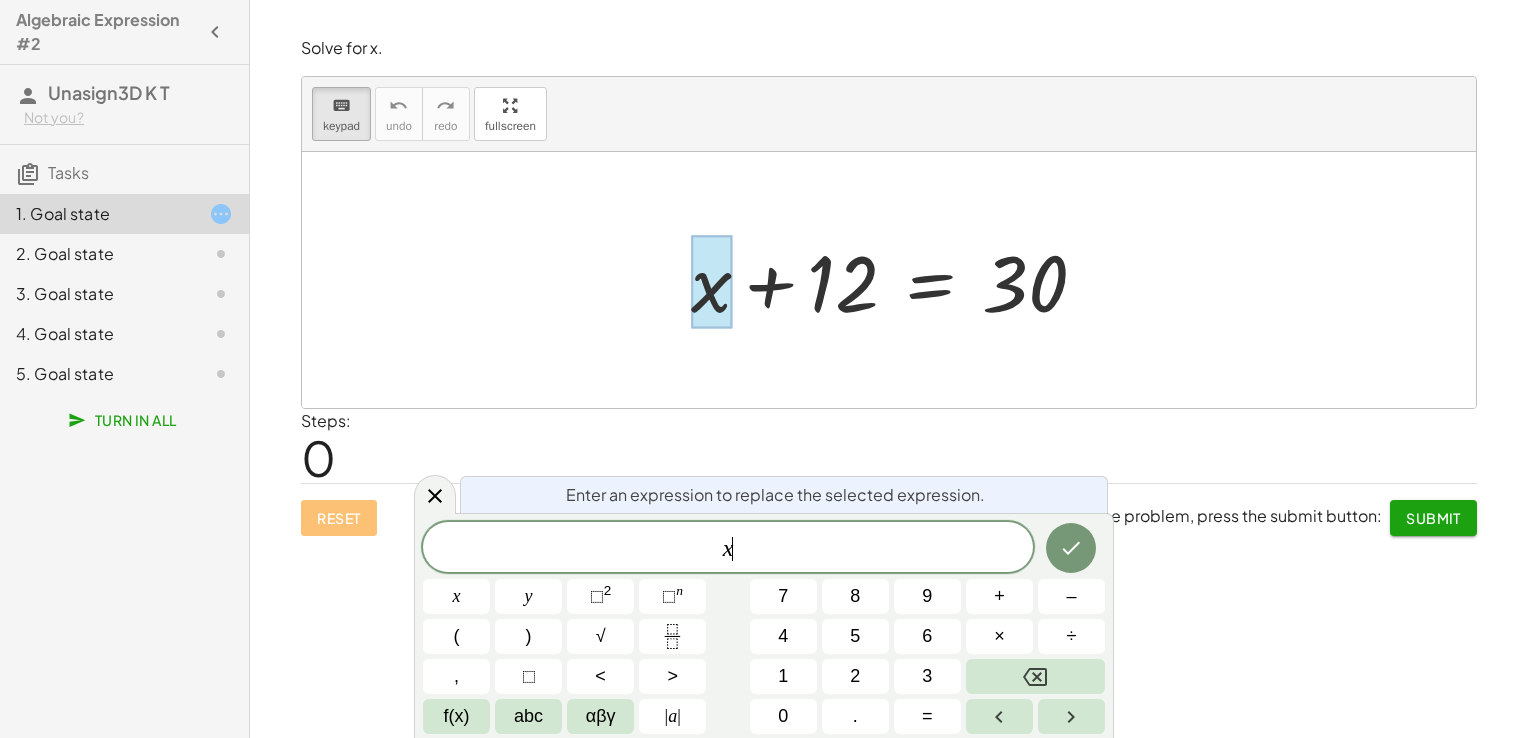 click on "x" at bounding box center (728, 548) 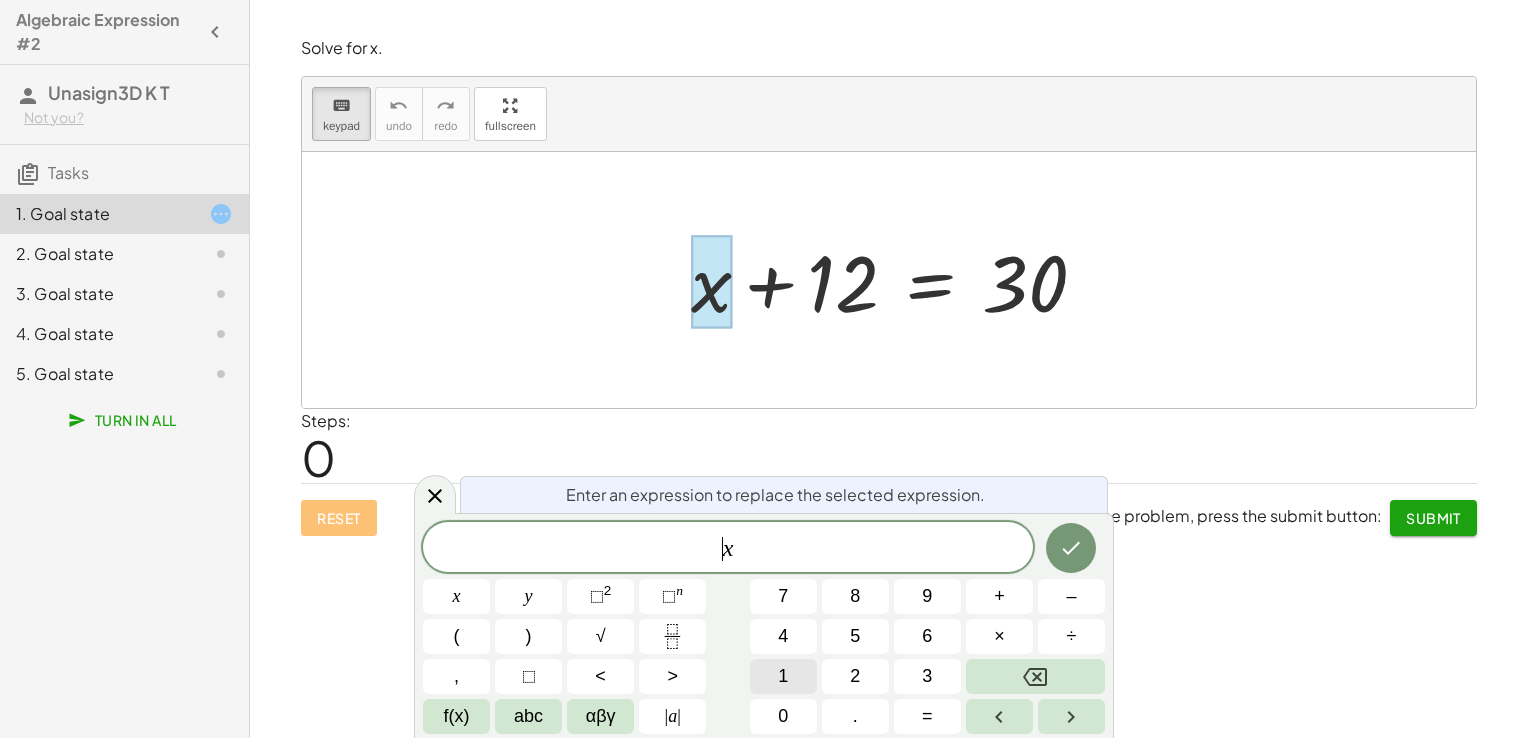 click on "1" at bounding box center (783, 676) 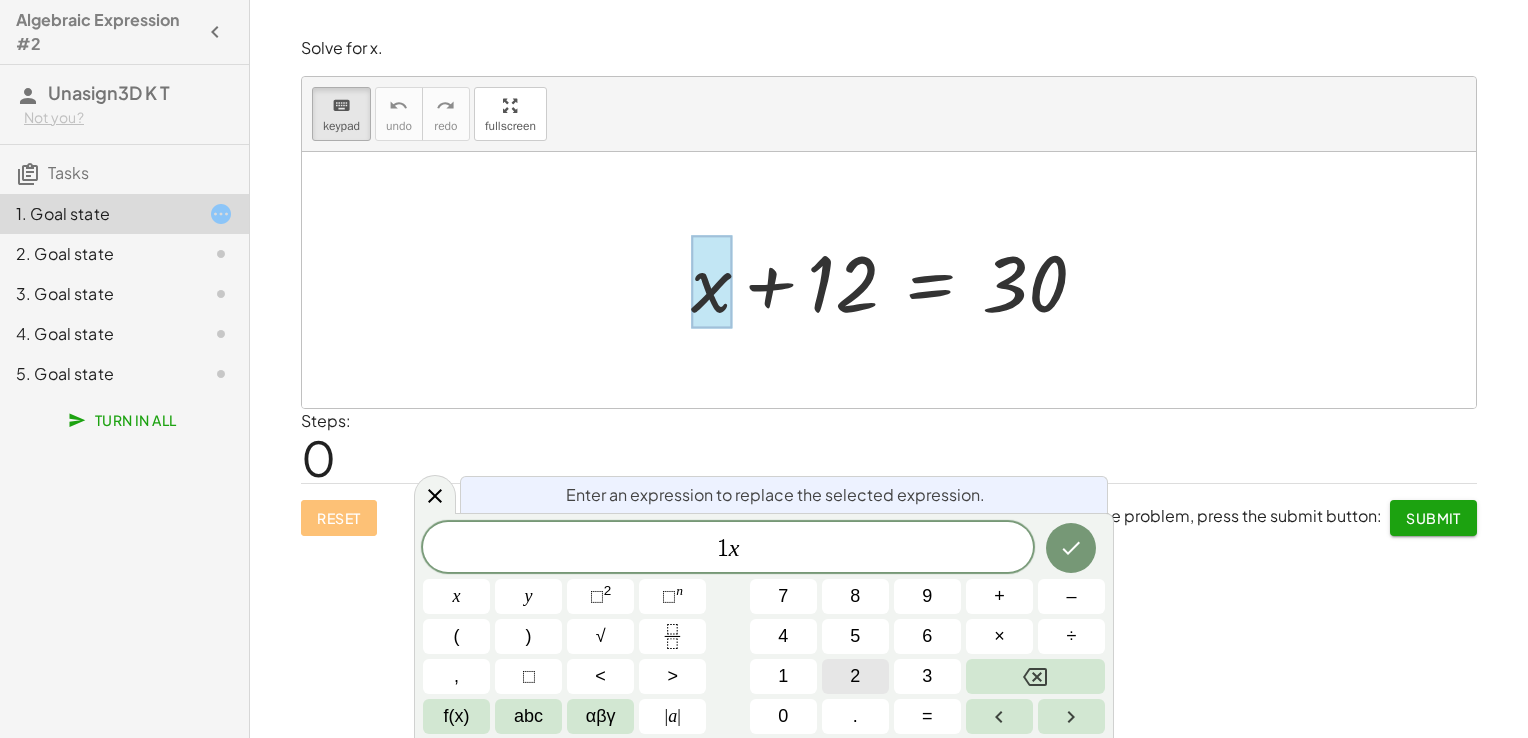 click on "2" at bounding box center [855, 676] 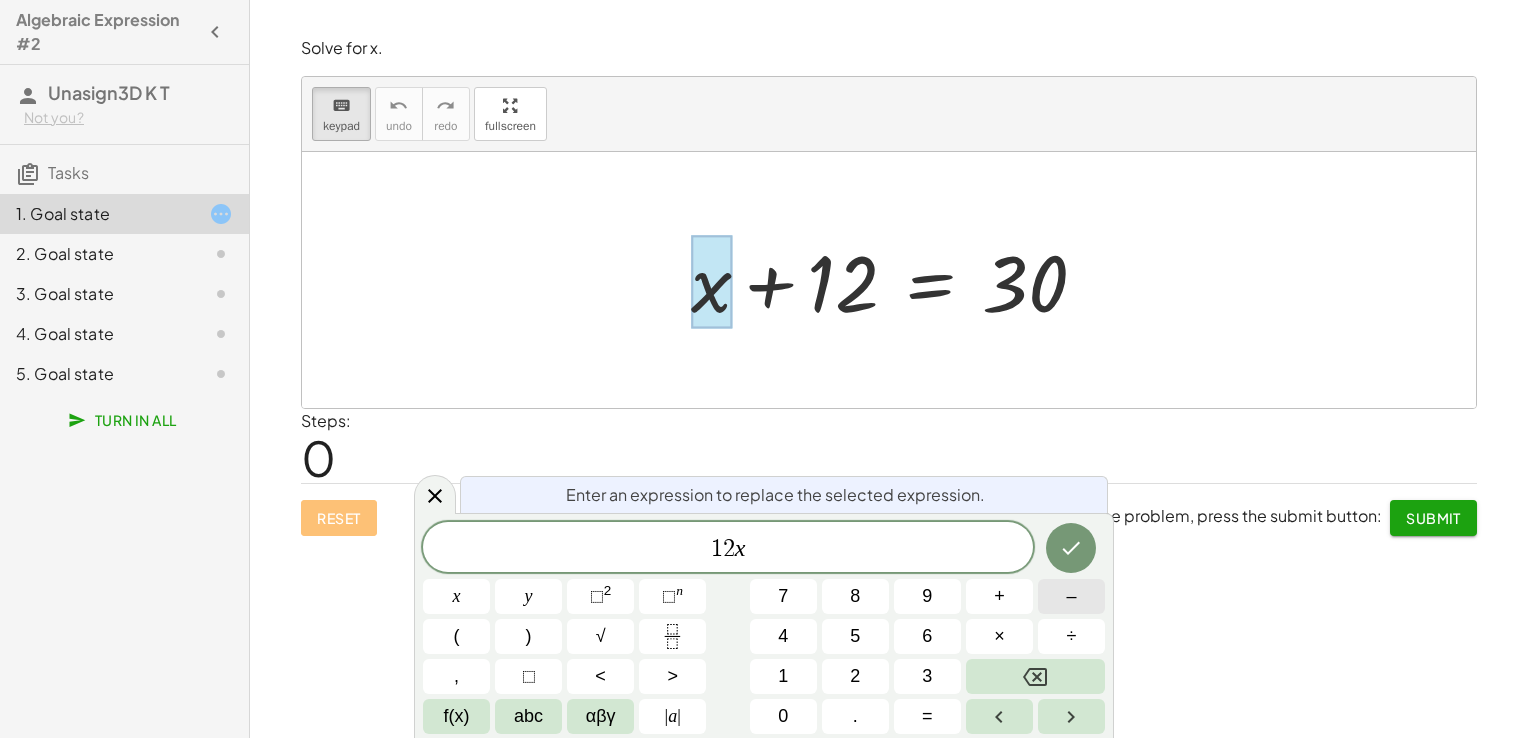 click on "–" at bounding box center (1071, 596) 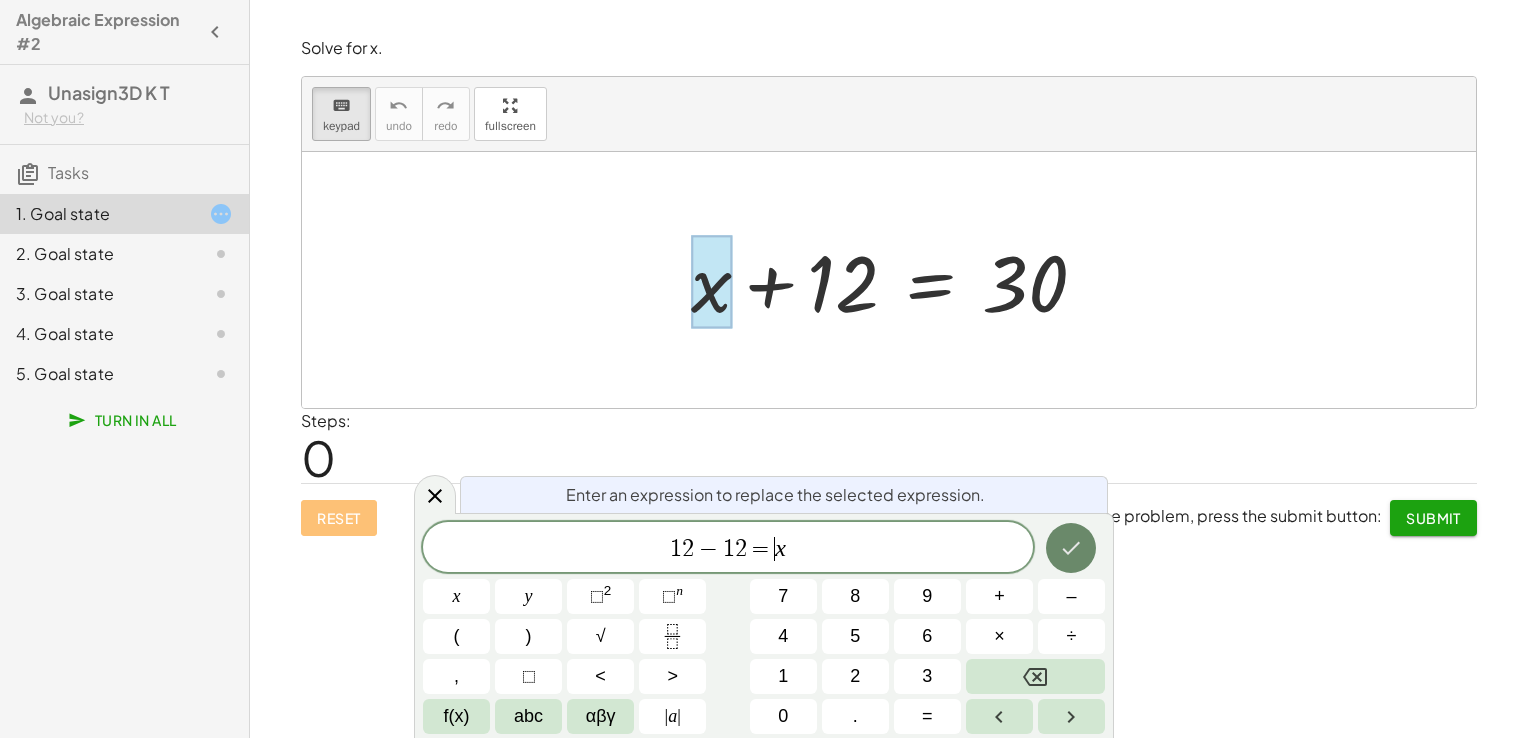 click at bounding box center (1071, 548) 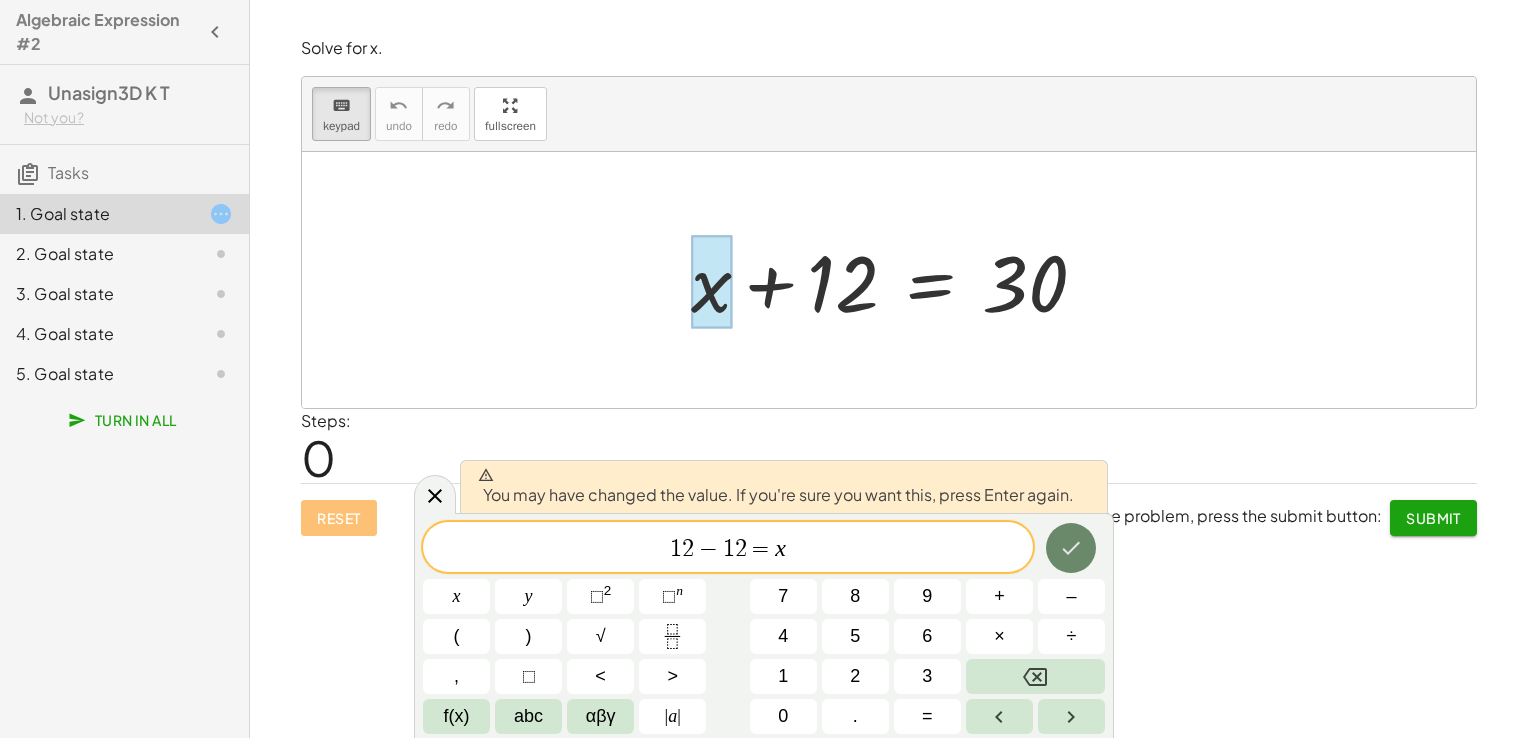 click 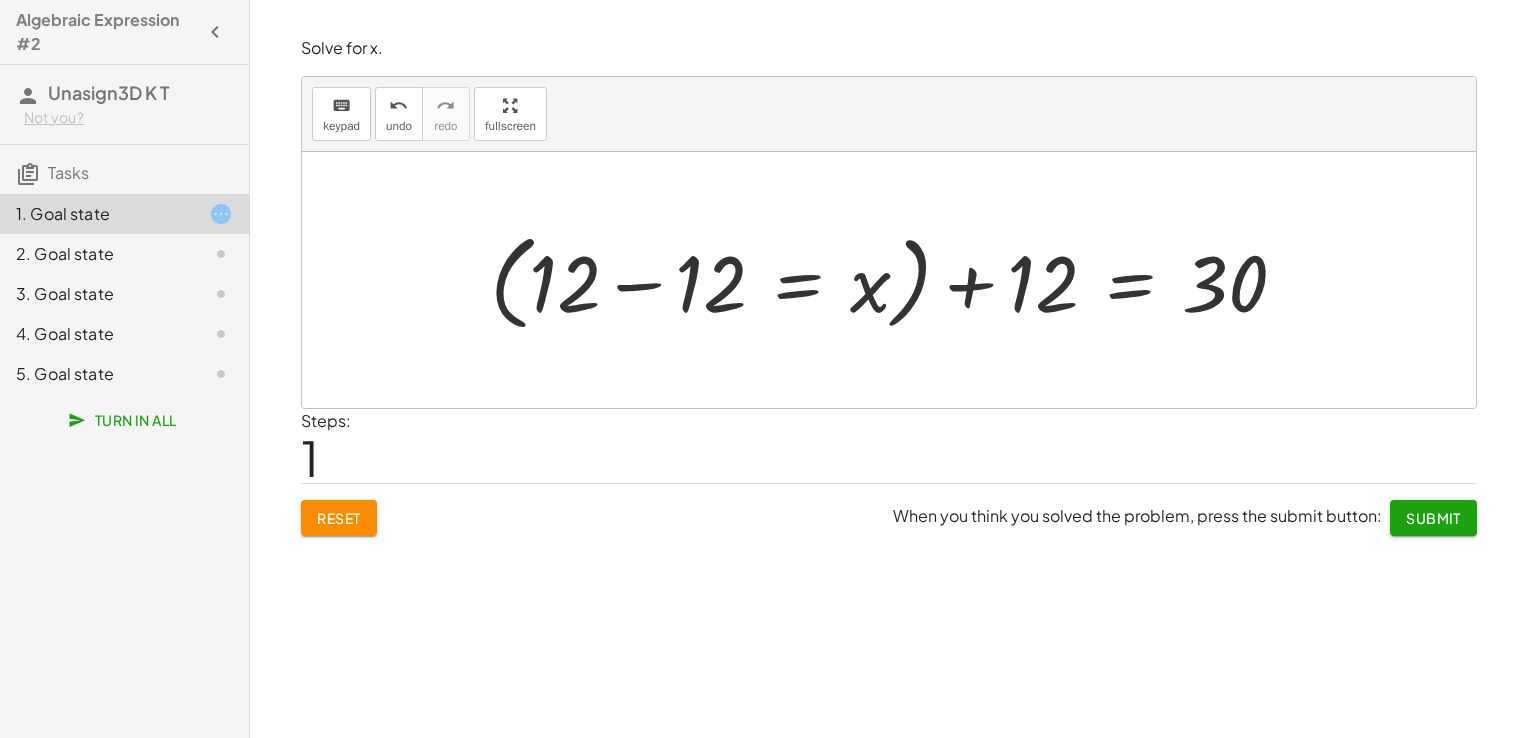 click at bounding box center [896, 280] 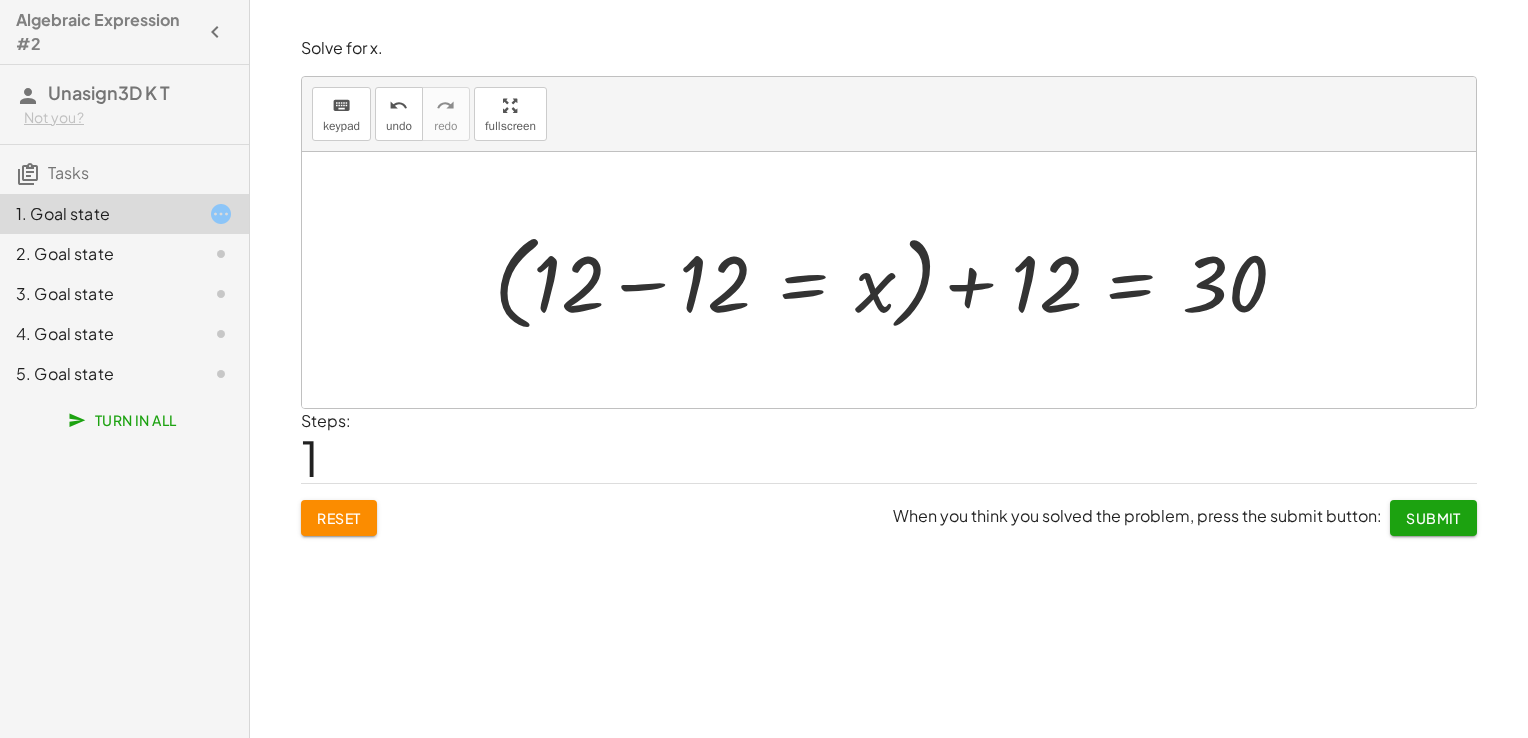 click at bounding box center (896, 280) 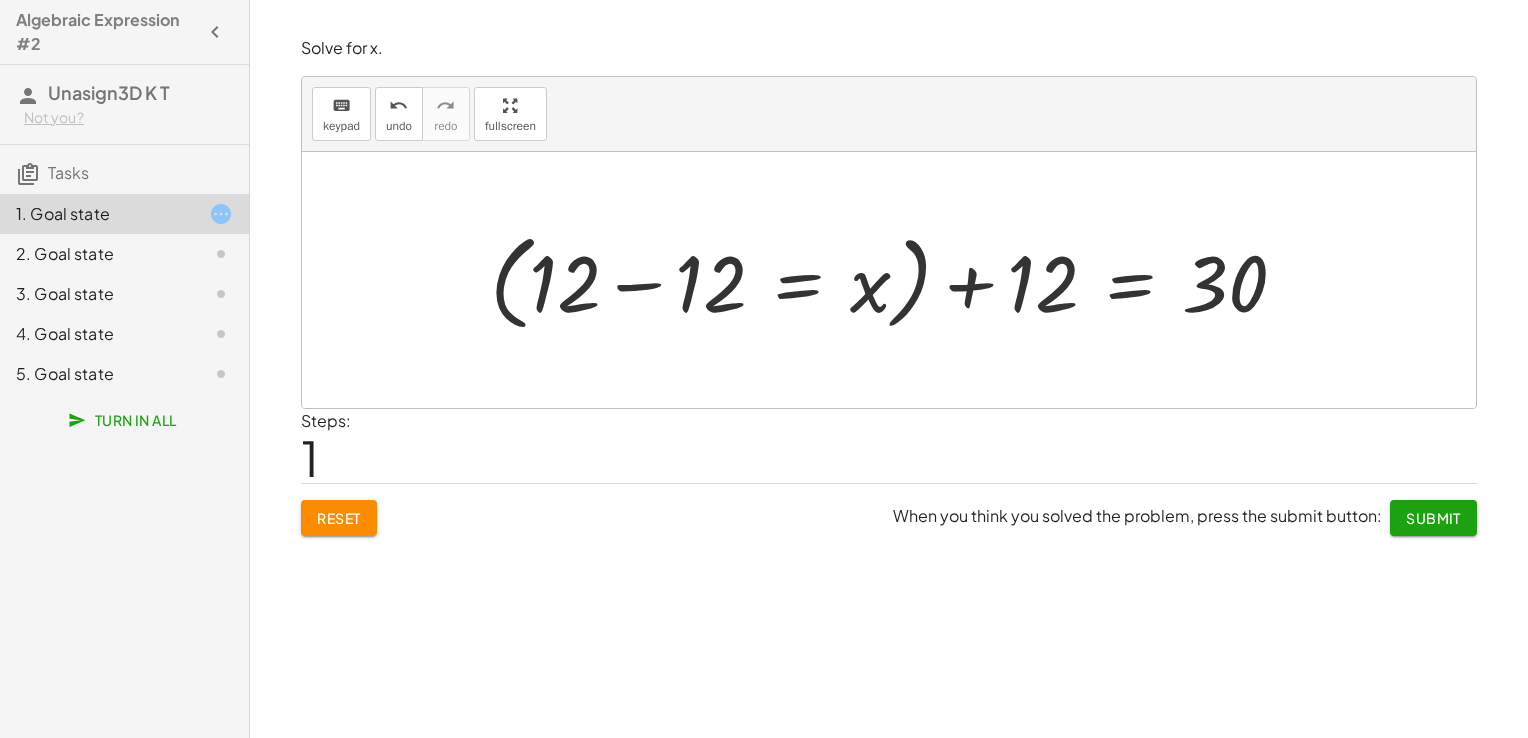 click at bounding box center (896, 280) 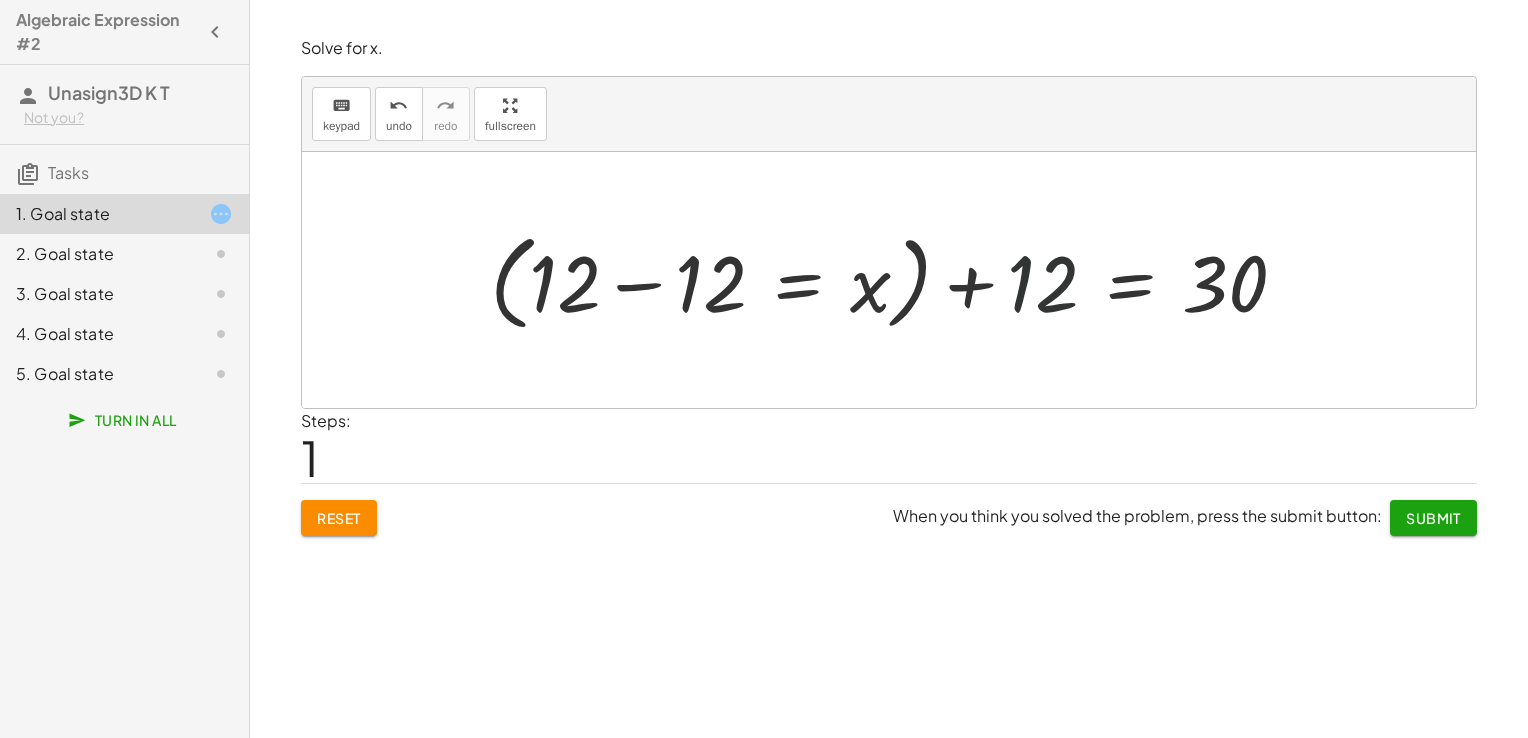click at bounding box center (896, 280) 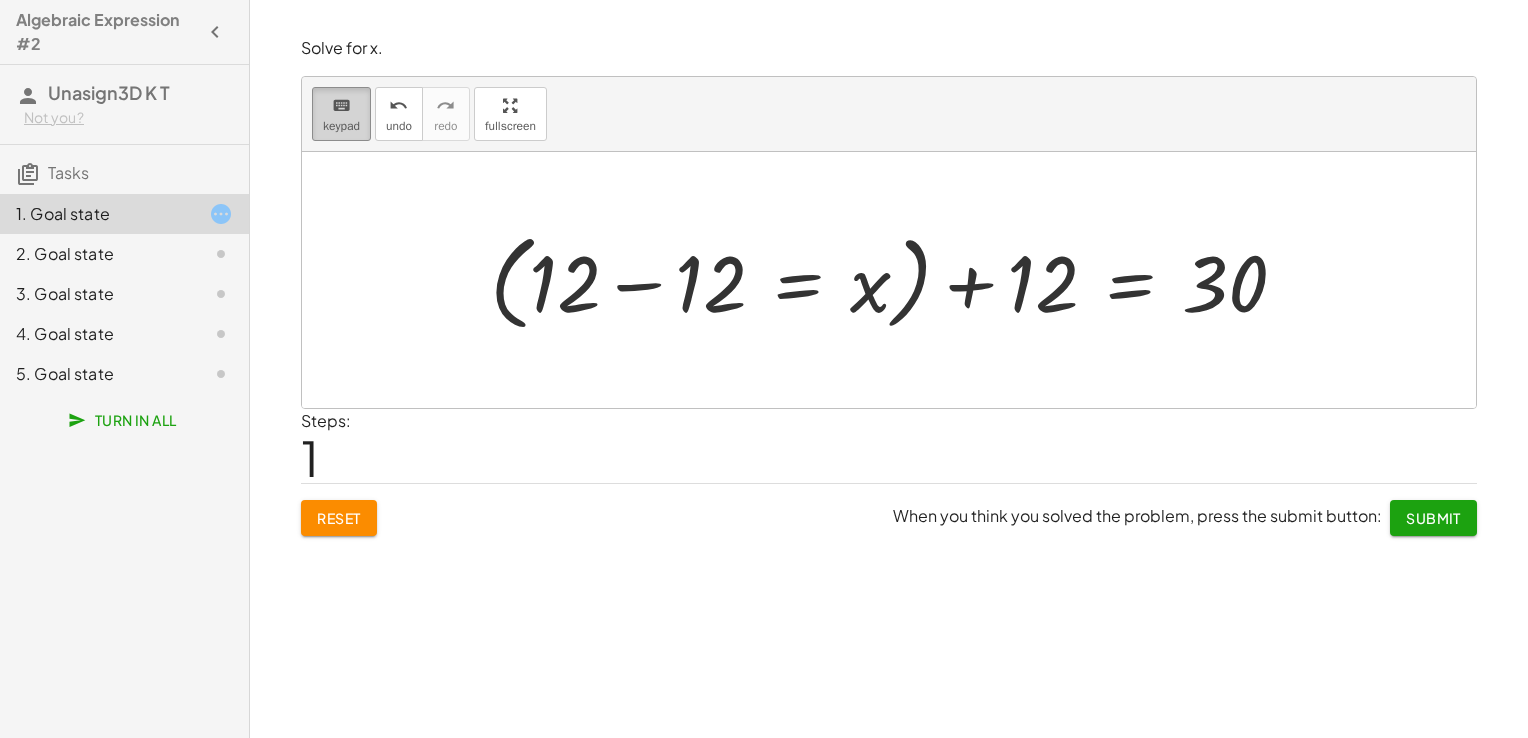click on "keyboard" at bounding box center [341, 106] 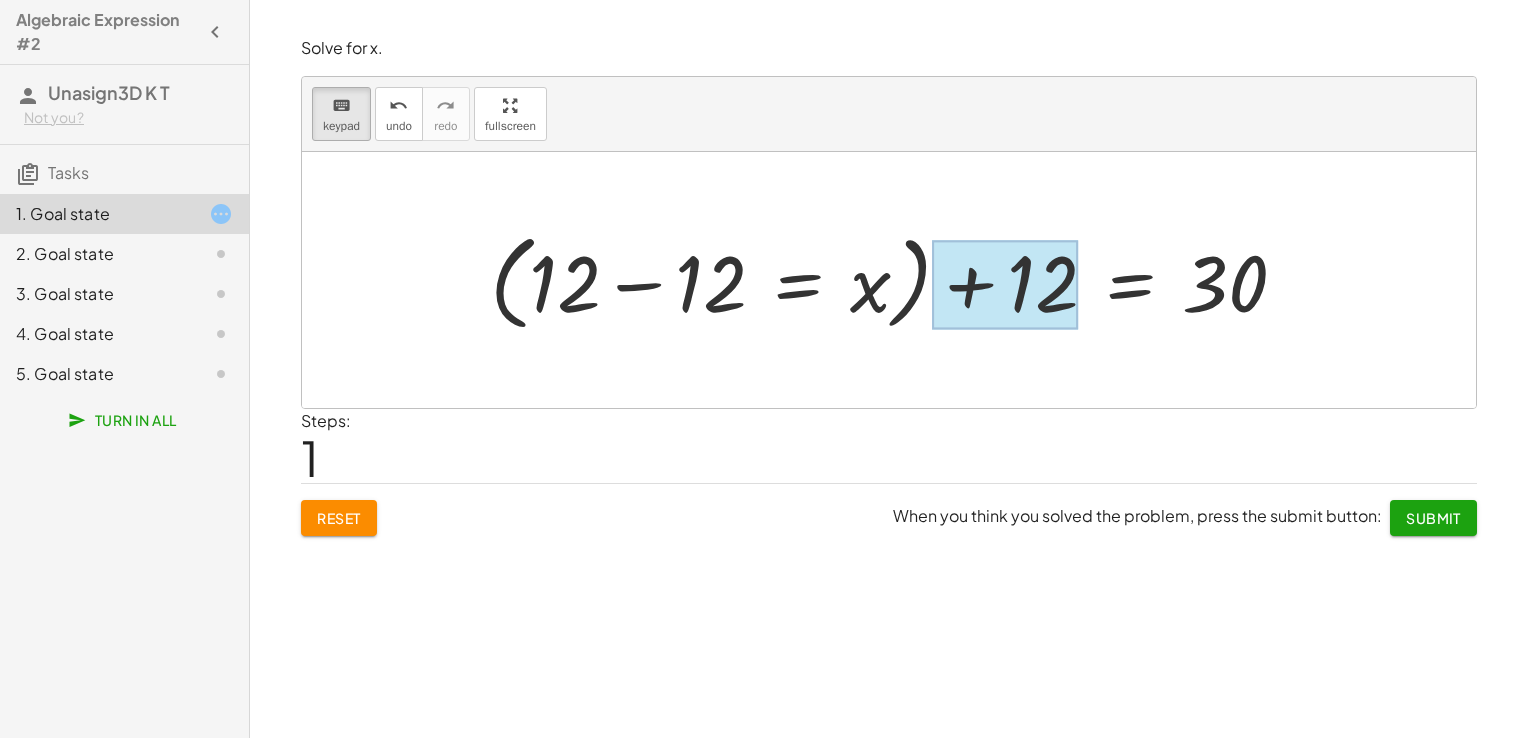 click at bounding box center [1005, 284] 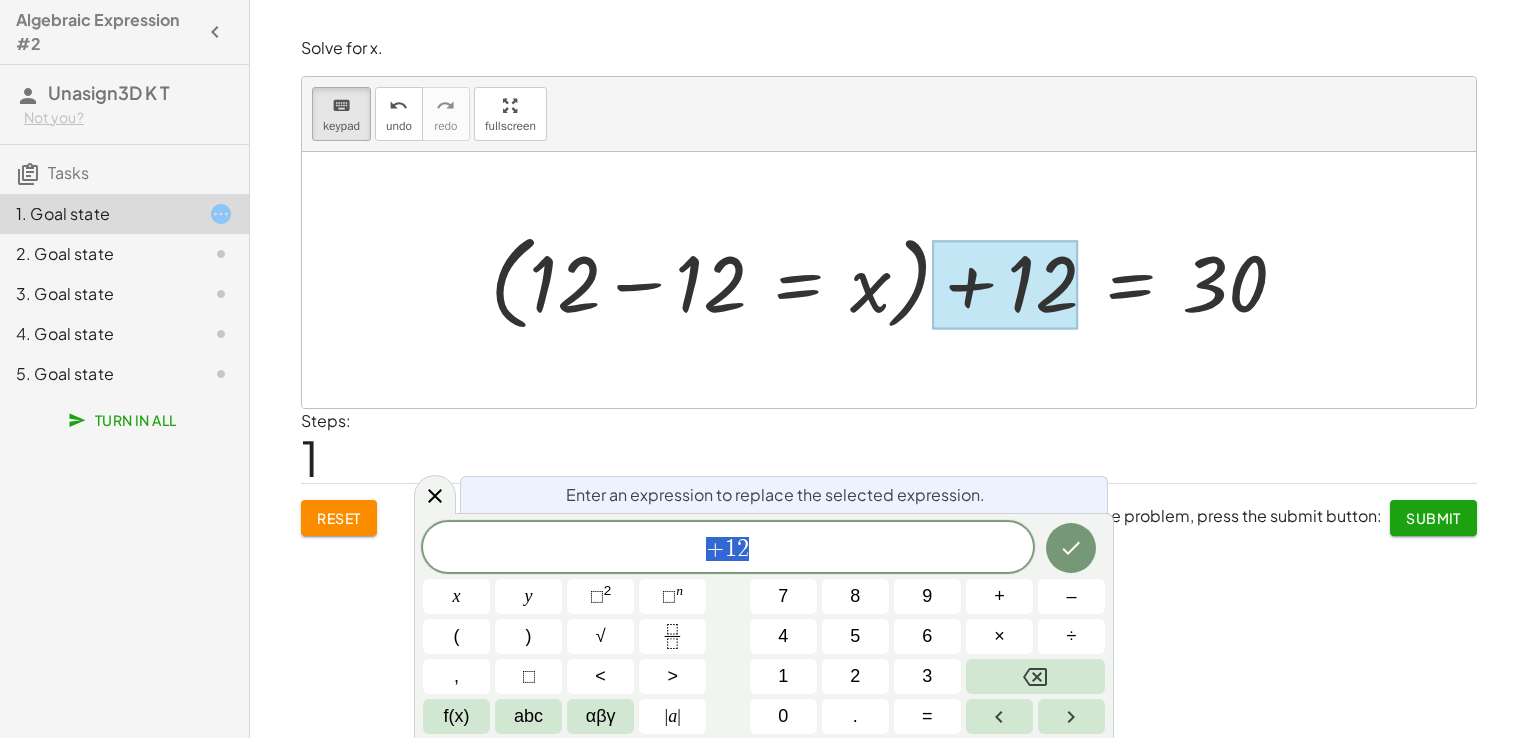 click on "+ 1 2" at bounding box center (728, 549) 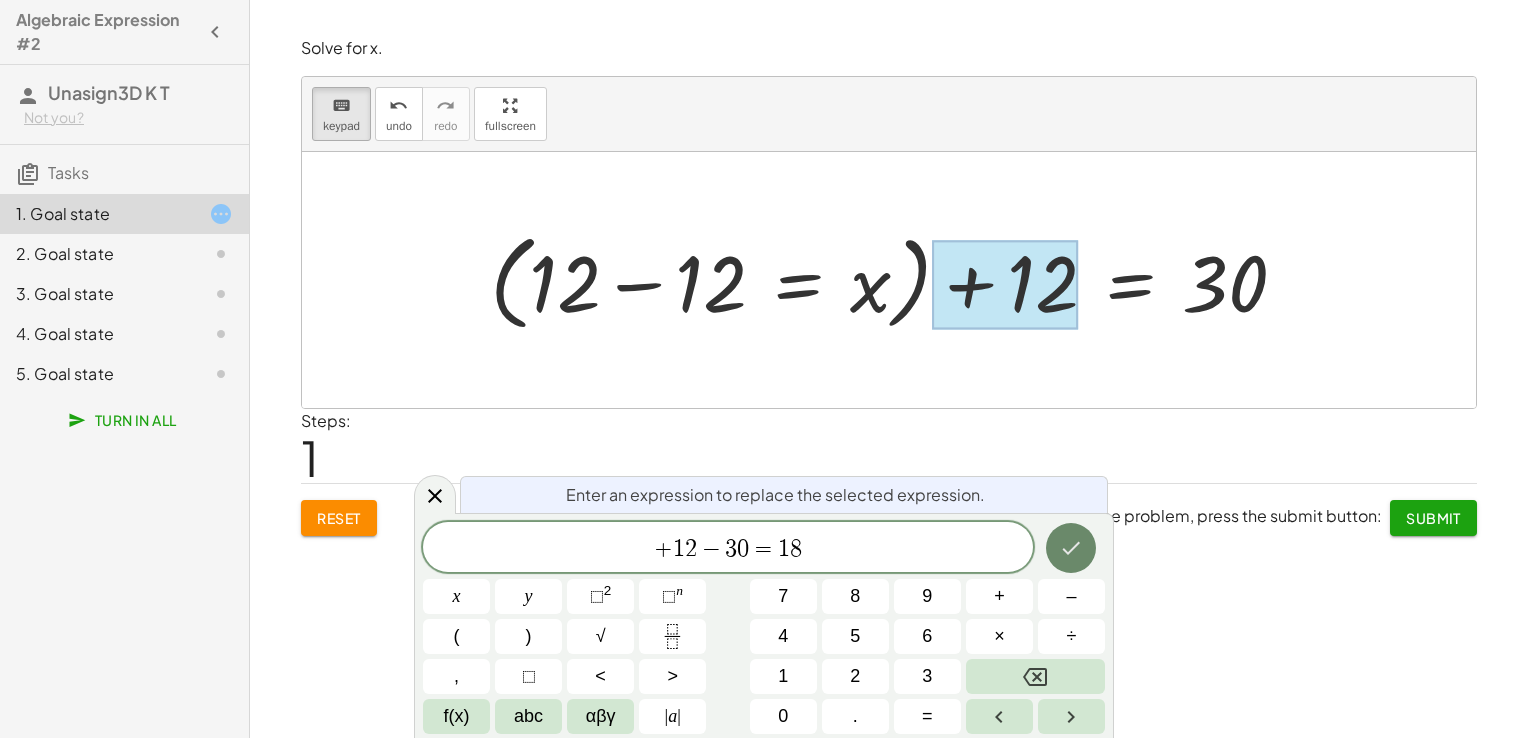 click 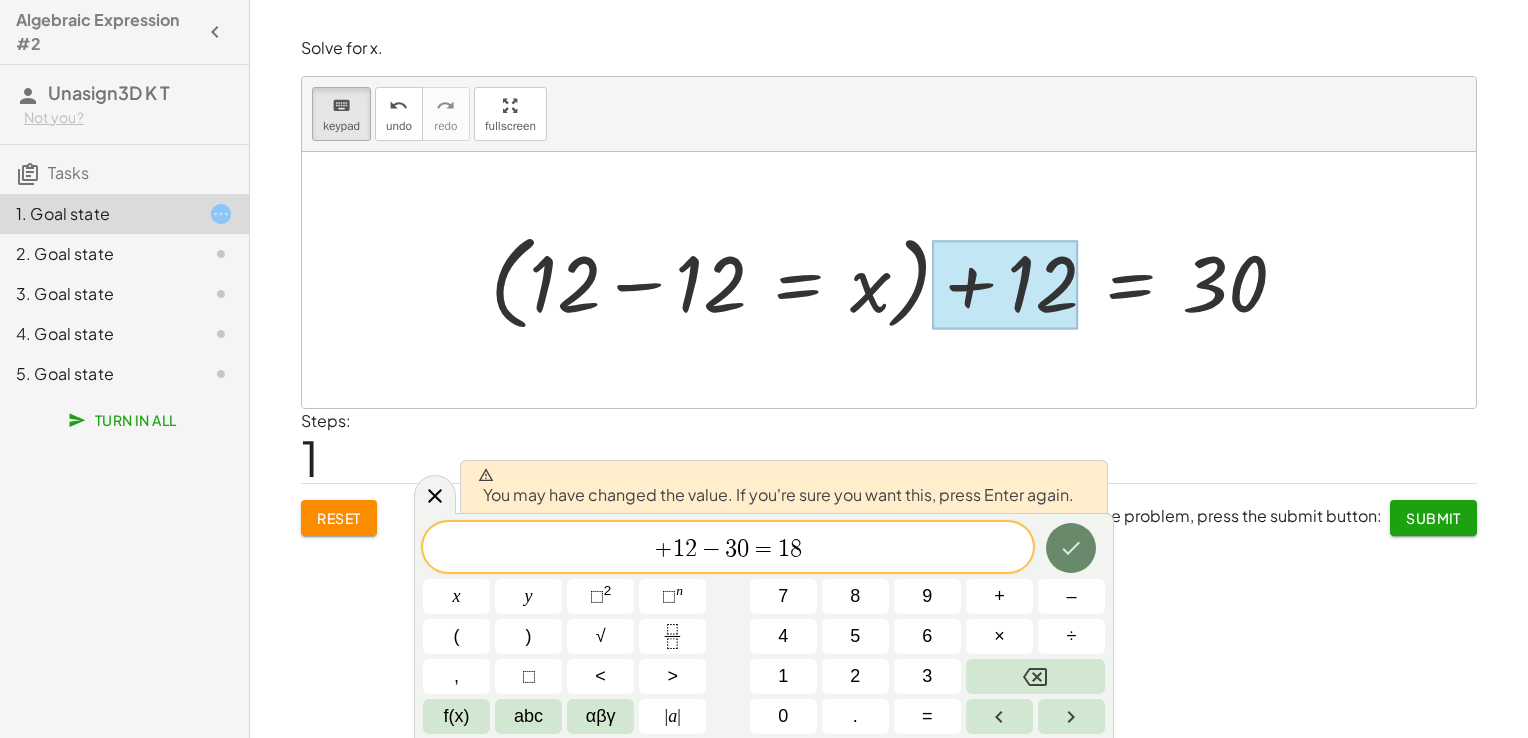 click 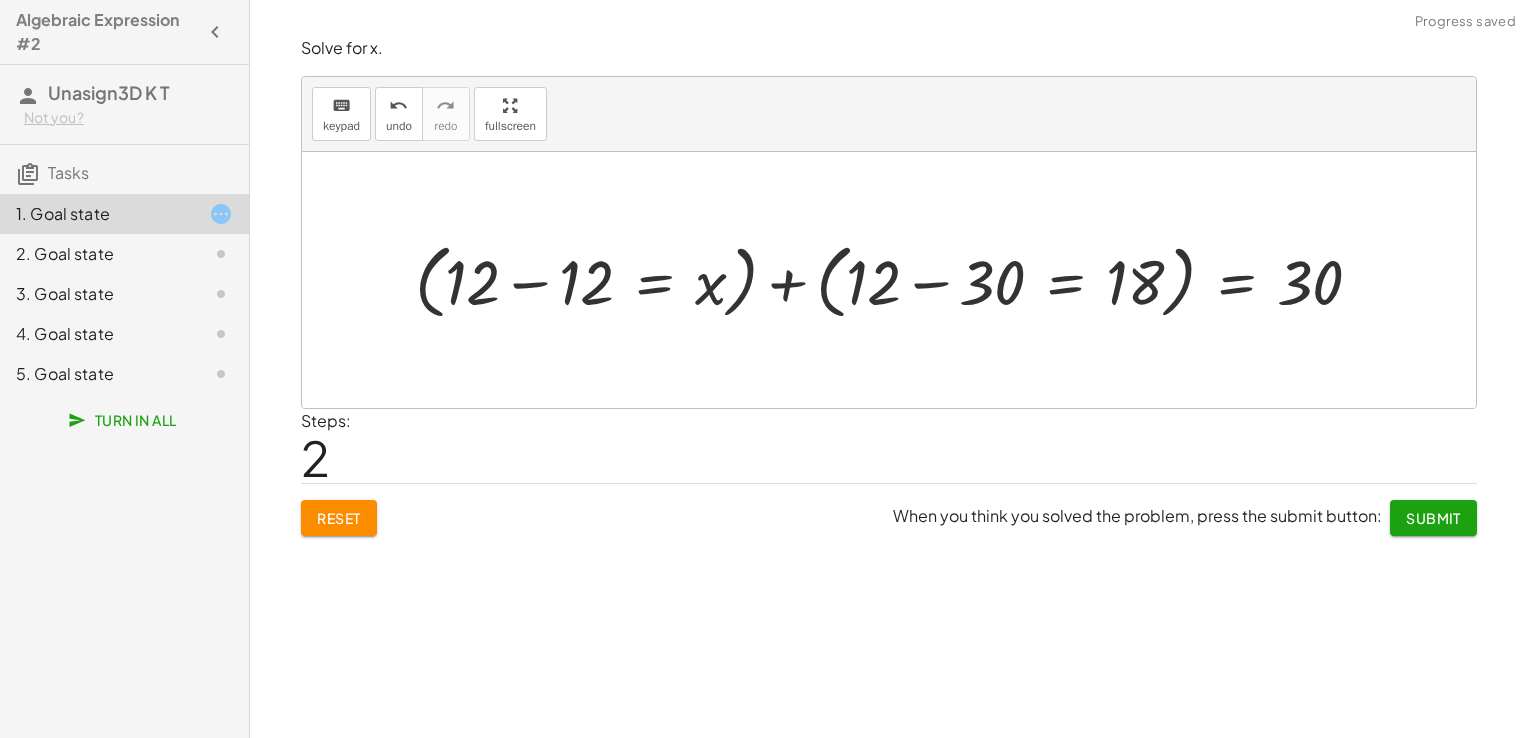 click at bounding box center [896, 279] 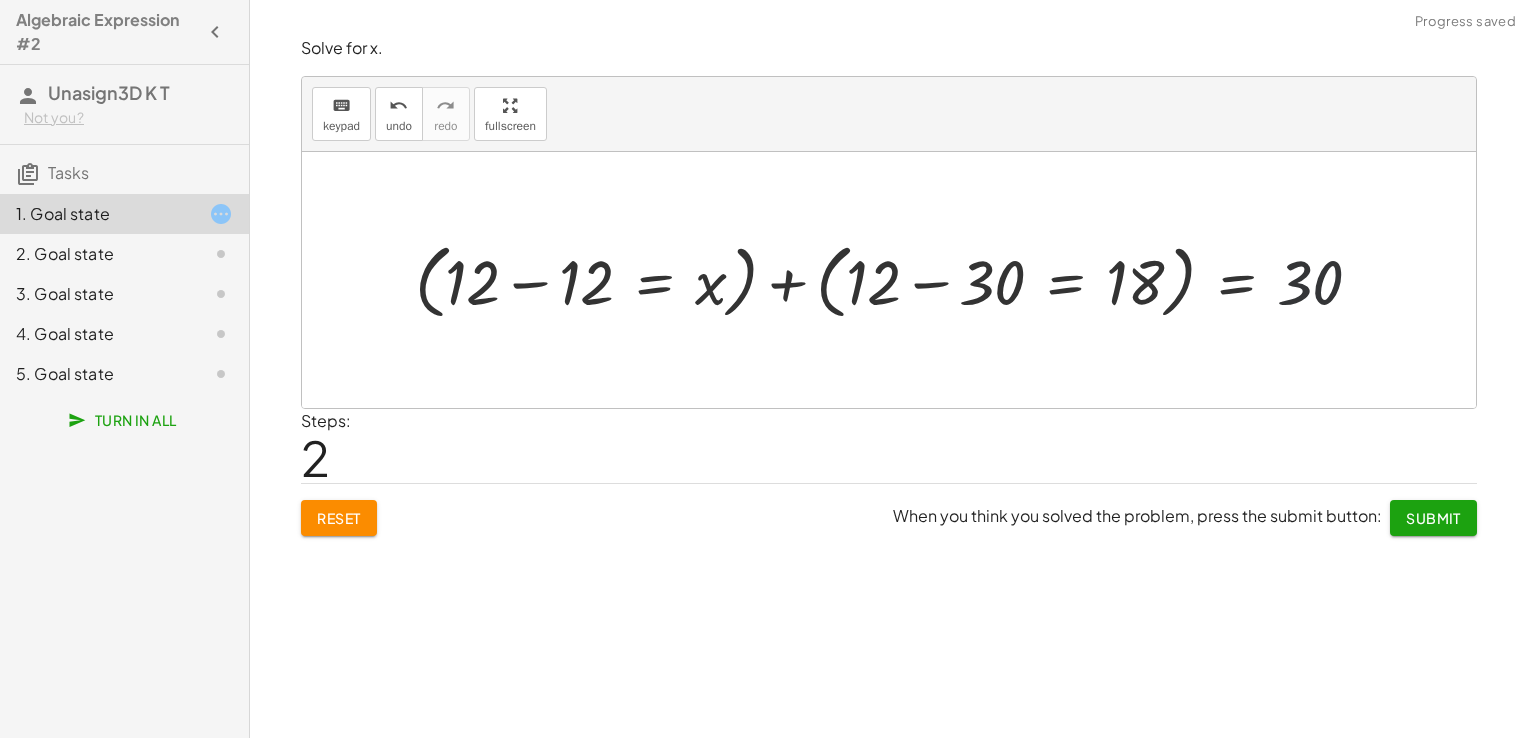 click at bounding box center (896, 279) 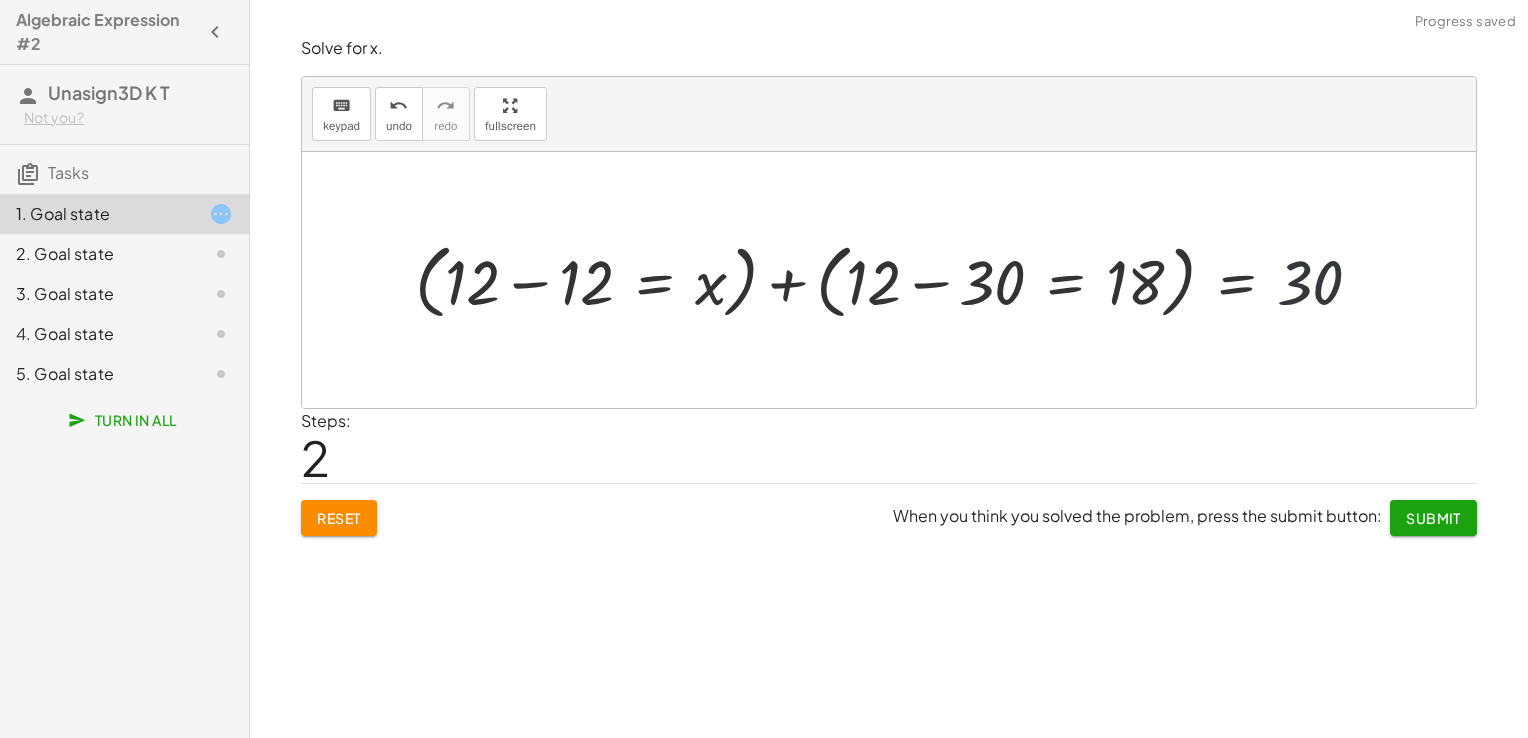 click at bounding box center (896, 279) 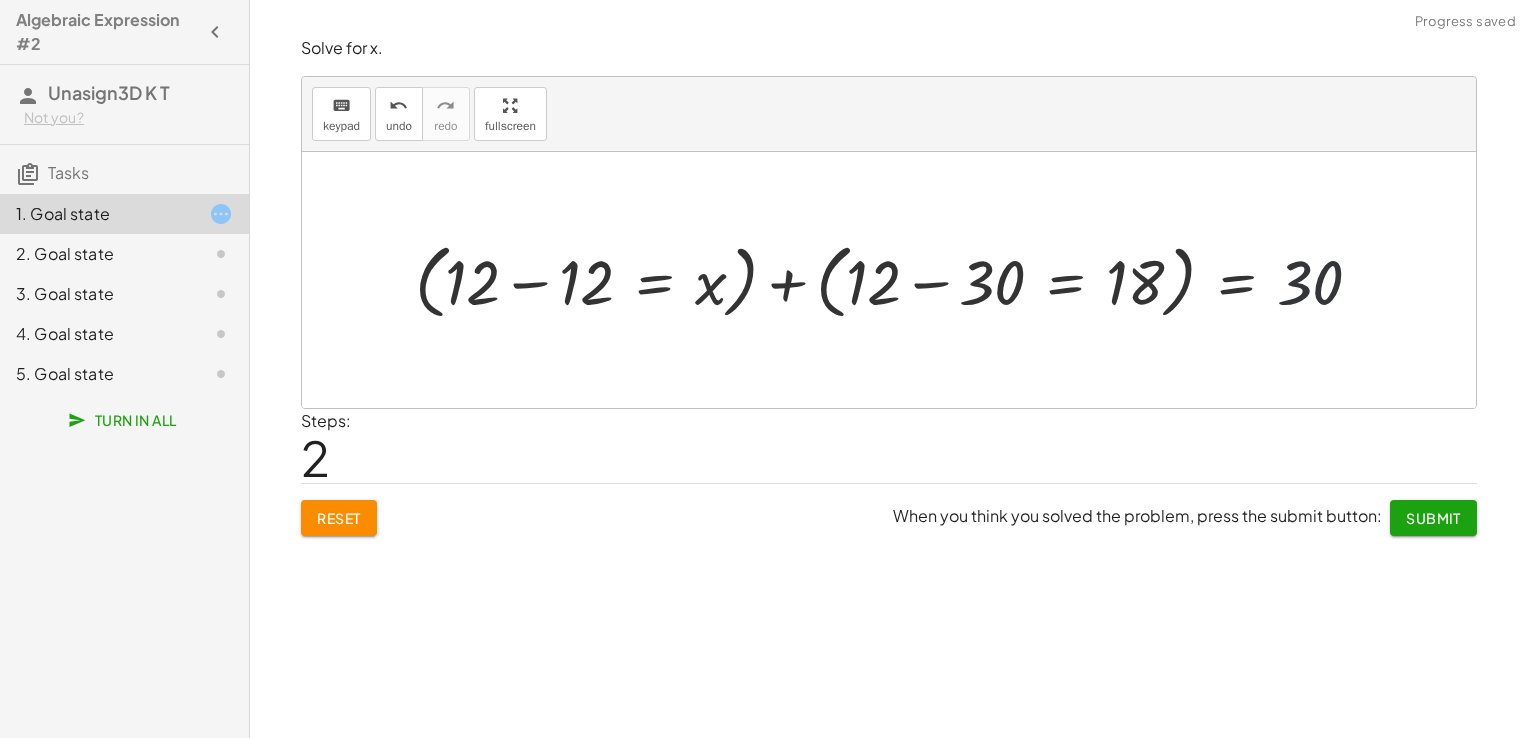 click at bounding box center (896, 279) 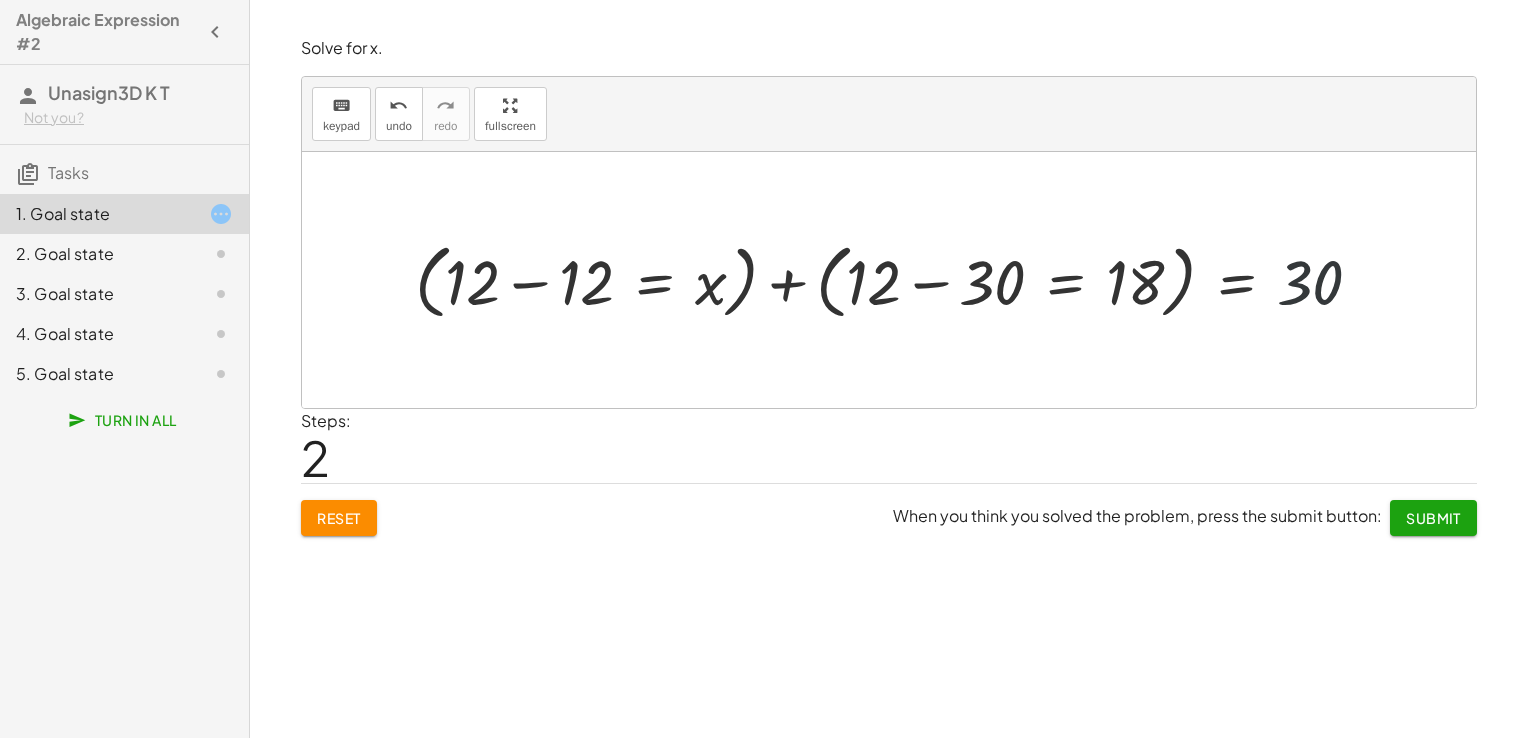 click at bounding box center (896, 279) 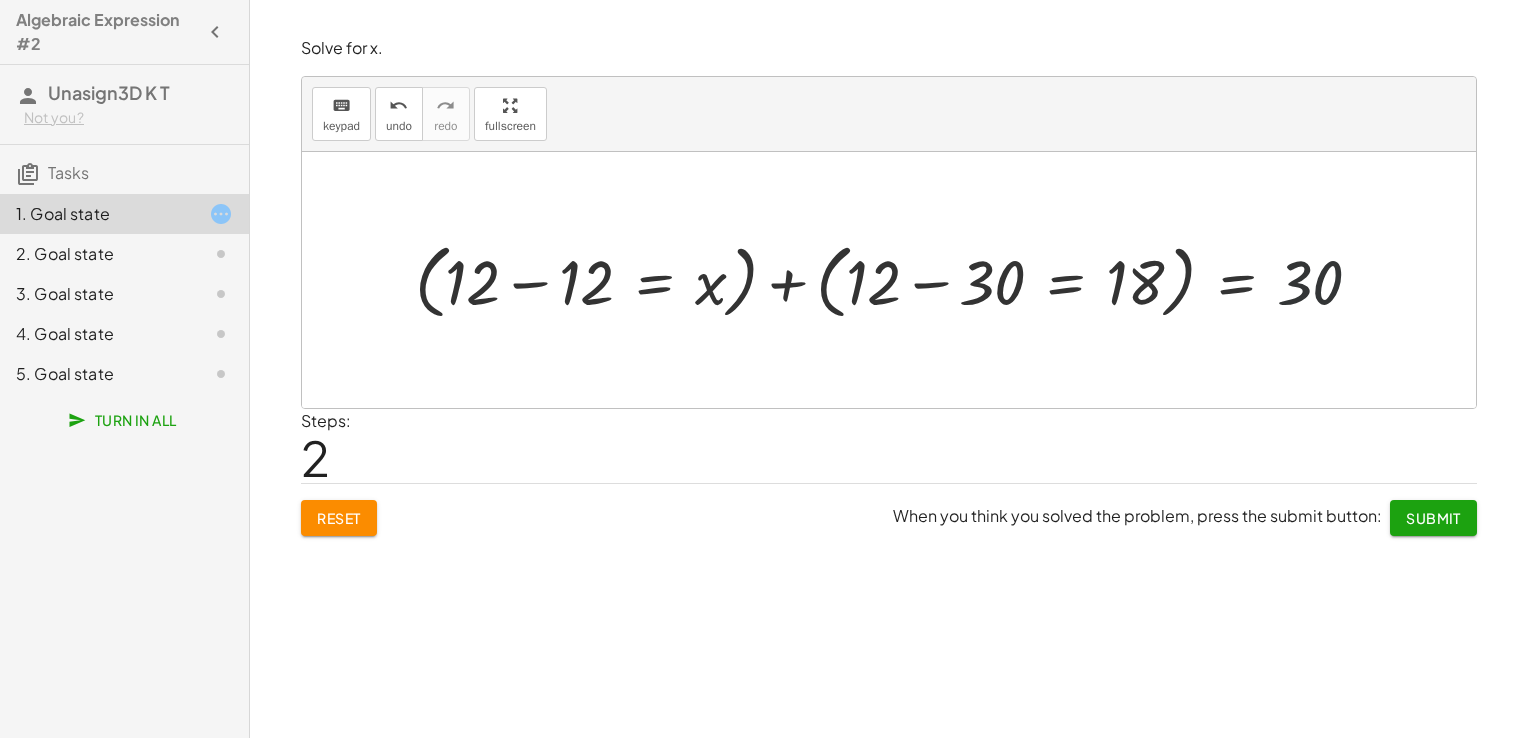 click at bounding box center [896, 279] 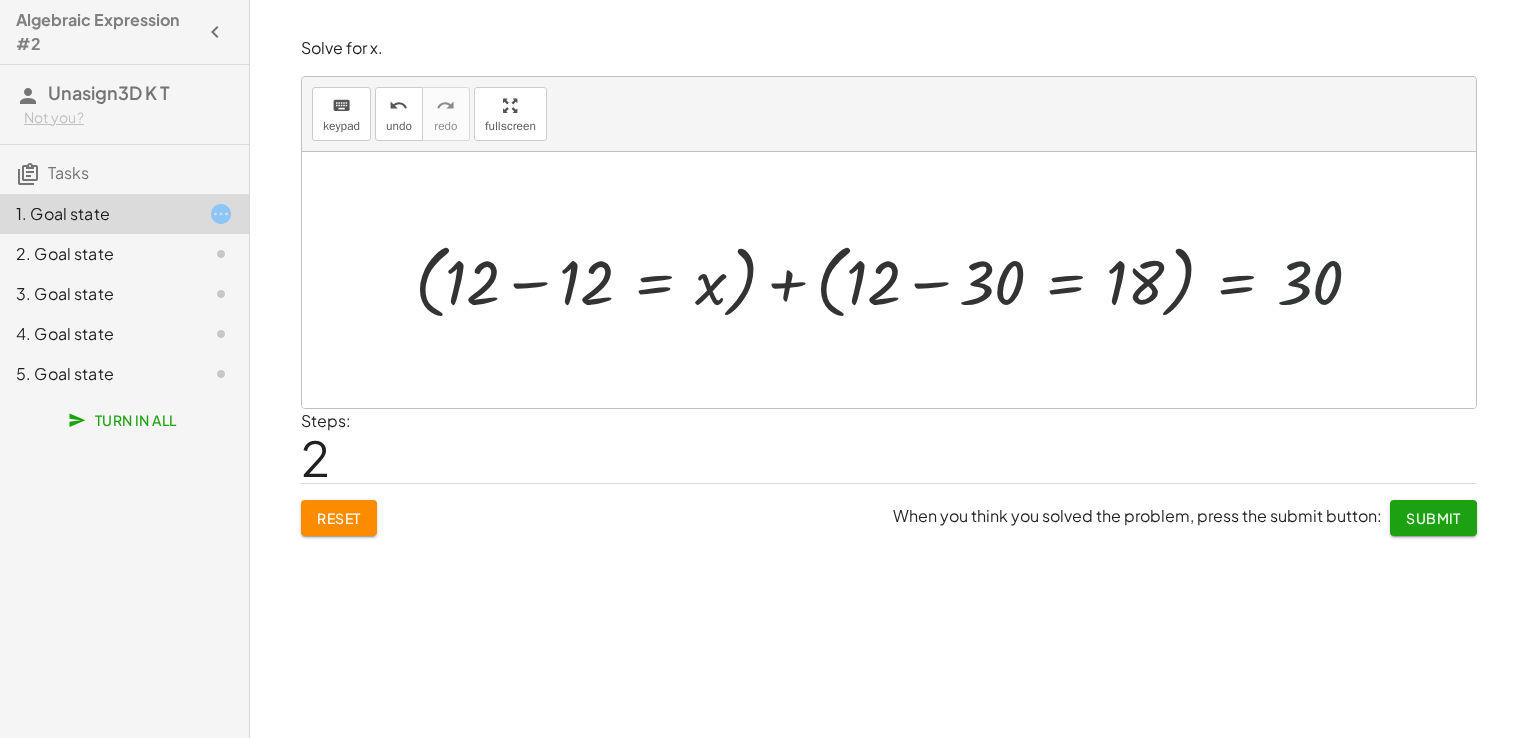 click at bounding box center (896, 279) 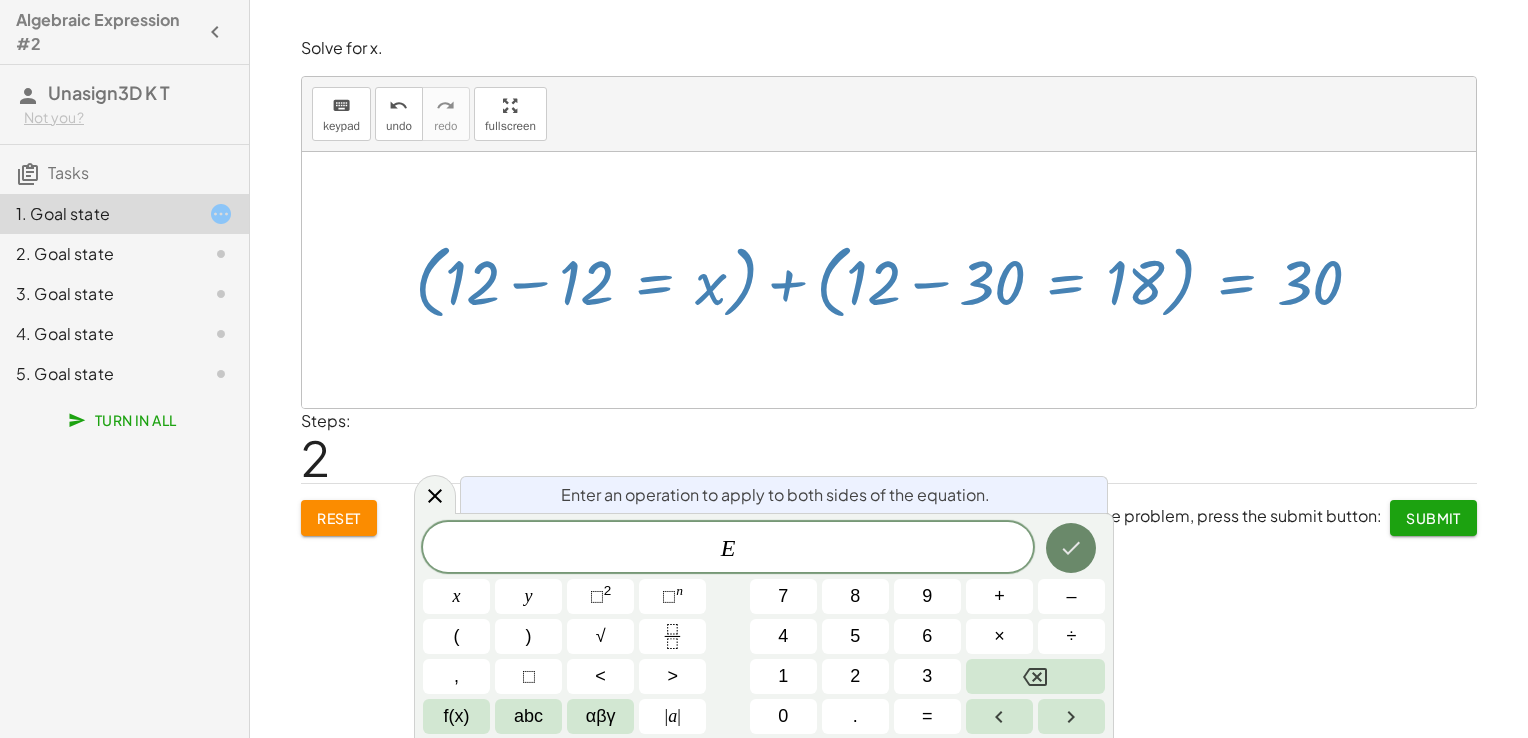 click 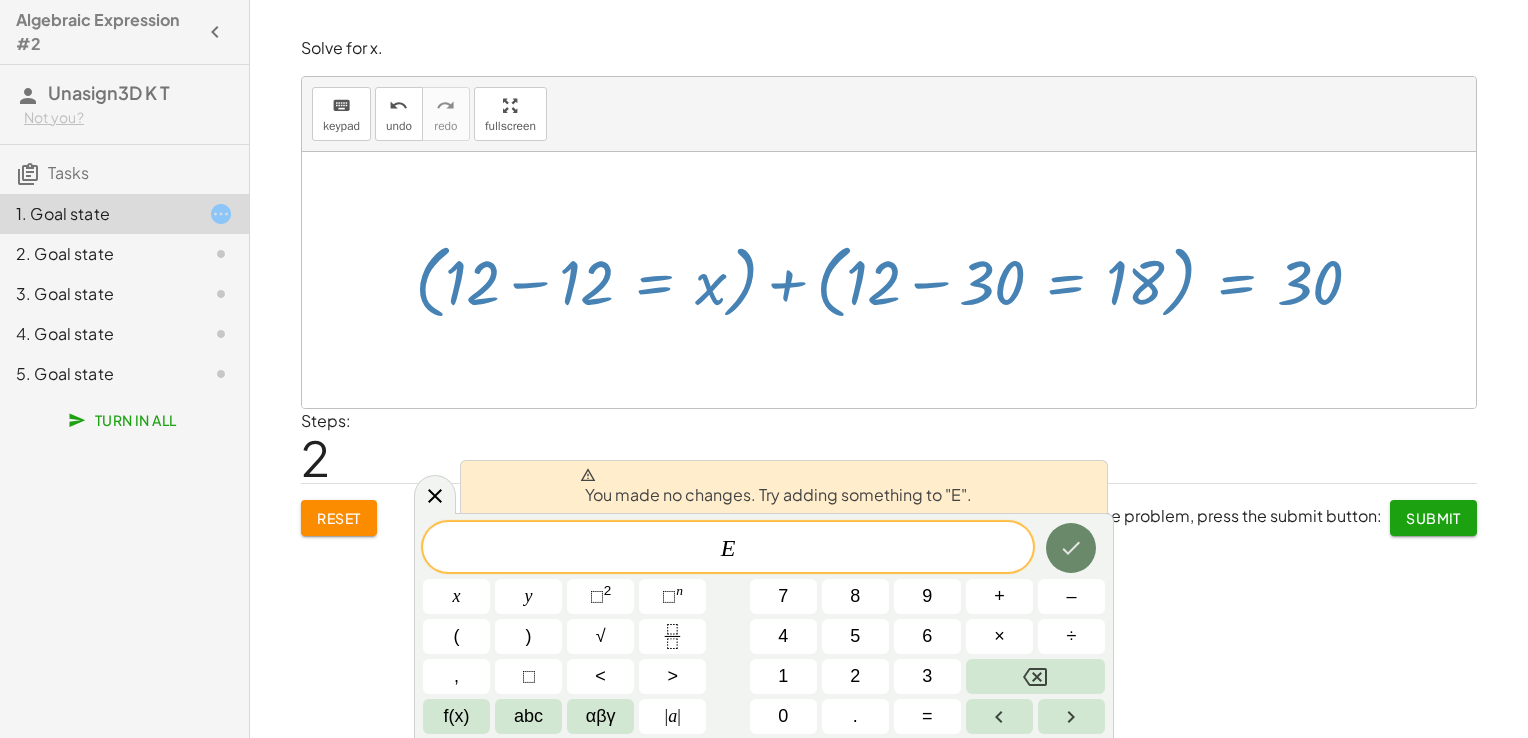 click at bounding box center (1071, 548) 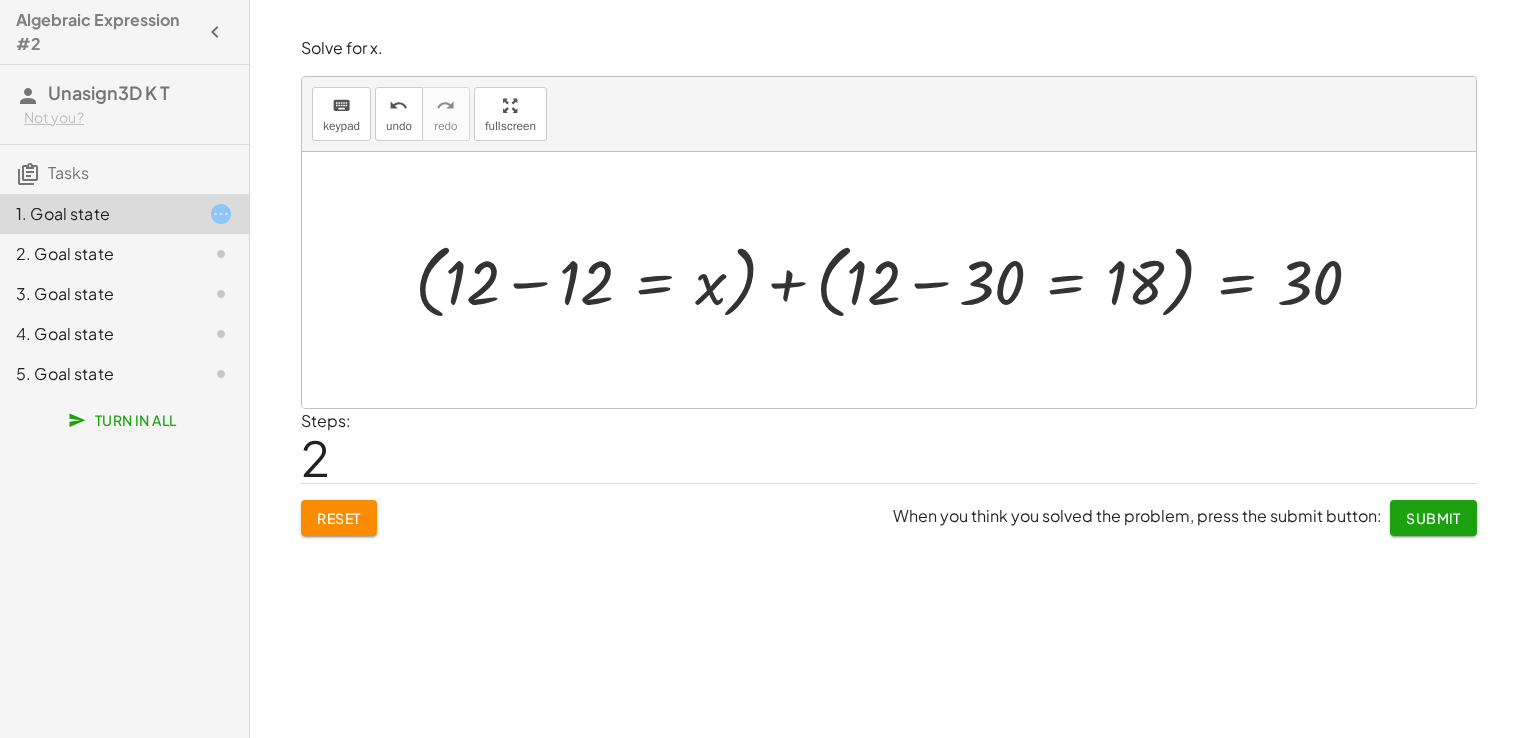 click at bounding box center (896, 279) 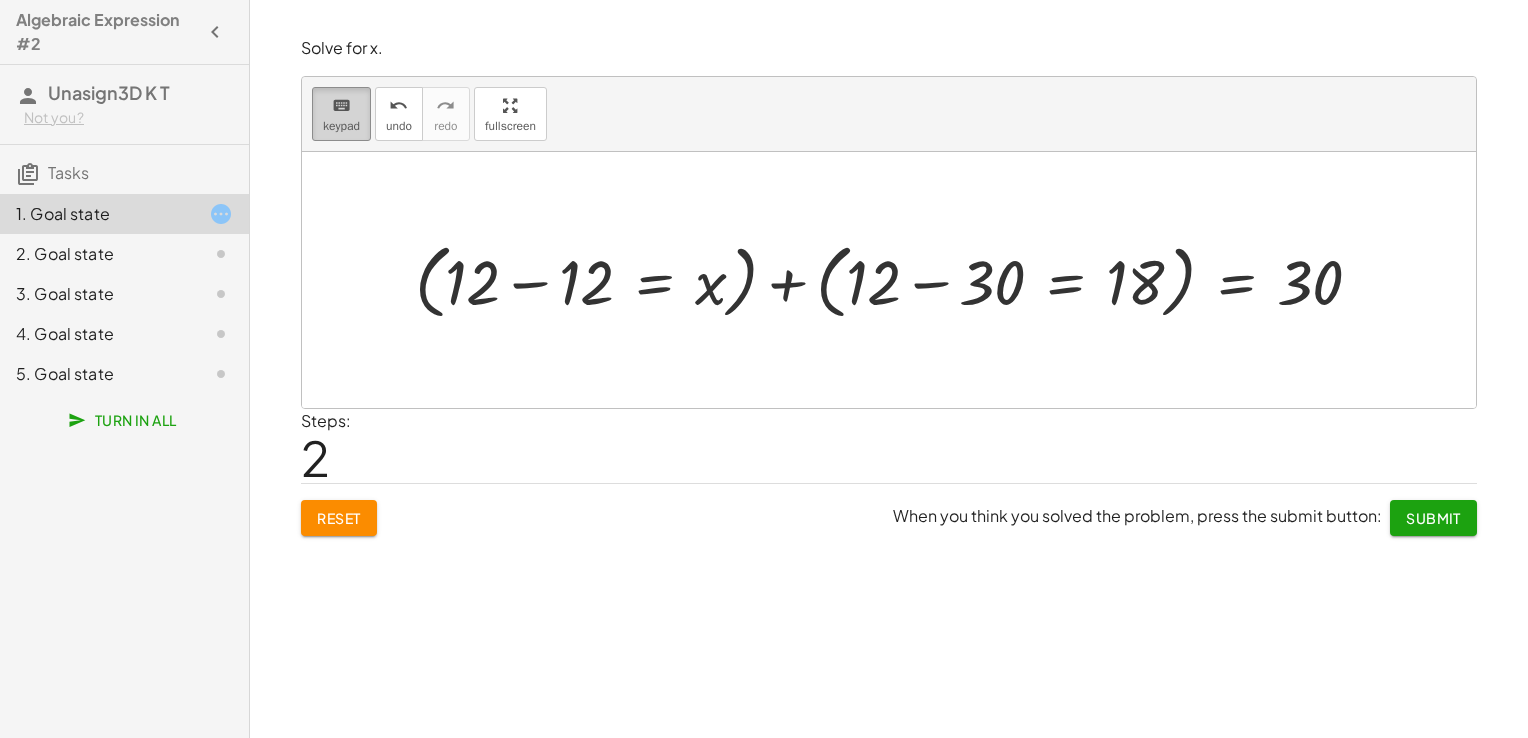 click on "keyboard" at bounding box center [341, 106] 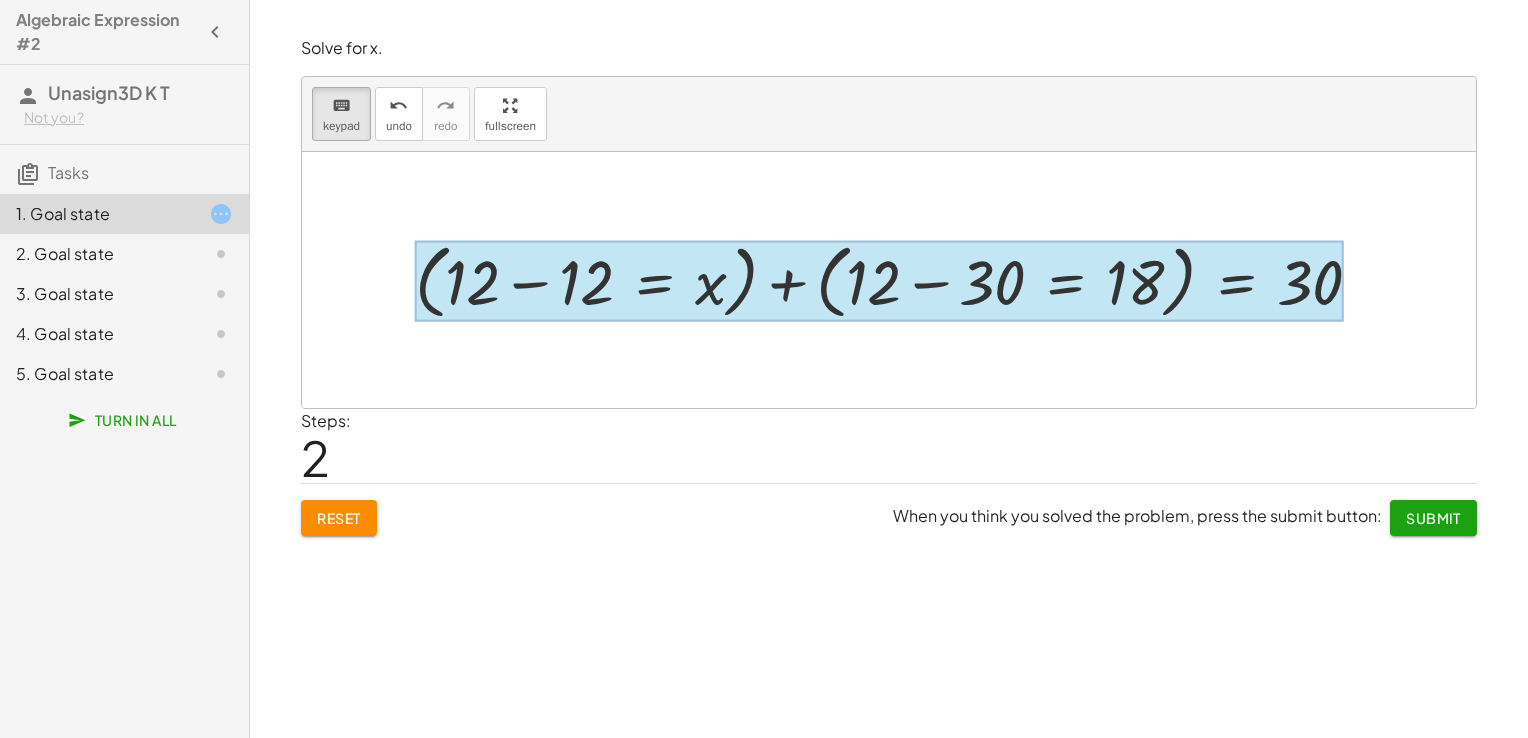click at bounding box center [879, 281] 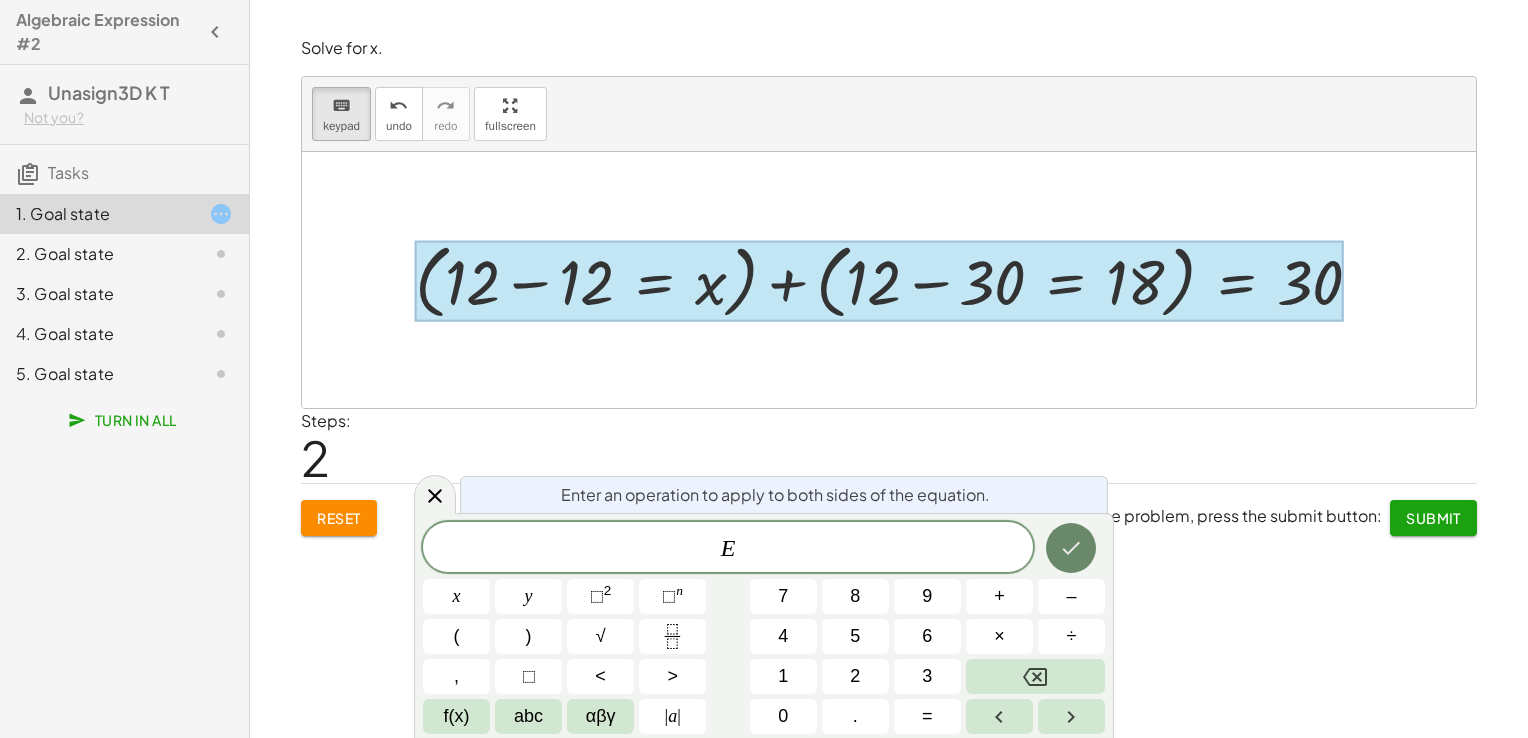 click 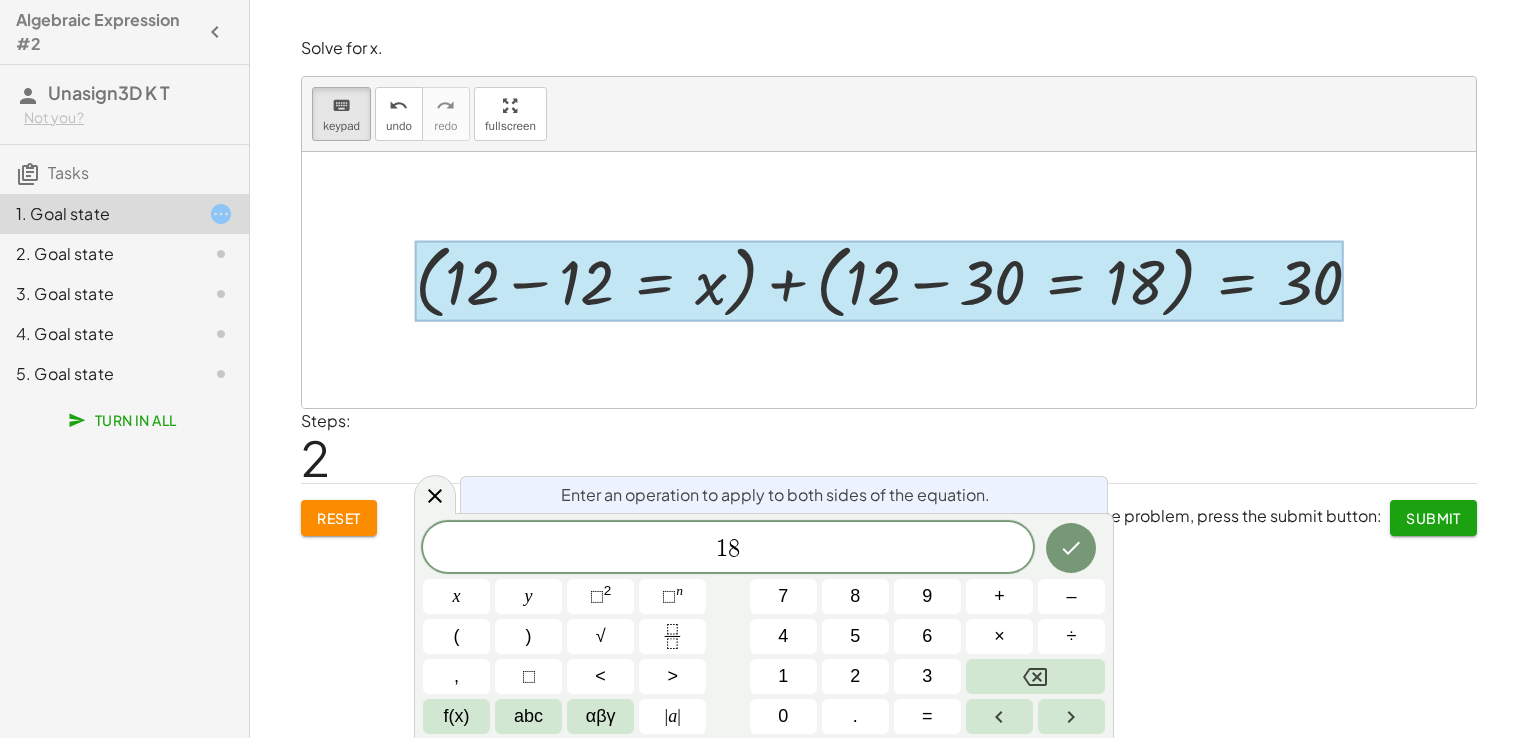 click on "Enter an operation to apply to both sides of the equation. 1 8 x y ⬚ 2 ⬚ n 7 8 9 + – ( ) √ 4 5 6 × ÷ , ⬚ < > 1 2 3 f(x) abc αβγ | a | 0 . =" at bounding box center (764, 625) 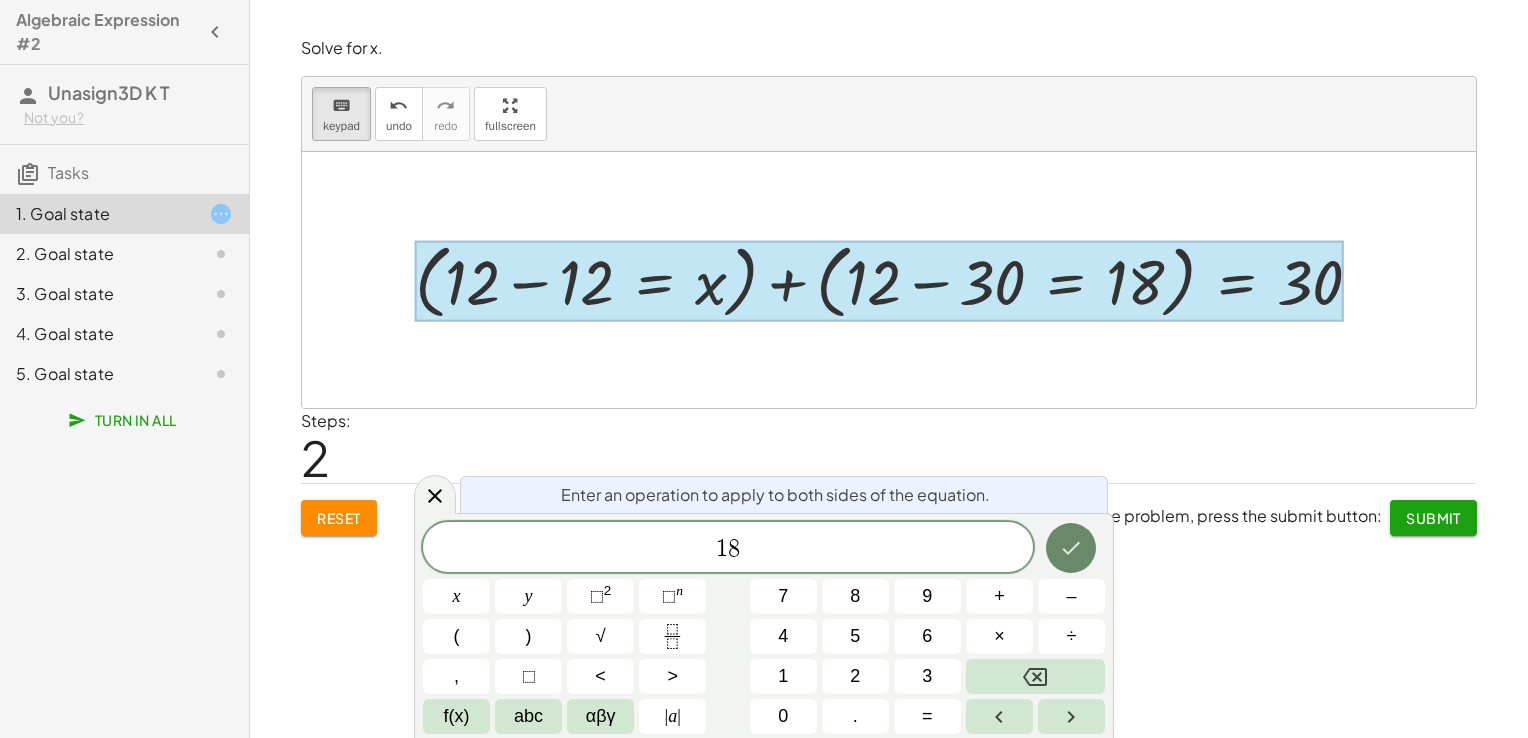 click at bounding box center [1071, 548] 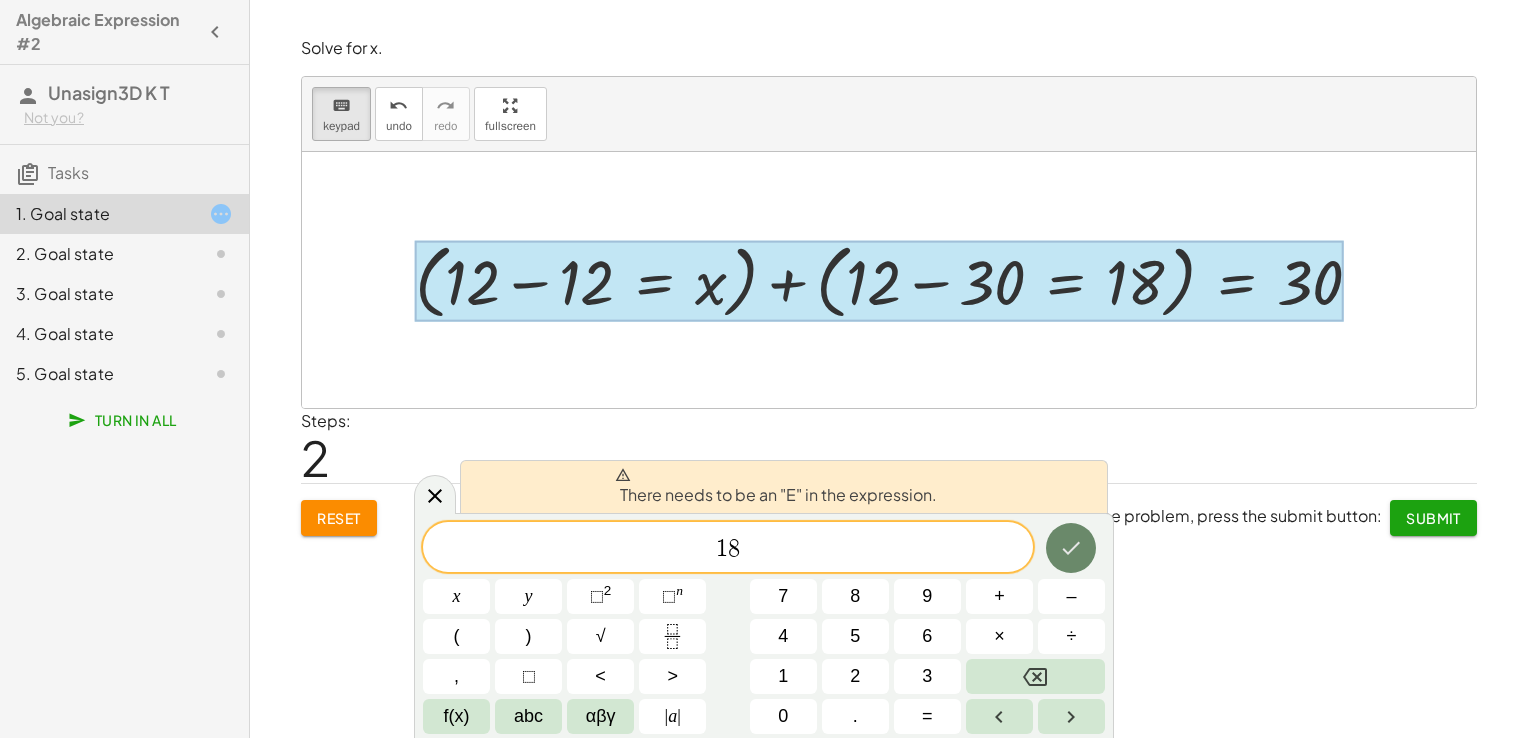 click at bounding box center (1071, 548) 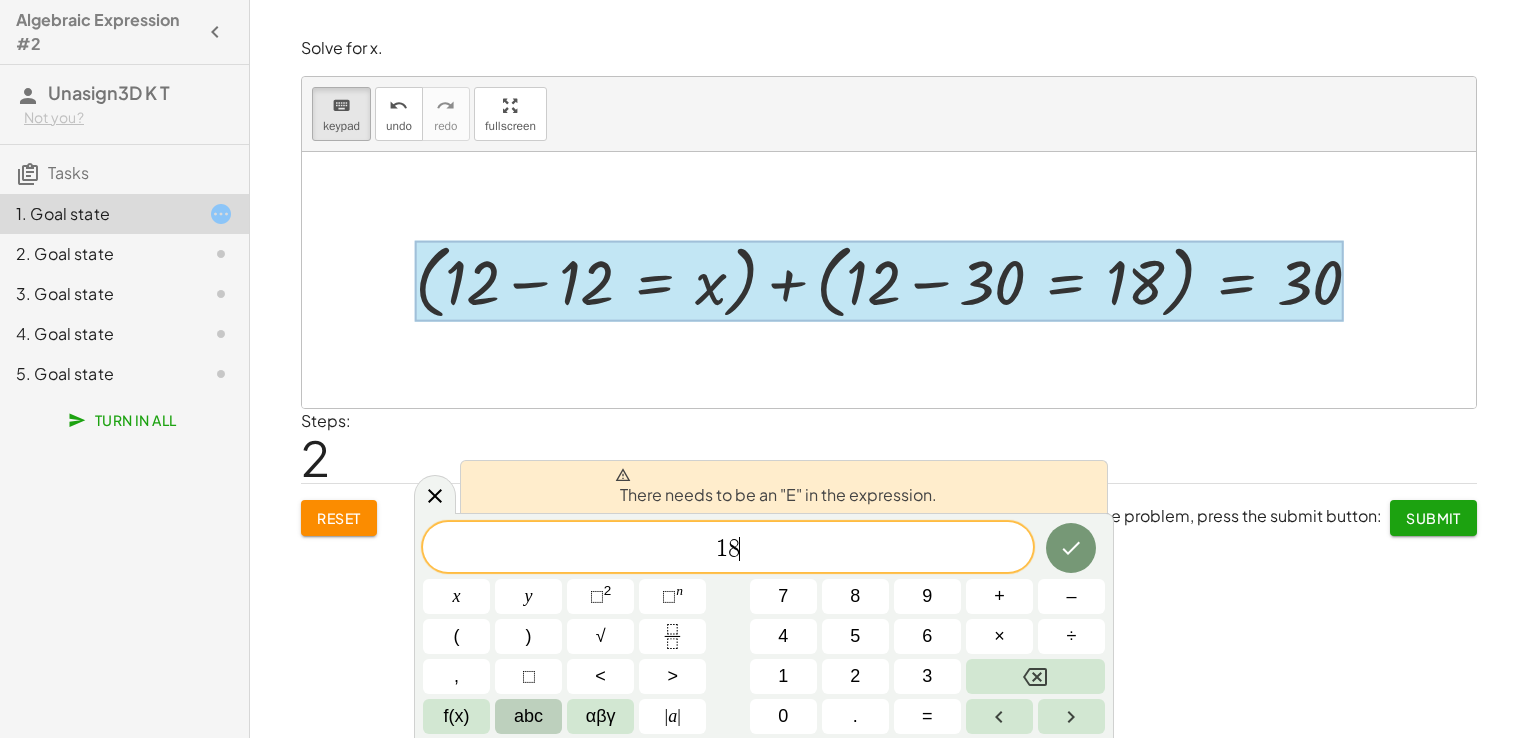 click on "abc" at bounding box center [528, 716] 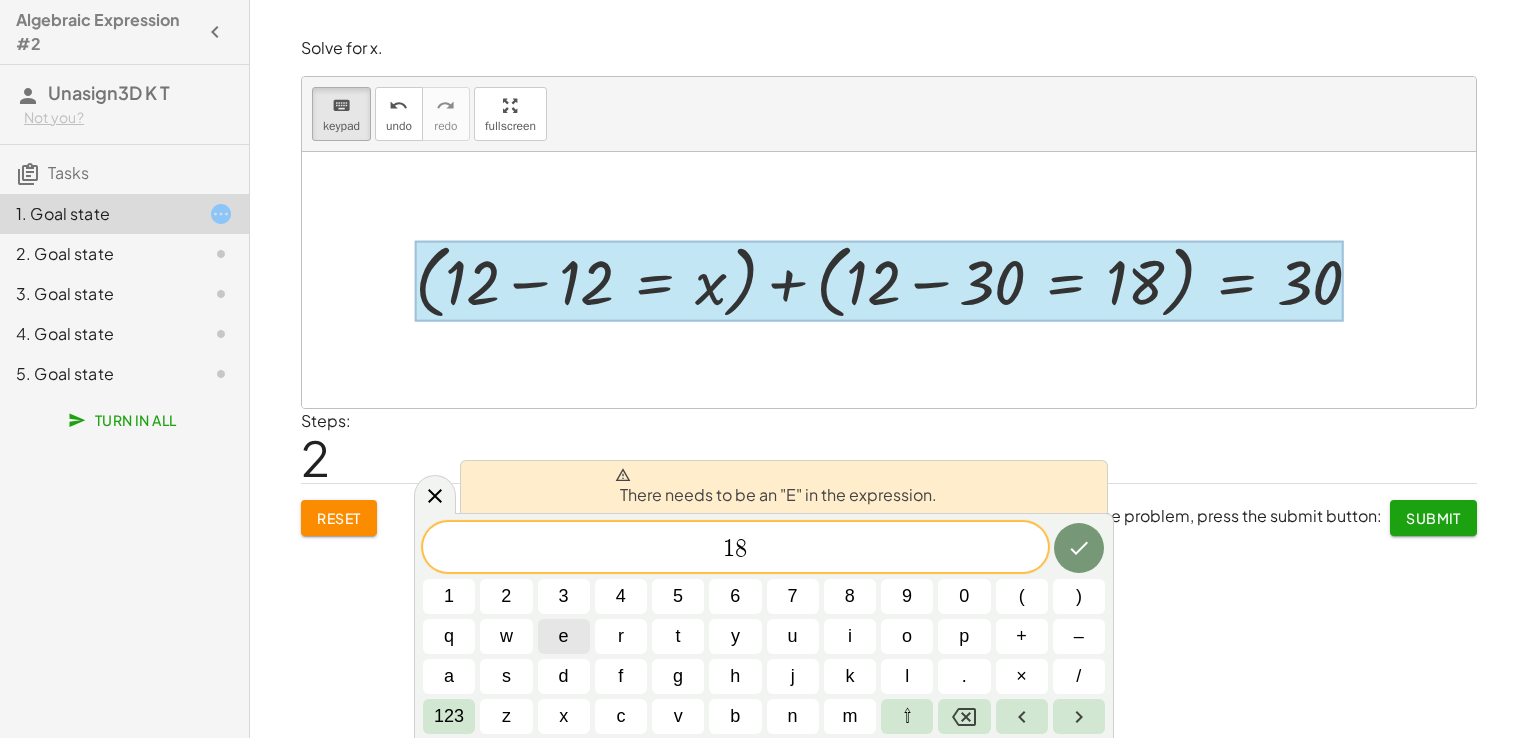 click on "e" at bounding box center (564, 636) 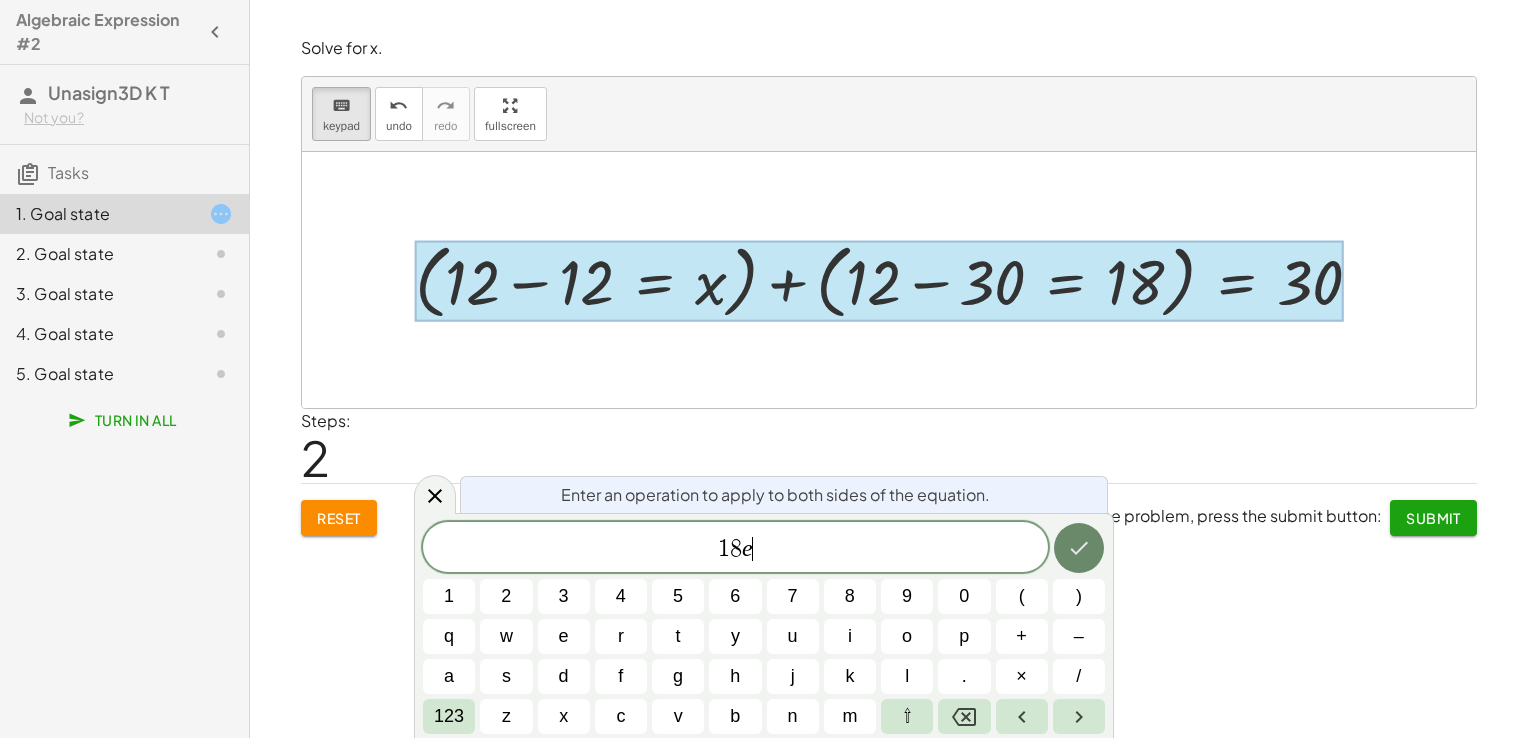 click at bounding box center [1079, 548] 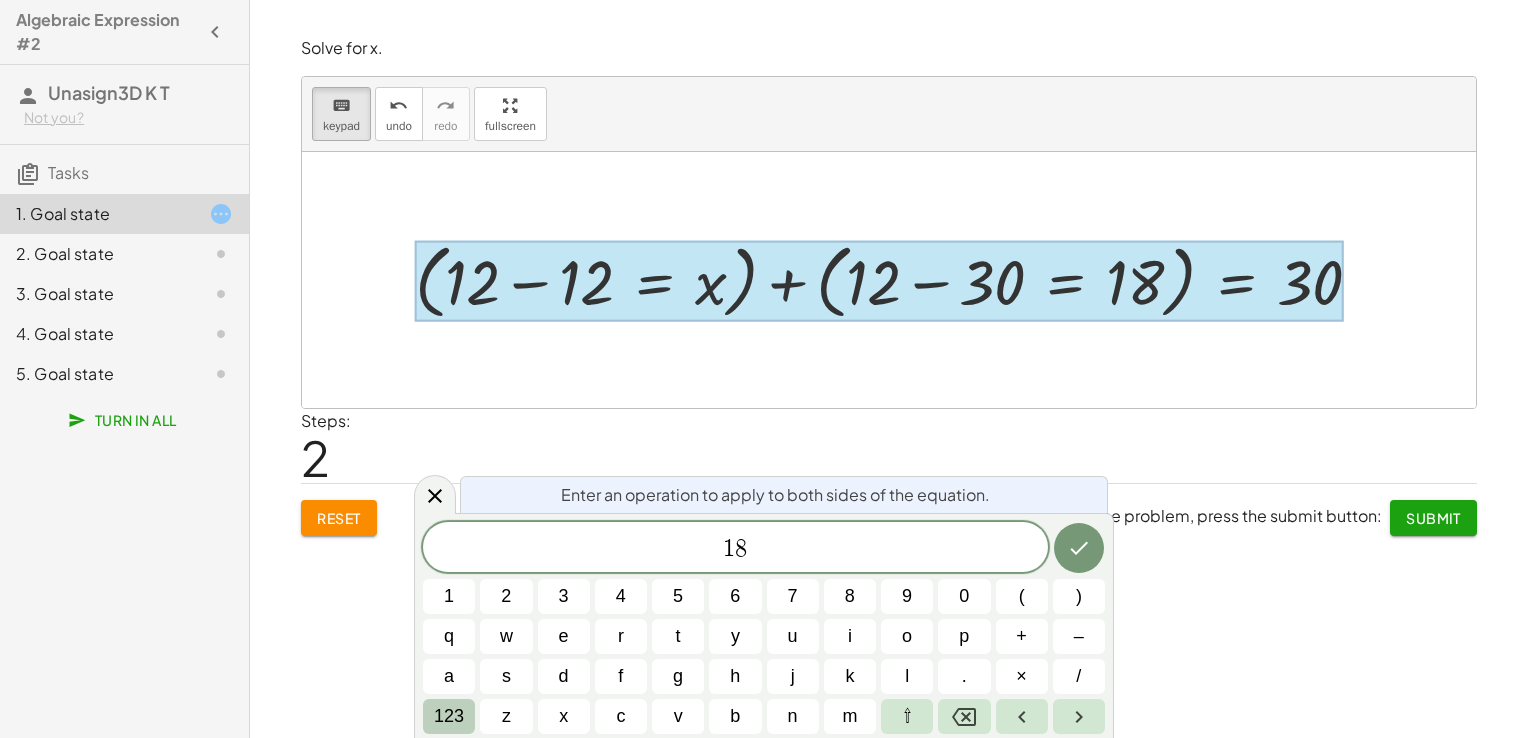 click on "123" at bounding box center (449, 716) 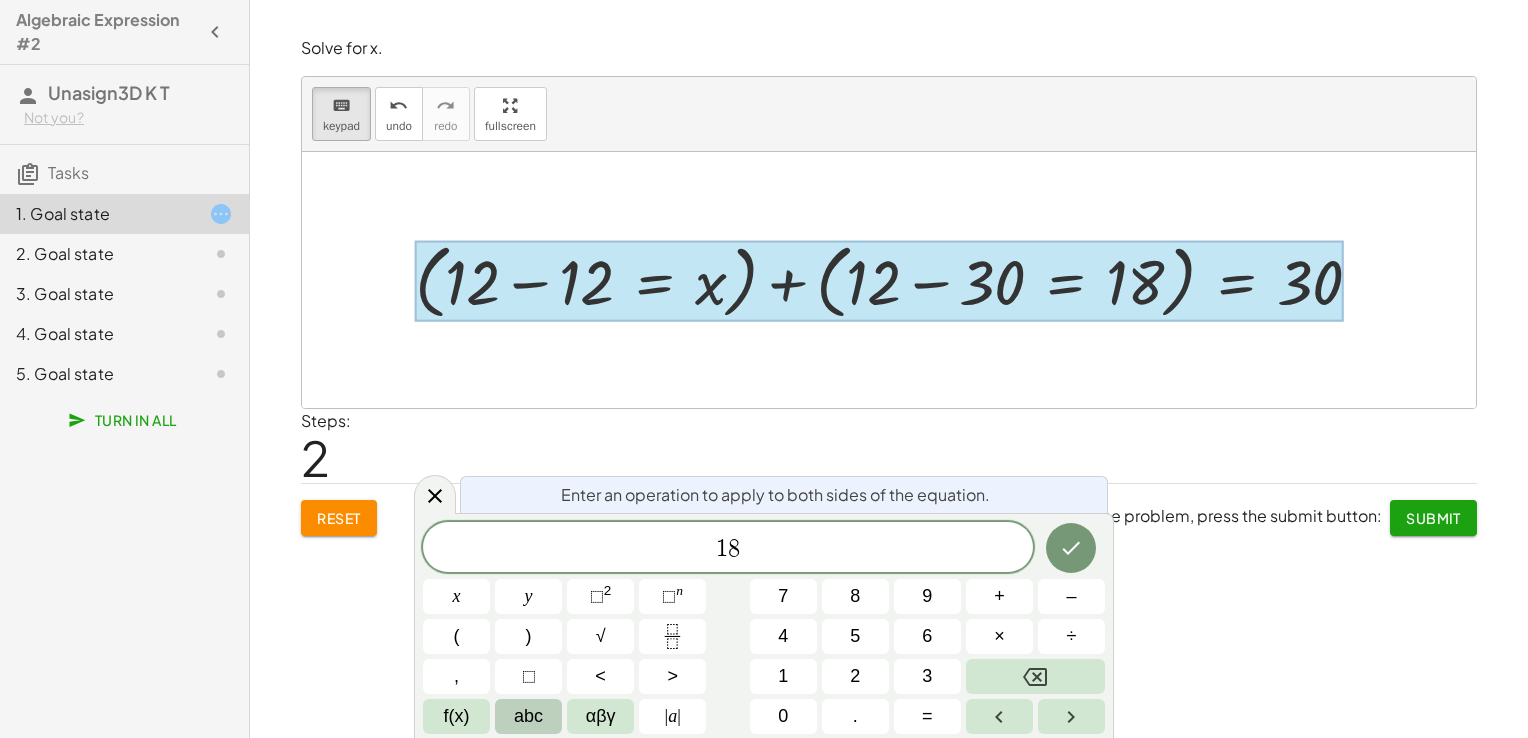 click on "abc" at bounding box center (528, 716) 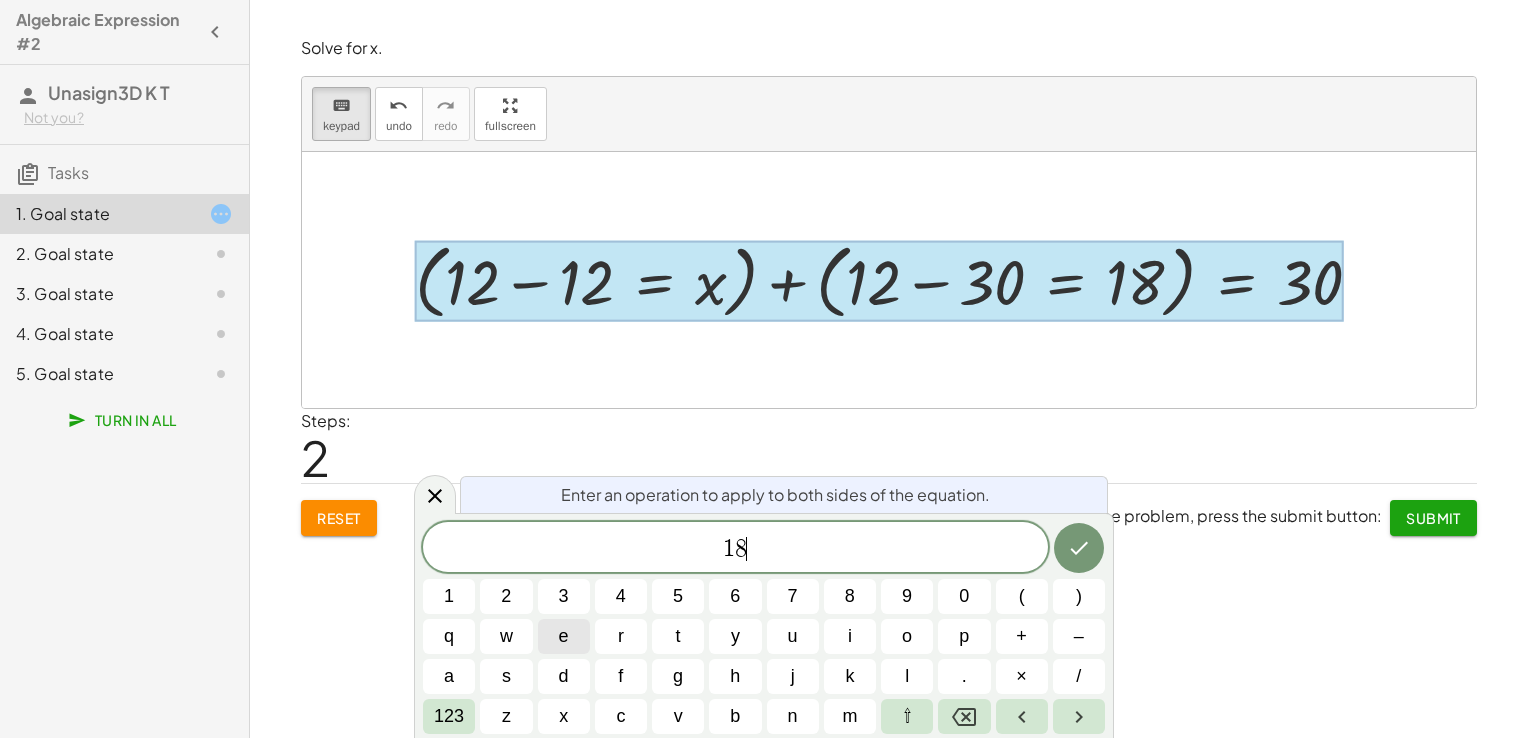 click on "e" at bounding box center [564, 636] 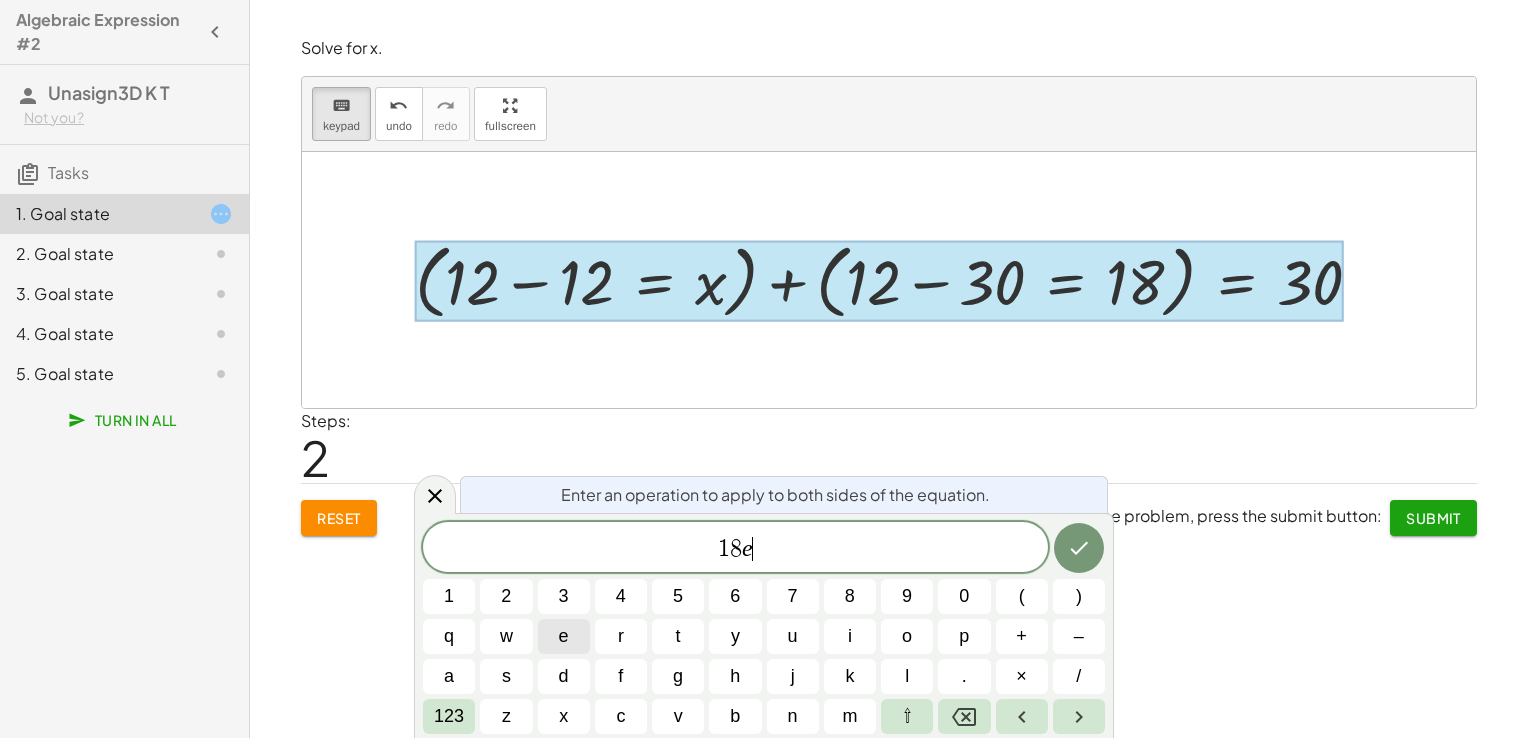 click on "e" at bounding box center (564, 636) 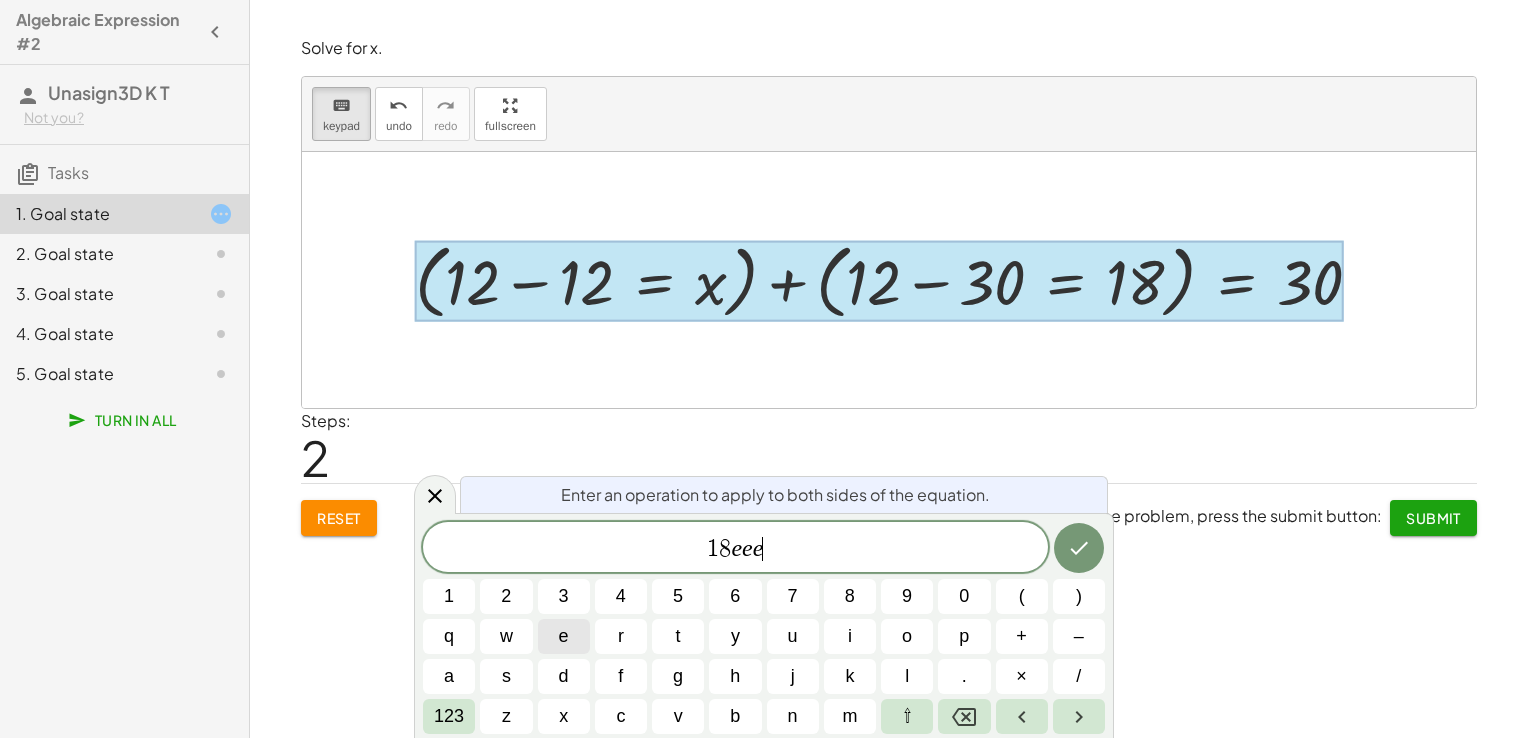 click on "e" at bounding box center (564, 636) 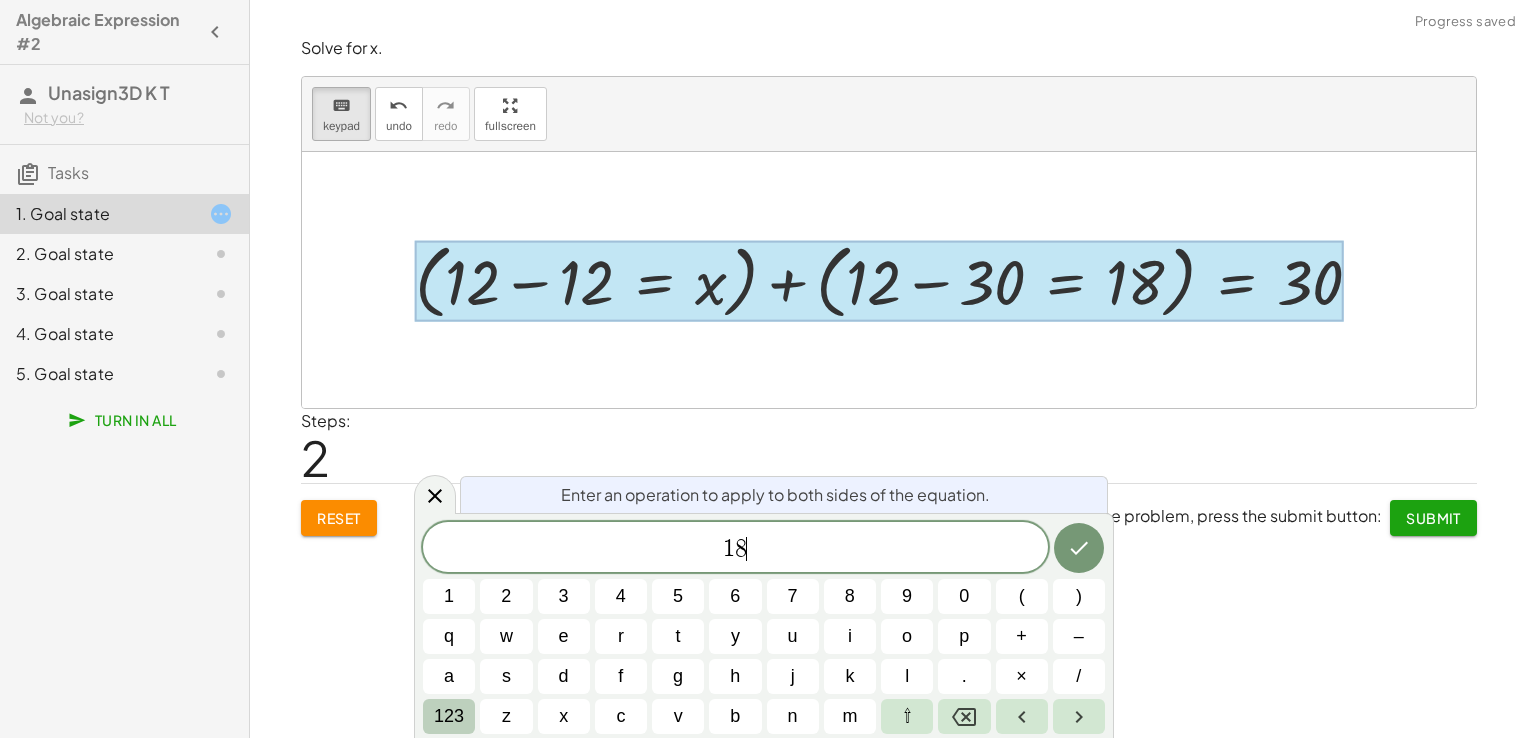 click on "123" at bounding box center [449, 716] 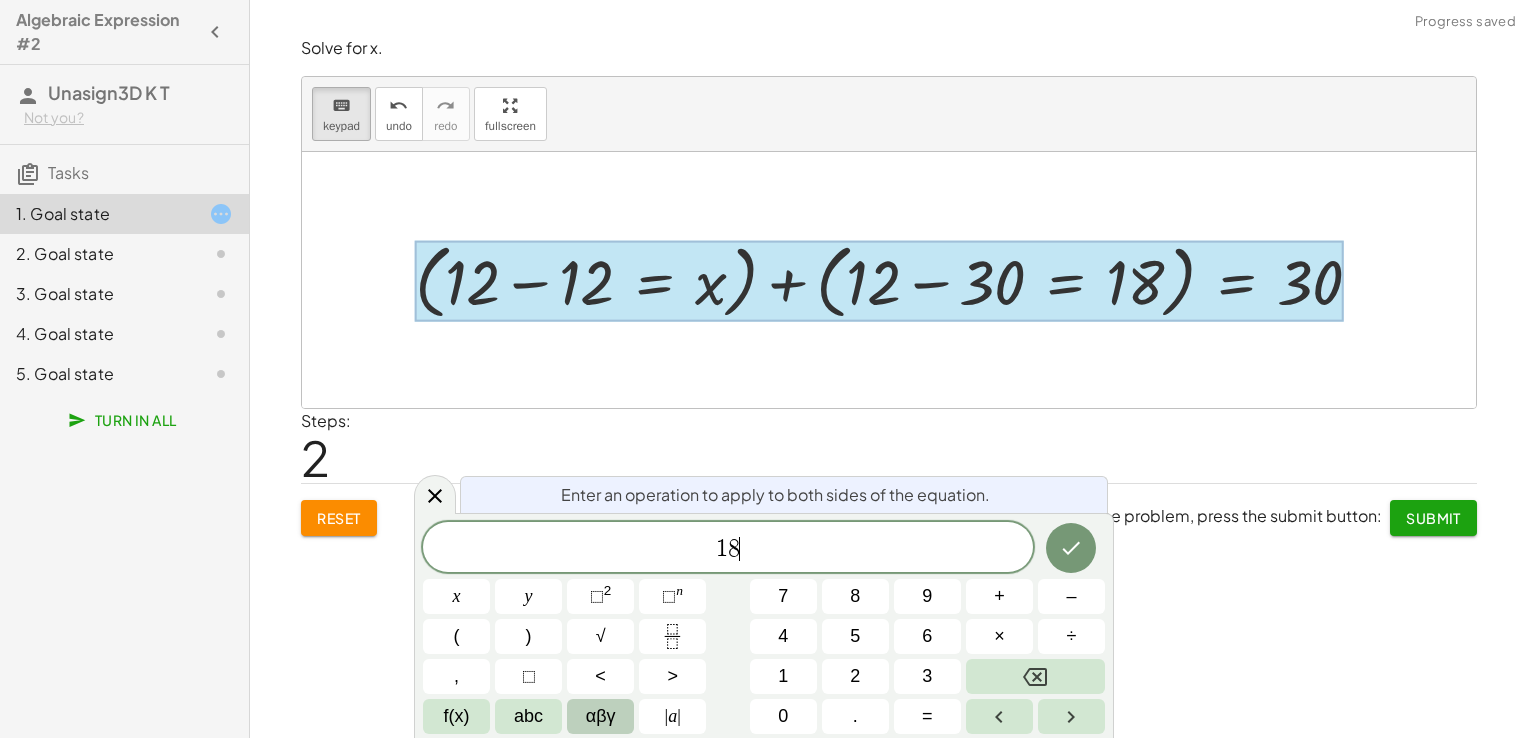 click on "αβγ" at bounding box center [601, 716] 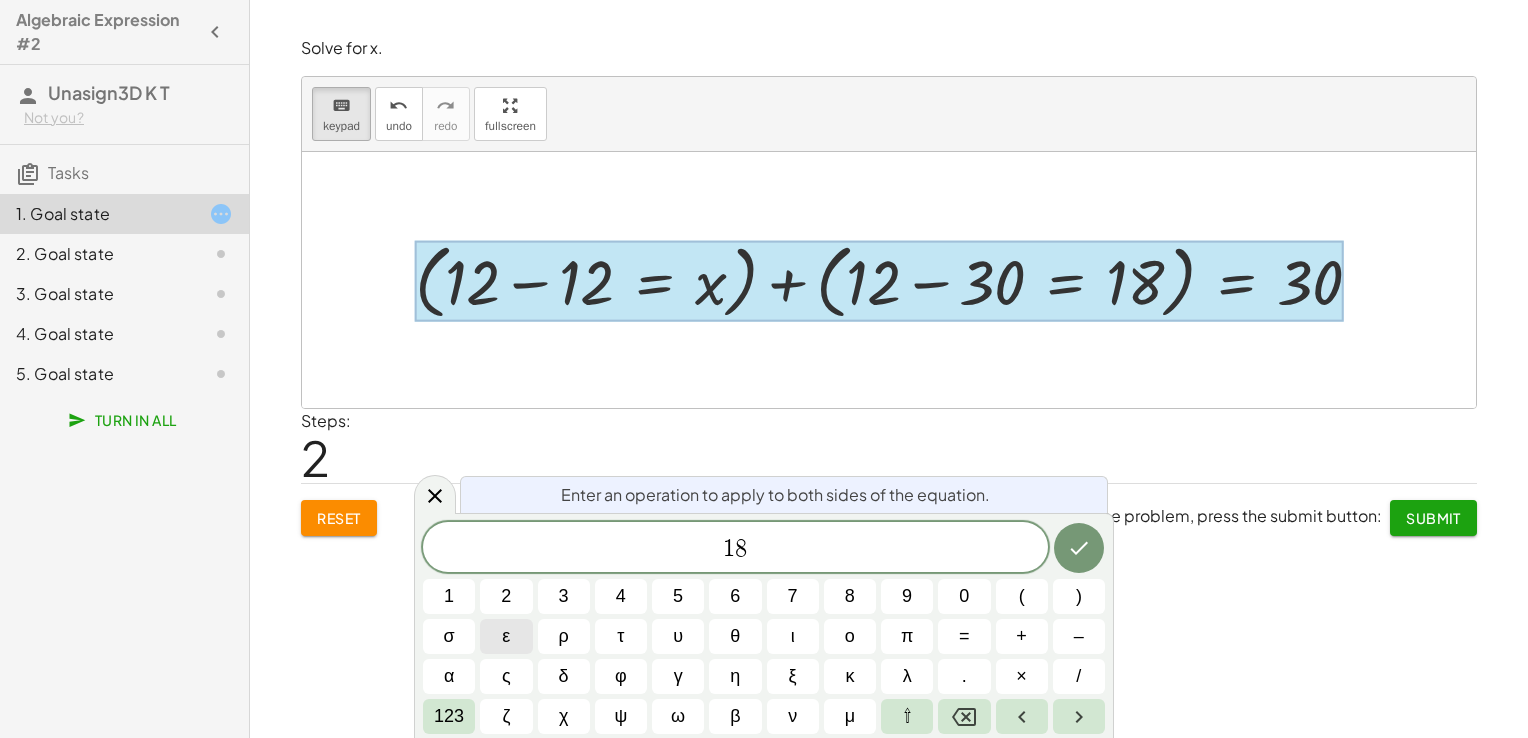 click on "ε" at bounding box center [506, 636] 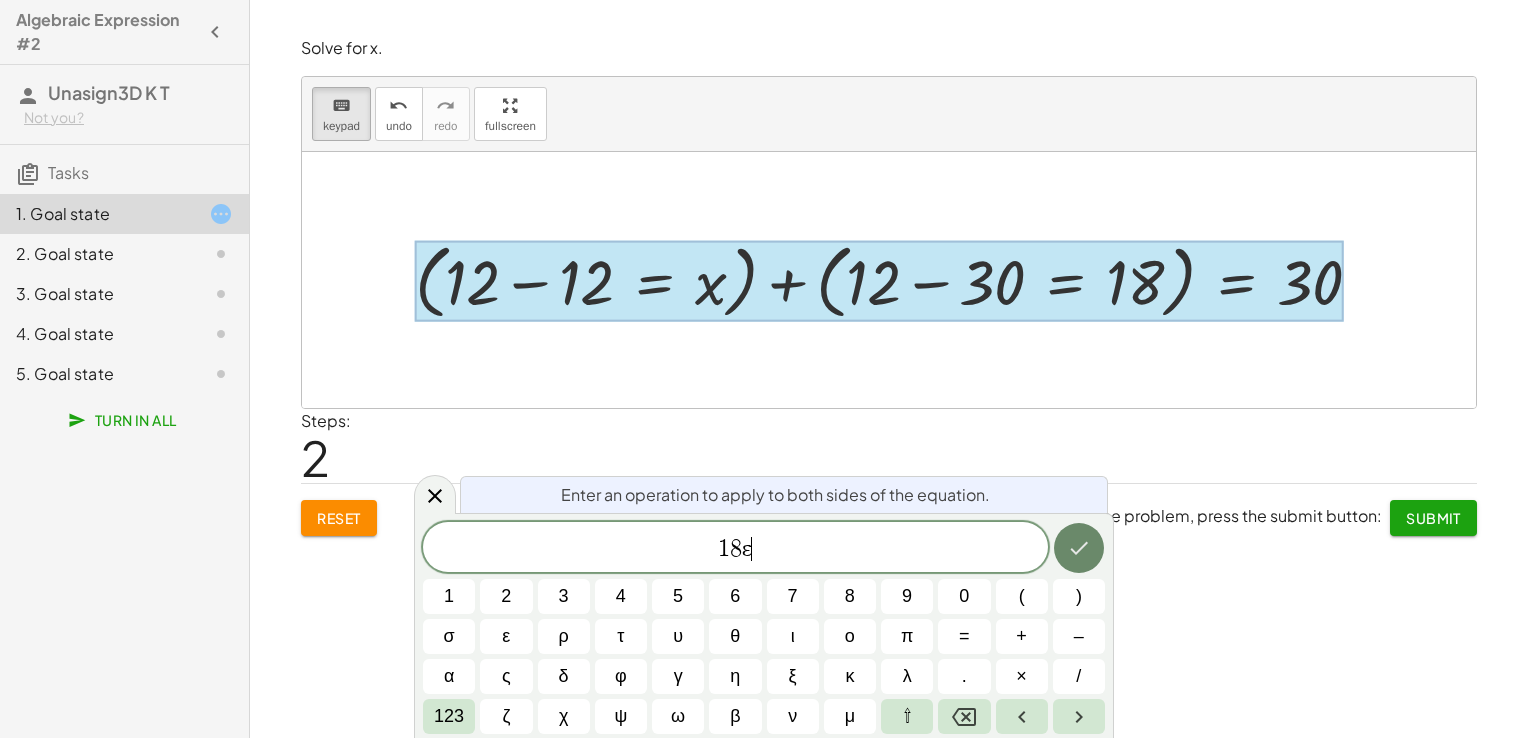 click 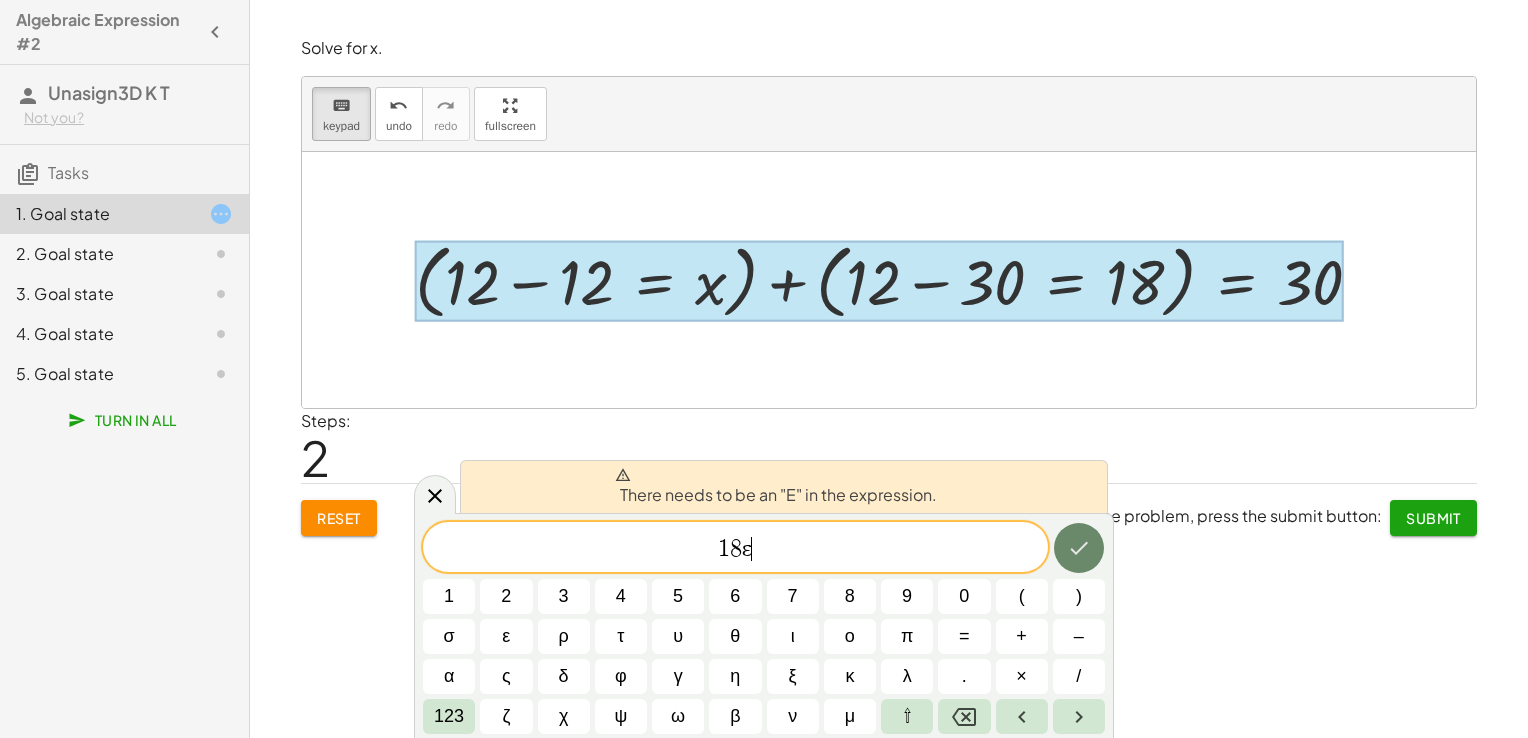 click 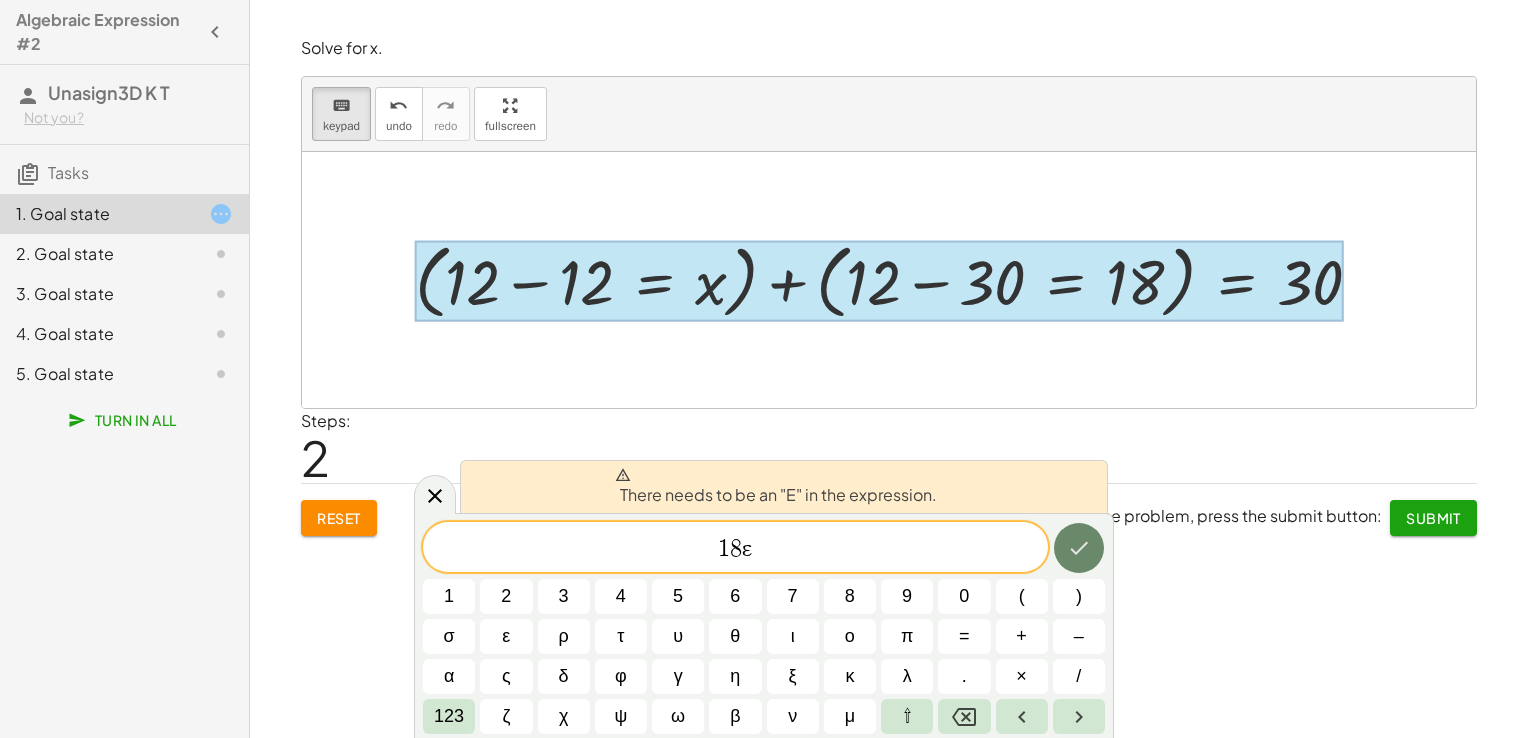 click 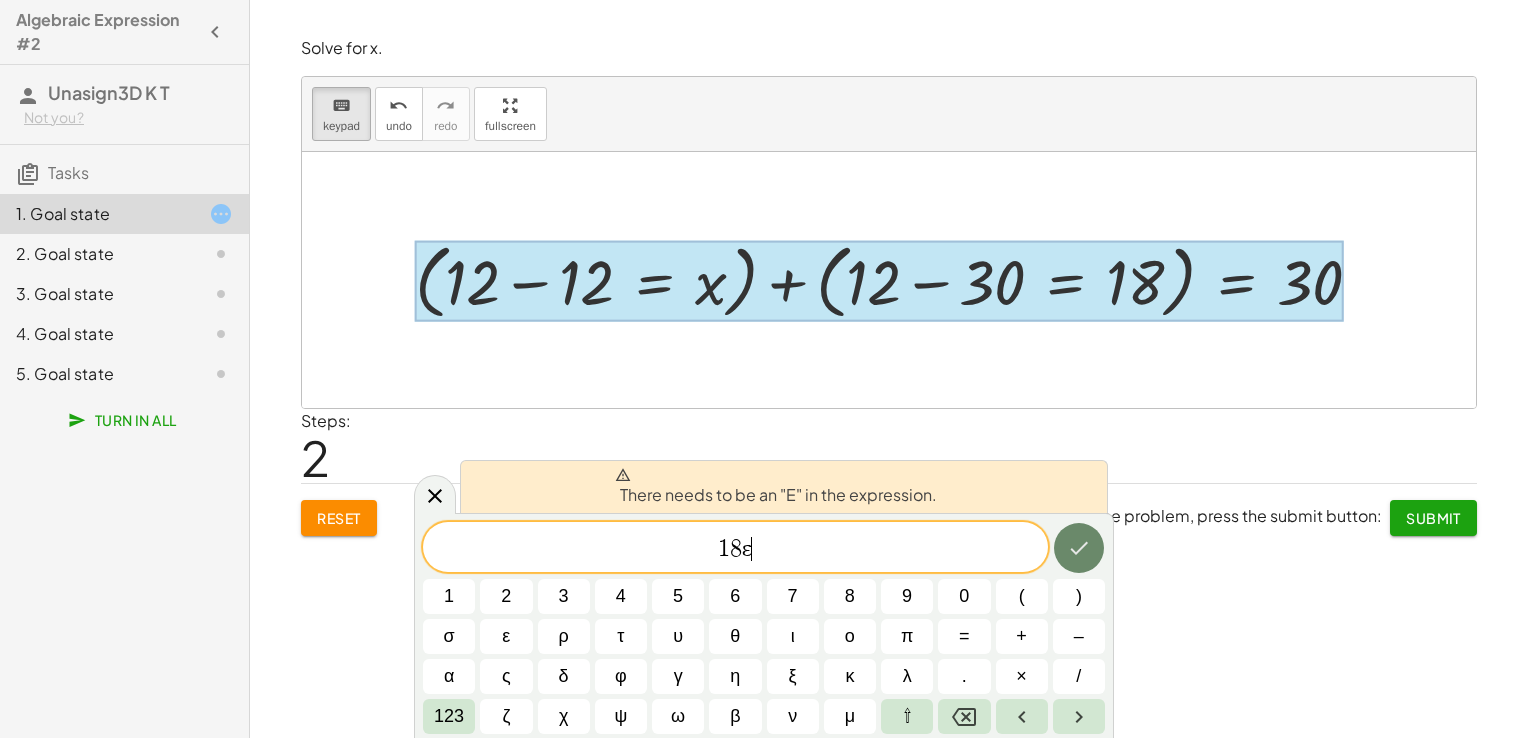 click 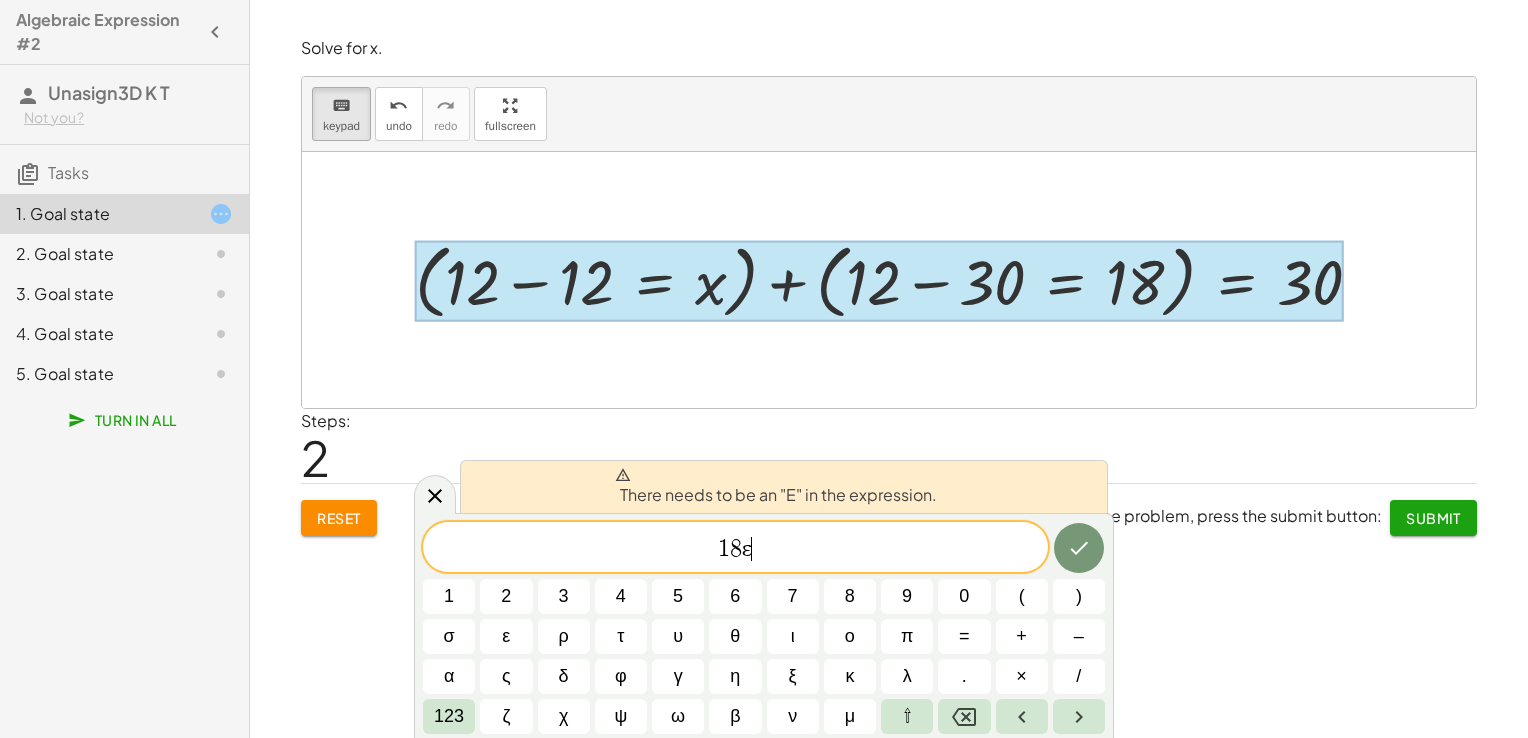 click on "1 8 ε ​" at bounding box center [735, 549] 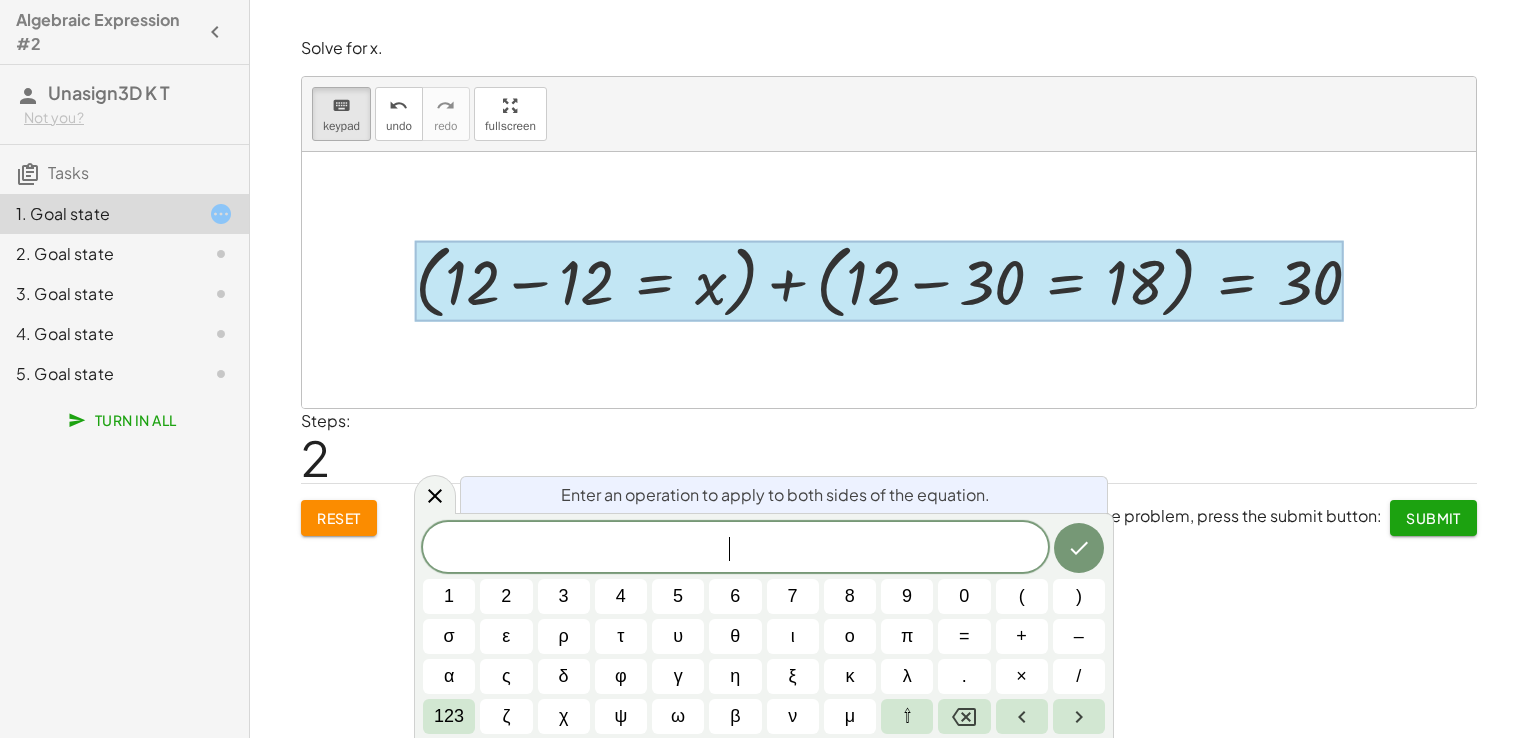 click at bounding box center [879, 281] 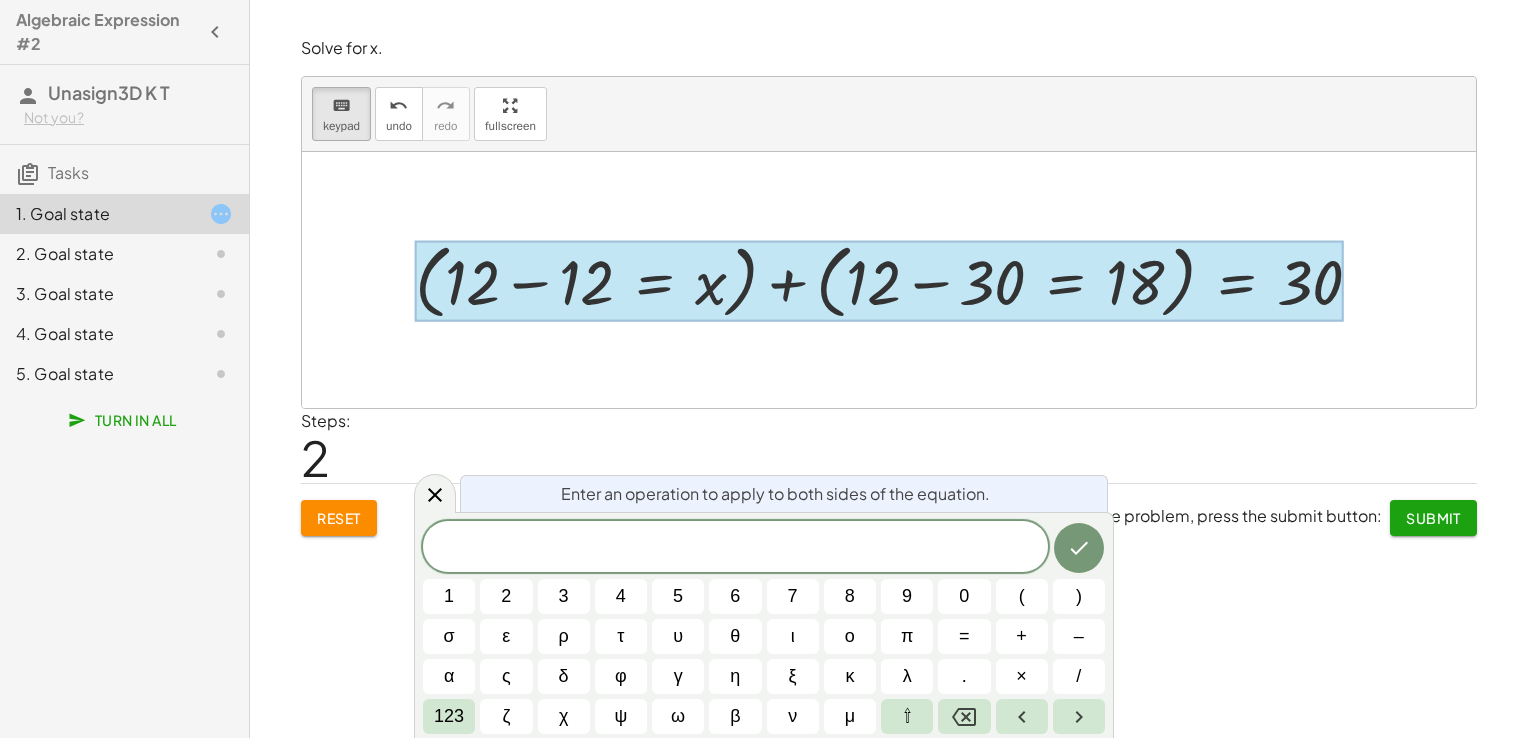 click at bounding box center (879, 281) 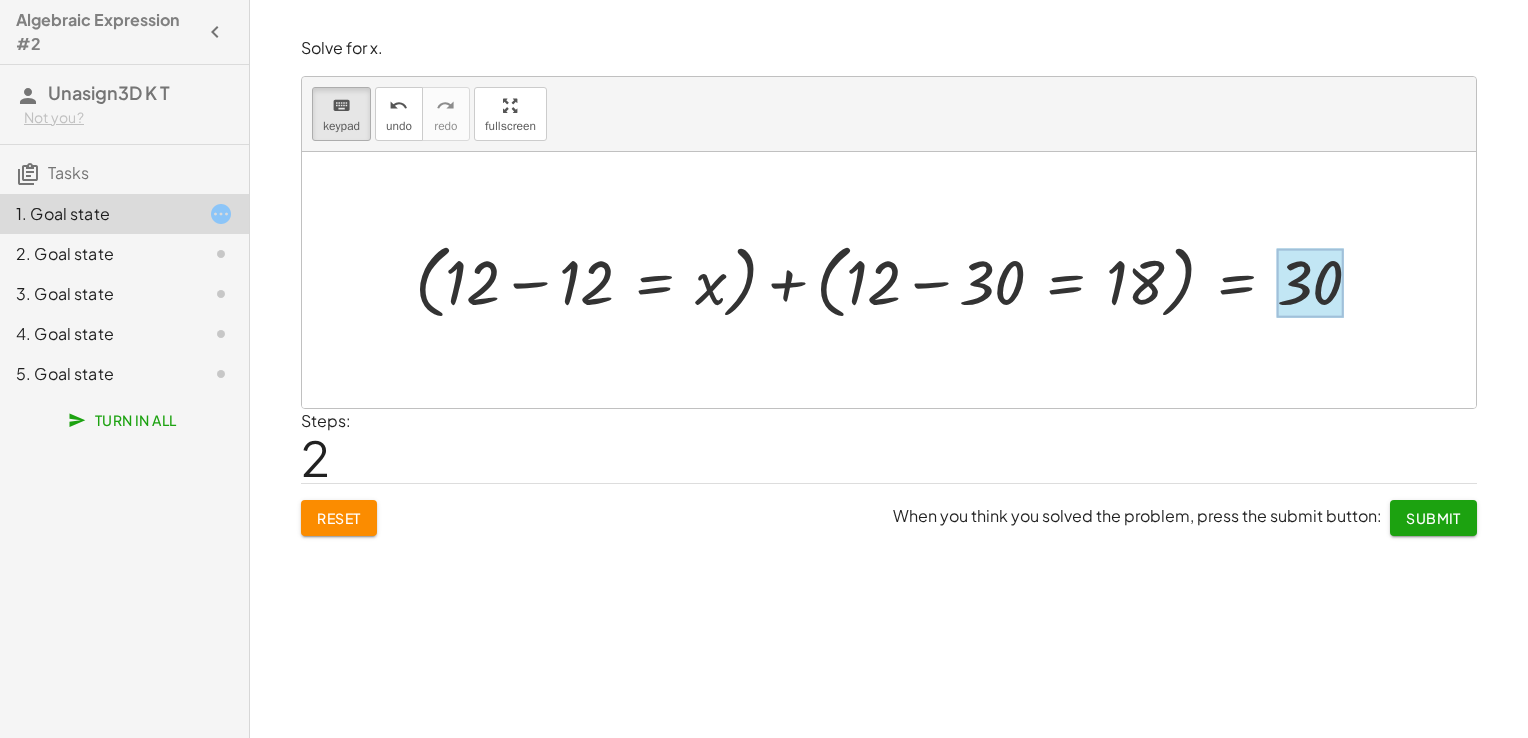 click at bounding box center (1310, 283) 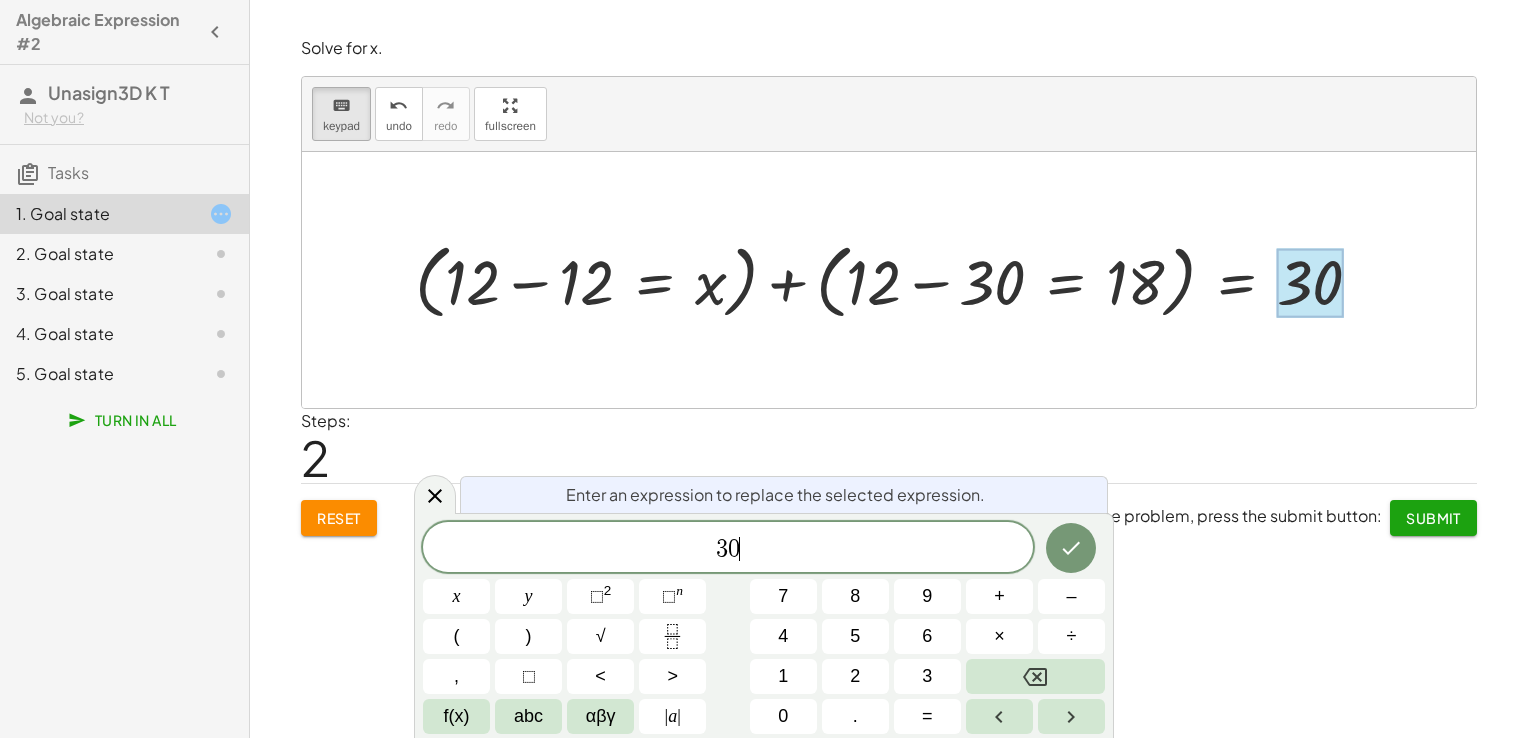 click on "3 0 ​" at bounding box center [728, 549] 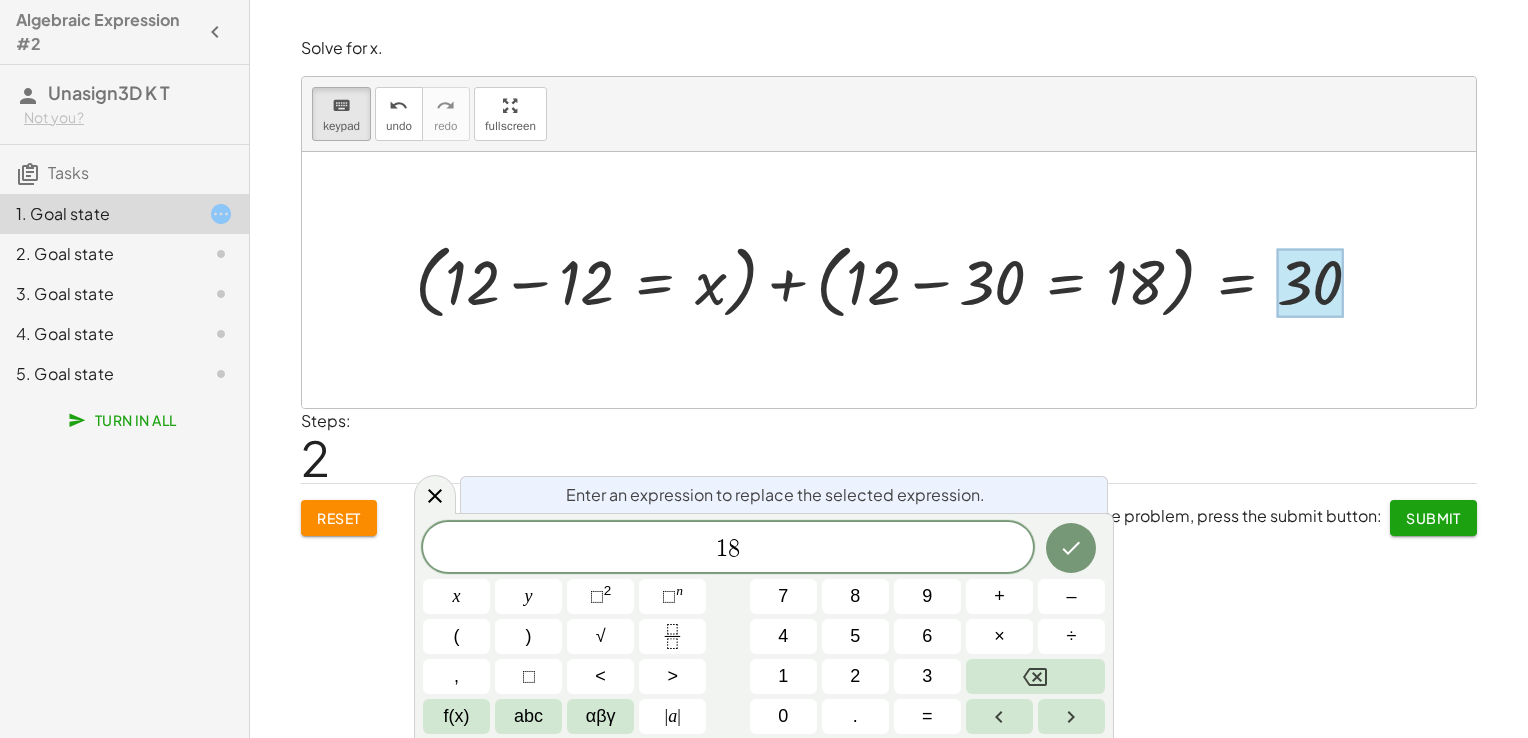 click 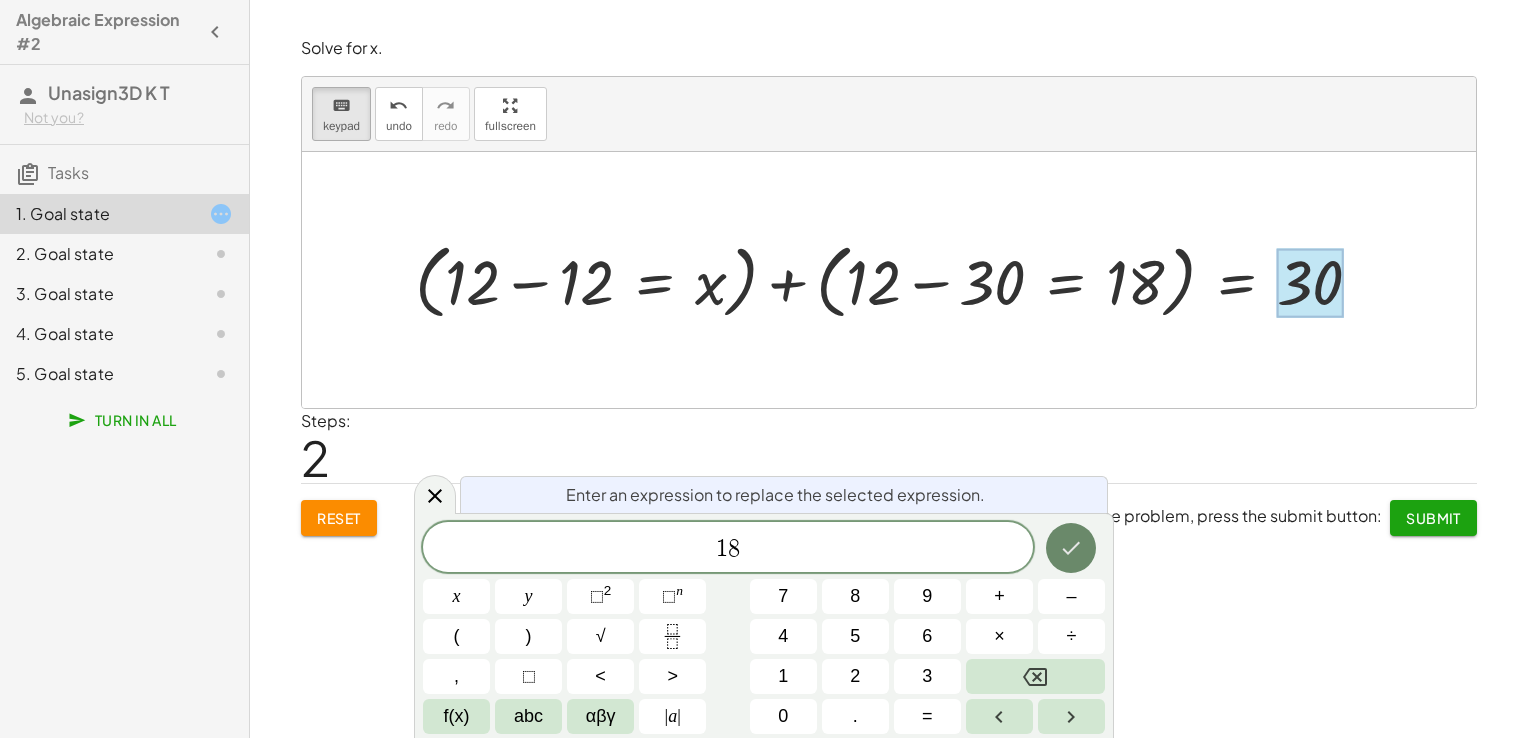 click 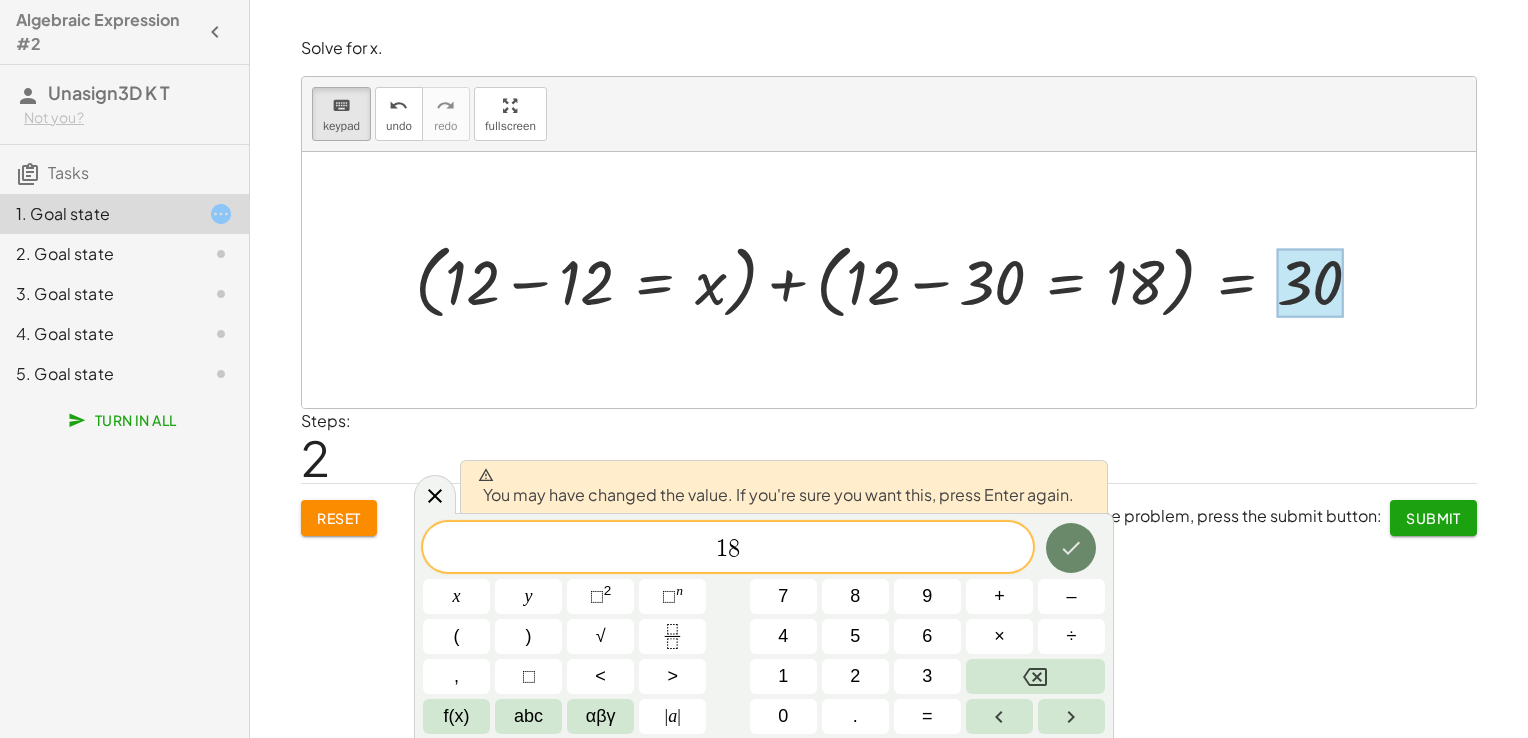 click 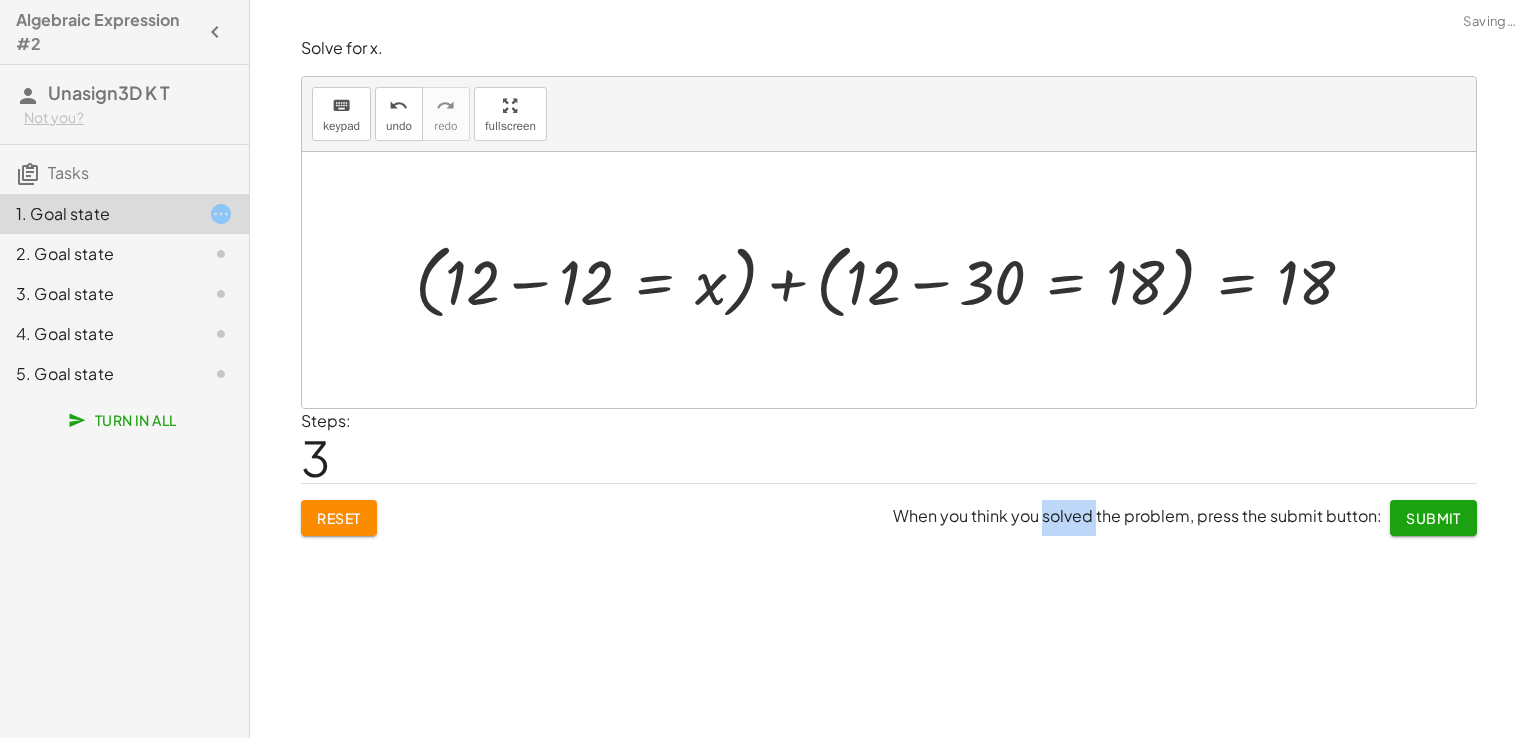 click on "Solve for x. keyboard keypad undo undo redo redo fullscreen + x + 12 = 30 + ( + 12 − 12 = x ) + 12 = 30 + ( + 12 − 12 = x ) + ( + 12 − 30 = 18 ) = 30 = 30 + ( + 12 − 12 = x ) + ( + 12 − 30 = 18 ) 18 × Steps:  3 Reset  When you think you solved the problem, press the submit button: Submit Write an algebraic expression for:   "Six less than twice a number." keyboard keypad undo undo redo redo fullscreen × Steps:  0 Reset  When you think you solved the problem, press the submit button:  Continue  Solve for x. keyboard keypad undo undo redo redo fullscreen × Steps:  0 Reset  When you think you solved the problem, press the submit button:  Continue  Solve for x. keyboard keypad undo undo redo redo fullscreen × Steps:  0 Reset  When you think you solved the problem, press the submit button:  Continue  You and a friend split a restaurant bill of $72 equally and each add a $6 tip. Write and solve an equation to find the bill before the tip. keyboard keypad undo undo redo redo fullscreen × Steps:" 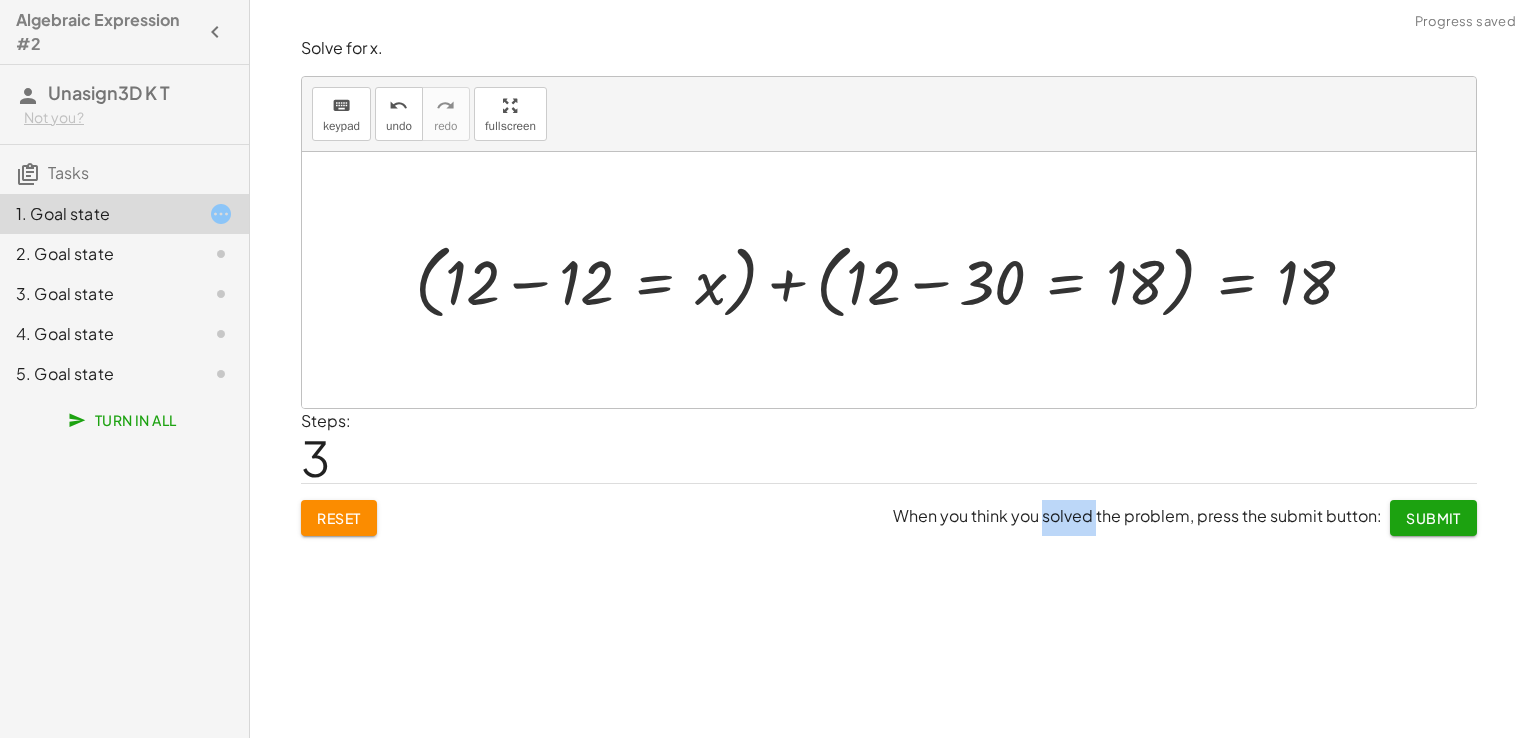 drag, startPoint x: 1078, startPoint y: 551, endPoint x: 1131, endPoint y: 322, distance: 235.05319 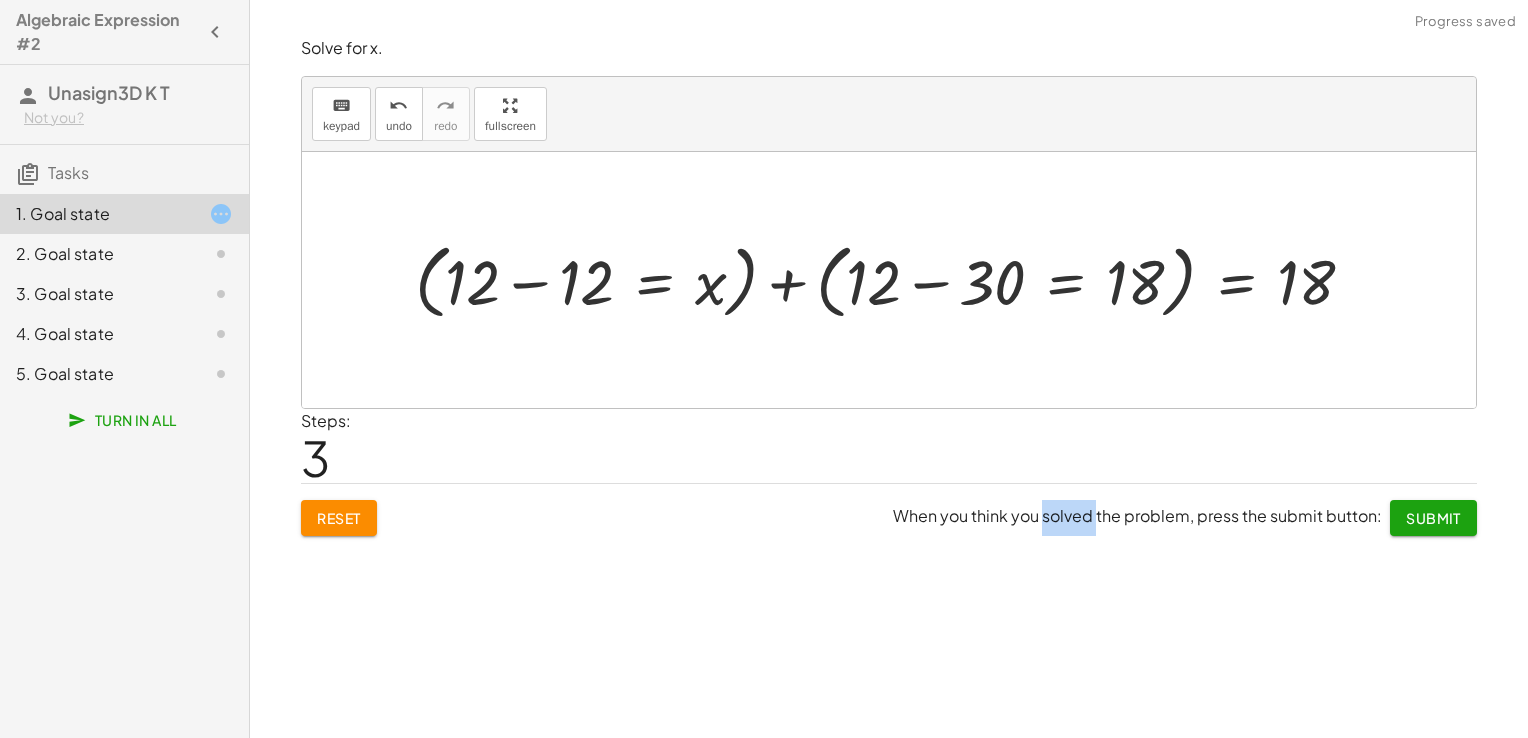 click at bounding box center [893, 279] 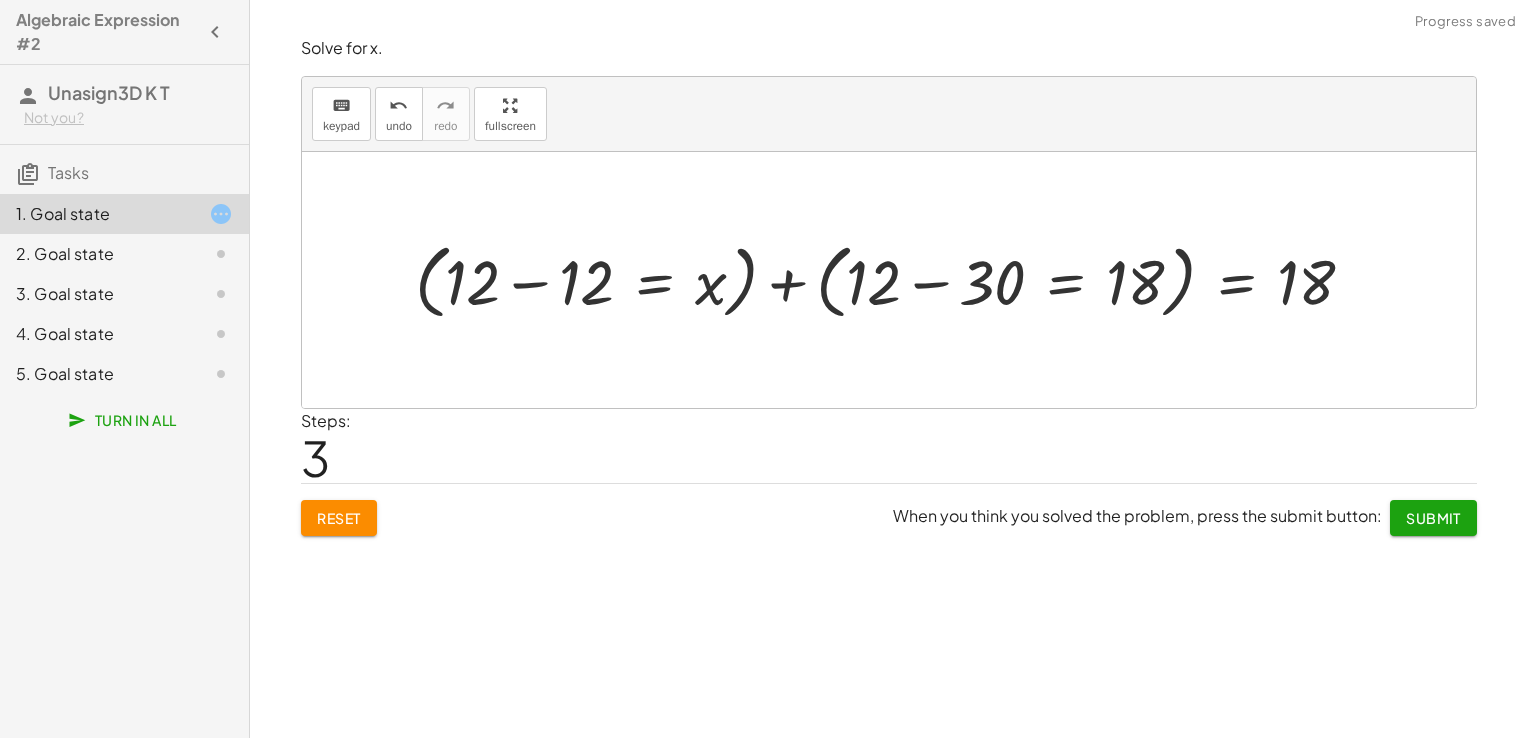 click on "Solve for x. keyboard keypad undo undo redo redo fullscreen + x + 12 = 30 + ( + 12 − 12 = x ) + 12 = 30 + ( + 12 − 12 = x ) + ( + 12 − 30 = 18 ) = 30 = + ( + 12 − 12 = x ) + ( + 12 − 30 = 18 ) 18 × Steps:  3 Reset  When you think you solved the problem, press the submit button: Submit" 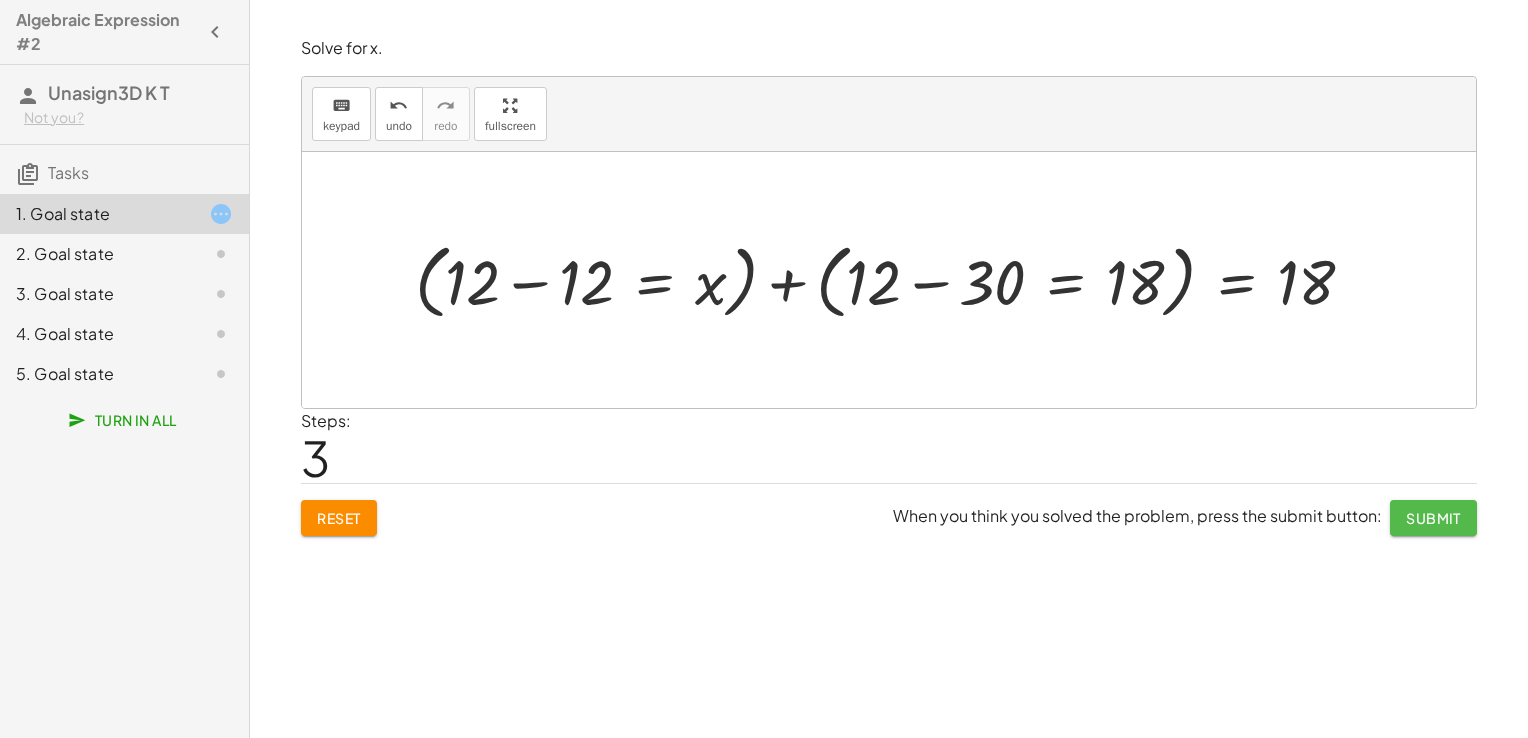 click on "Submit" at bounding box center (1433, 518) 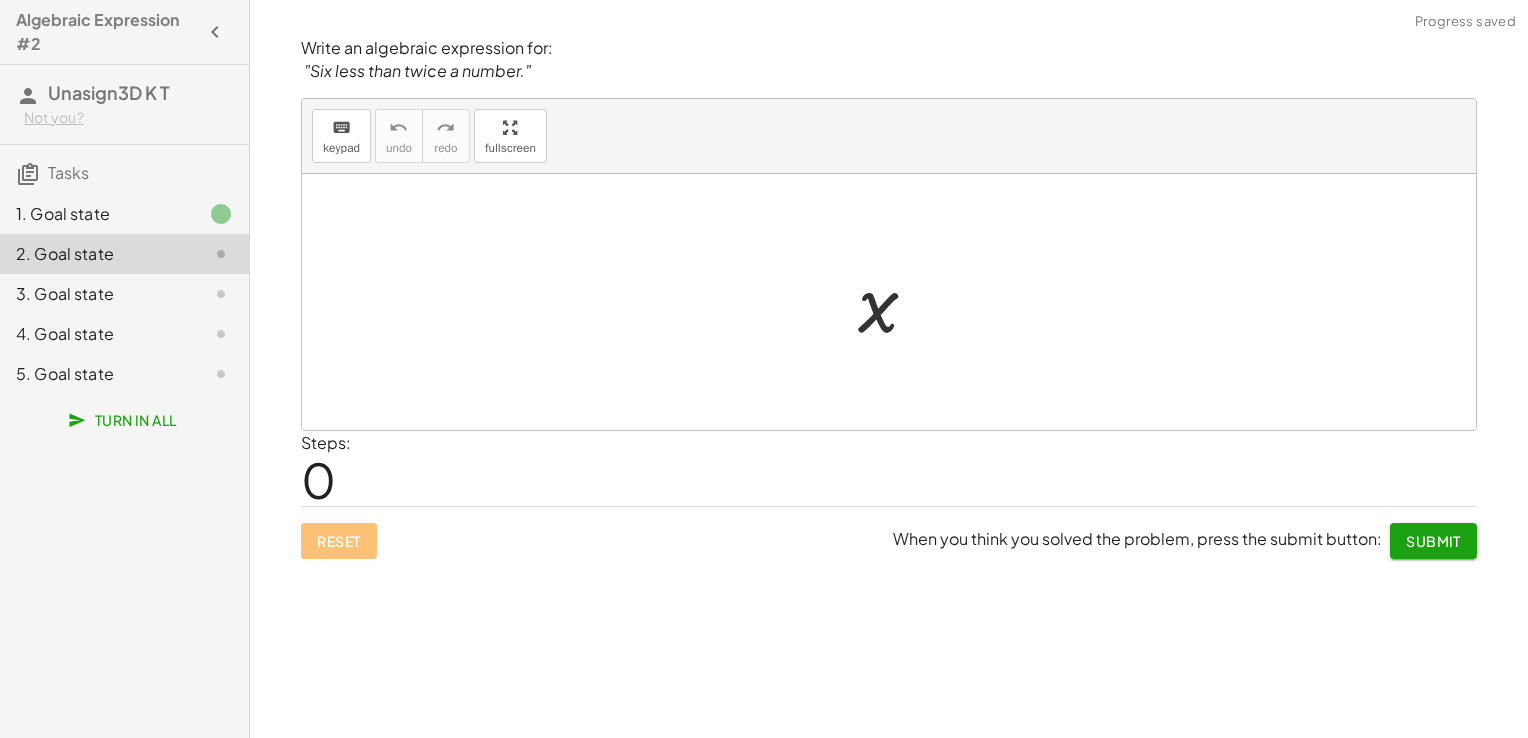 click at bounding box center (896, 302) 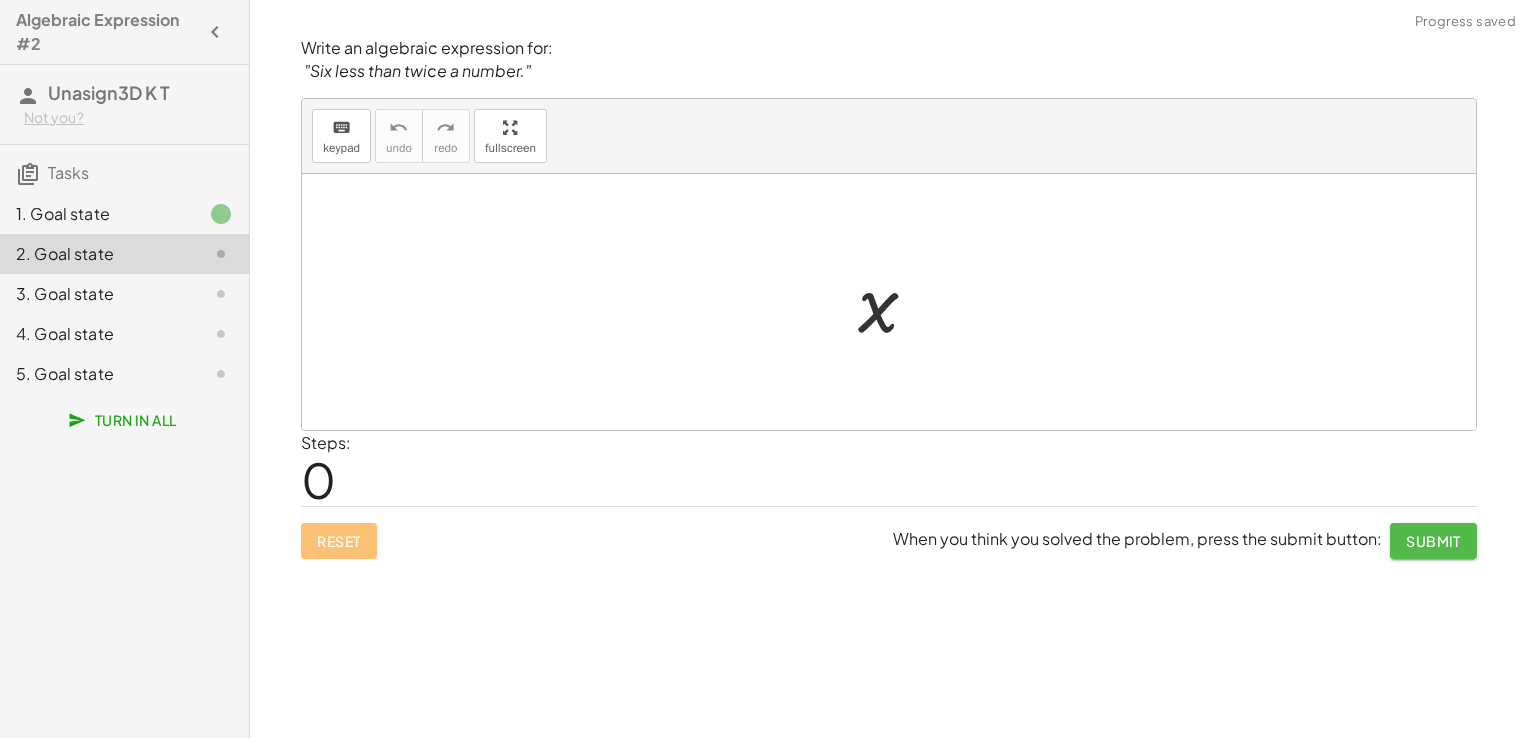 click on "Submit" at bounding box center (1433, 541) 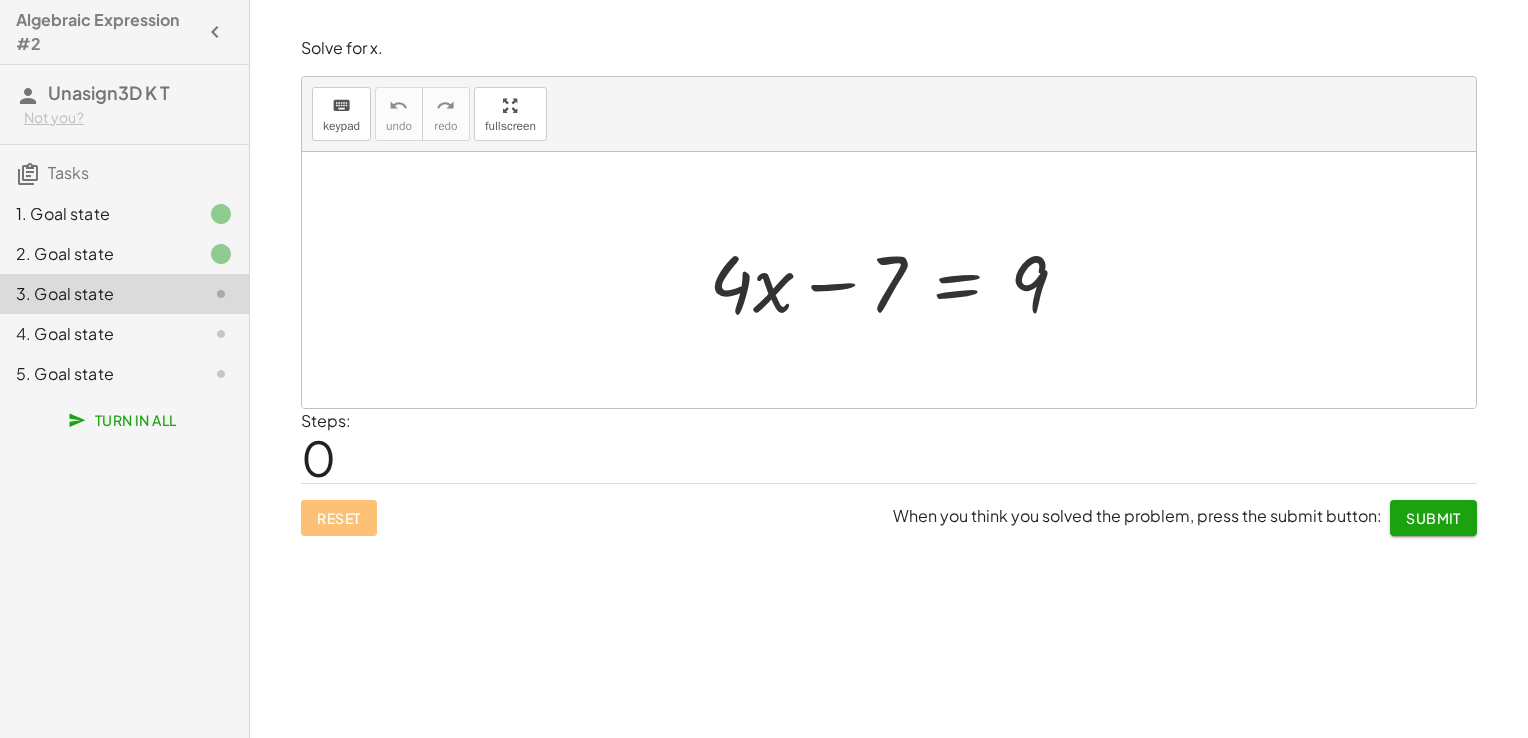 click 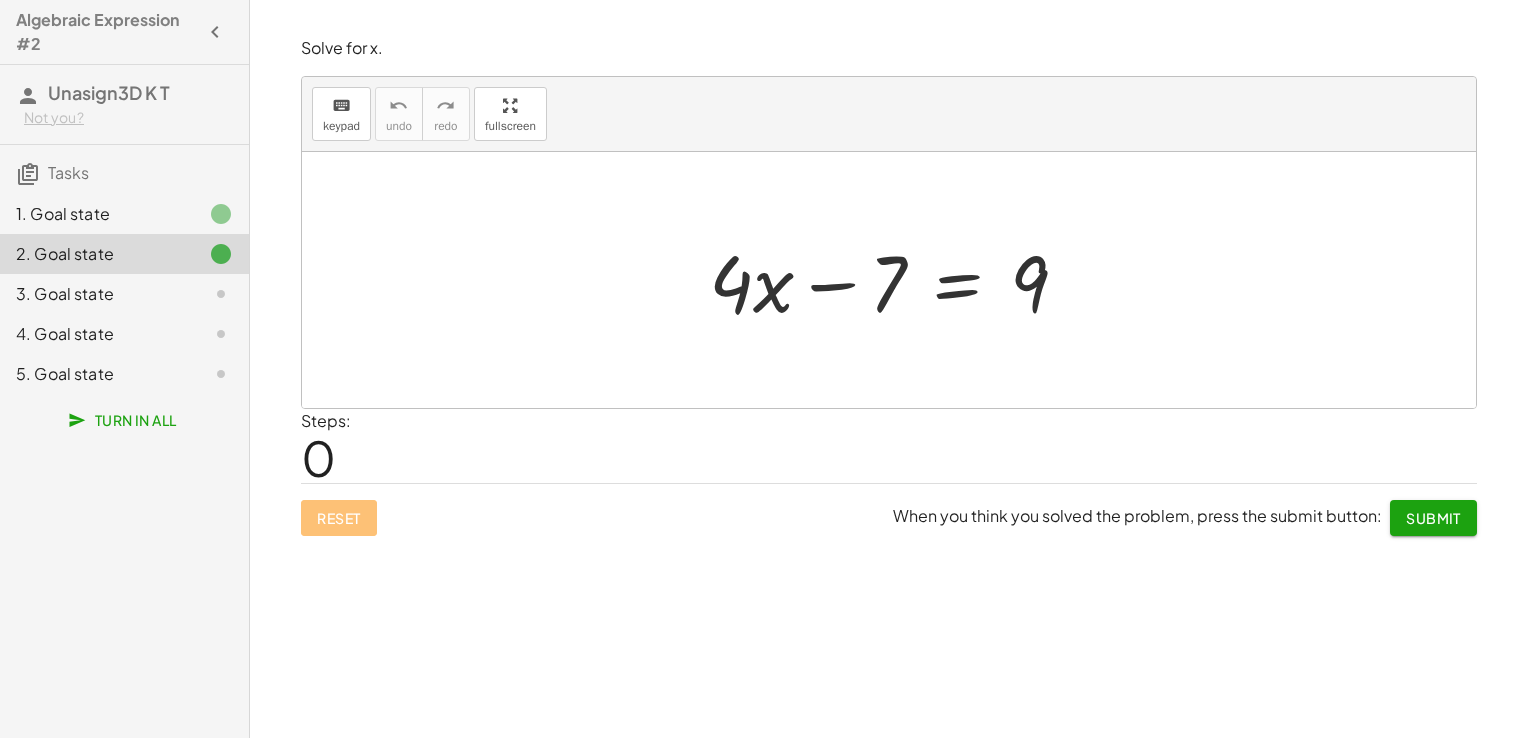 click 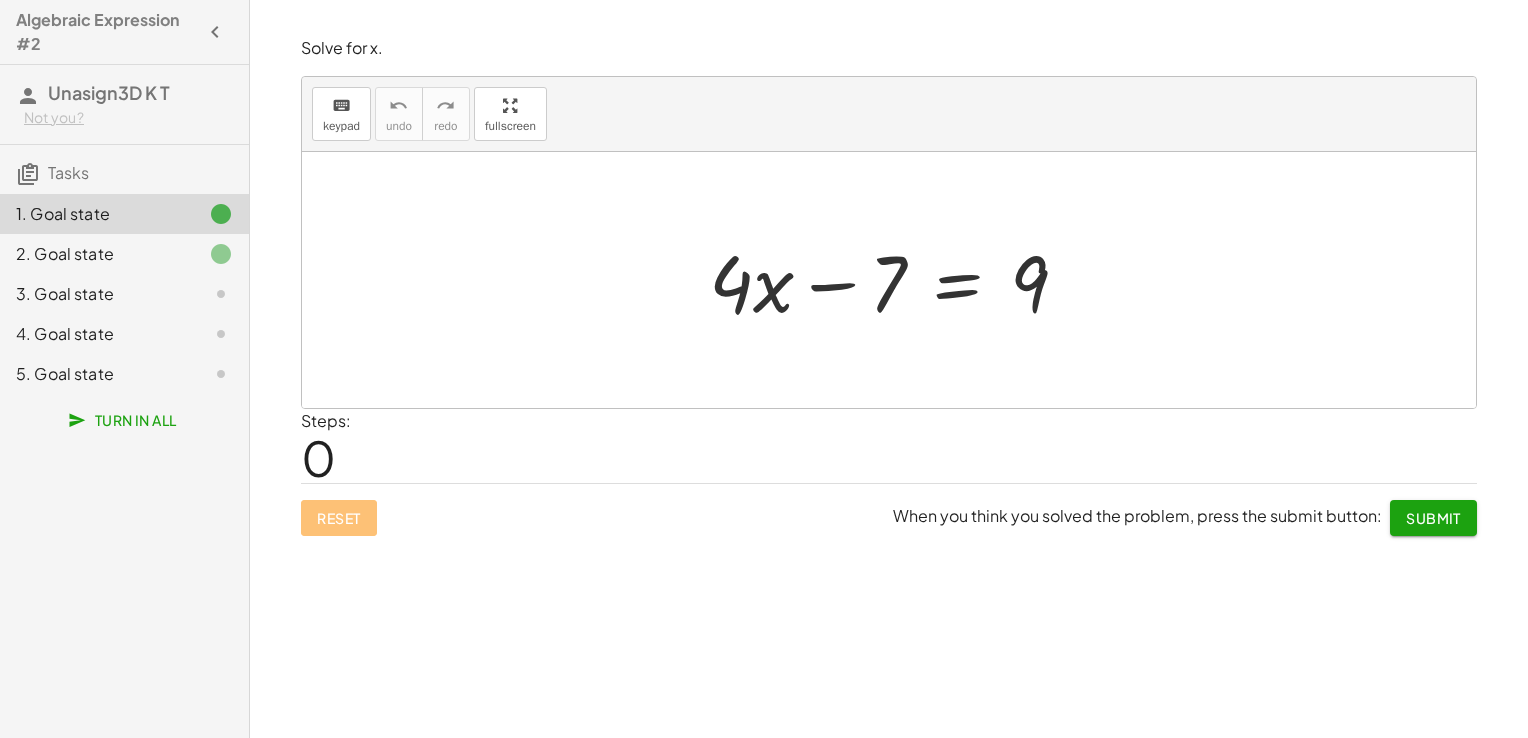 click 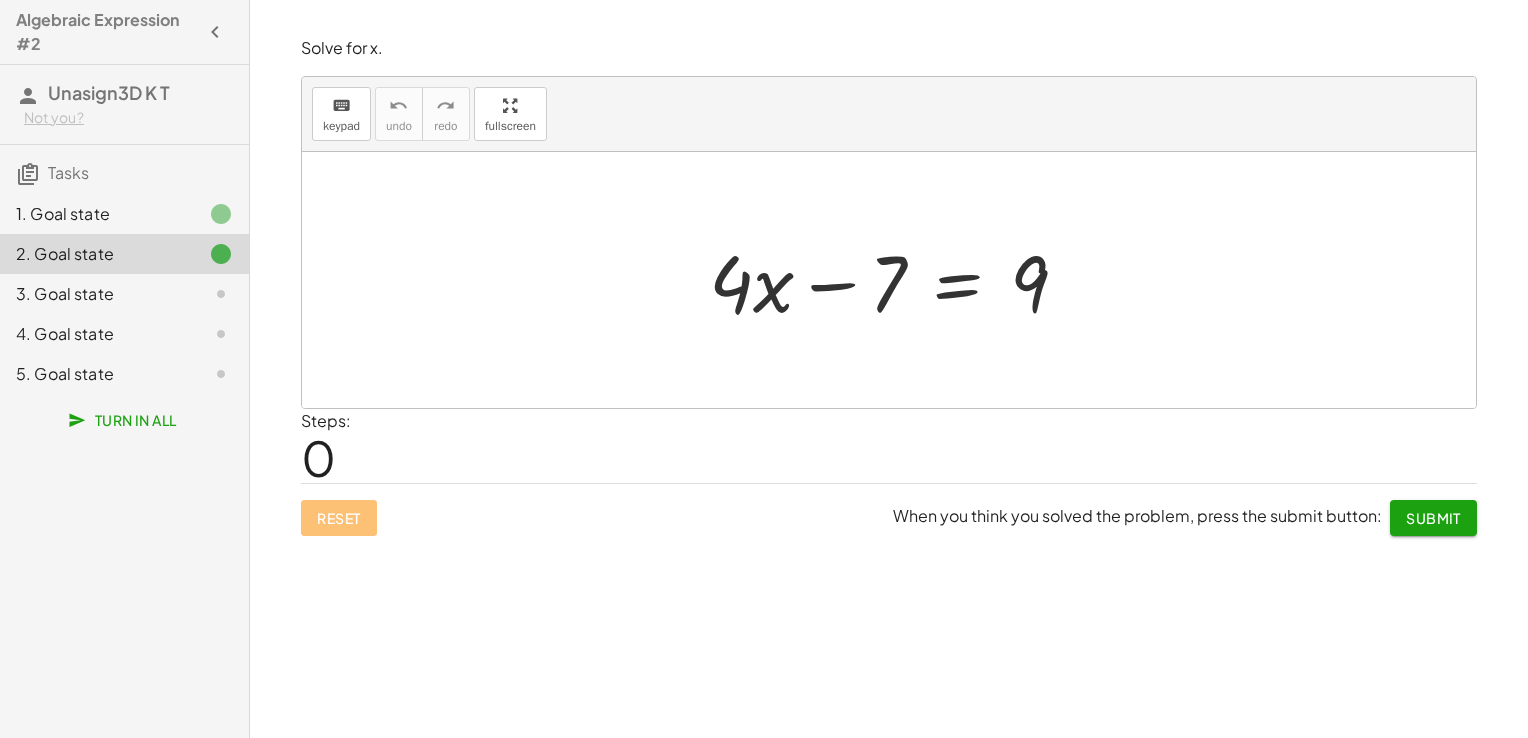 click on "1. Goal state" 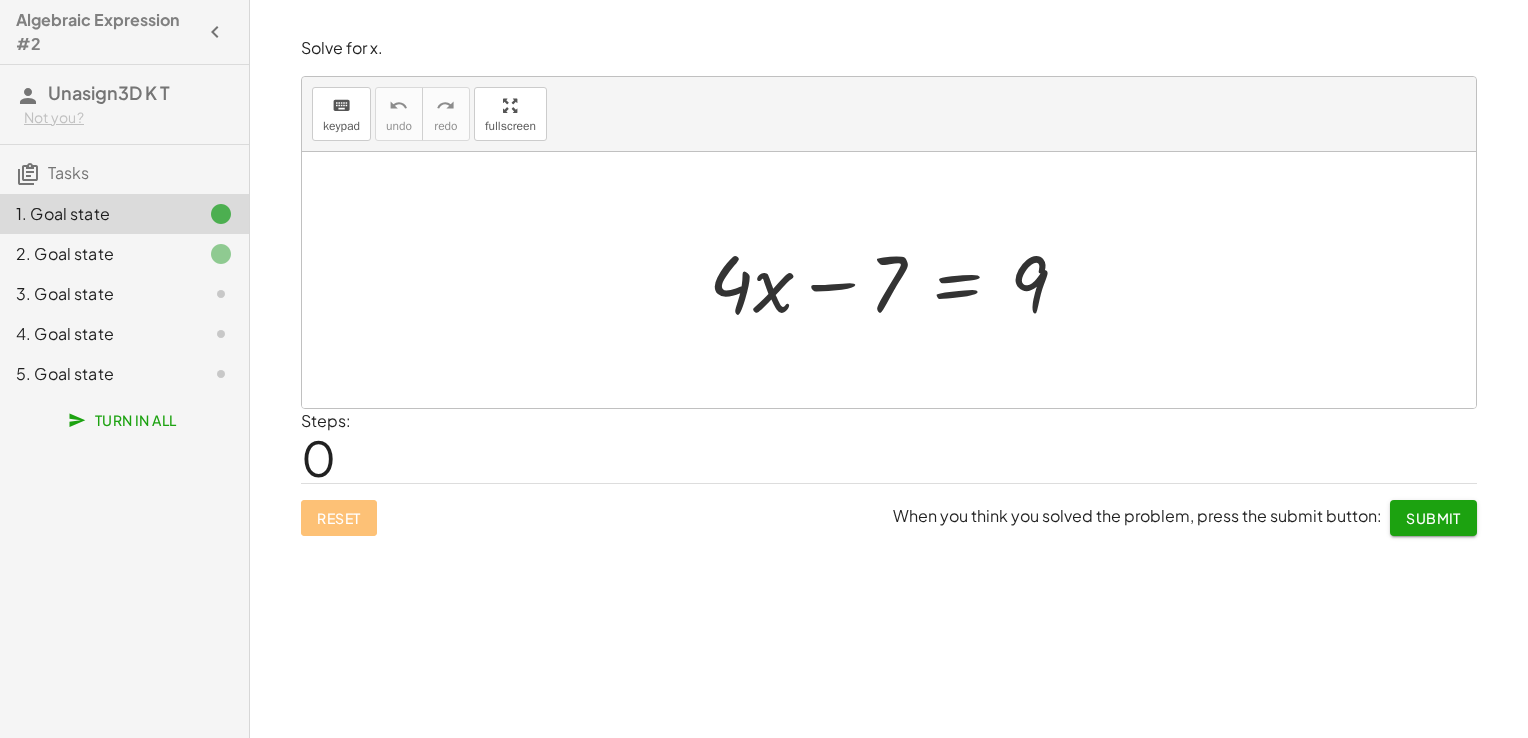 click 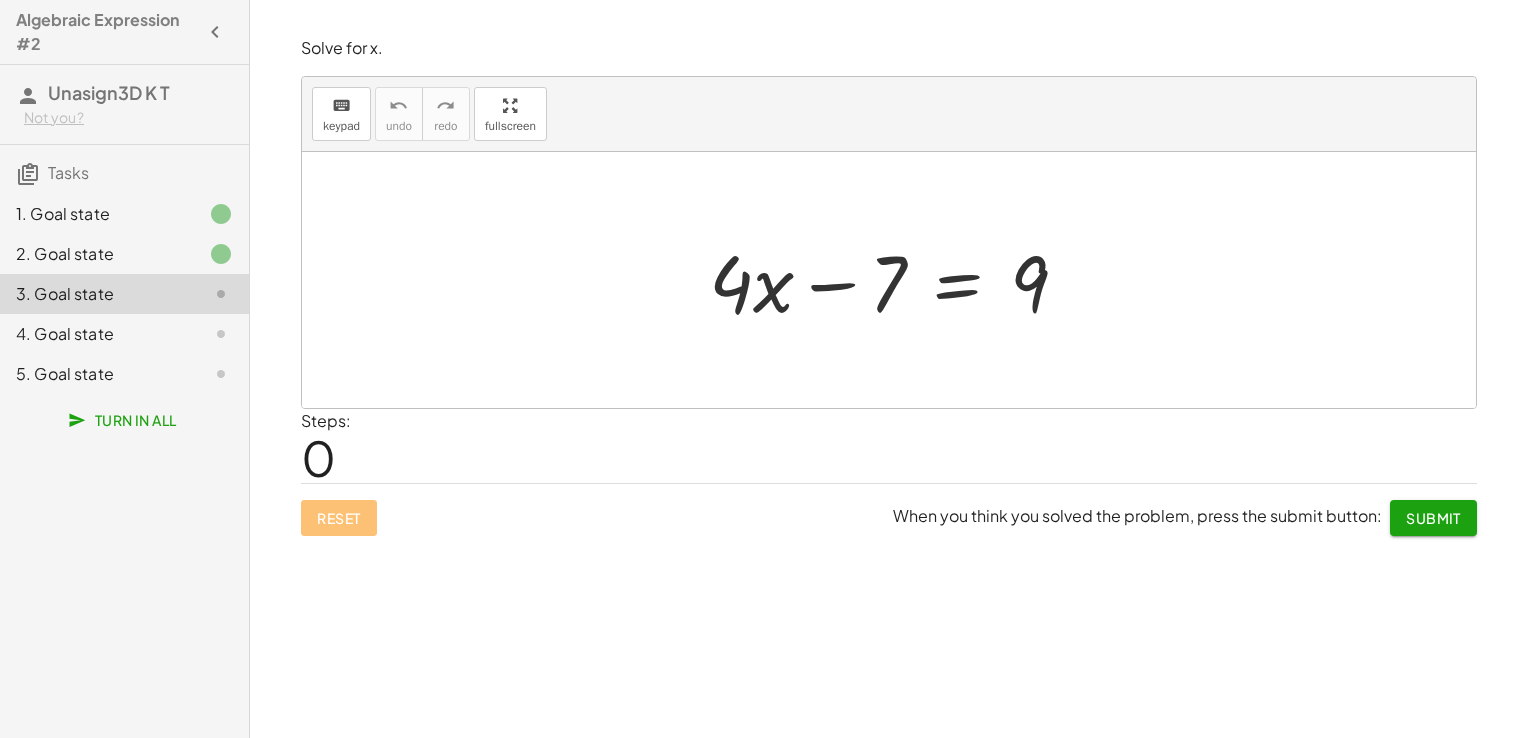click at bounding box center [896, 280] 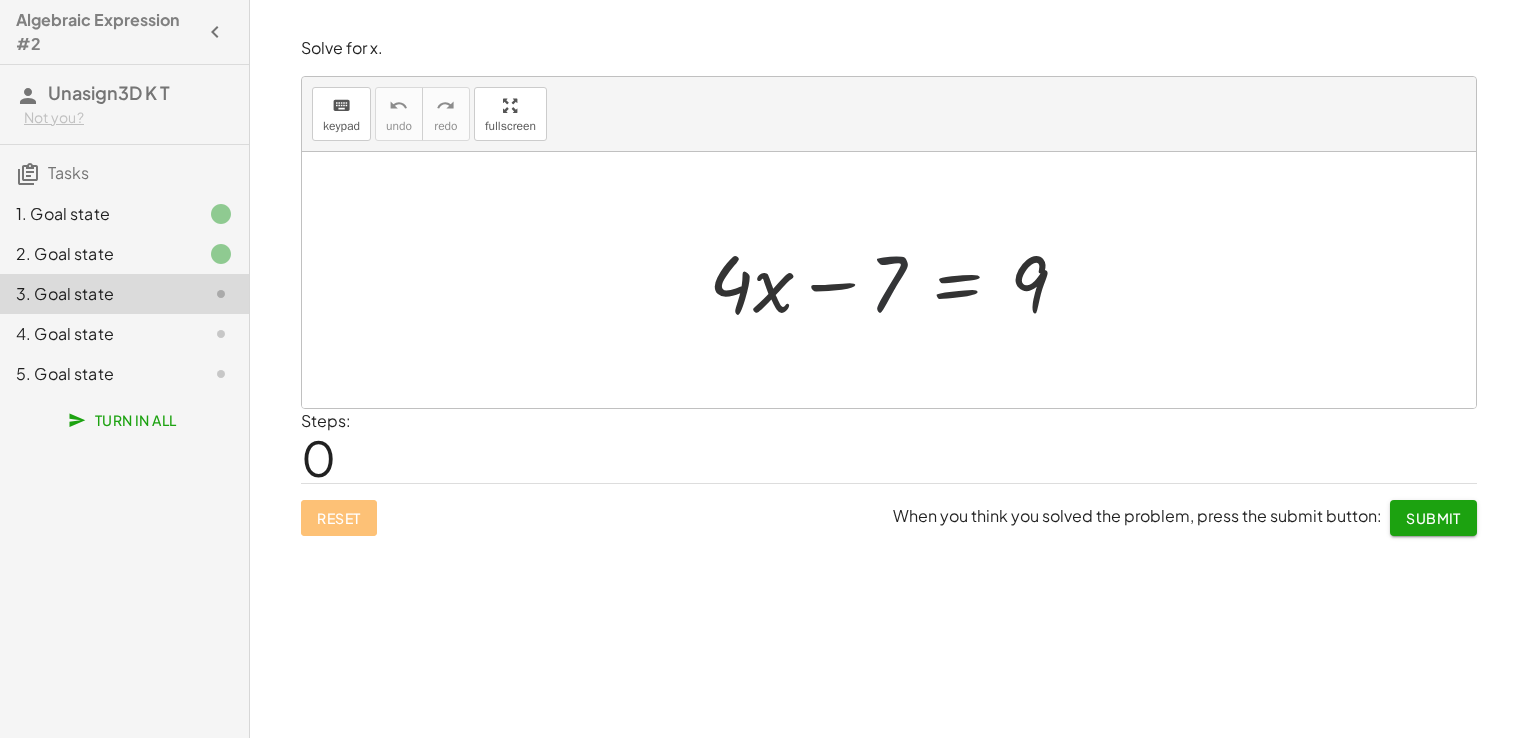 click at bounding box center (896, 280) 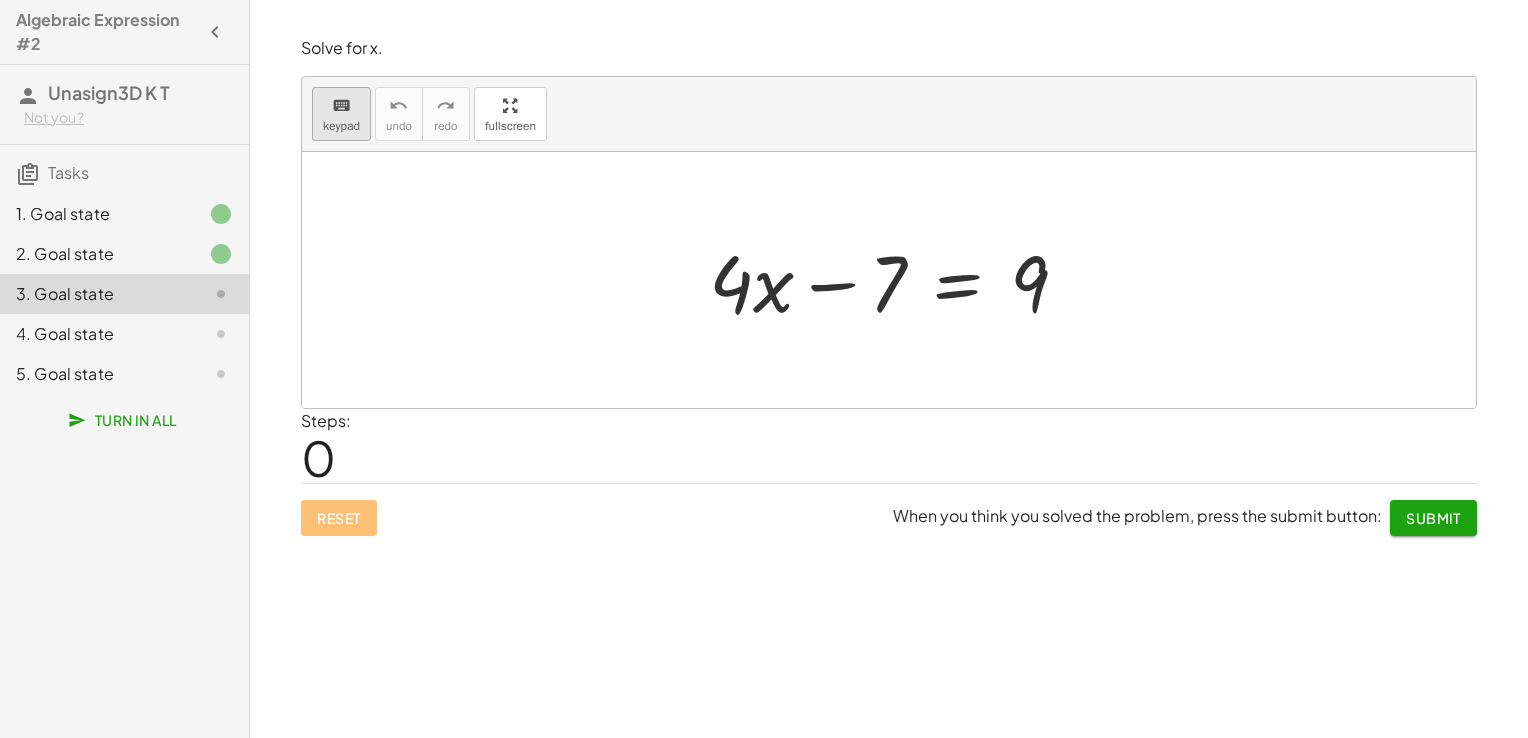 click on "keyboard" at bounding box center [341, 105] 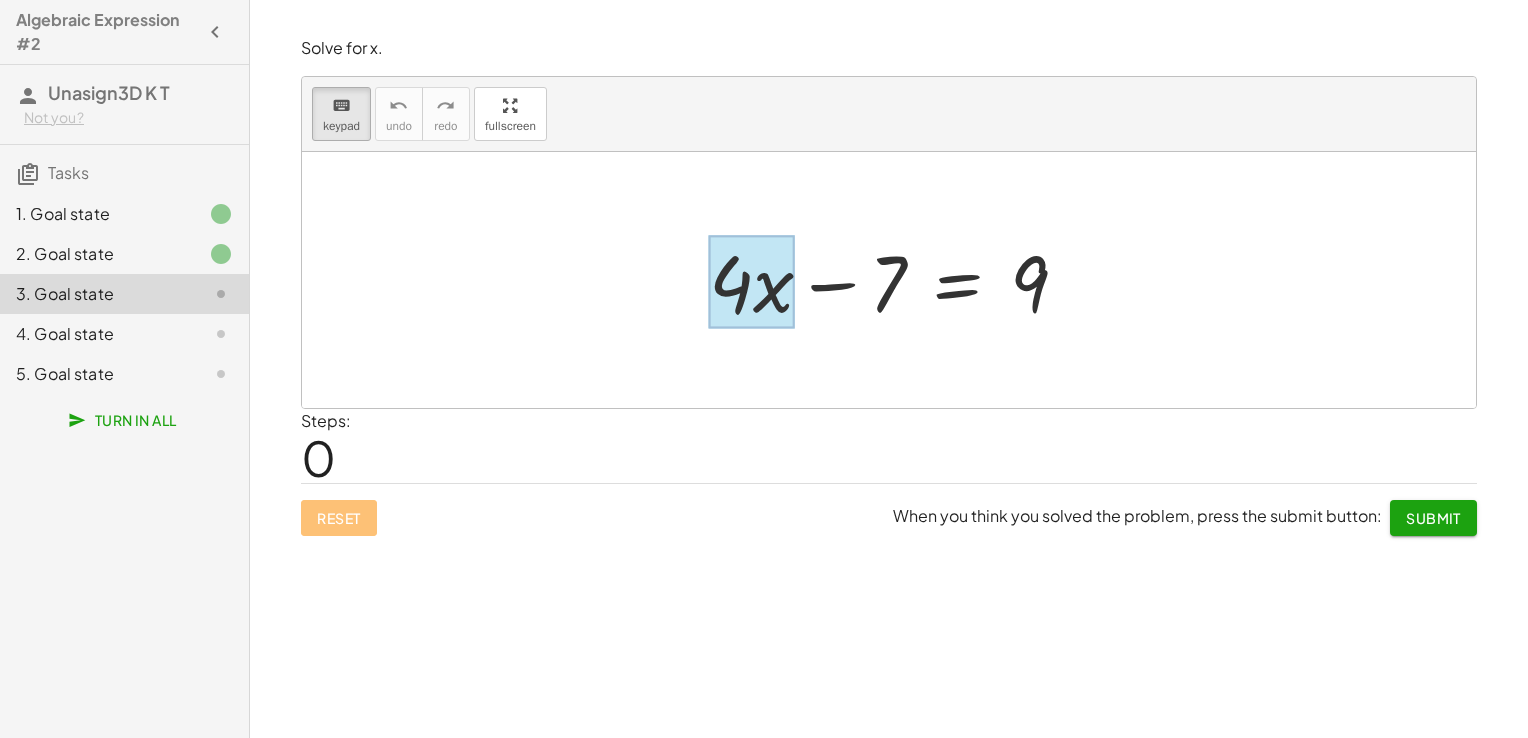 click at bounding box center (751, 282) 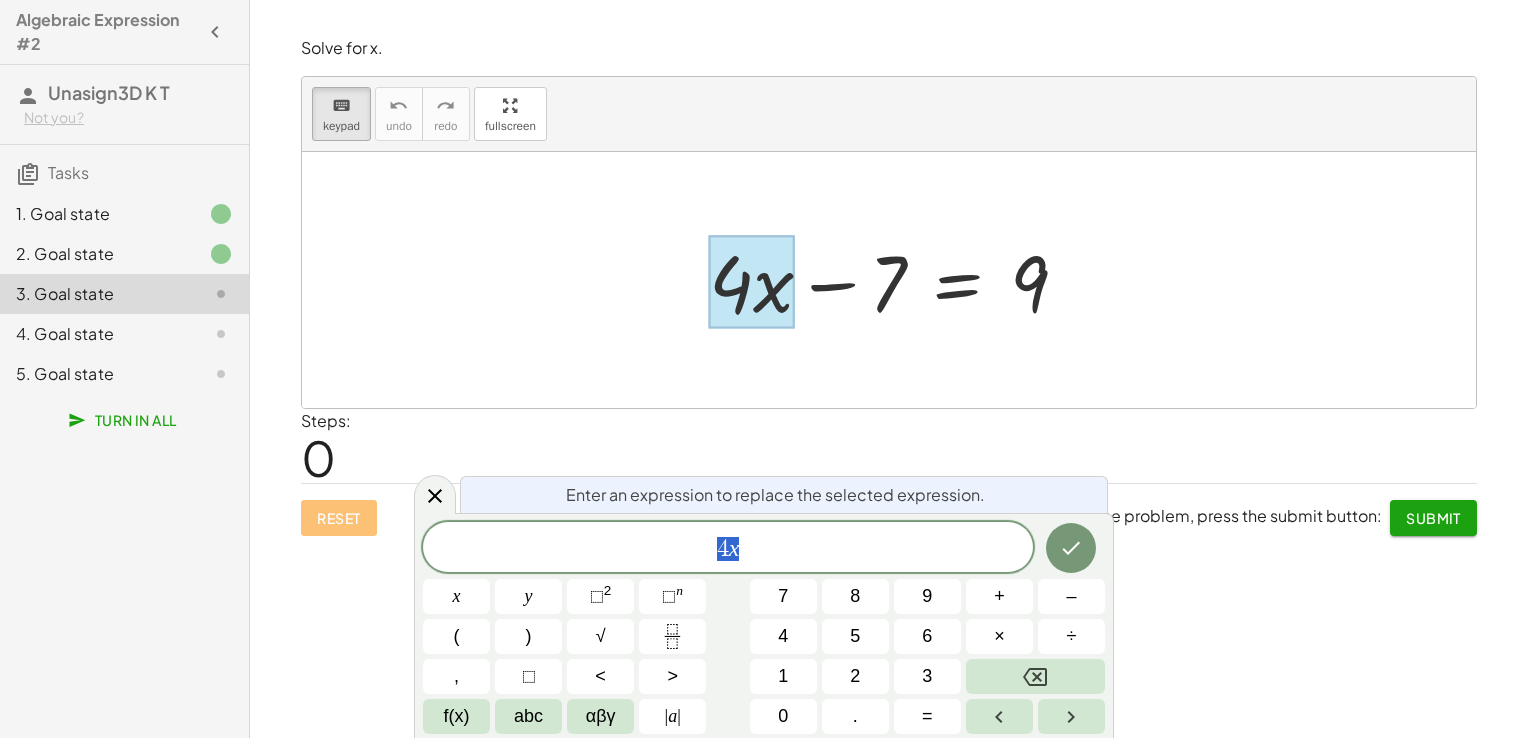 click at bounding box center (896, 280) 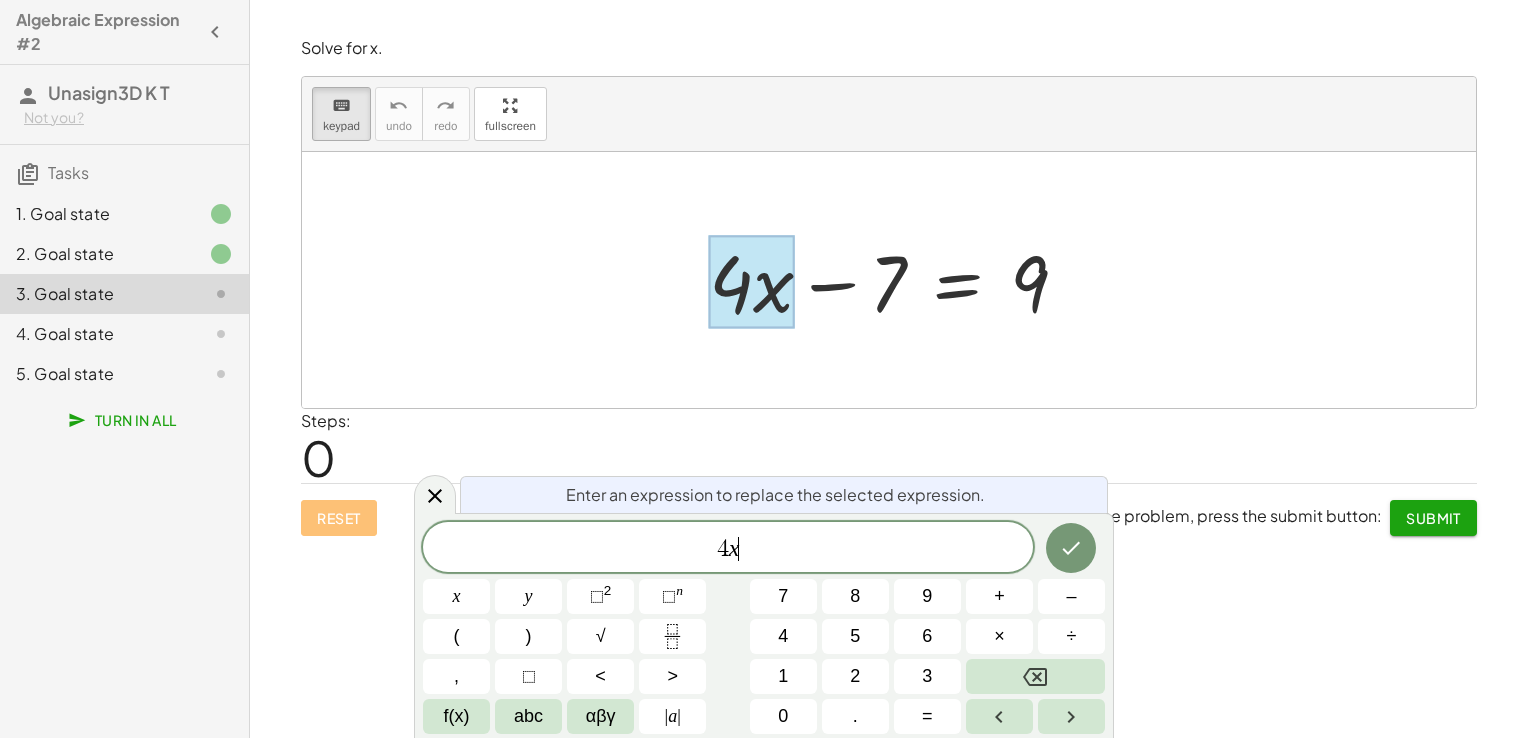 click on "4 x ​" at bounding box center [728, 549] 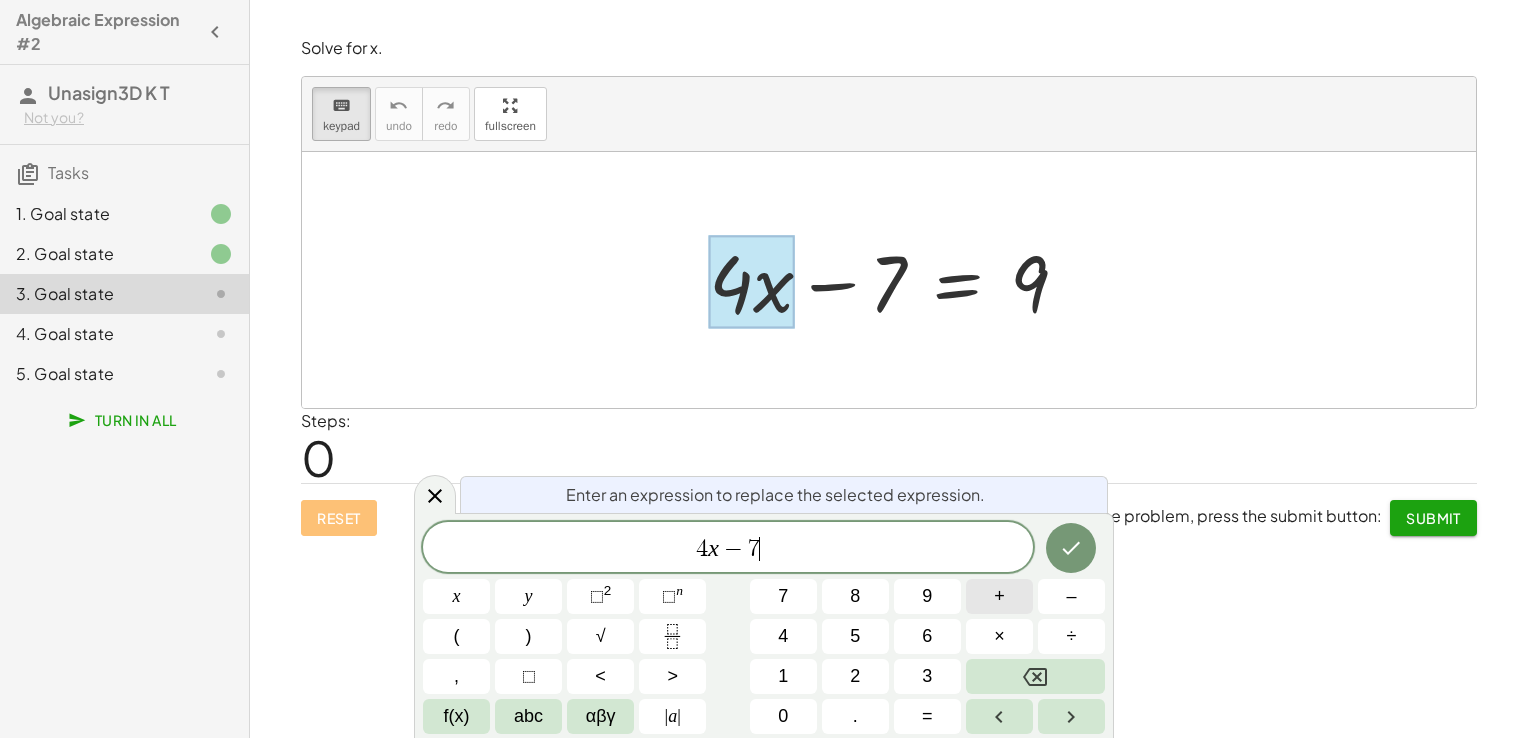 click on "+" at bounding box center [999, 596] 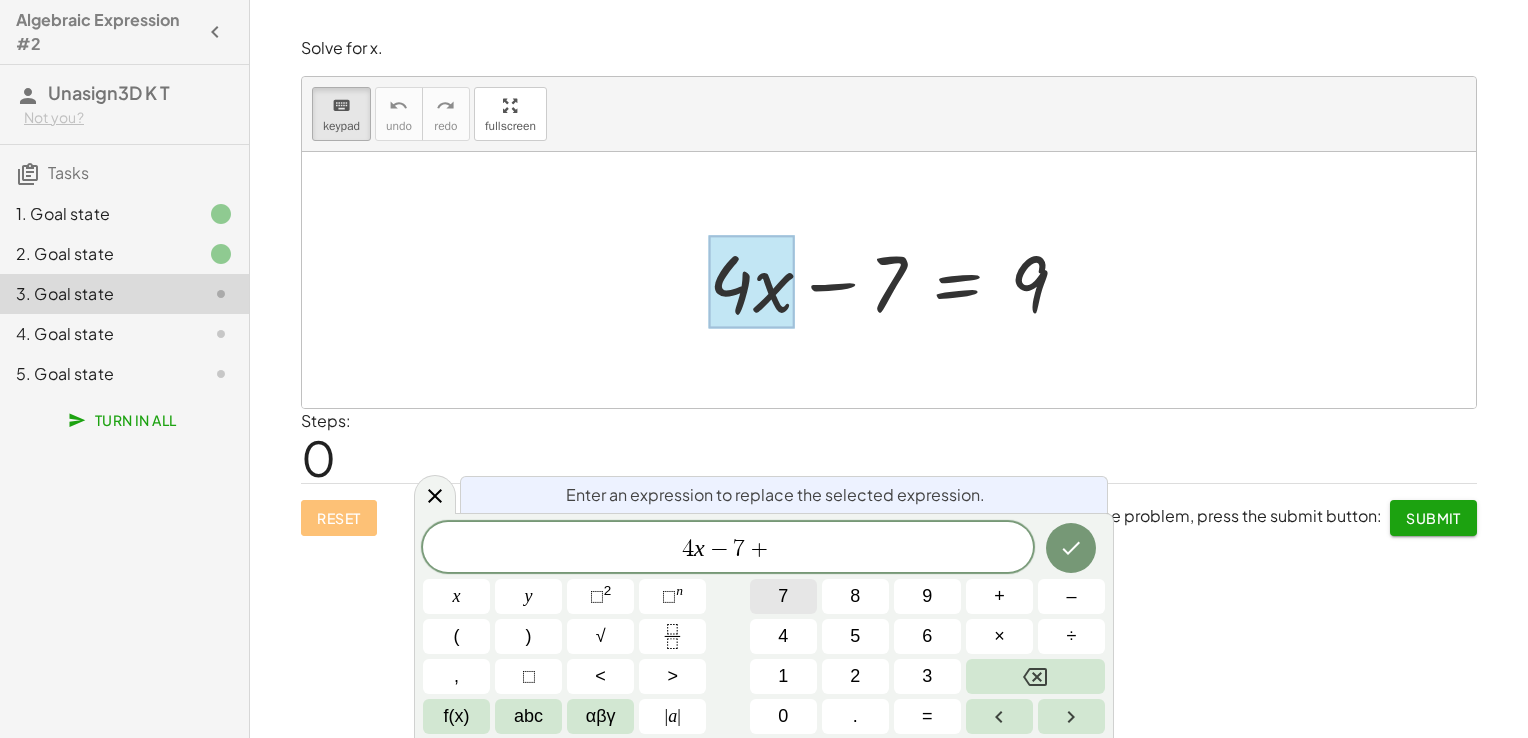 click on "7" at bounding box center [783, 596] 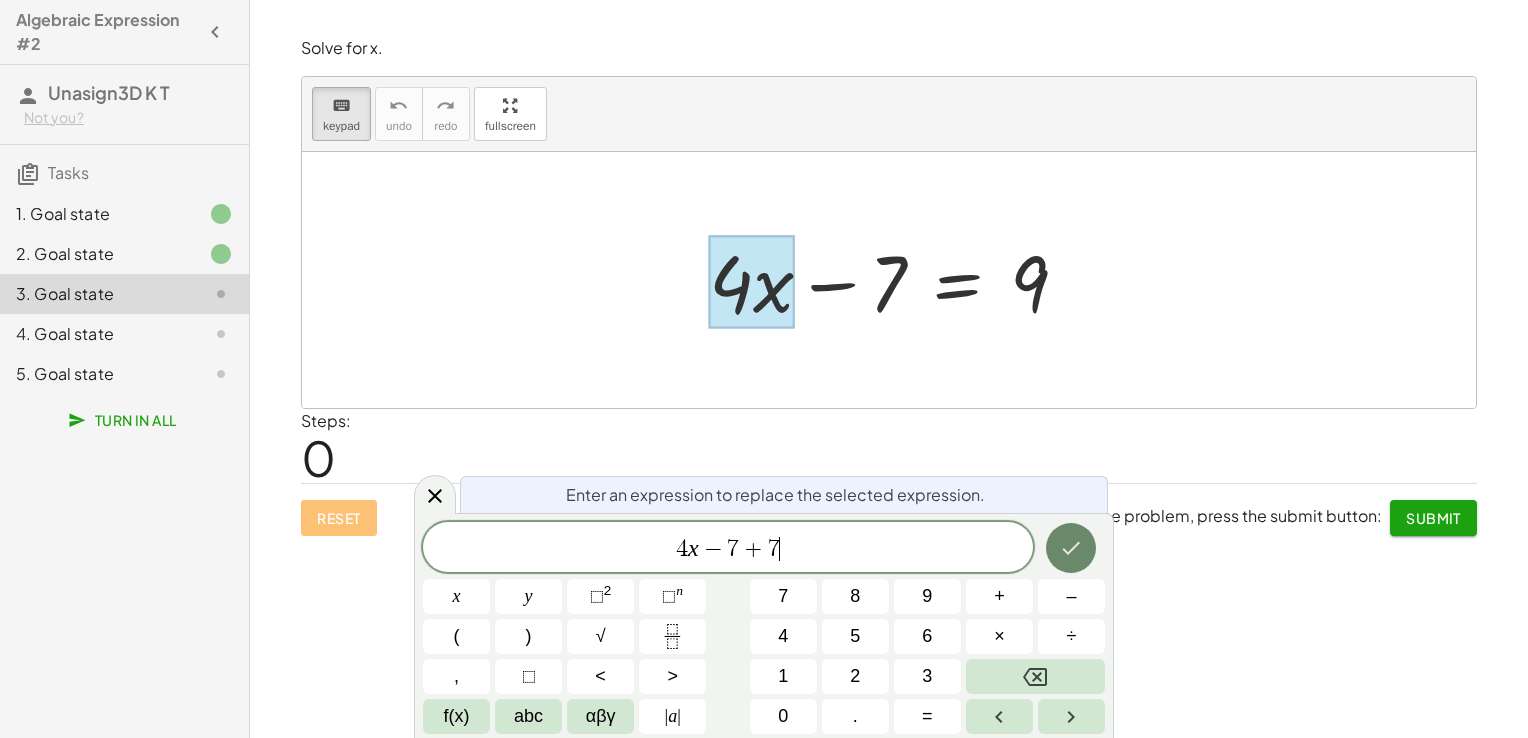 click at bounding box center (1071, 548) 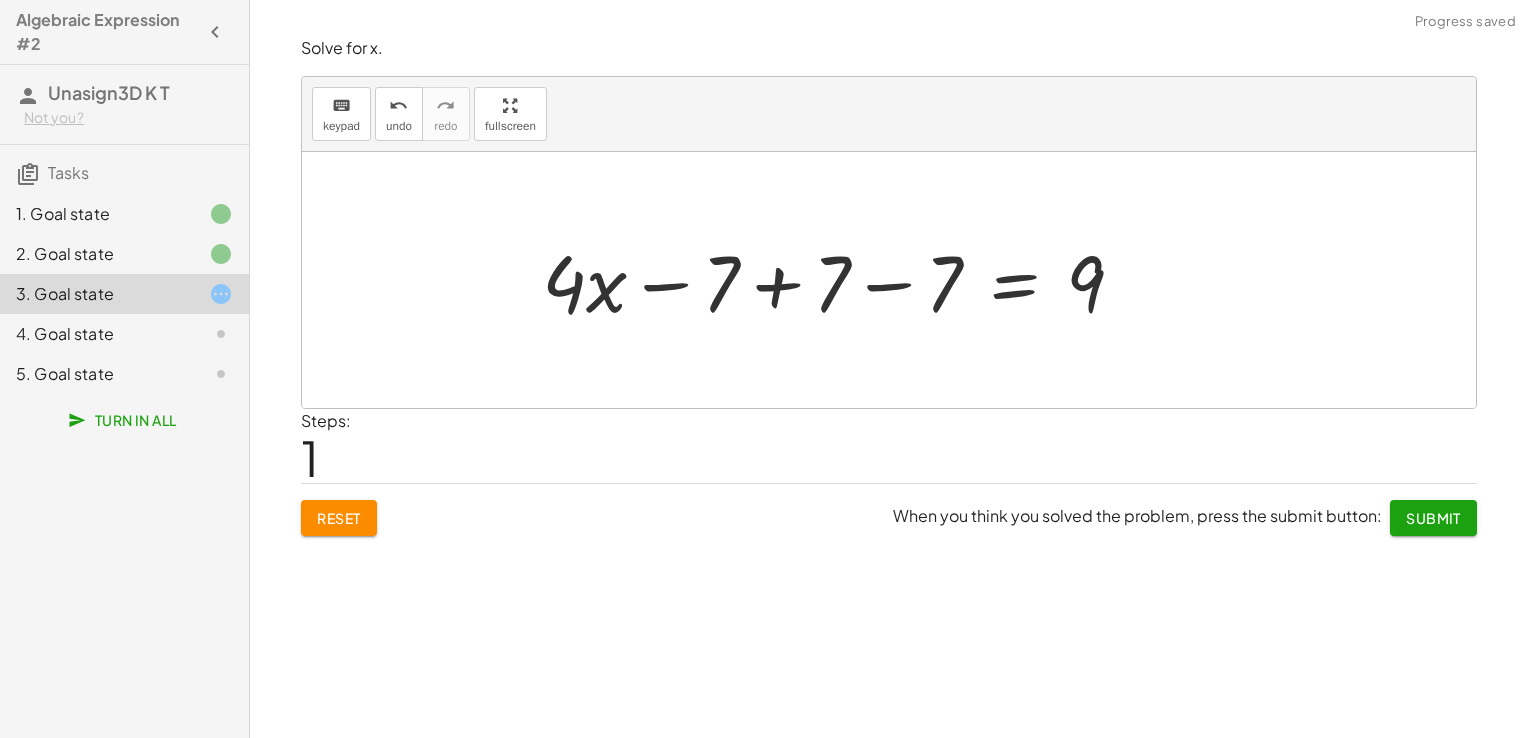 click at bounding box center (841, 280) 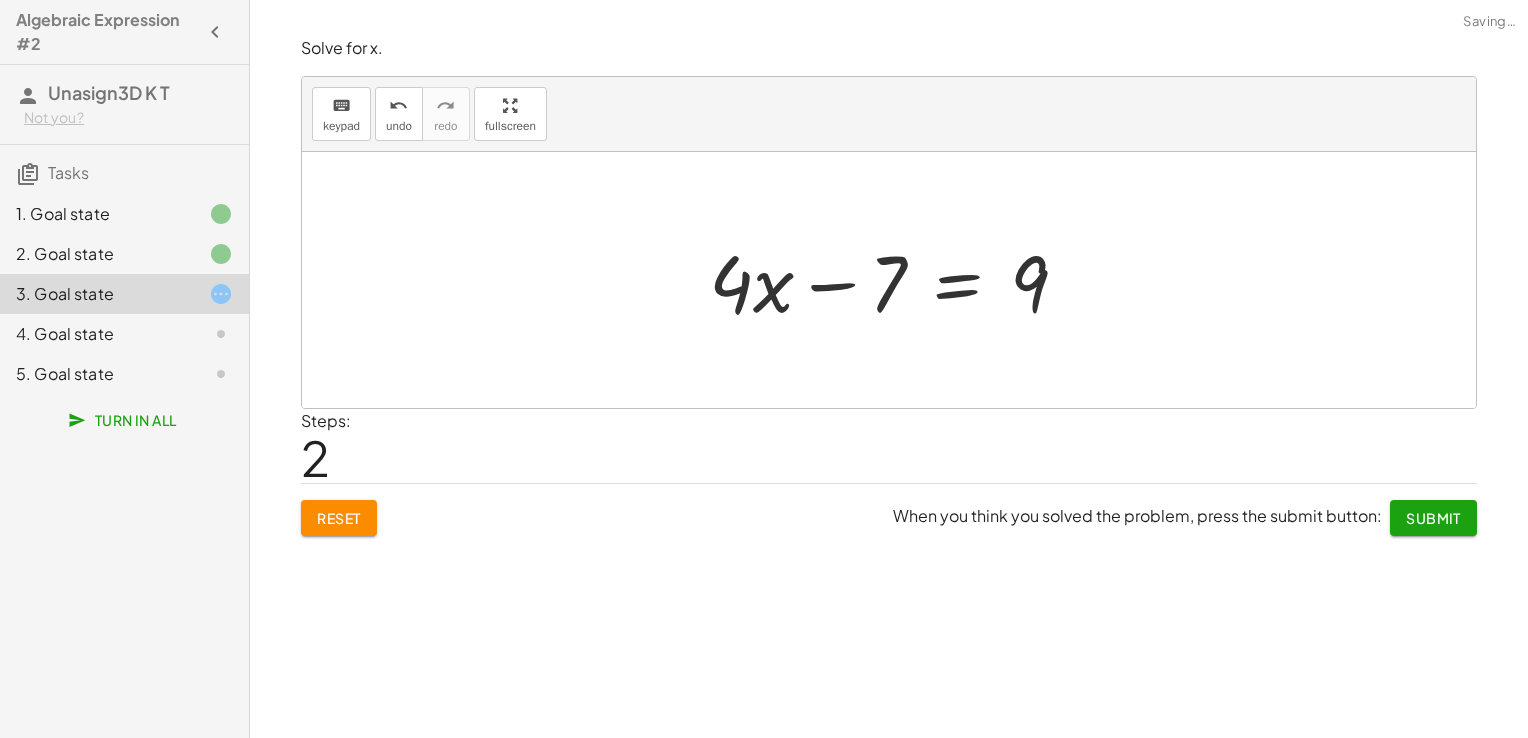 click at bounding box center [896, 280] 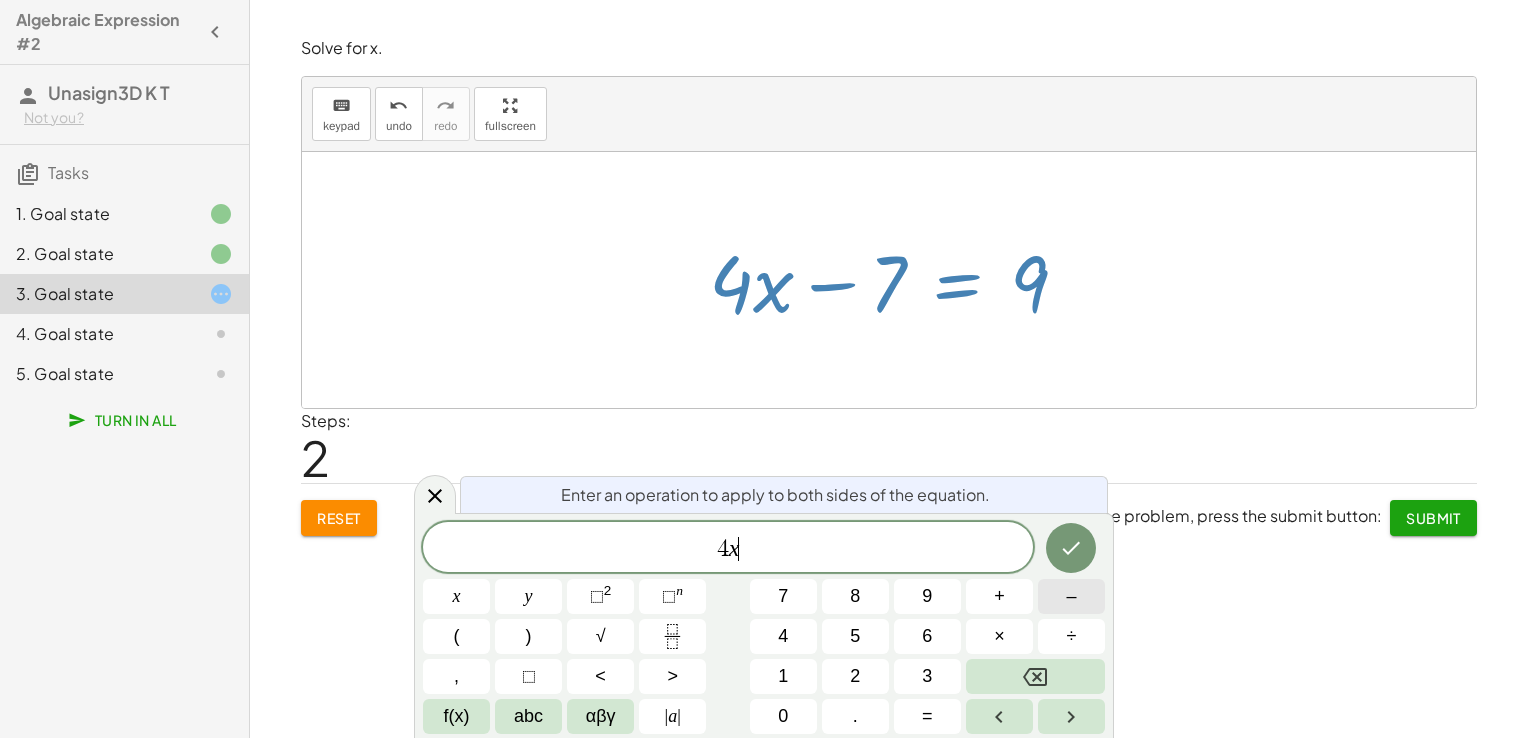 click on "–" at bounding box center [1071, 596] 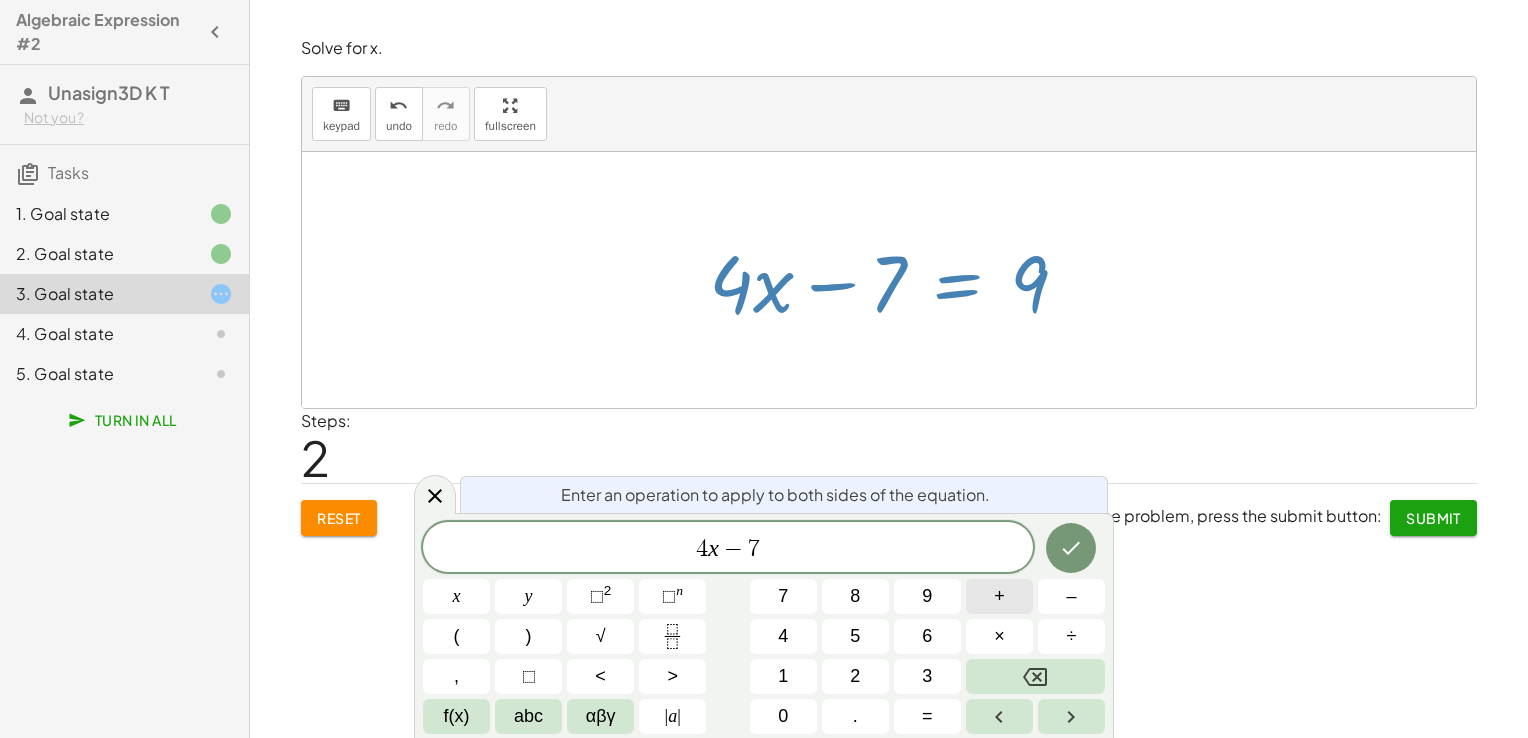 click on "+" at bounding box center (999, 596) 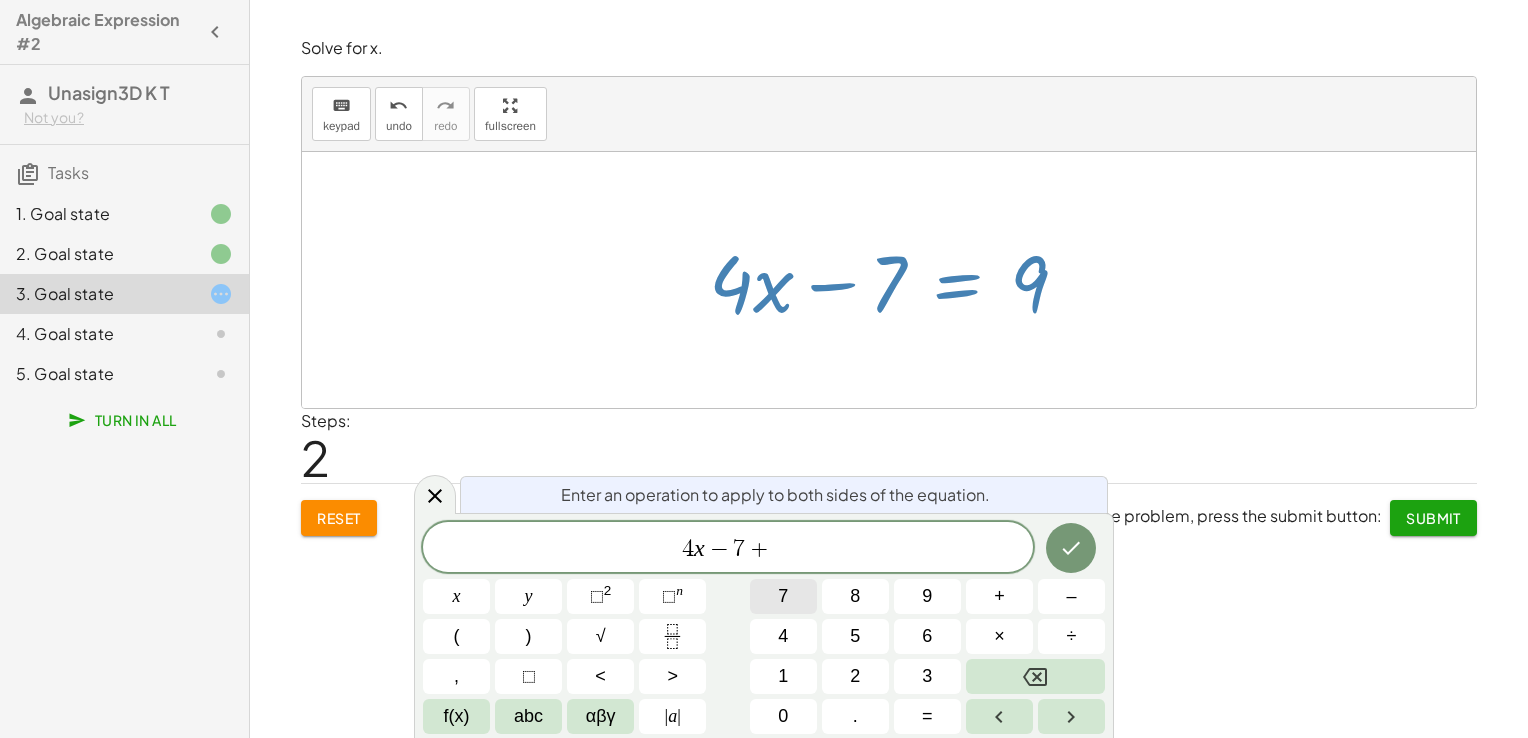 click on "7" at bounding box center (783, 596) 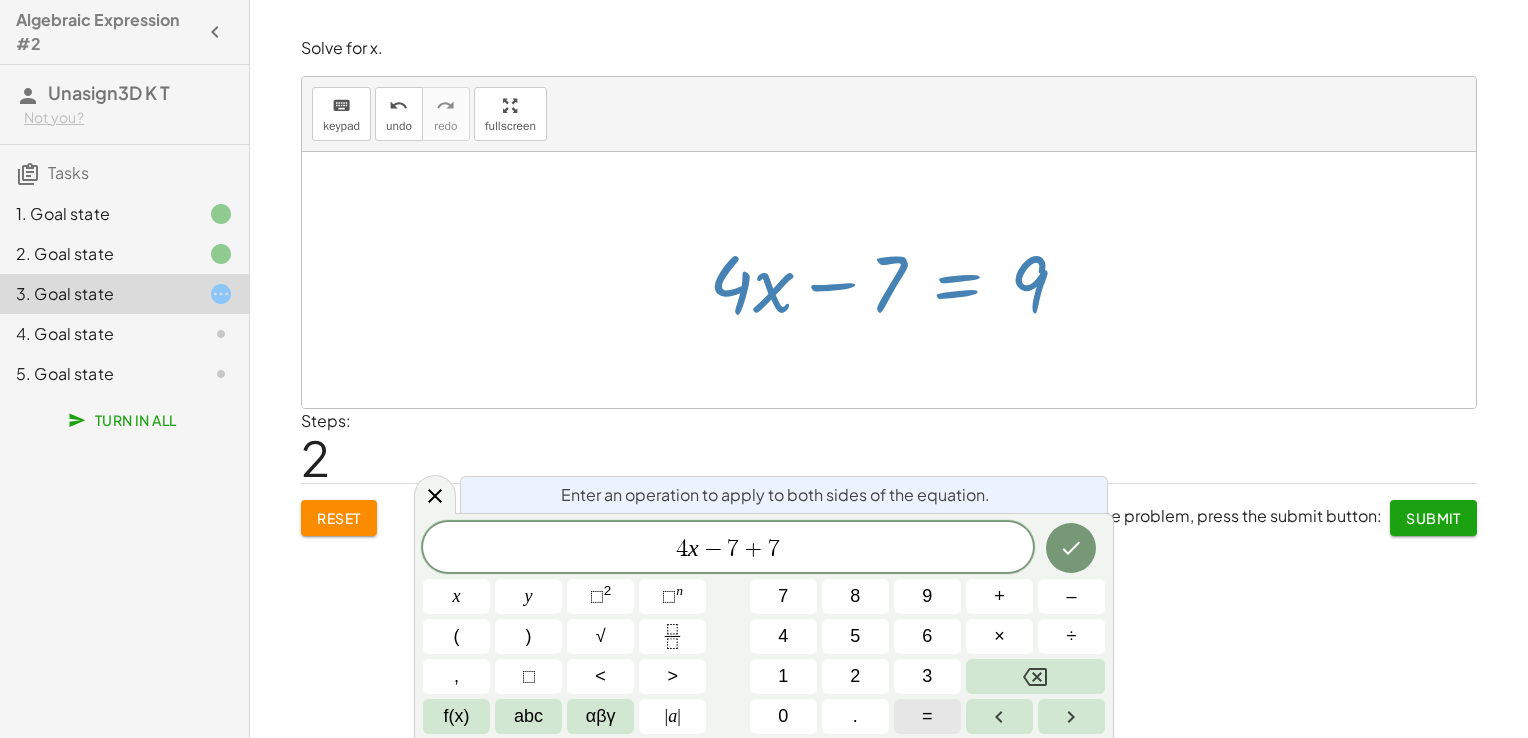 click on "=" at bounding box center (927, 716) 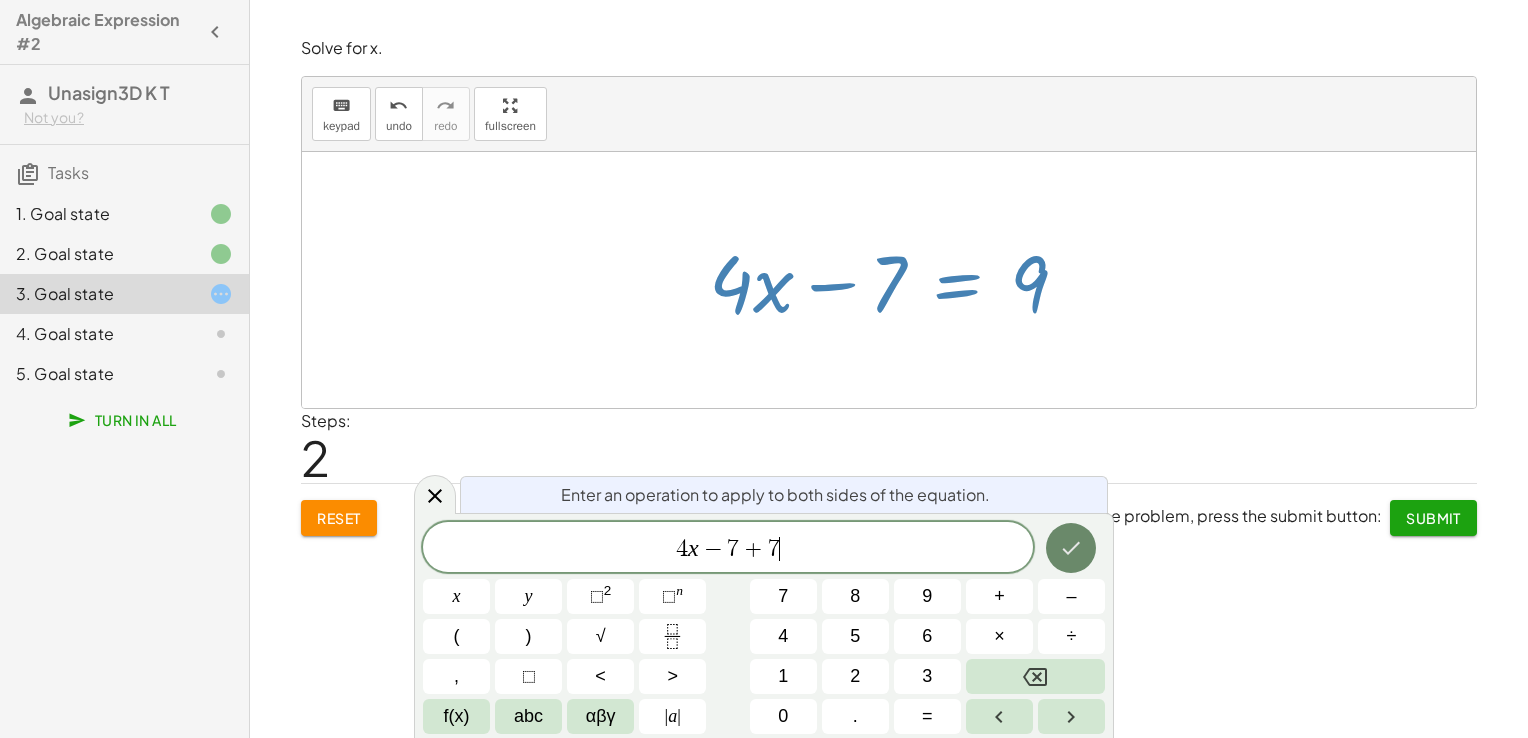 click 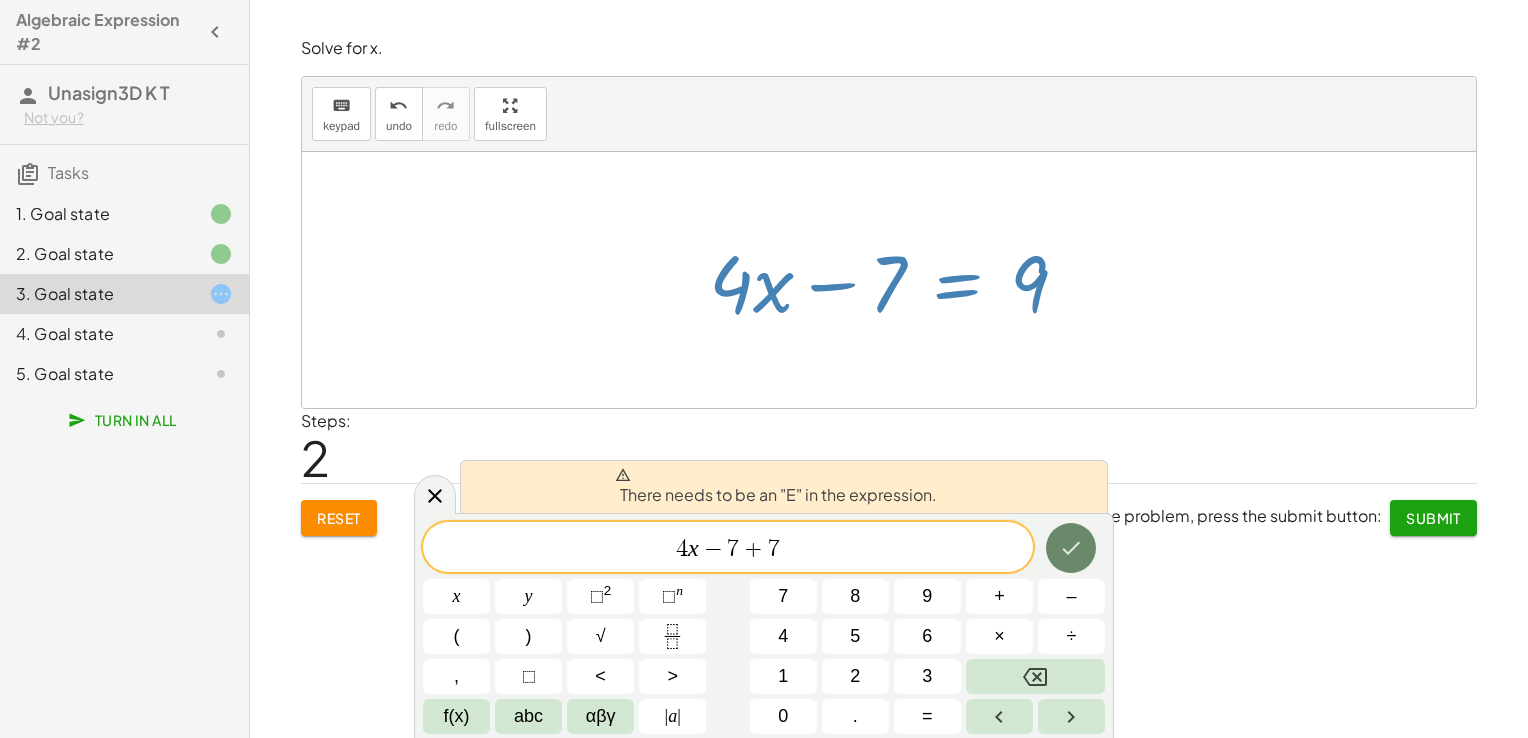 click 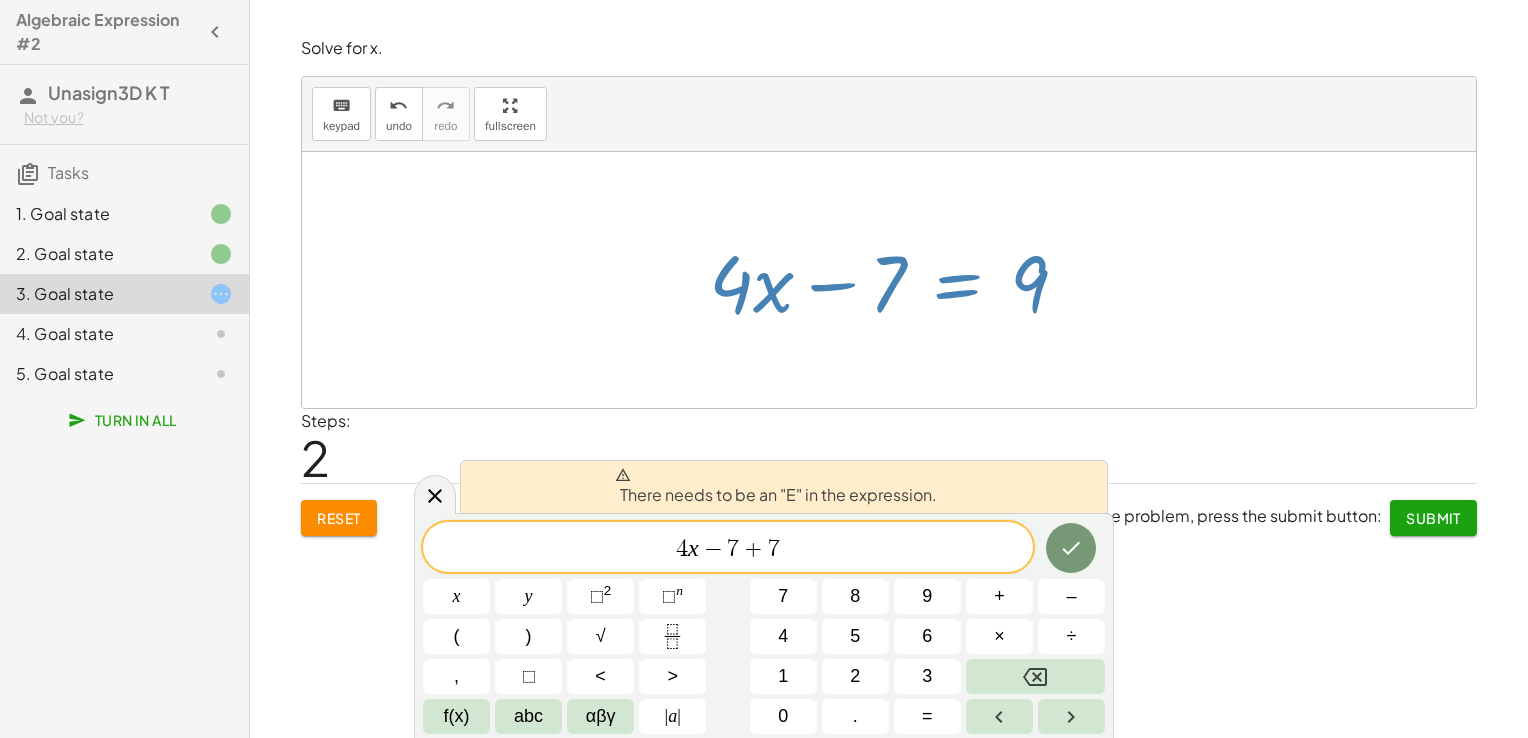 click on "4 x − 7 + 7 ​" at bounding box center [728, 549] 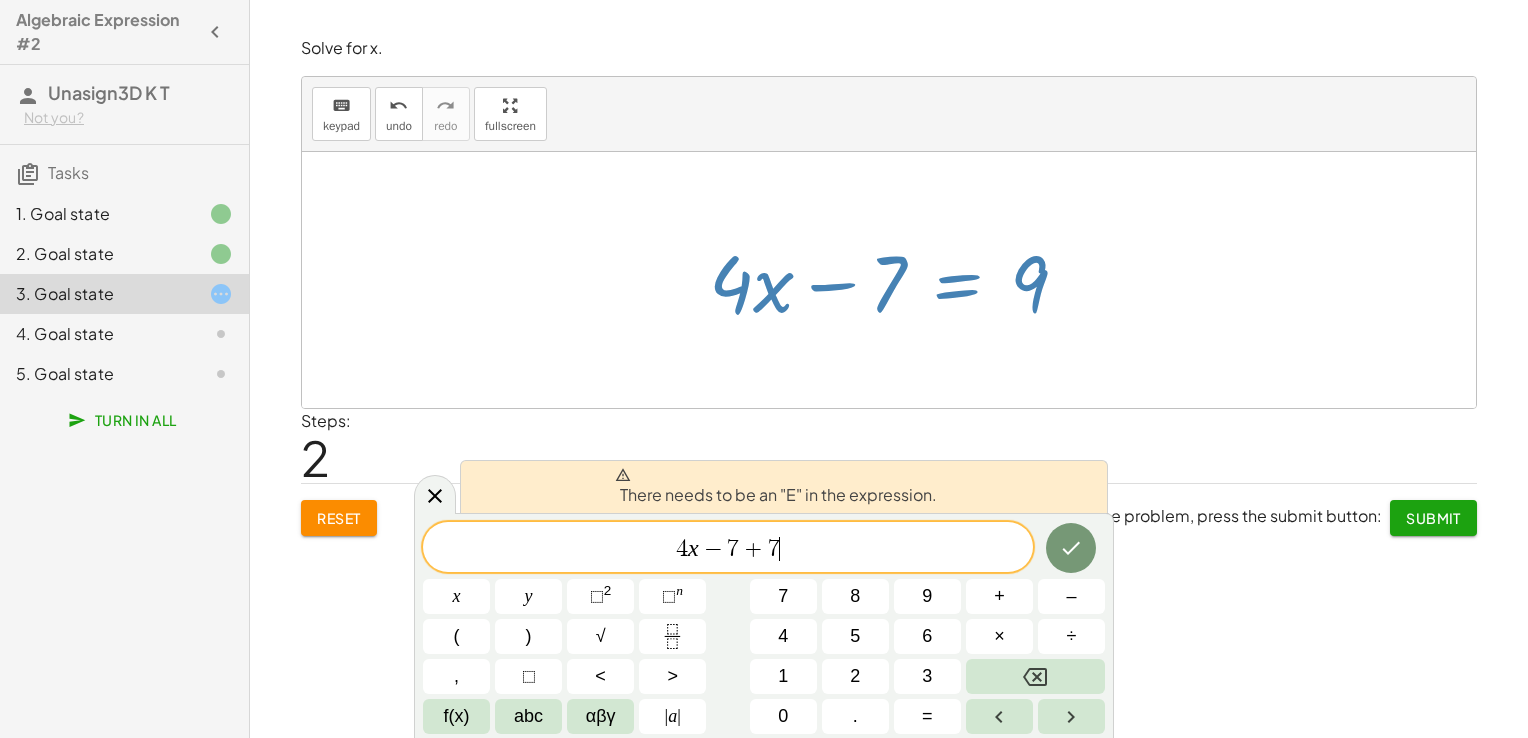 click on "Solve for x. keyboard keypad undo undo redo redo fullscreen + x + 12 = 30 + ( + 12 − 12 = x ) + 12 = 30 + ( + 12 − 12 = x ) + ( + 12 − 30 = 18 ) = 30 = + ( + 12 − 12 = x ) + ( + 12 − 30 = 18 ) 18 × Steps:  3 Reset  When you think you solved the problem, press the submit button:  Continue  Write an algebraic expression for:   "Six less than twice a number." keyboard keypad undo undo redo redo fullscreen x × Steps:  0 Reset  When you think you solved the problem, press the submit button:  Continue  Solve for x. keyboard keypad undo undo redo redo fullscreen + · 4 · x − 7 = 9 + · 4 · x − 7 + 7 − 7 = 9 + · 4 · x − 7 + 0 = 9 = 9 + · 4 · x − 7 × Steps:  2 Reset  When you think you solved the problem, press the submit button: Submit Solve for x. keyboard keypad undo undo redo redo fullscreen × Steps:  0 Reset  When you think you solved the problem, press the submit button:  Continue  keyboard keypad undo undo redo redo fullscreen × Steps:  0 Reset   Continue" 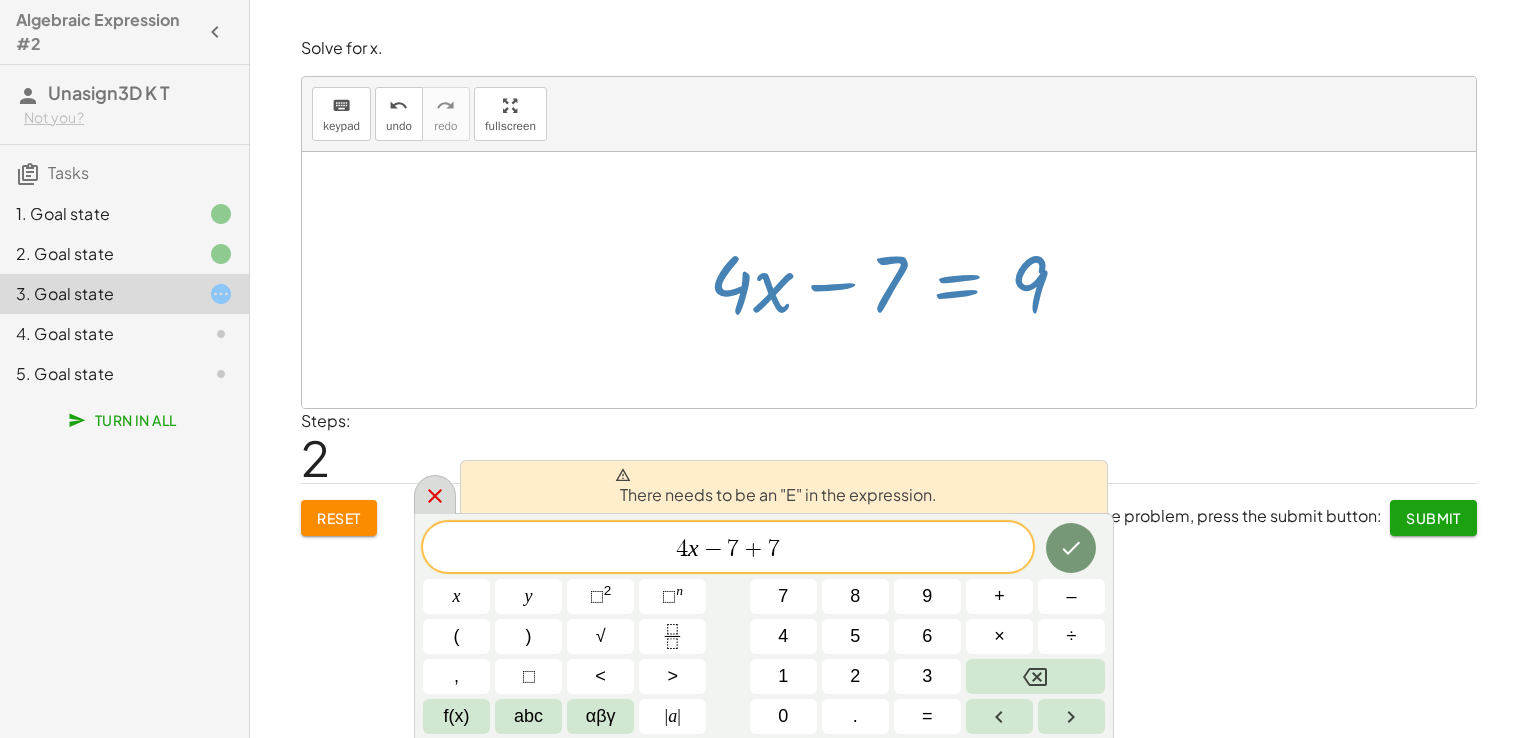 click at bounding box center (435, 494) 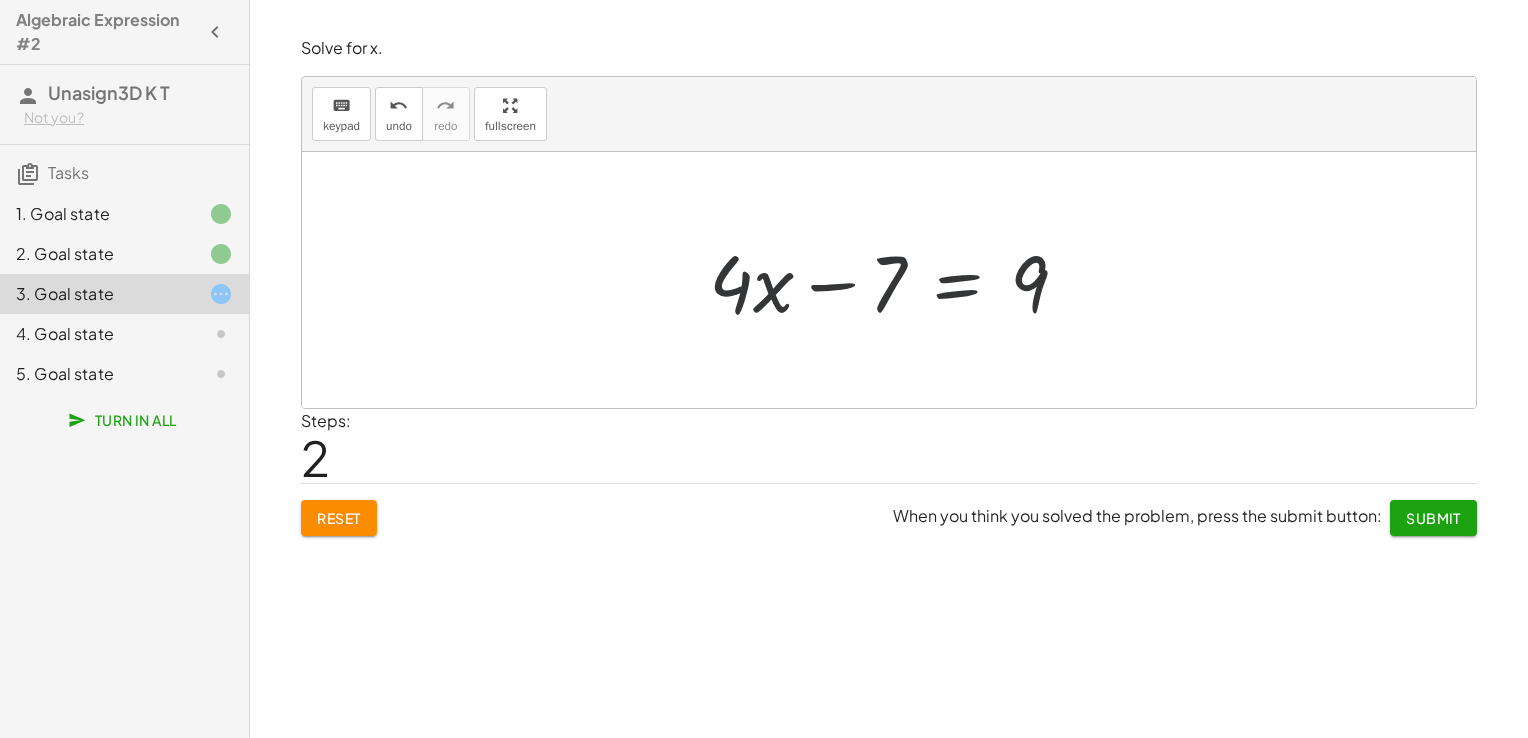 click at bounding box center (896, 280) 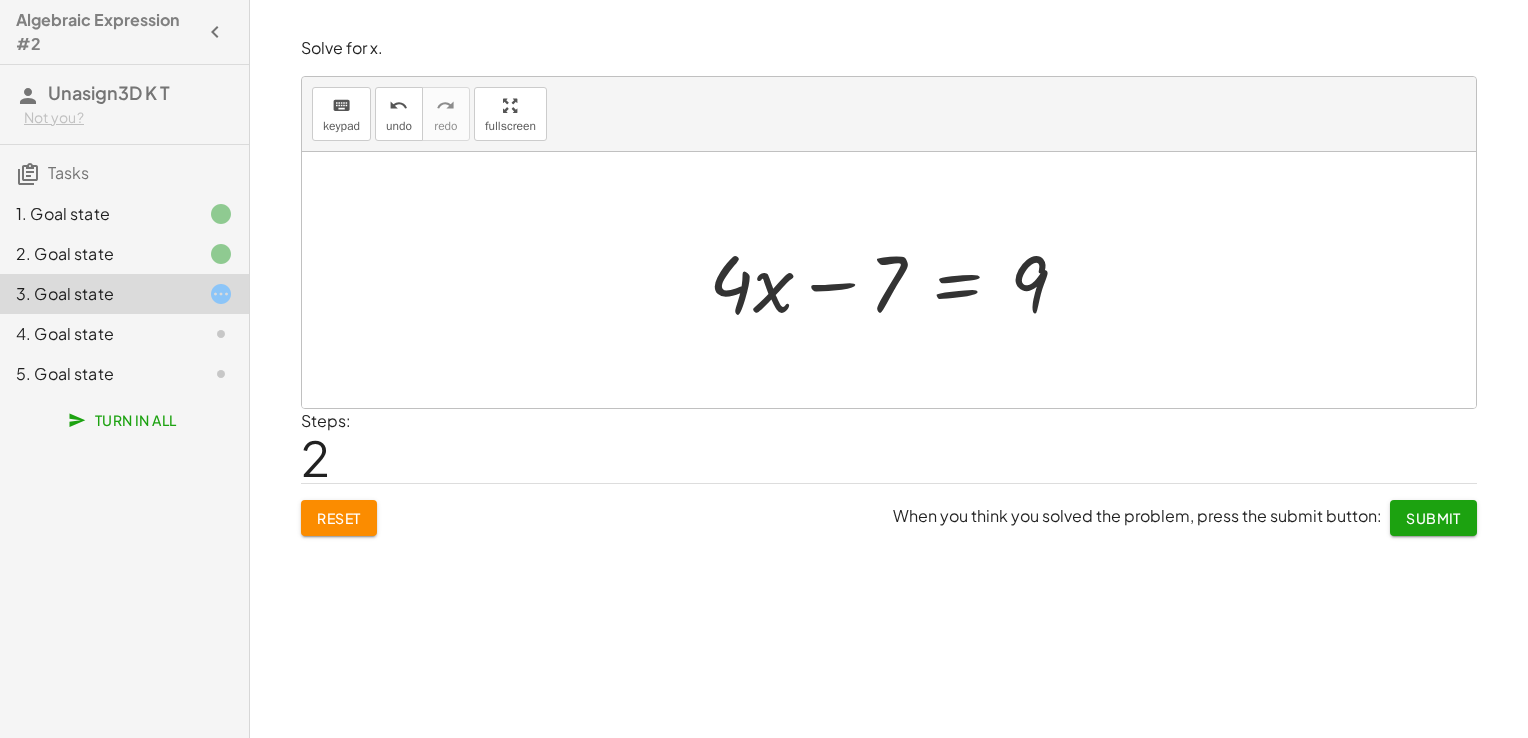 click at bounding box center [896, 280] 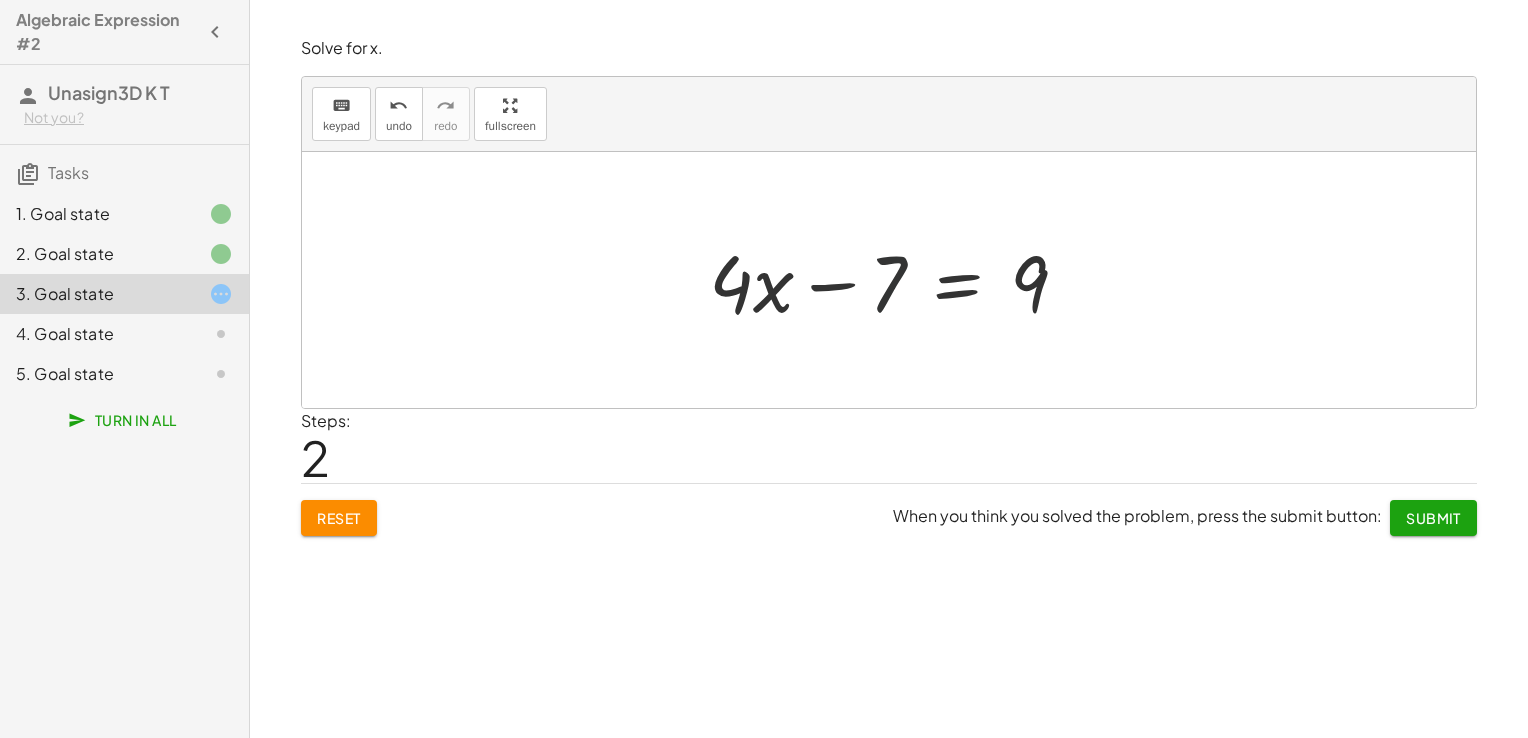 click at bounding box center [896, 280] 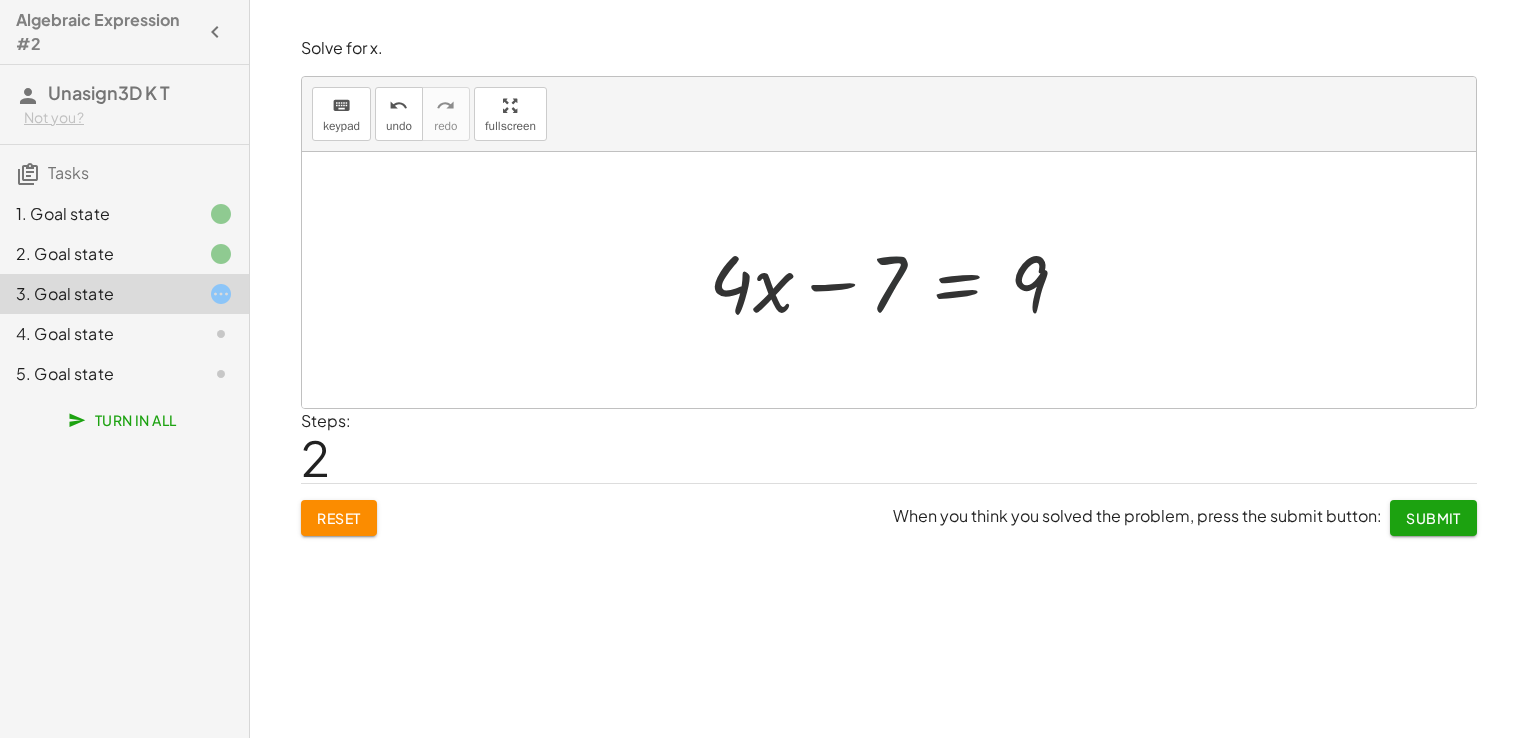 click at bounding box center [896, 280] 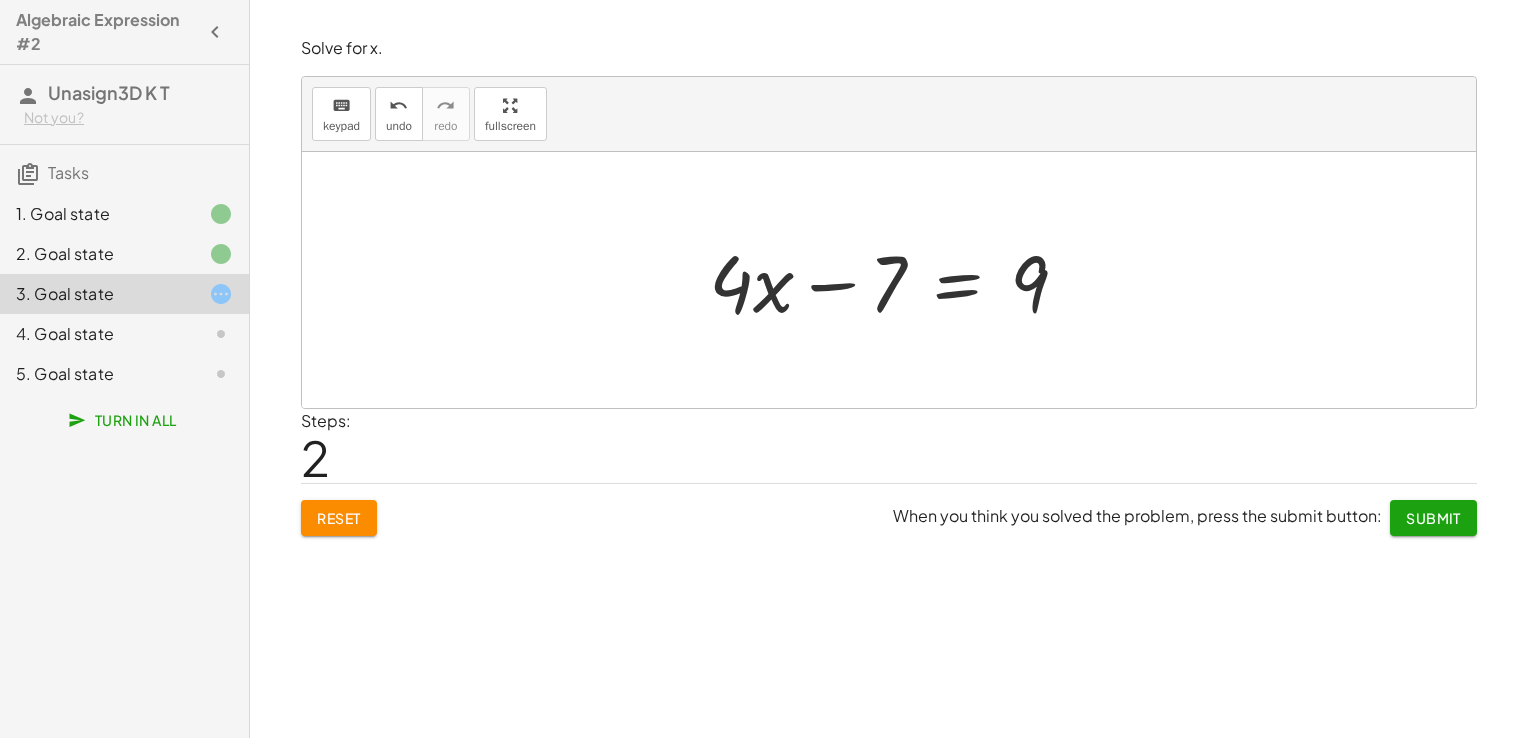 click at bounding box center (896, 280) 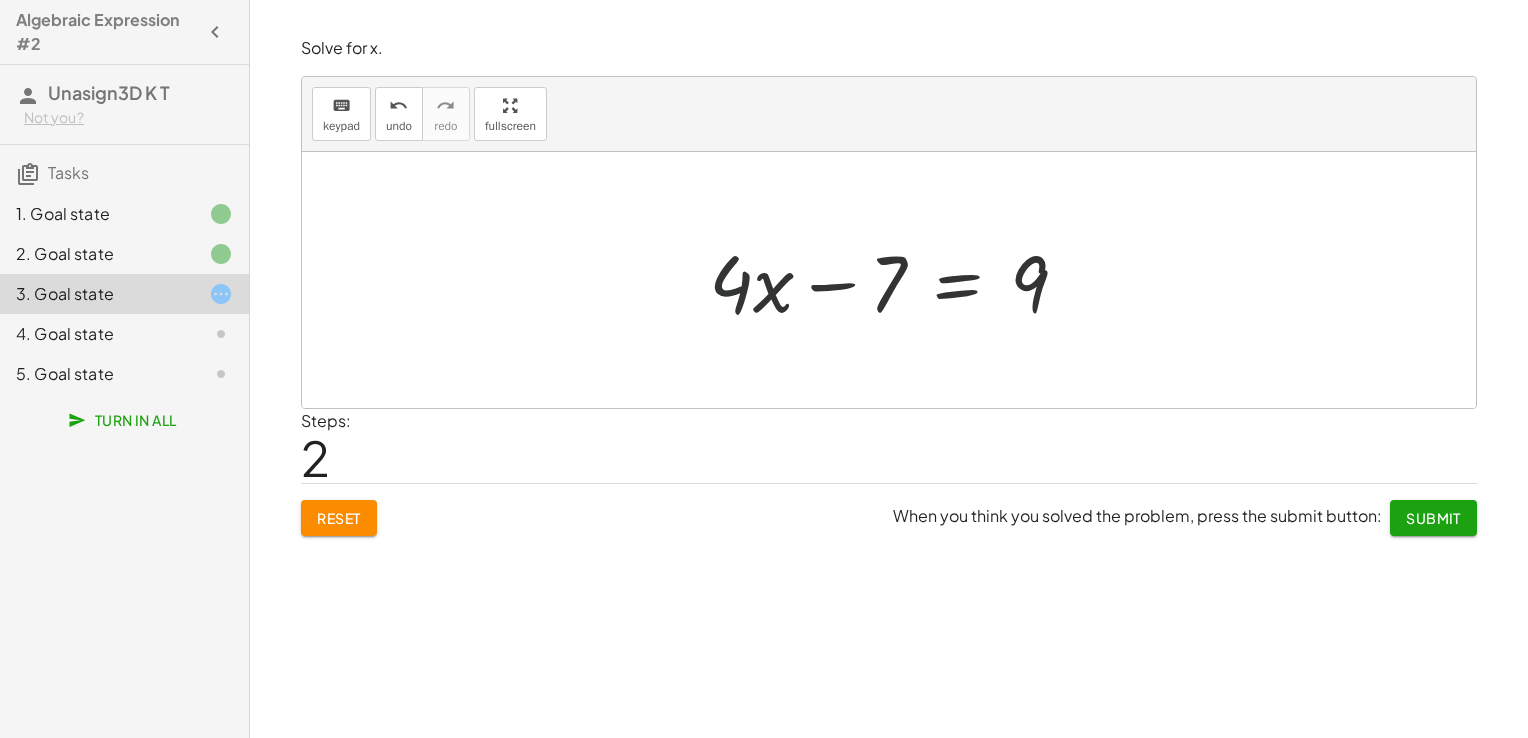 click at bounding box center [896, 280] 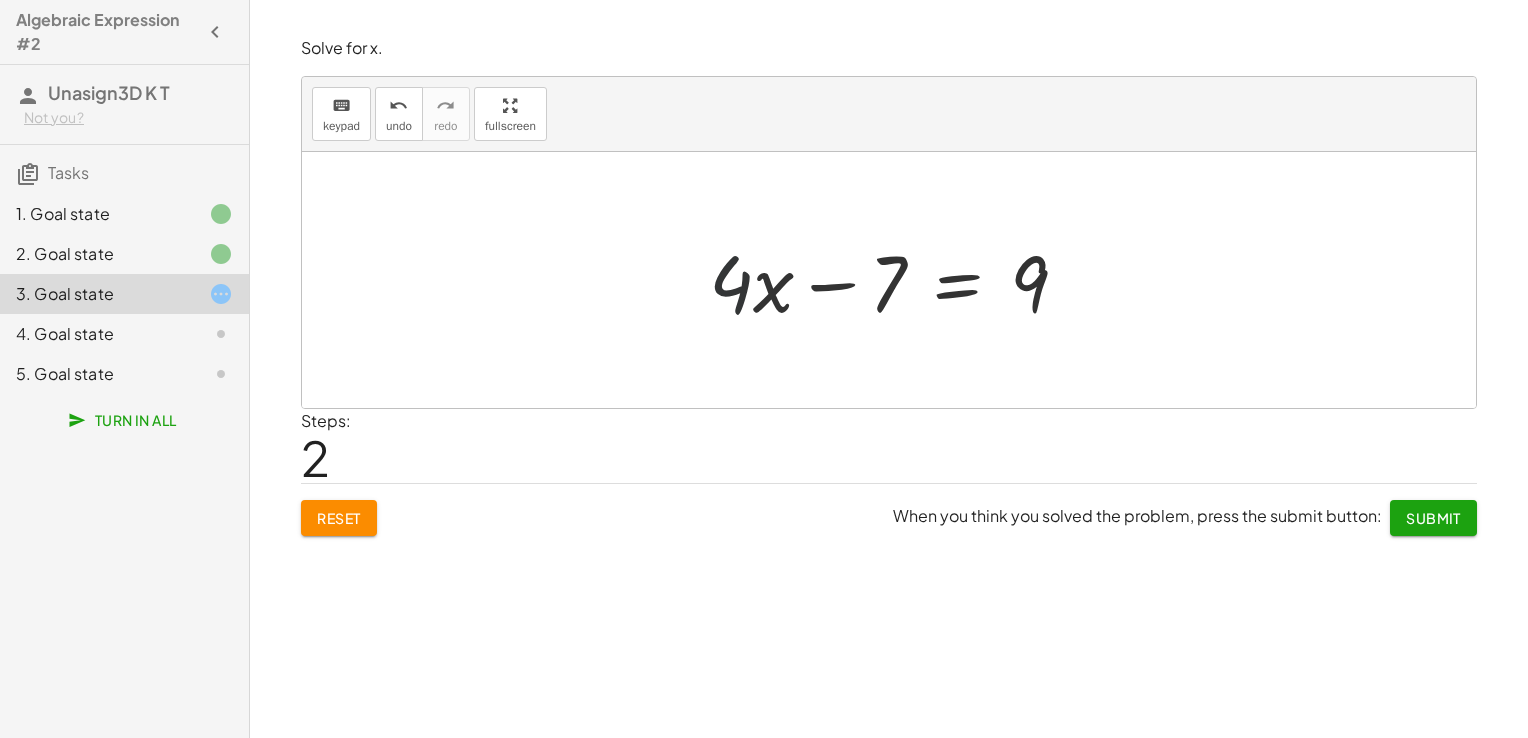 click at bounding box center [896, 280] 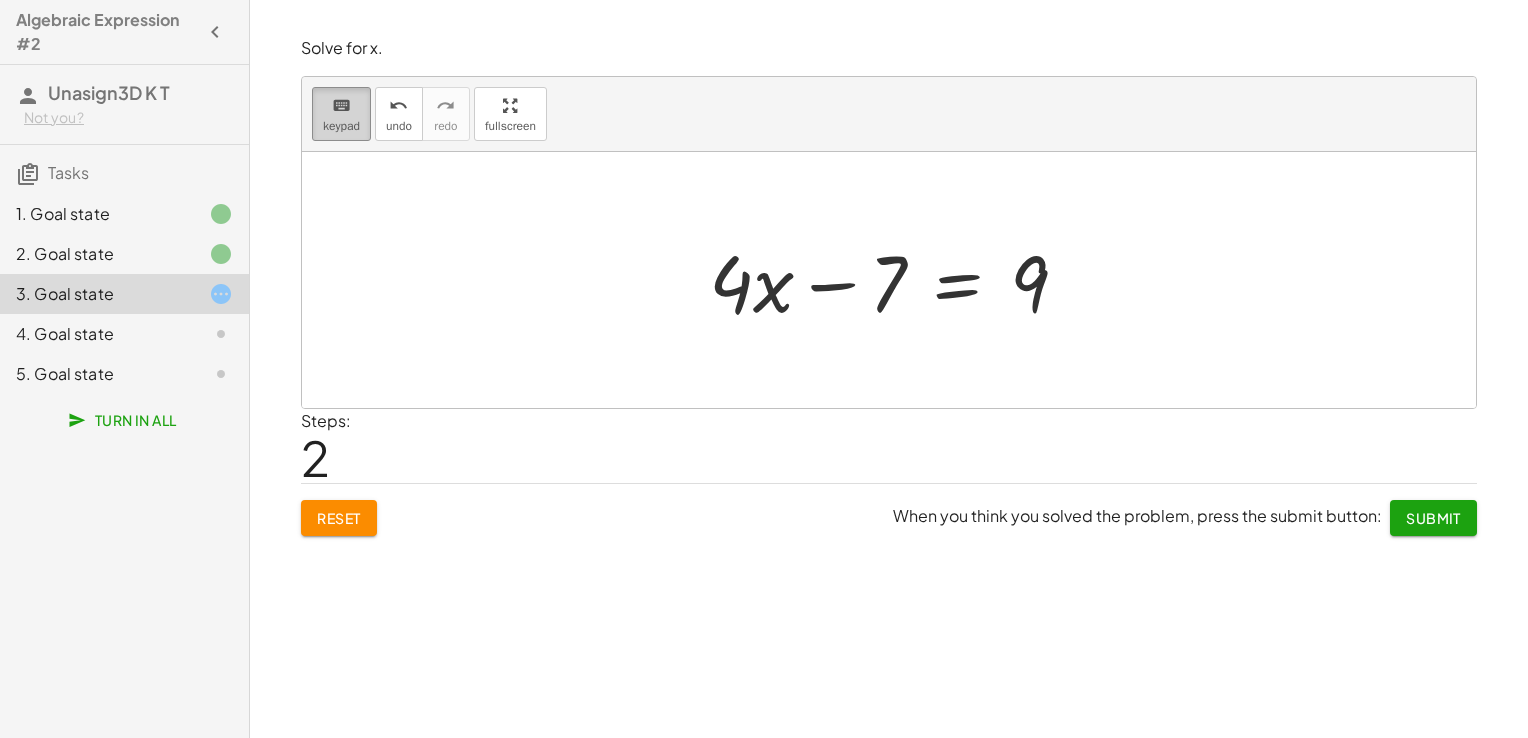 click on "keyboard" at bounding box center [341, 106] 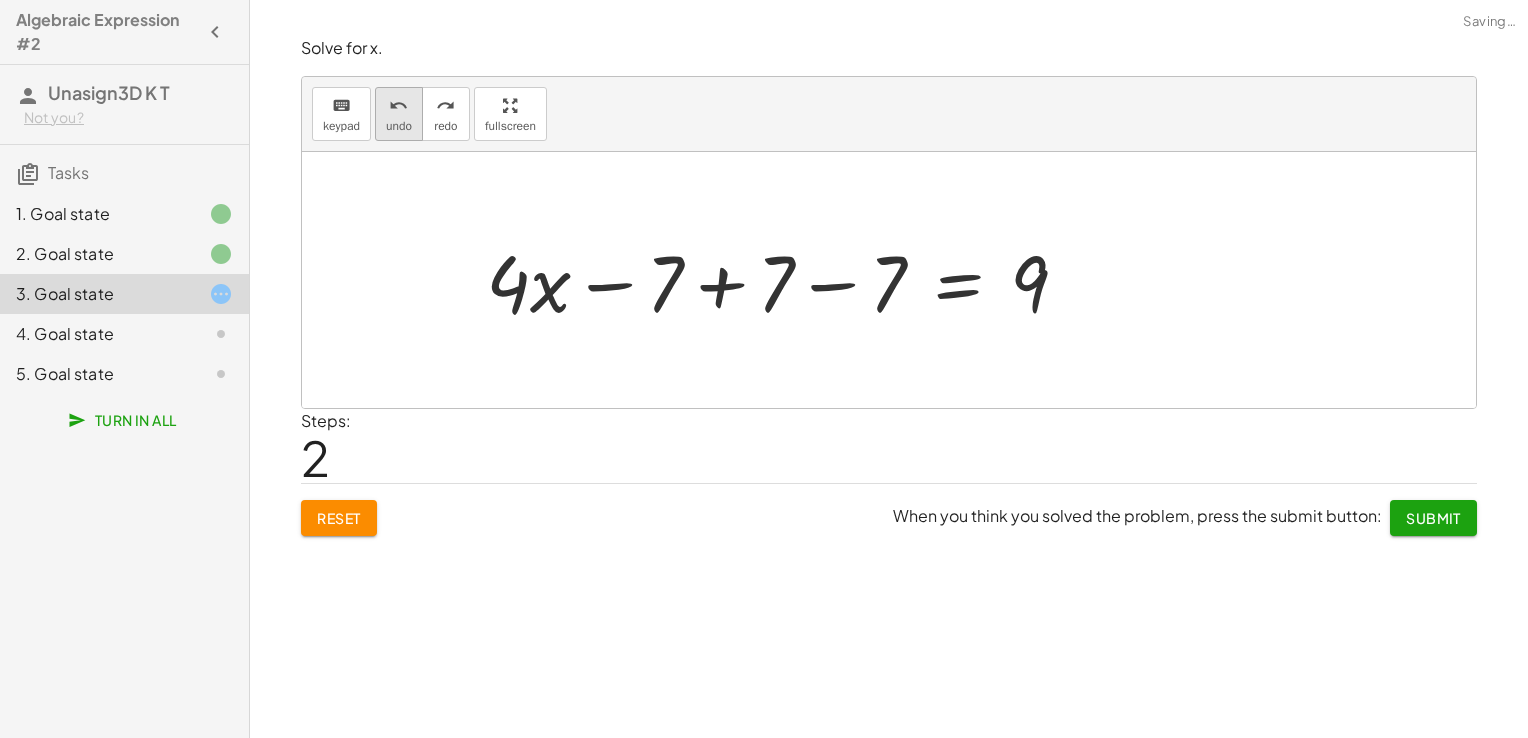 click on "undo" at bounding box center [398, 106] 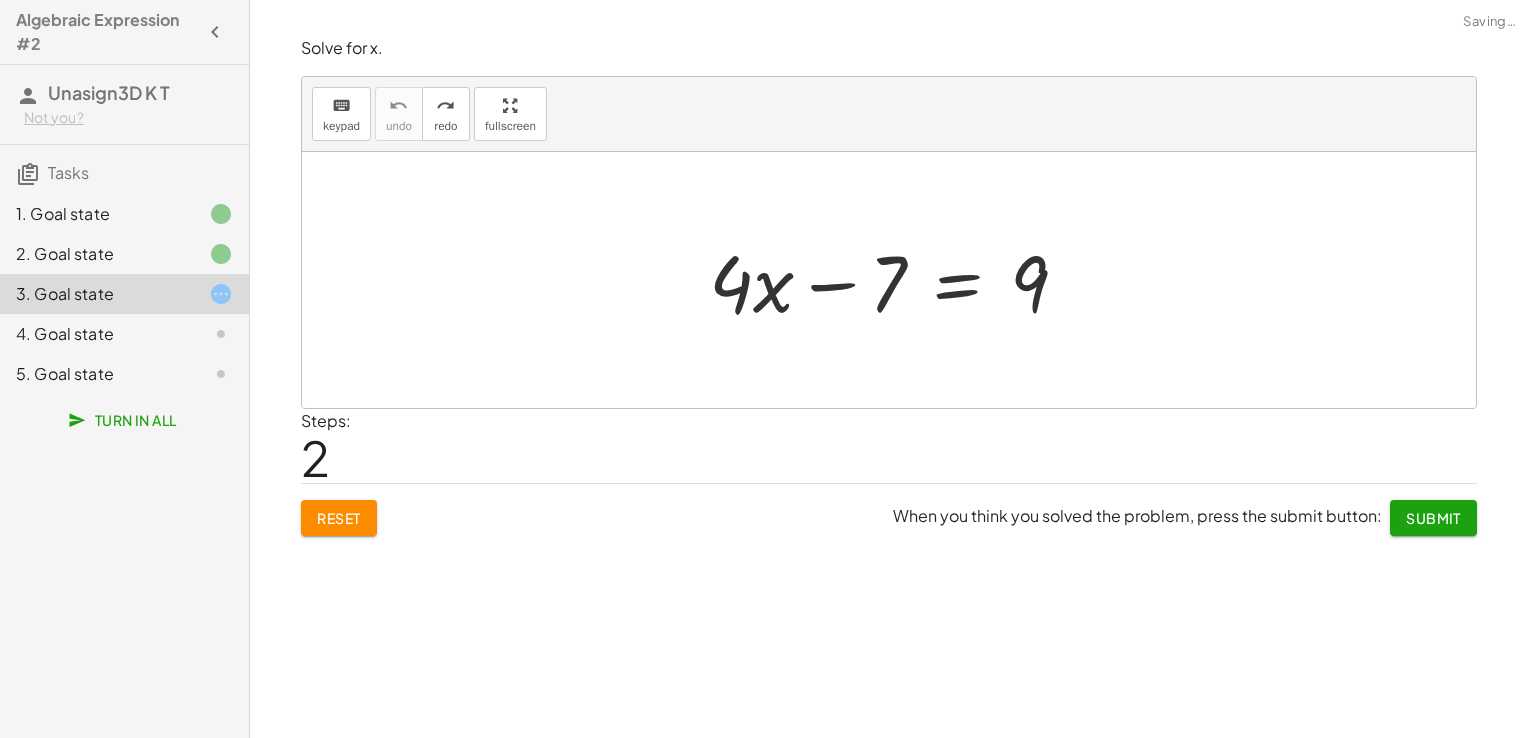 click on "Reset  When you think you solved the problem, press the submit button: Submit" at bounding box center [889, 509] 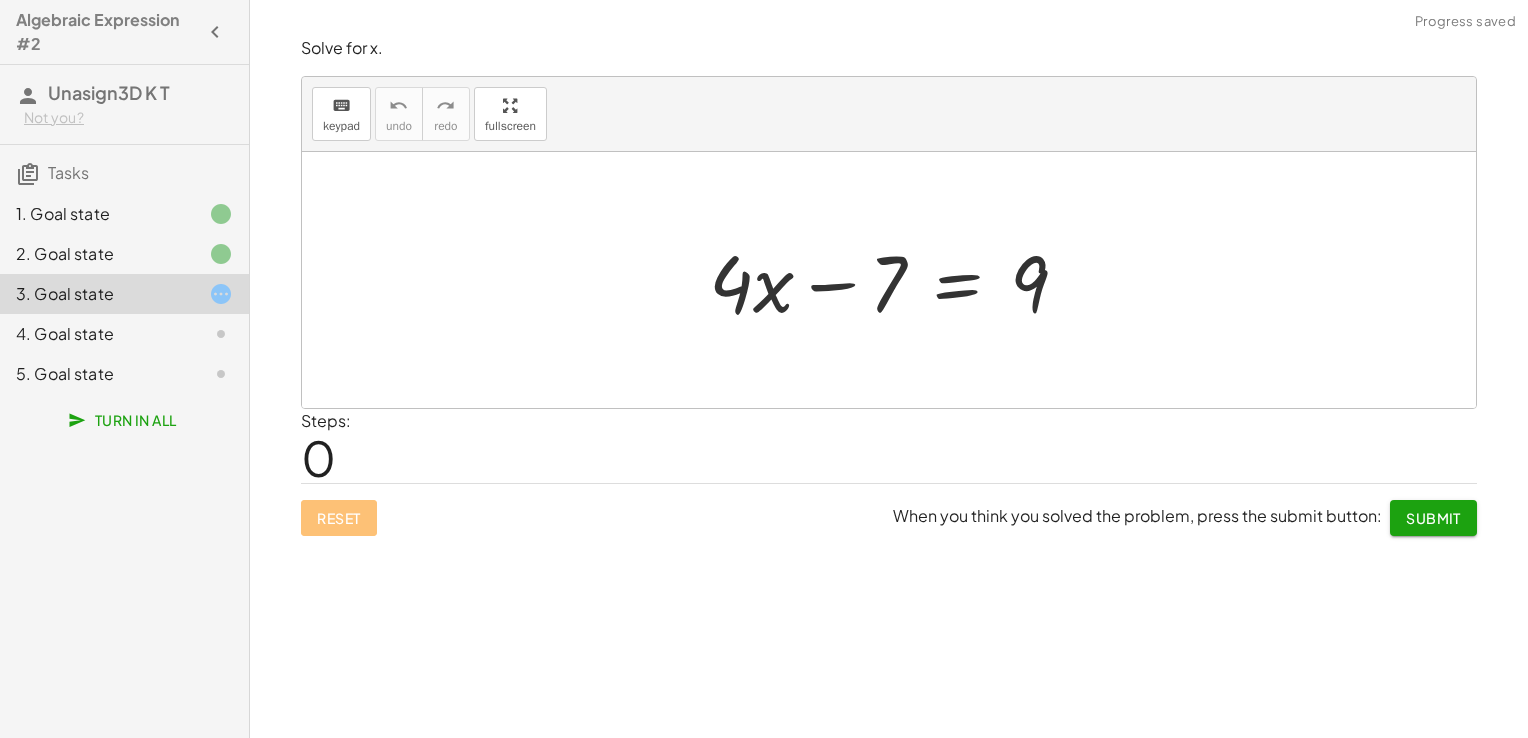 click at bounding box center [896, 280] 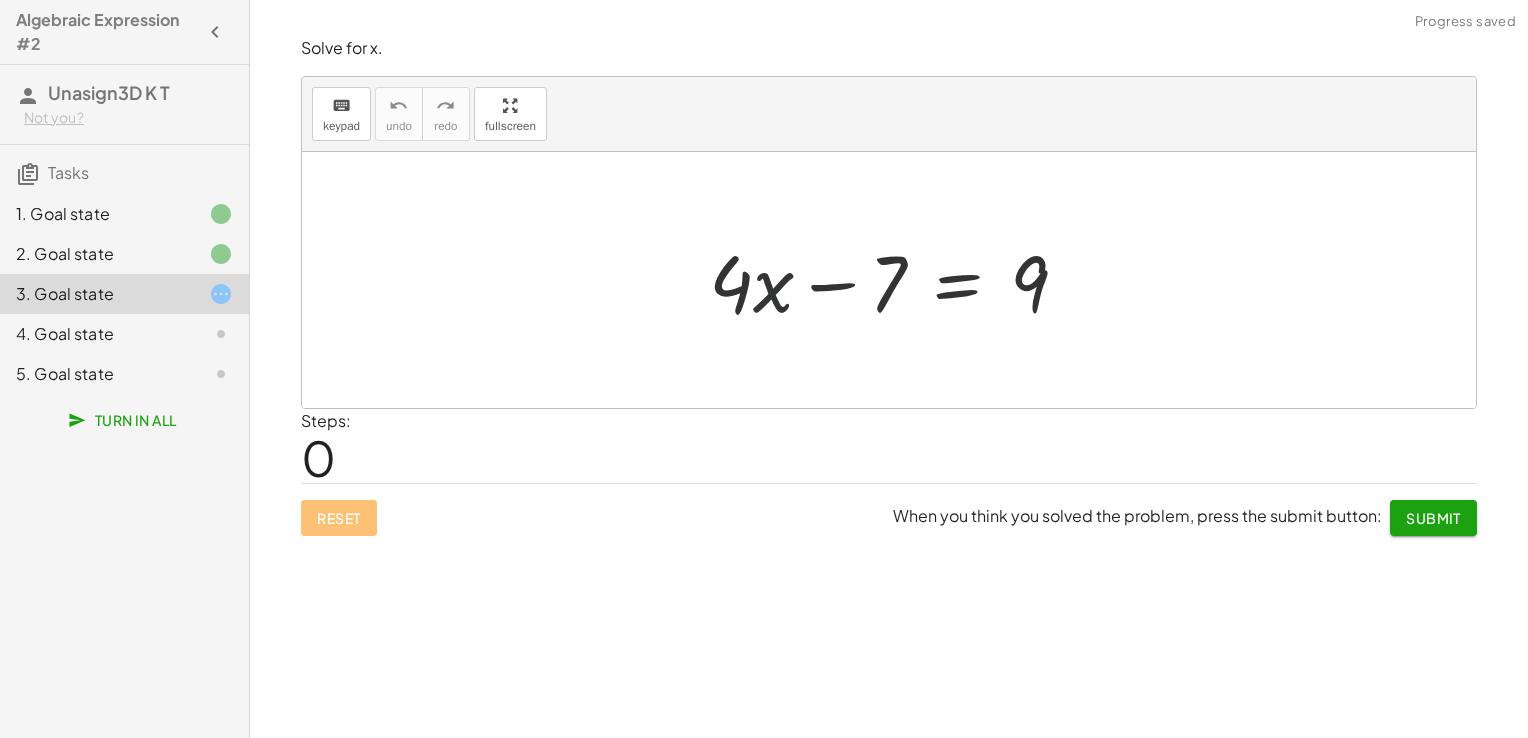 click at bounding box center (896, 280) 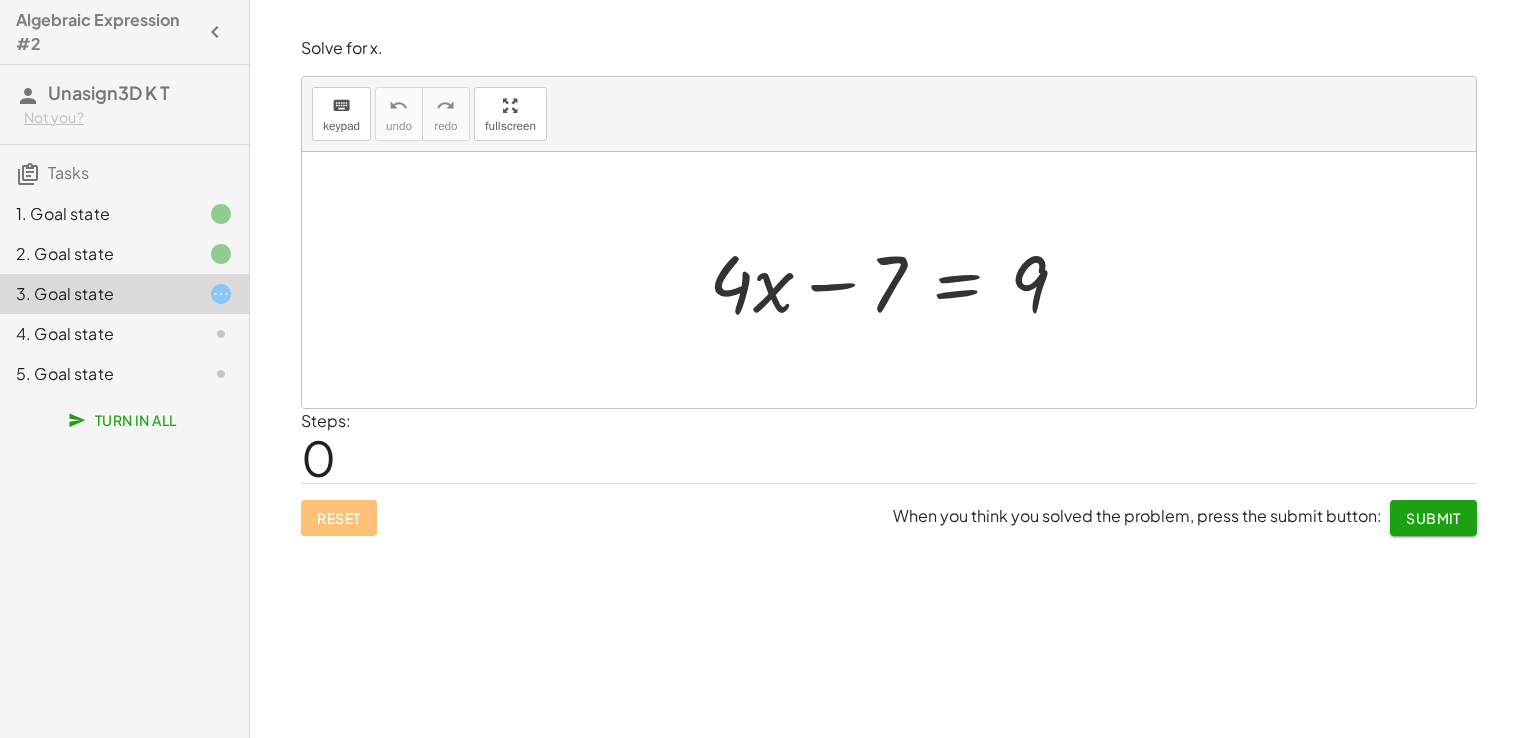 click 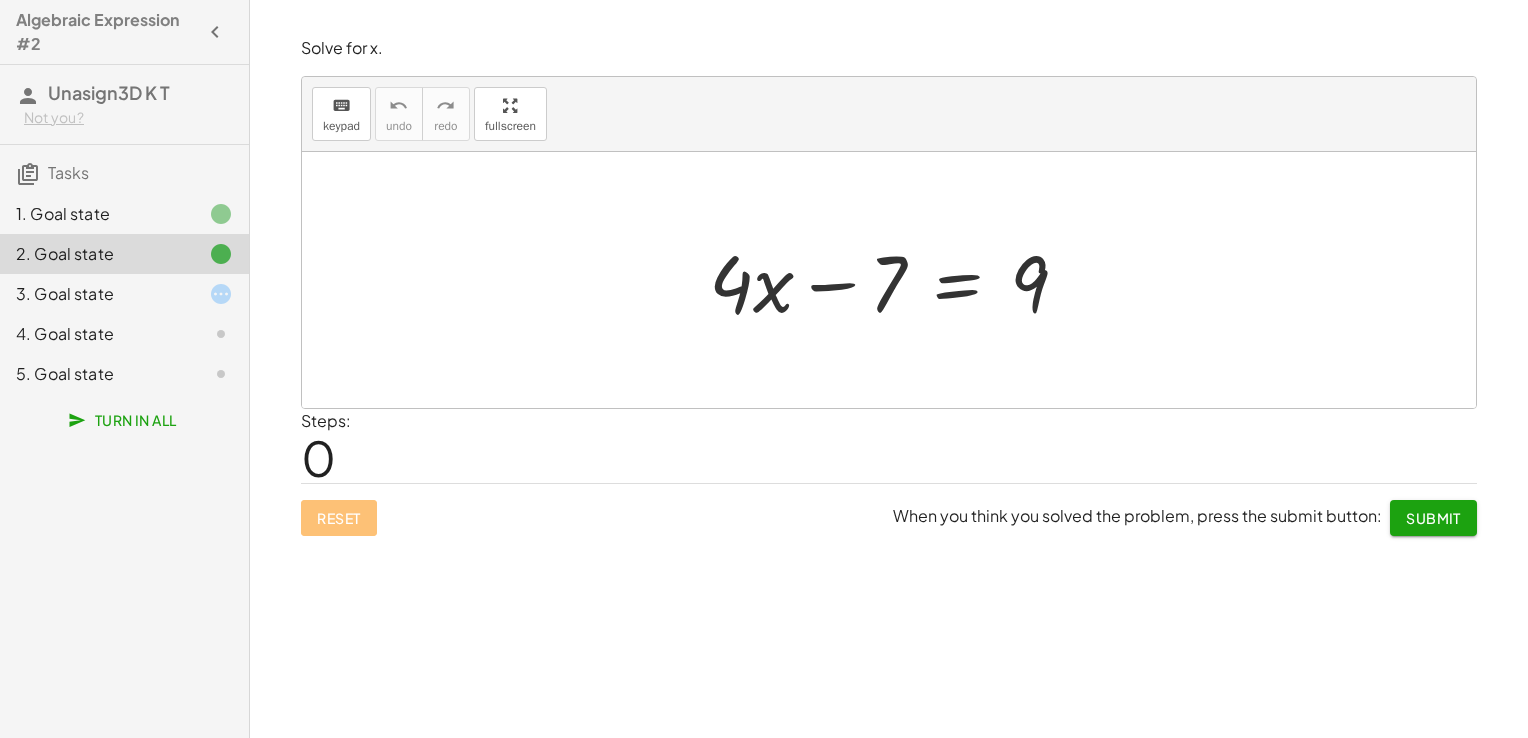 click 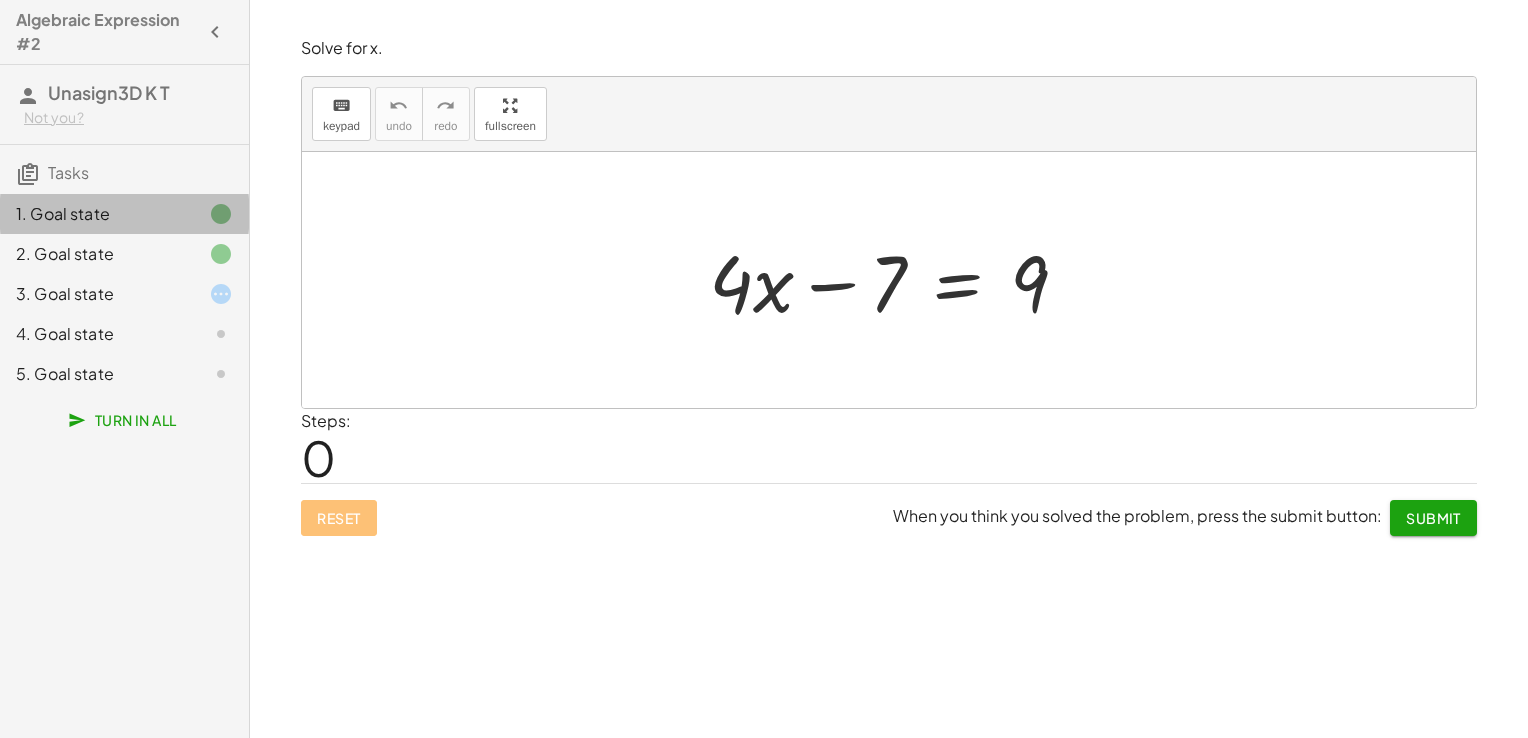 click 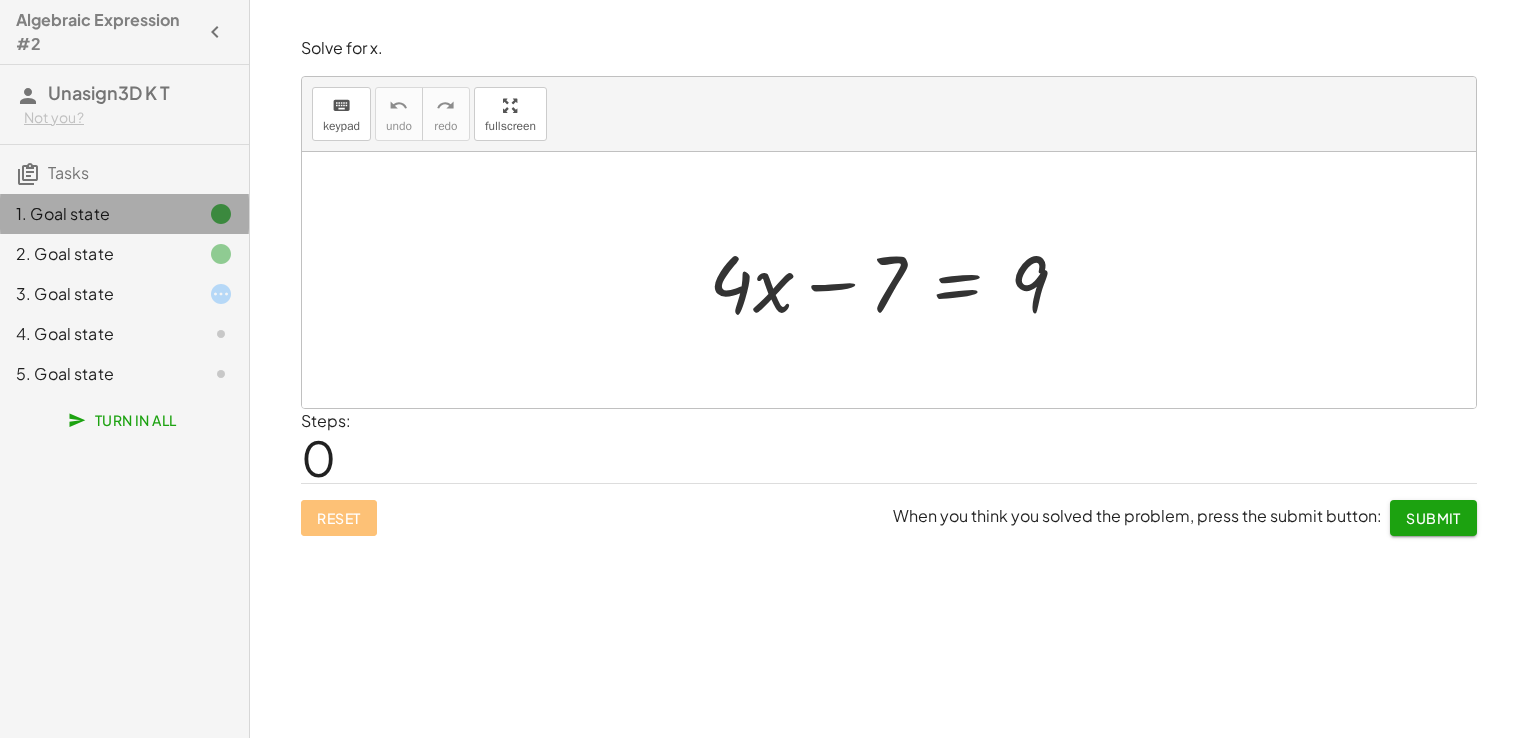 click 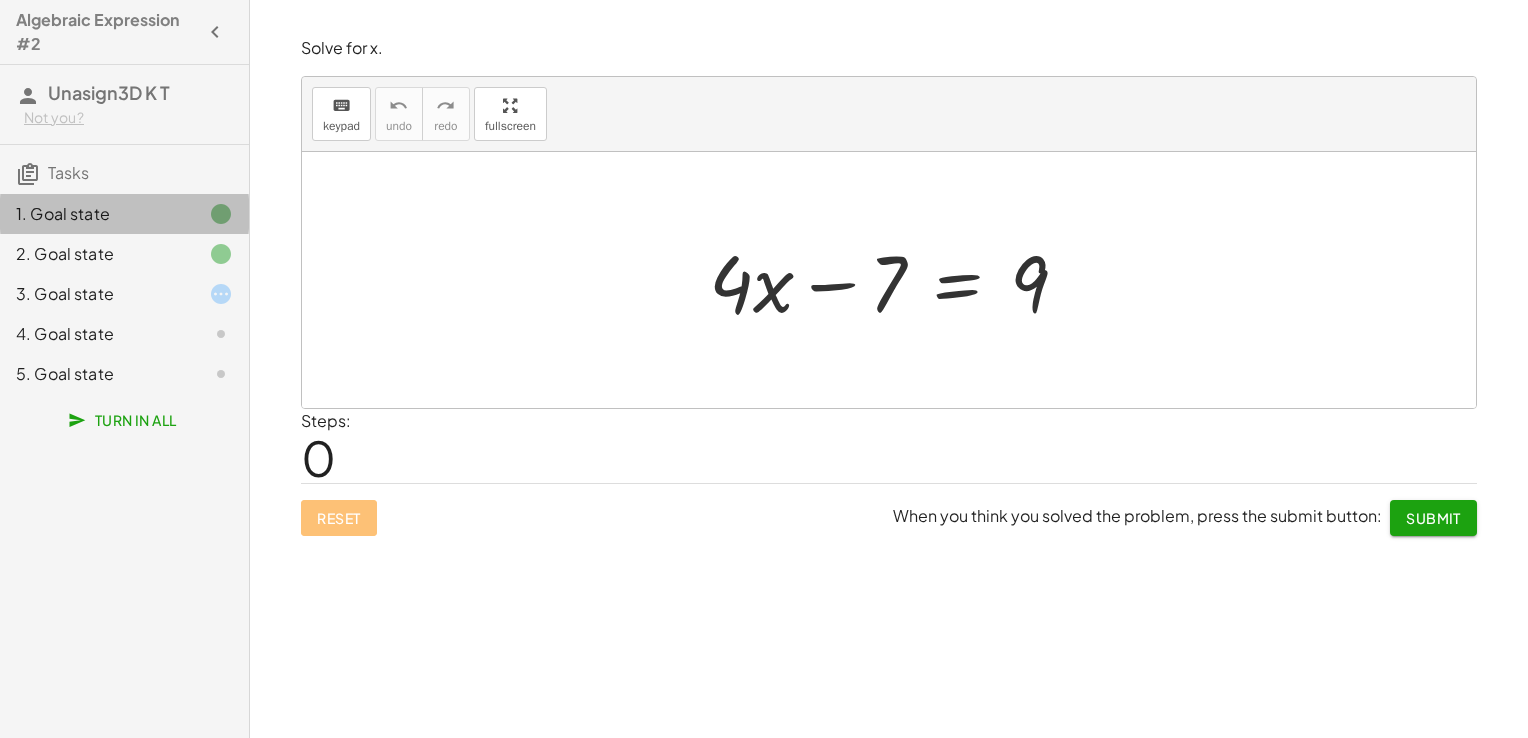click 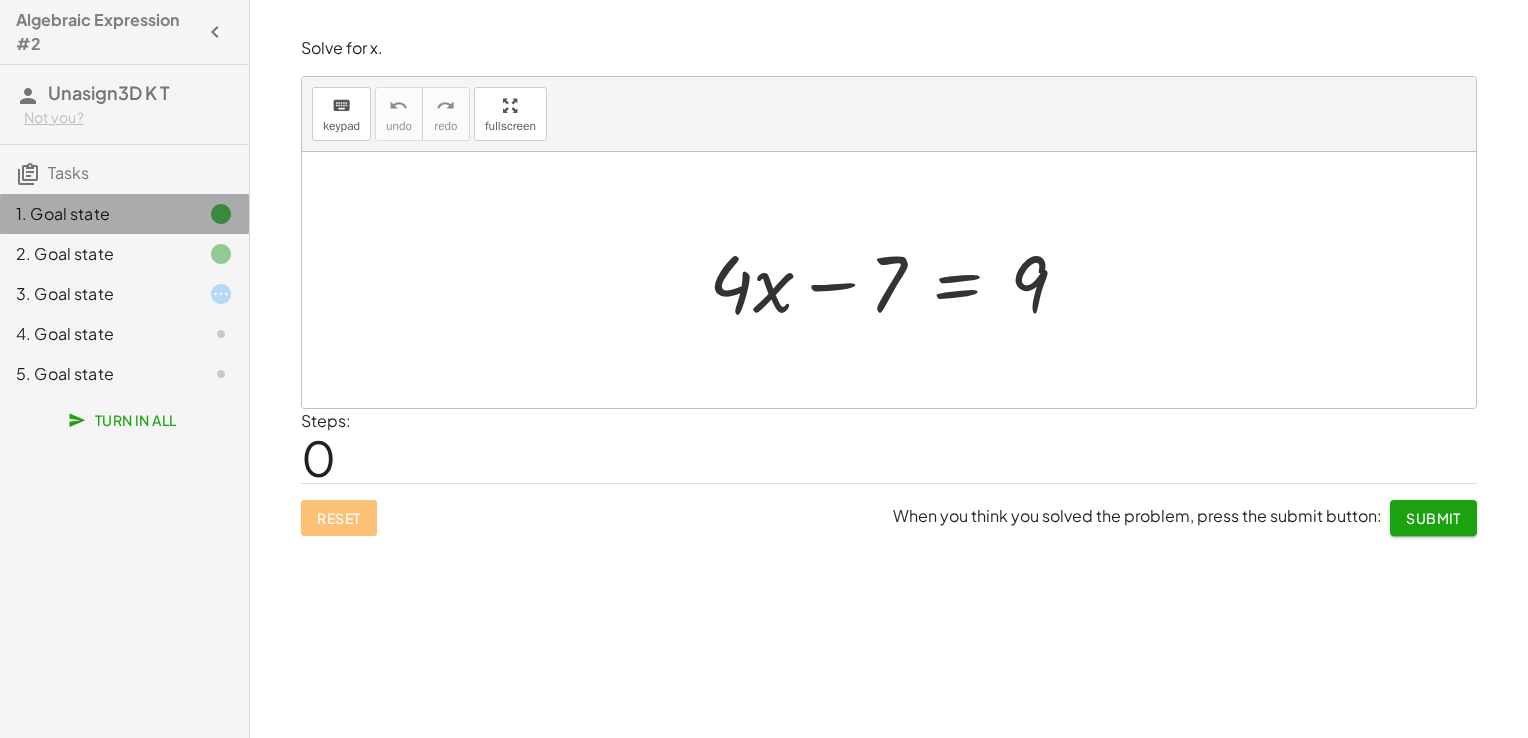 click 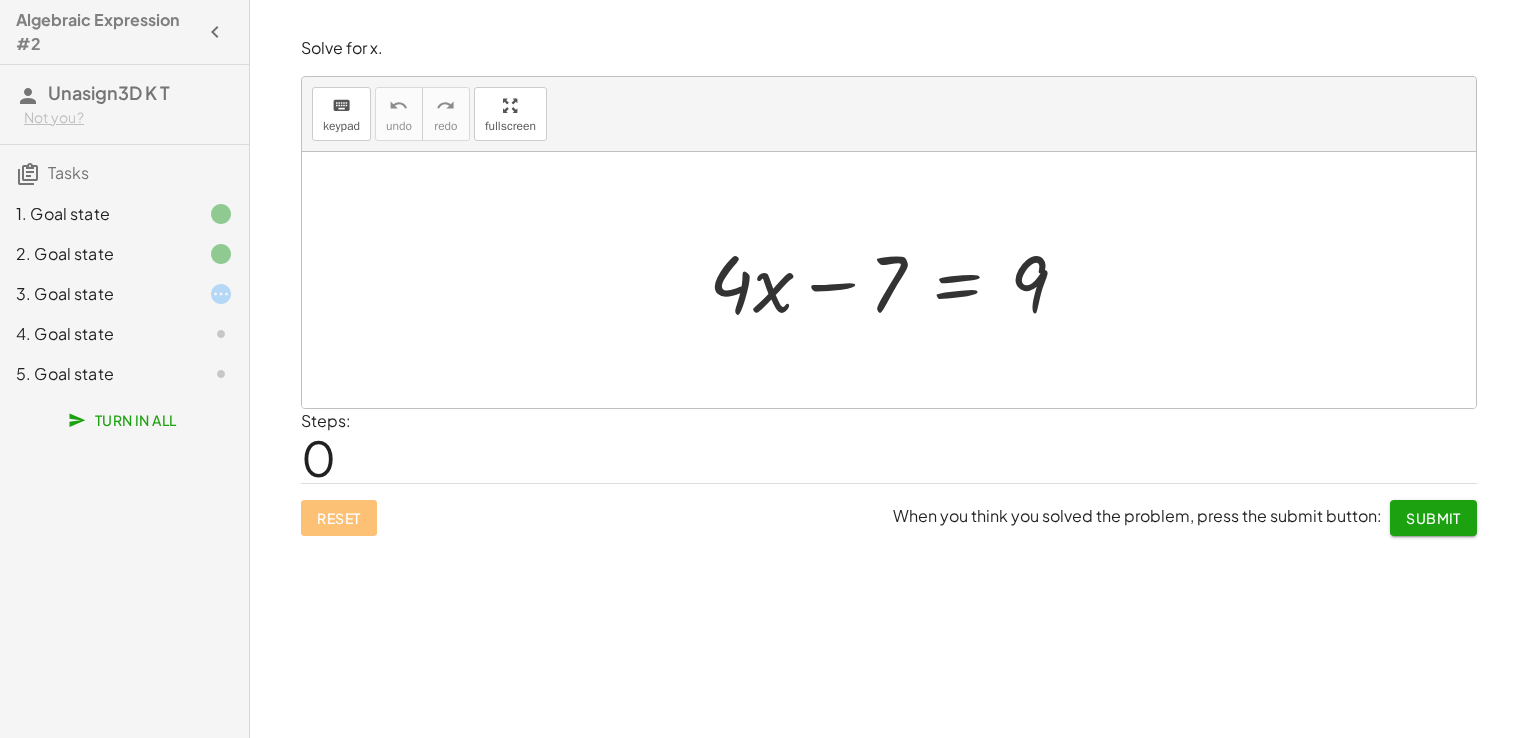 click on "4. Goal state" 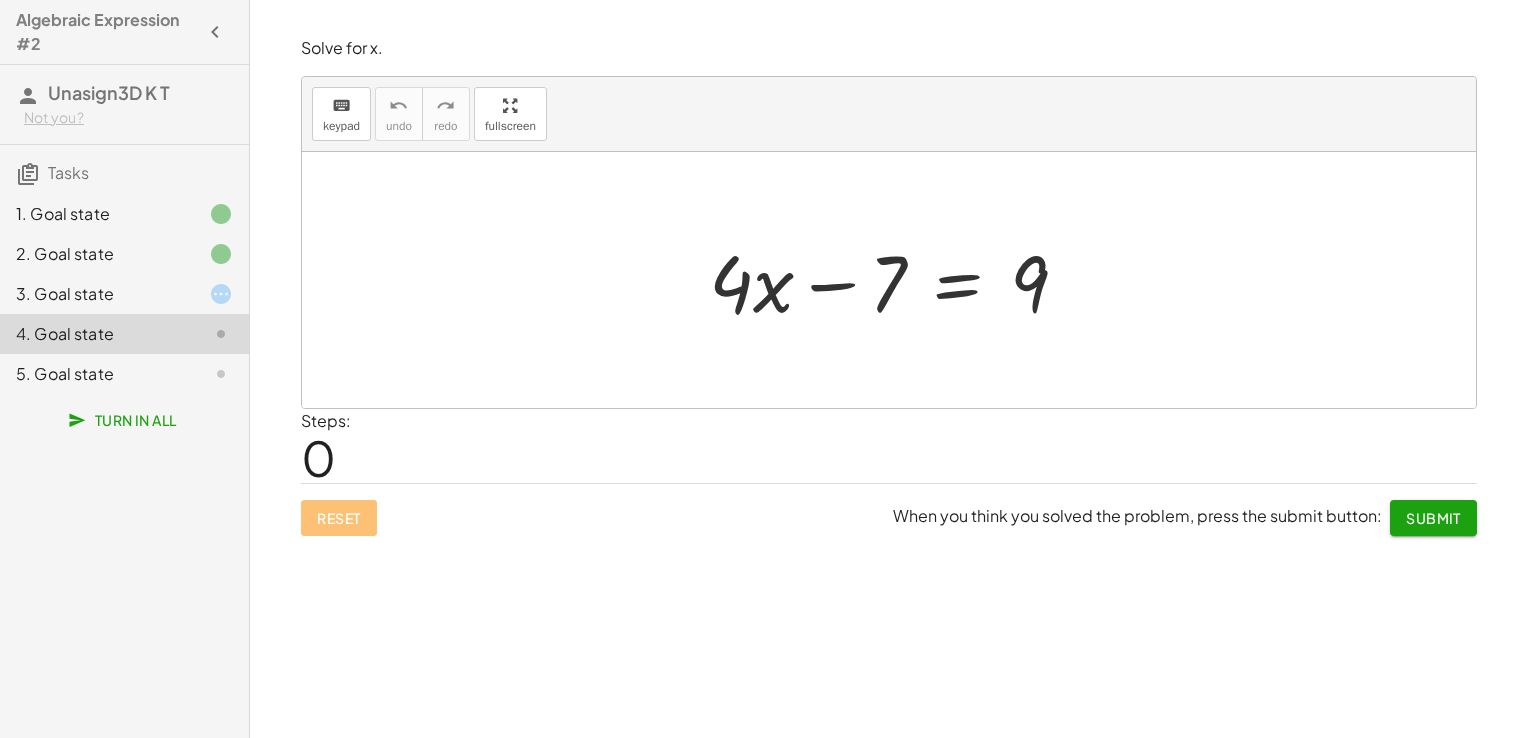 click on "5. Goal state" 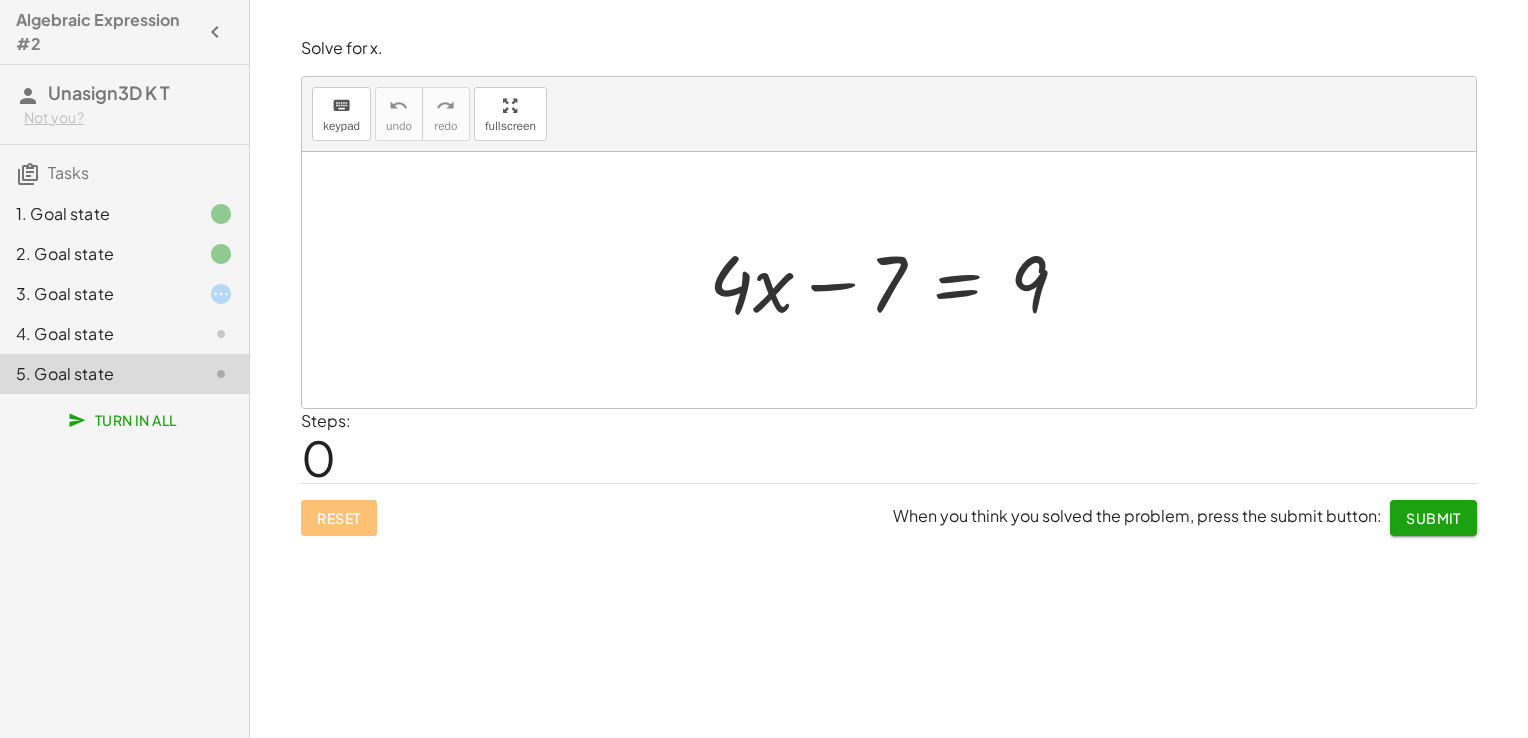 click 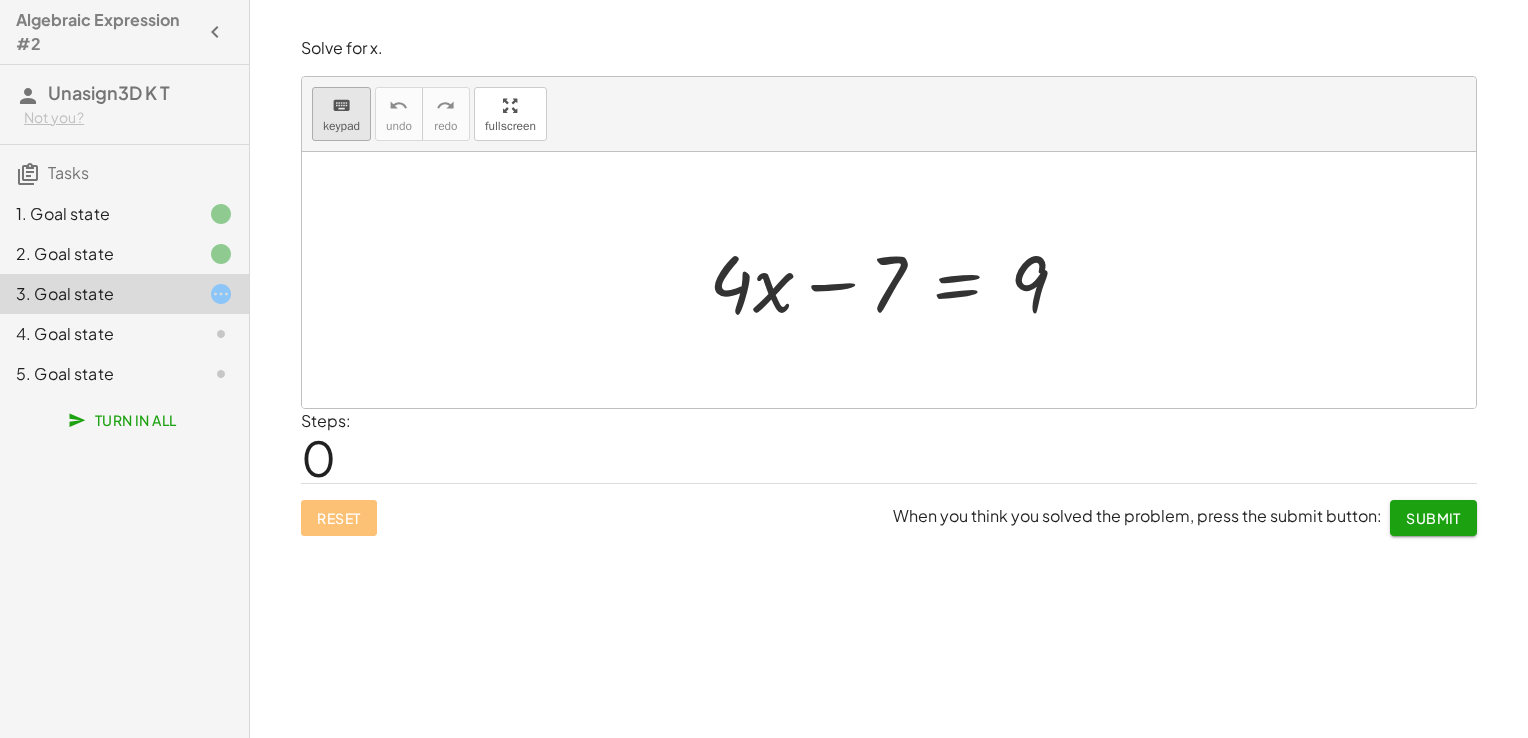 click on "keyboard keypad" at bounding box center (341, 114) 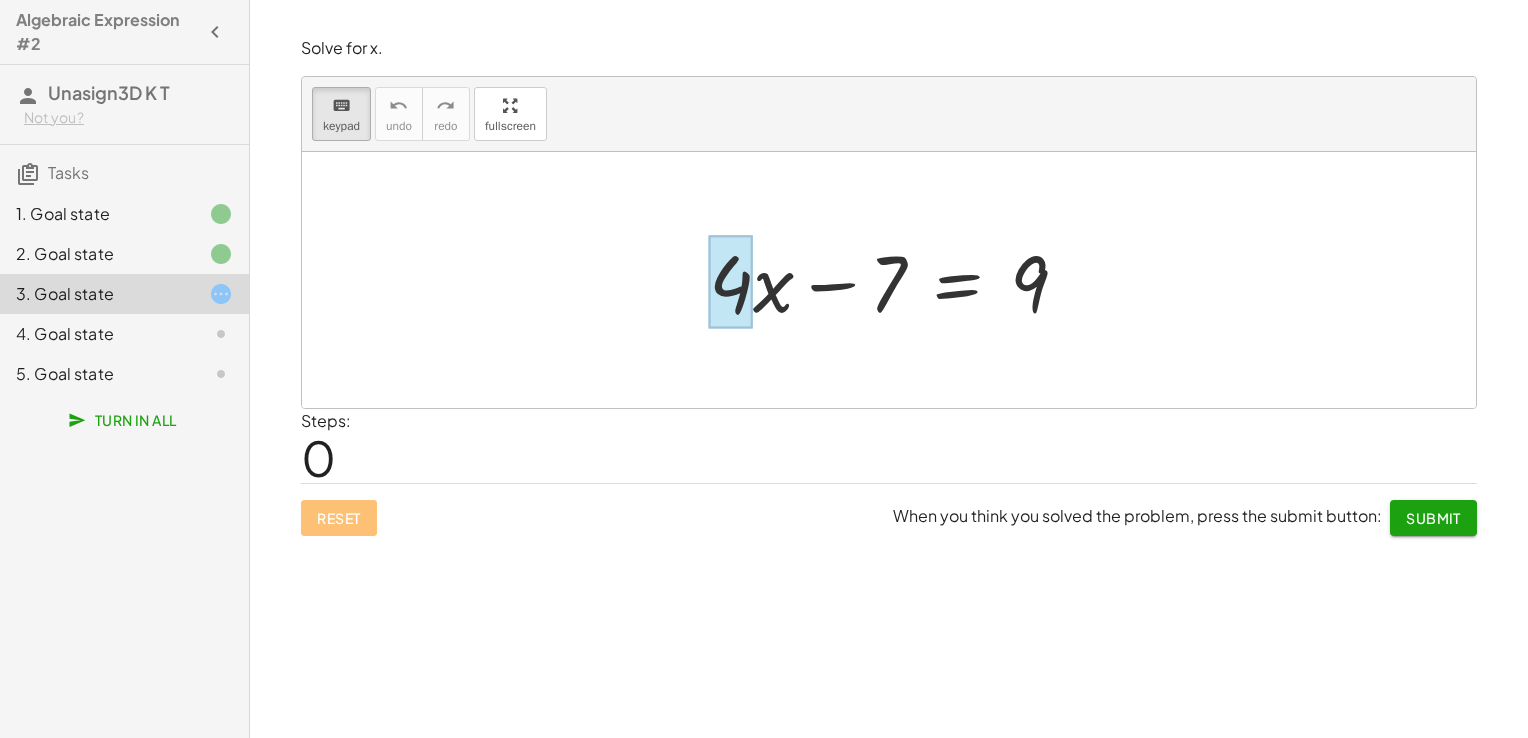 click at bounding box center [731, 282] 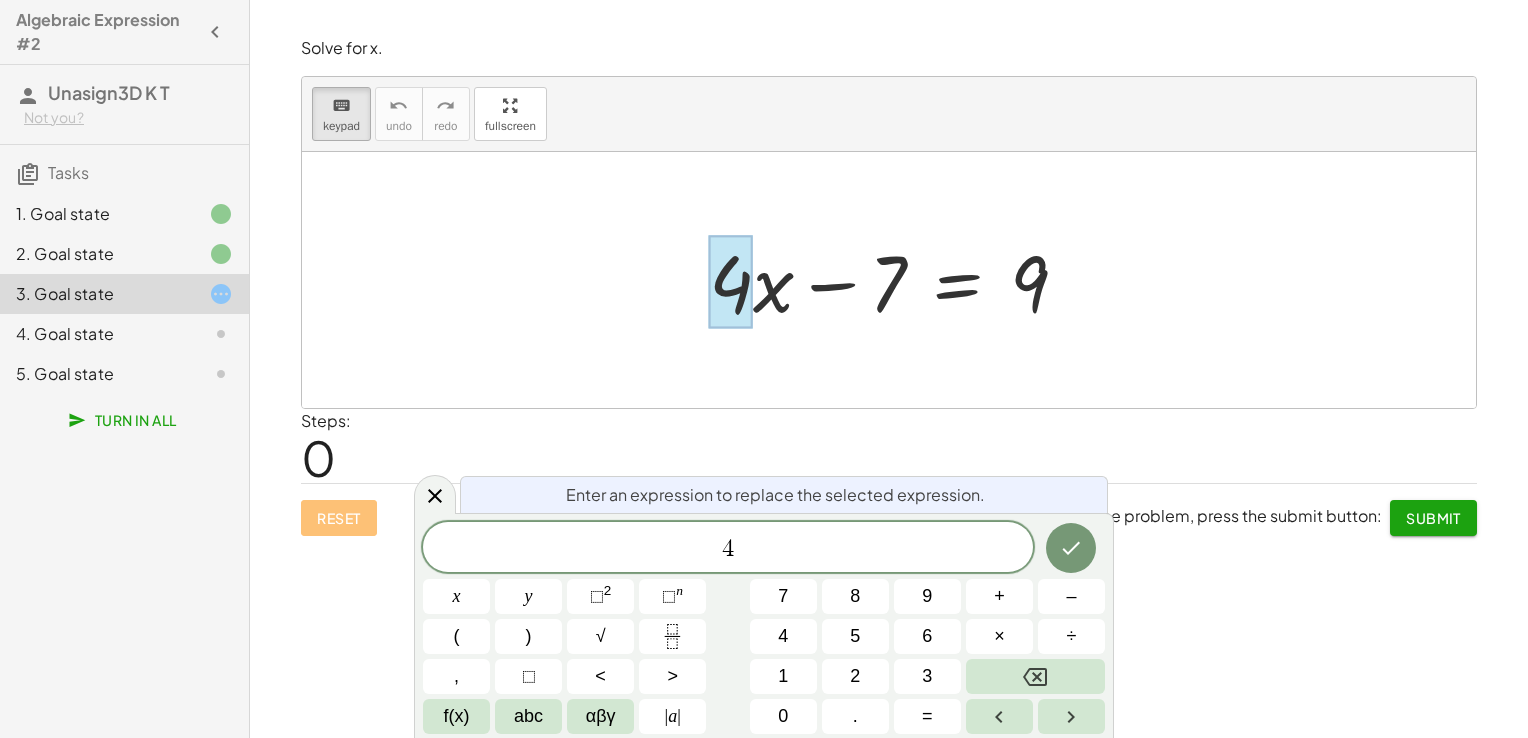 click at bounding box center [896, 280] 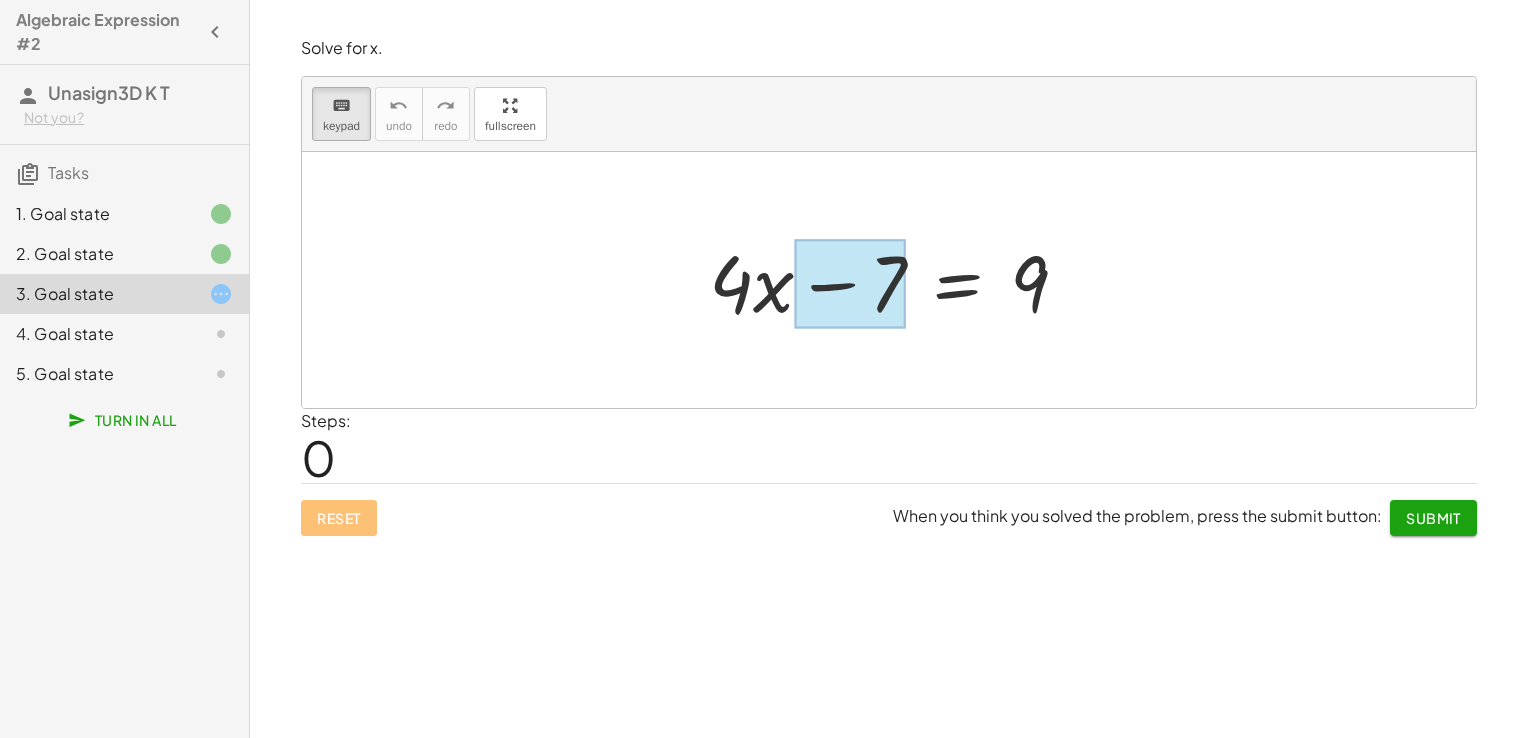 click at bounding box center [850, 284] 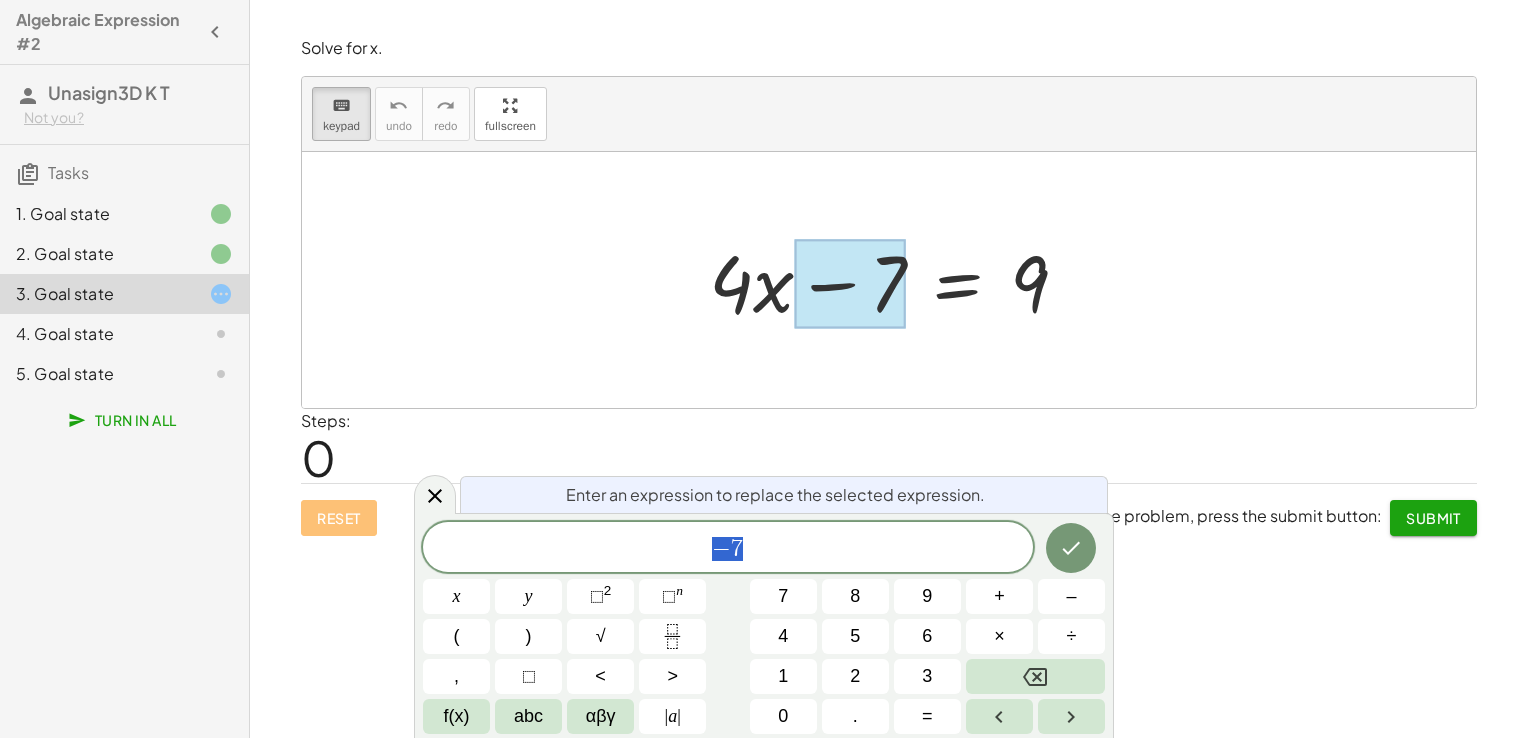 click at bounding box center [896, 280] 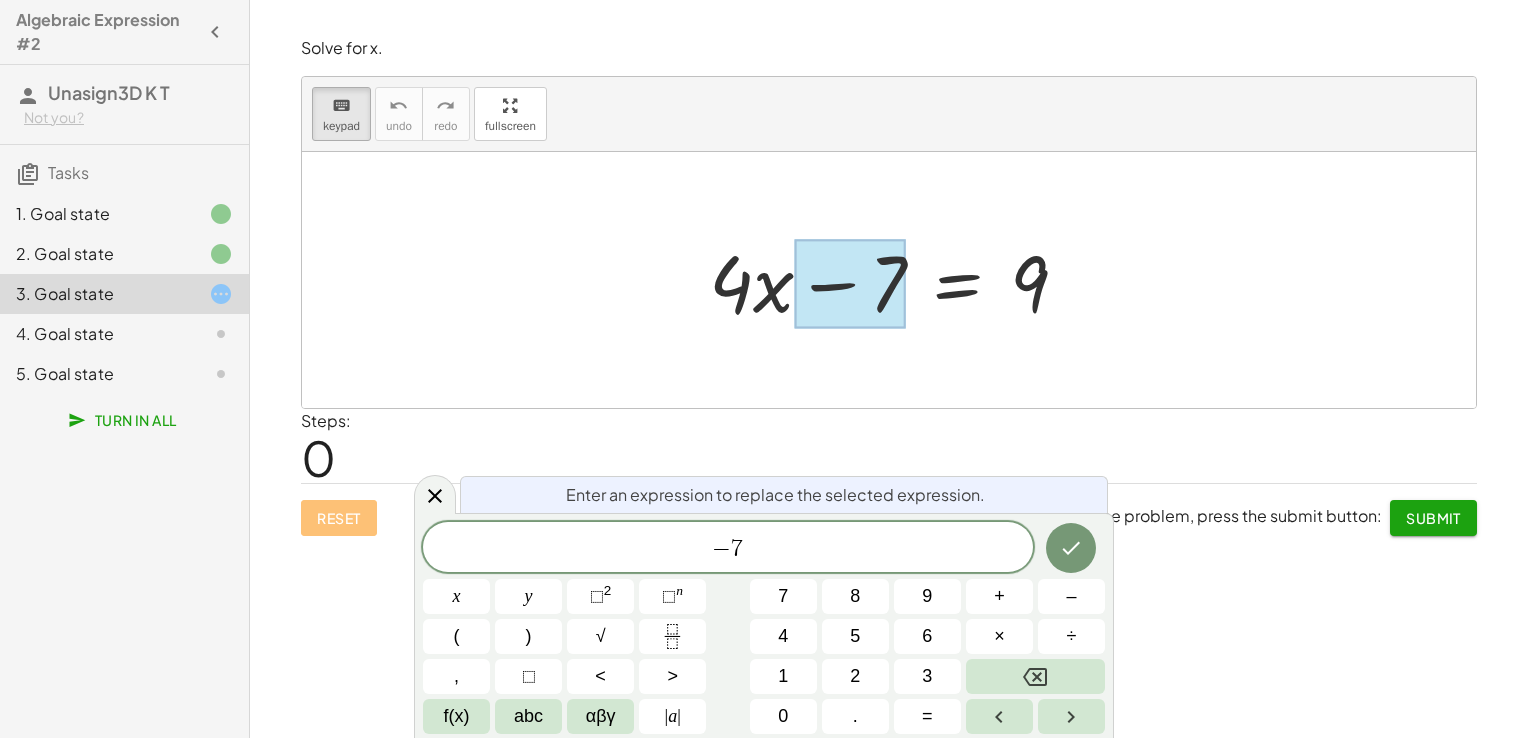 click at bounding box center [896, 280] 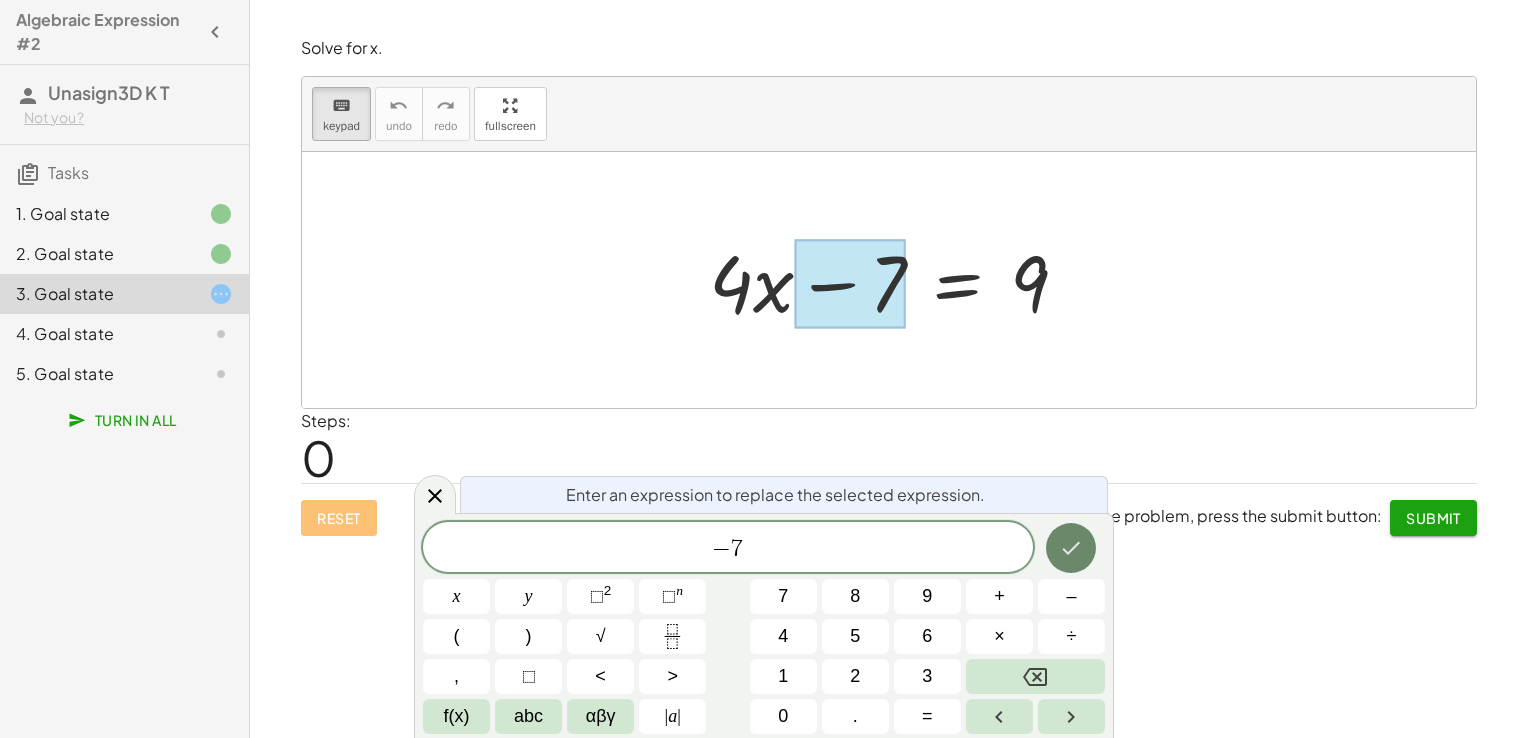 click 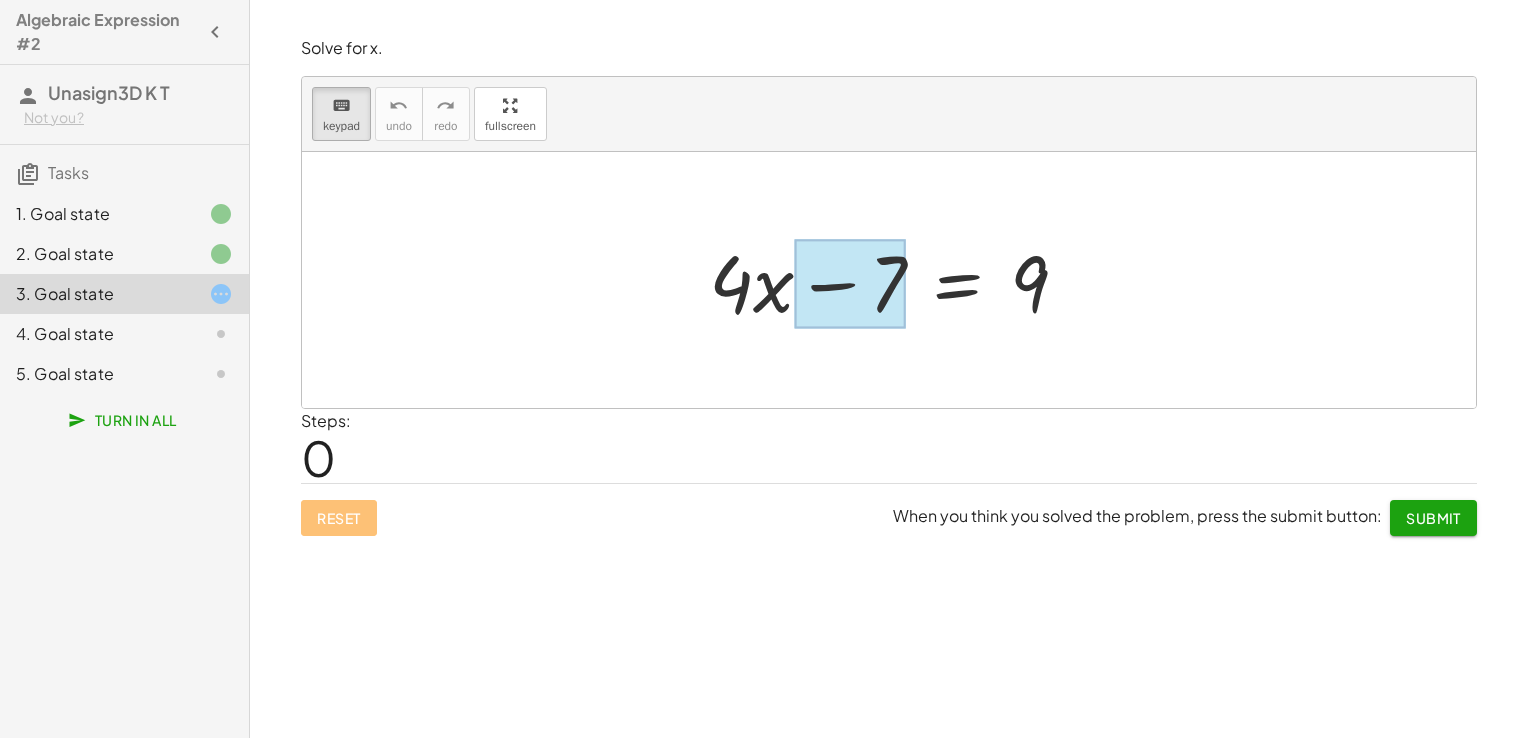 drag, startPoint x: 744, startPoint y: 300, endPoint x: 878, endPoint y: 300, distance: 134 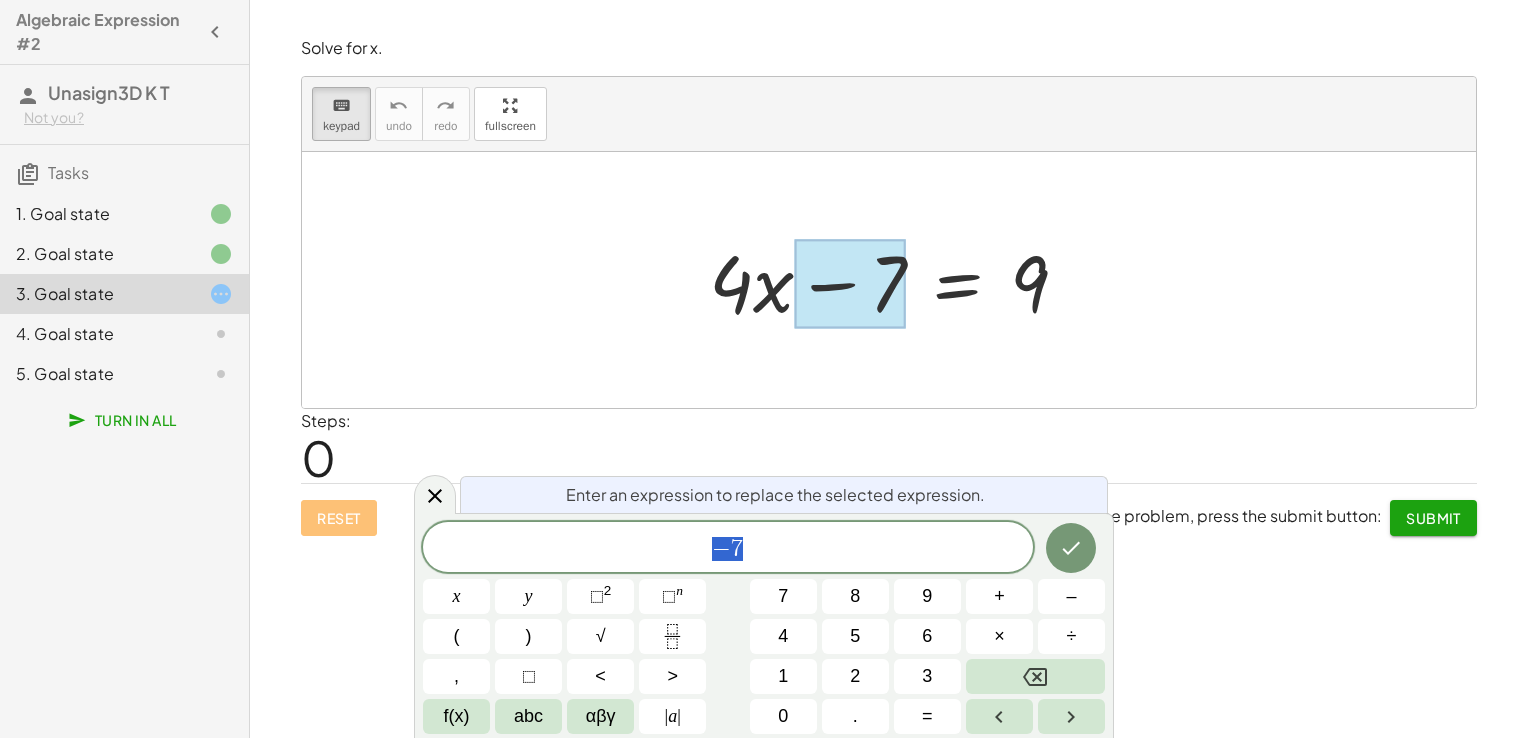 click on "− 7" at bounding box center (728, 549) 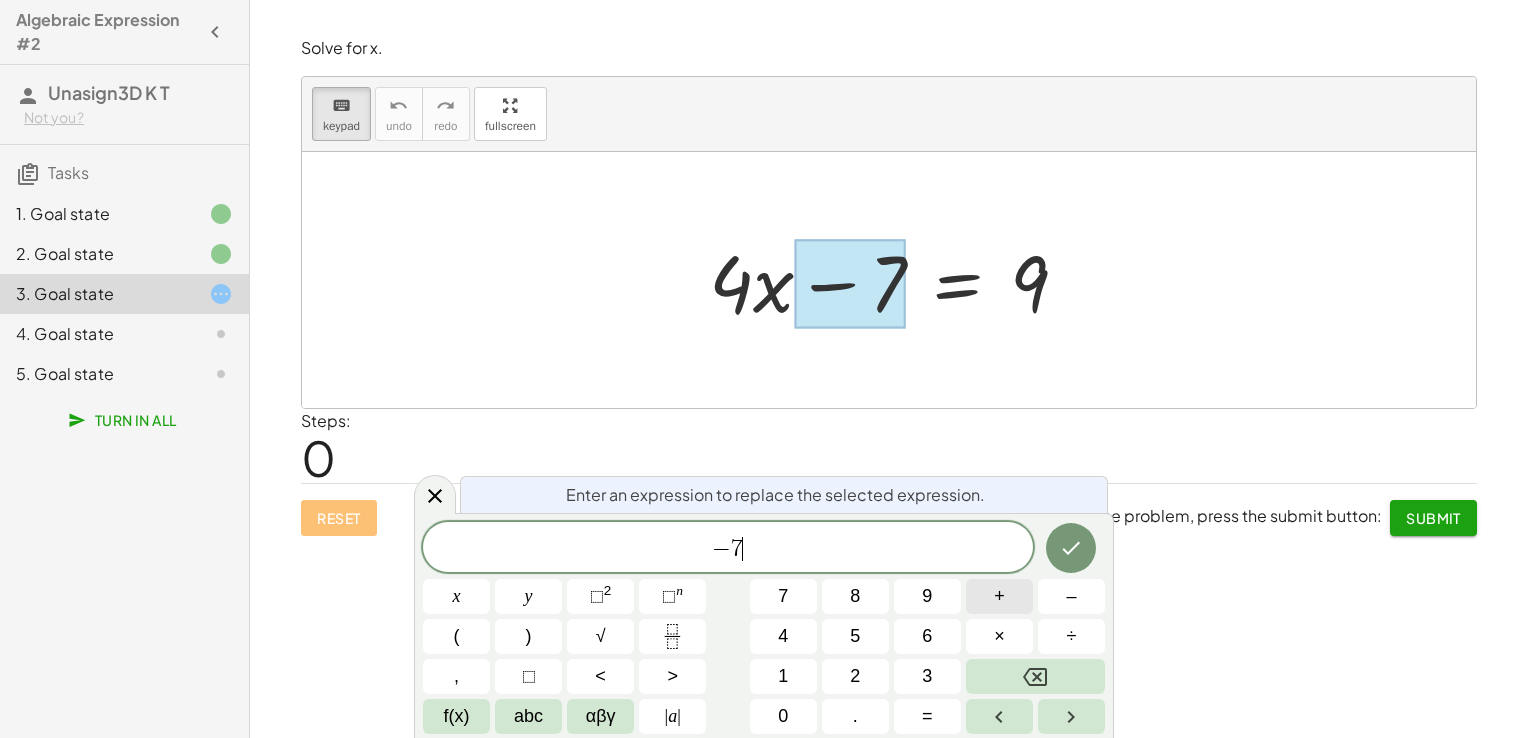 click on "+" at bounding box center [999, 596] 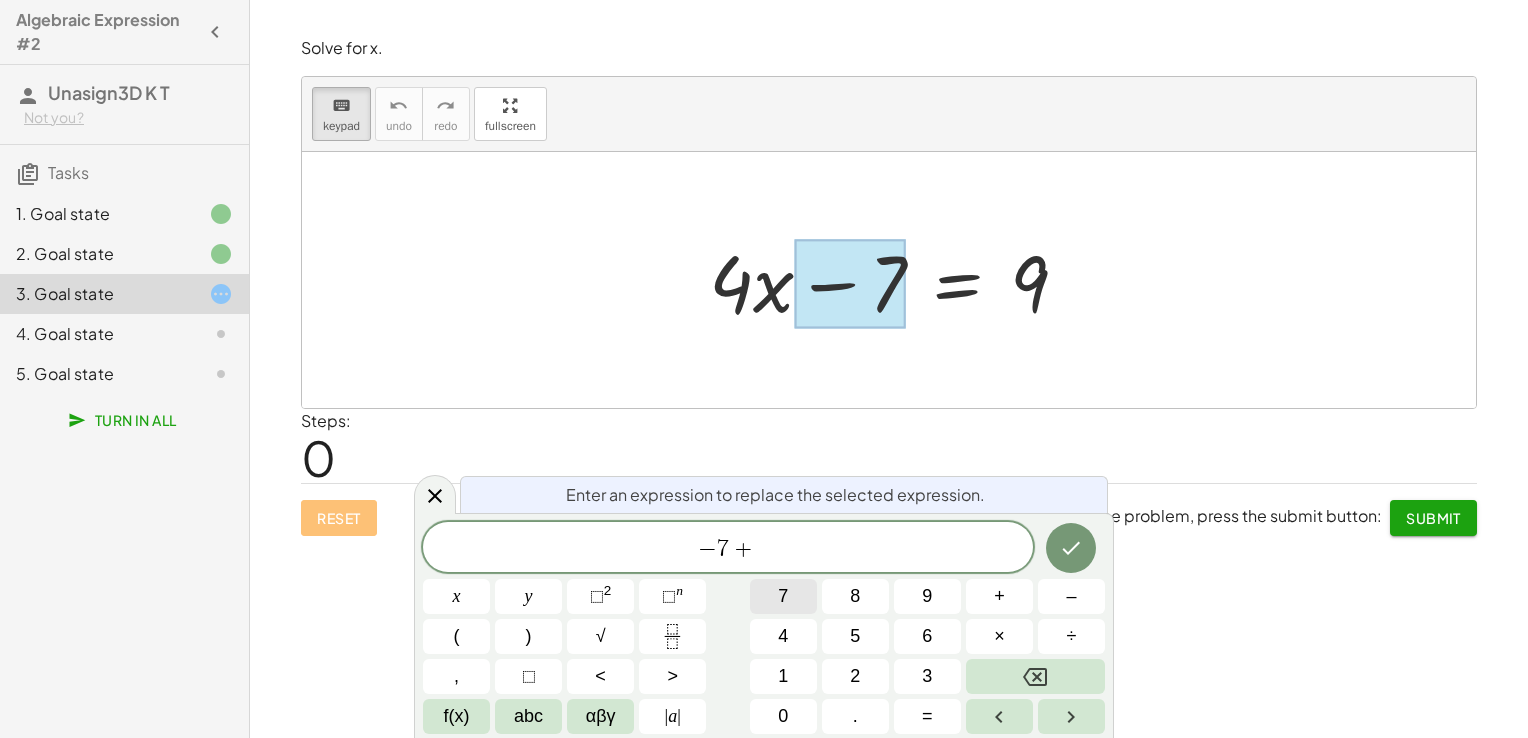 click on "7" at bounding box center (783, 596) 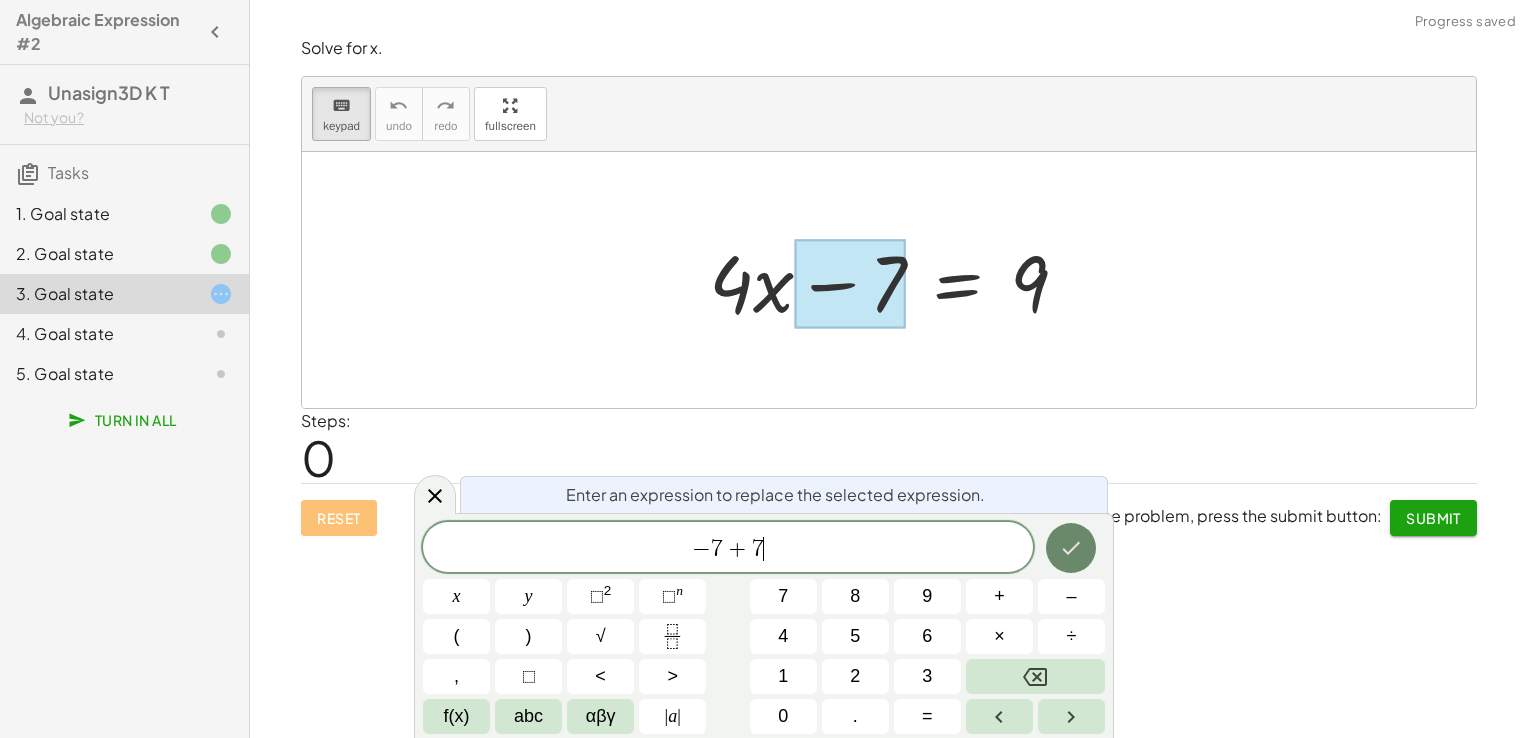 click 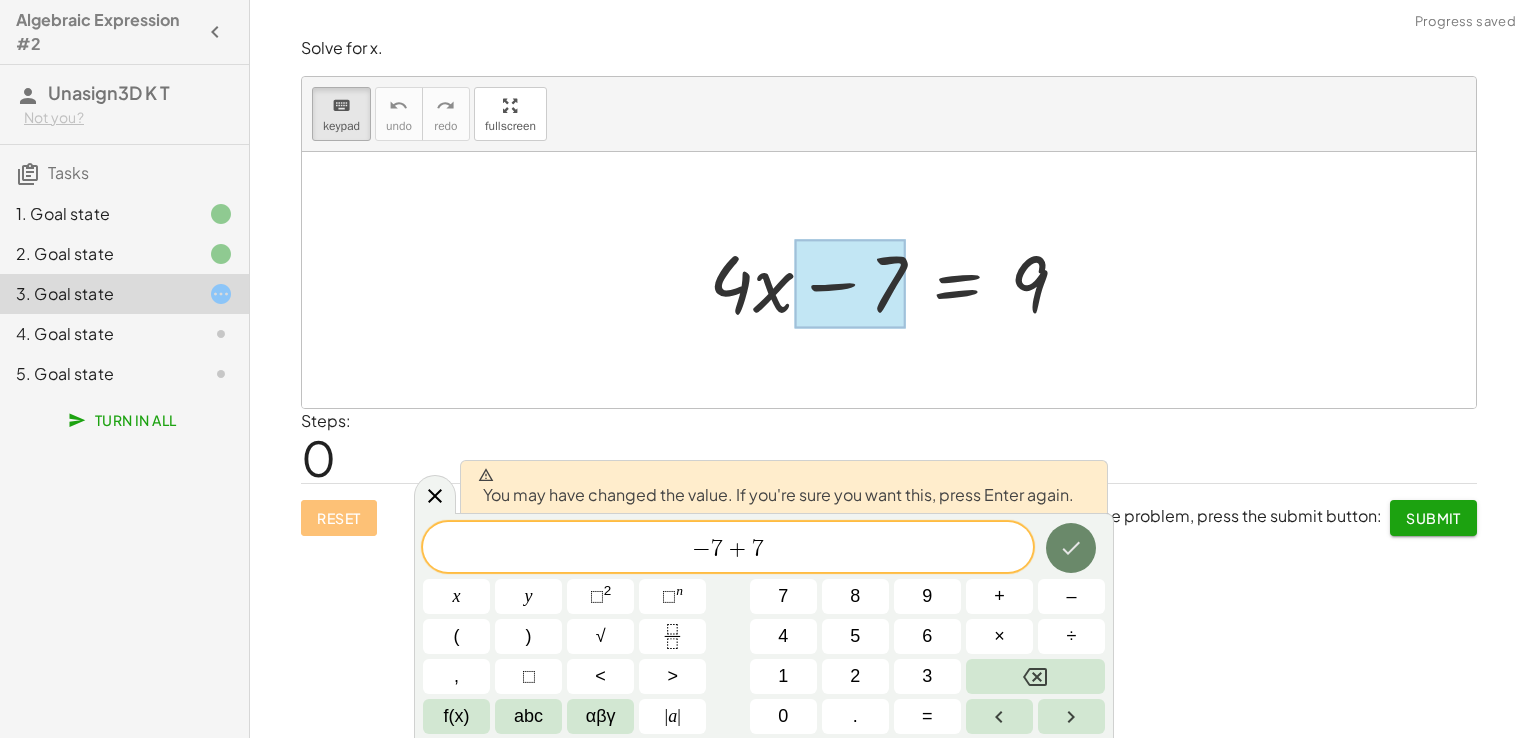 click 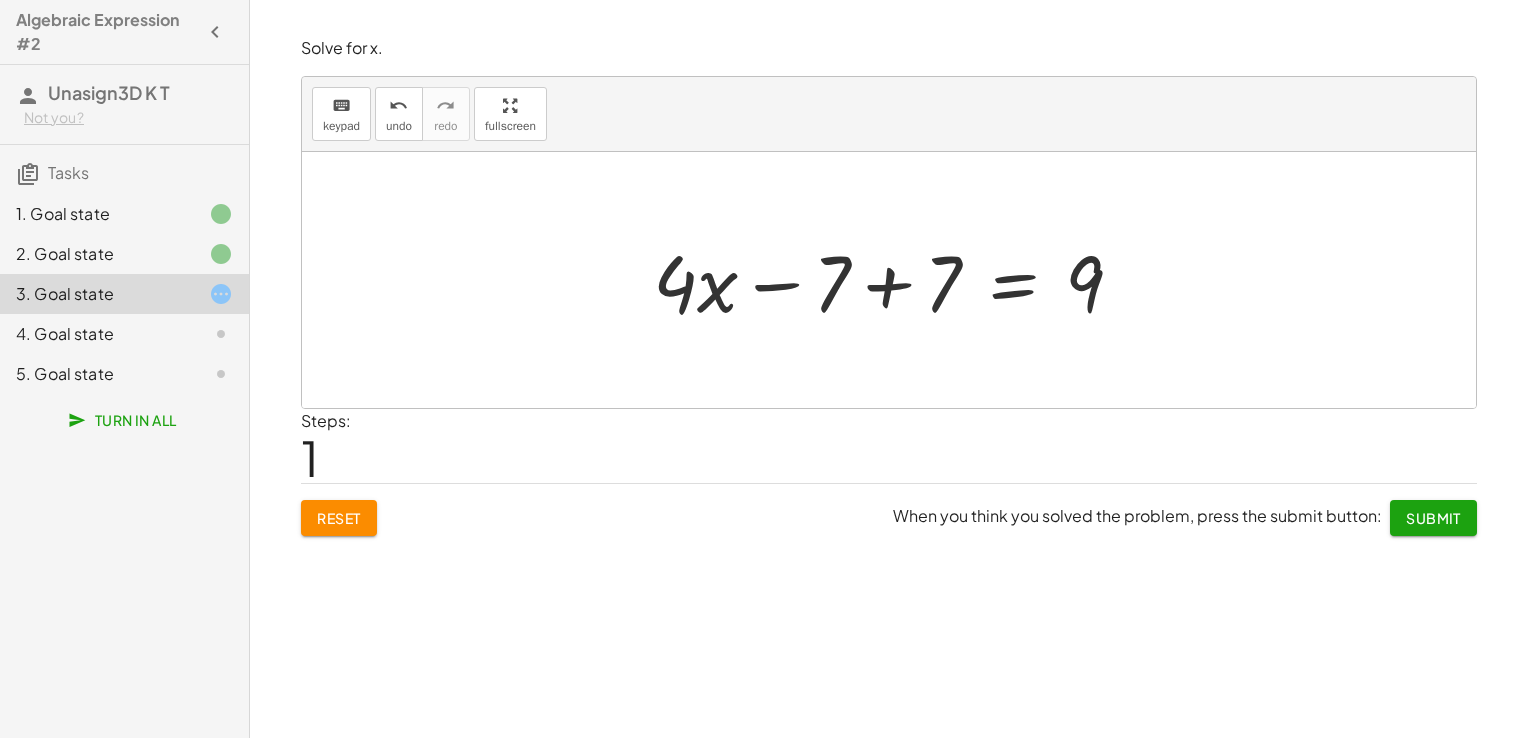 click at bounding box center (896, 280) 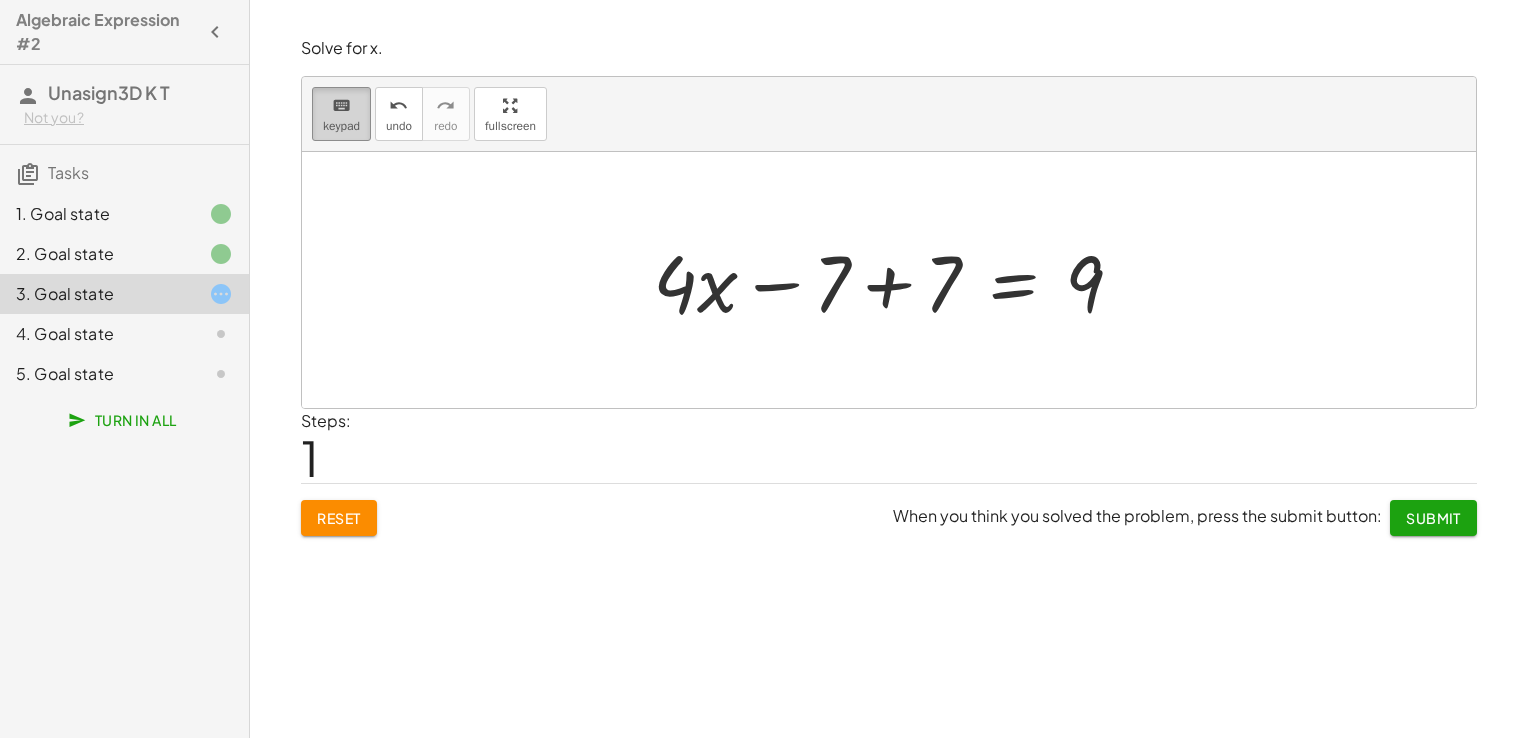 click on "keyboard" at bounding box center [341, 106] 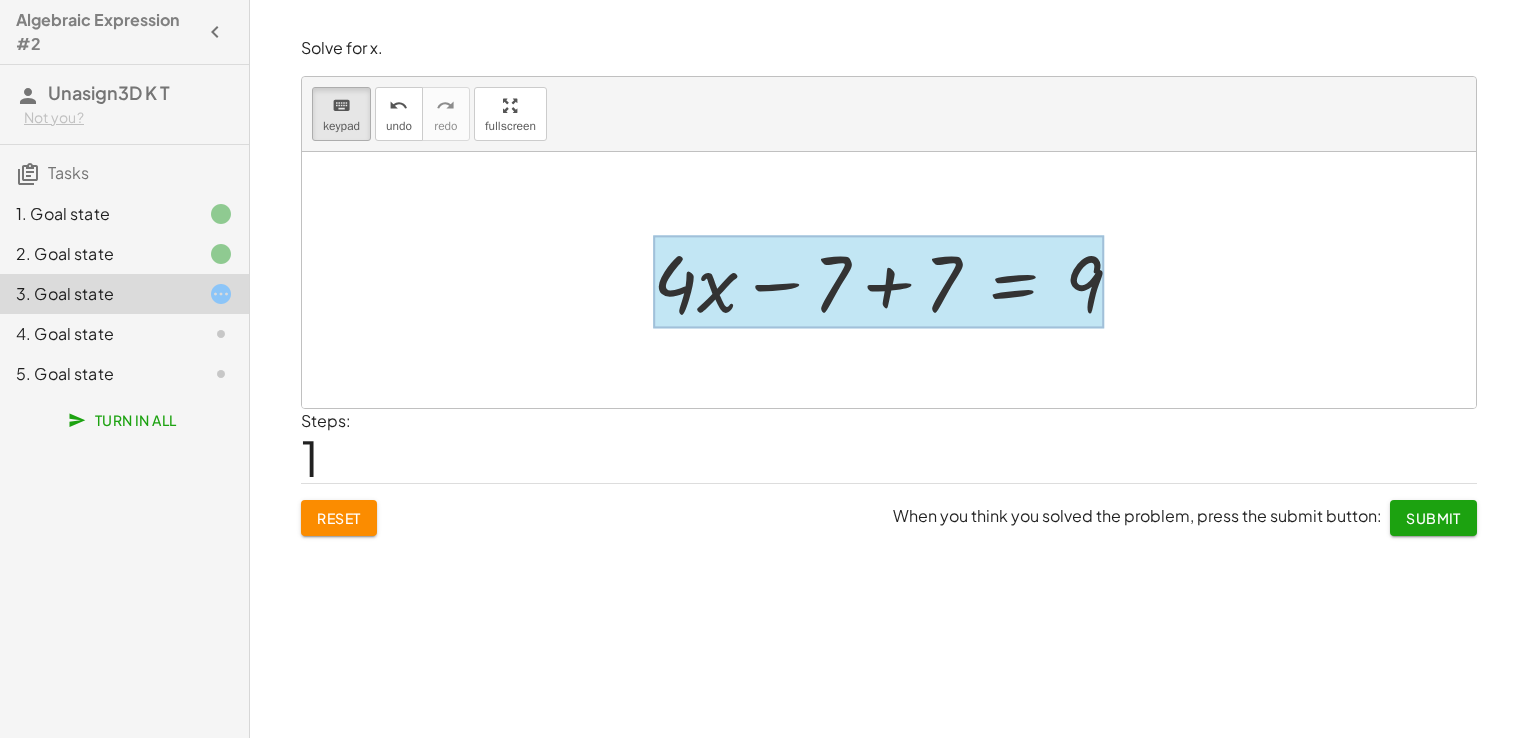 click at bounding box center (878, 282) 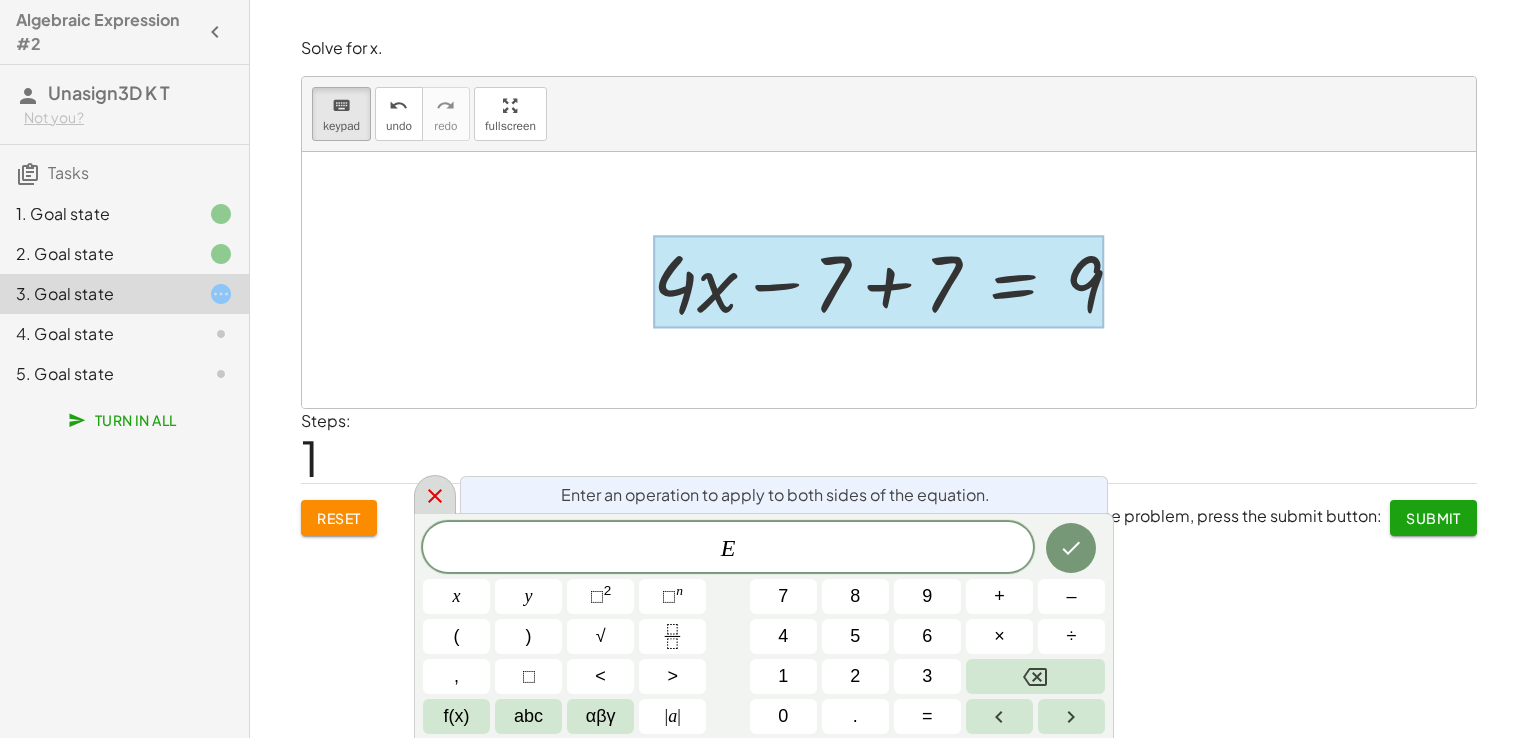 click 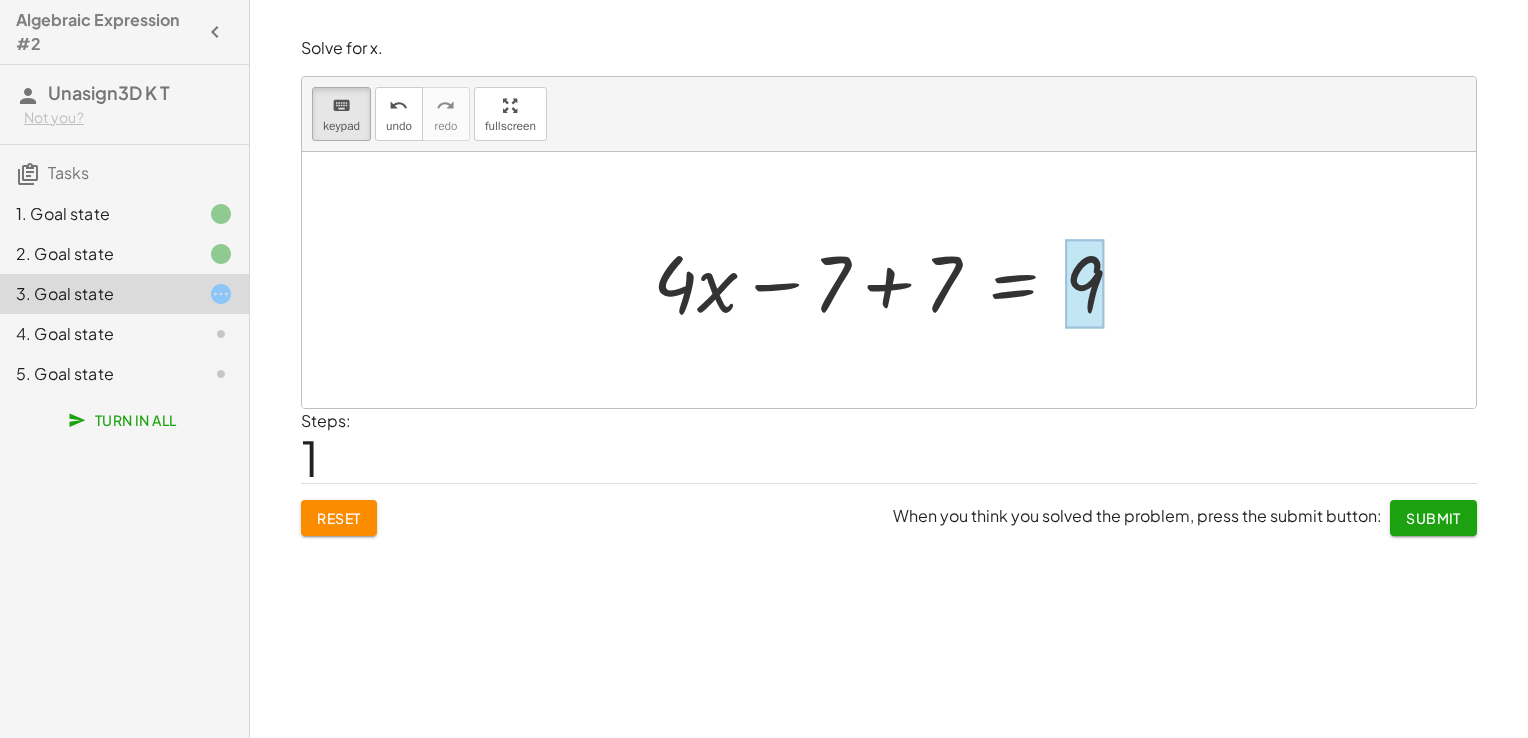 click at bounding box center [1084, 284] 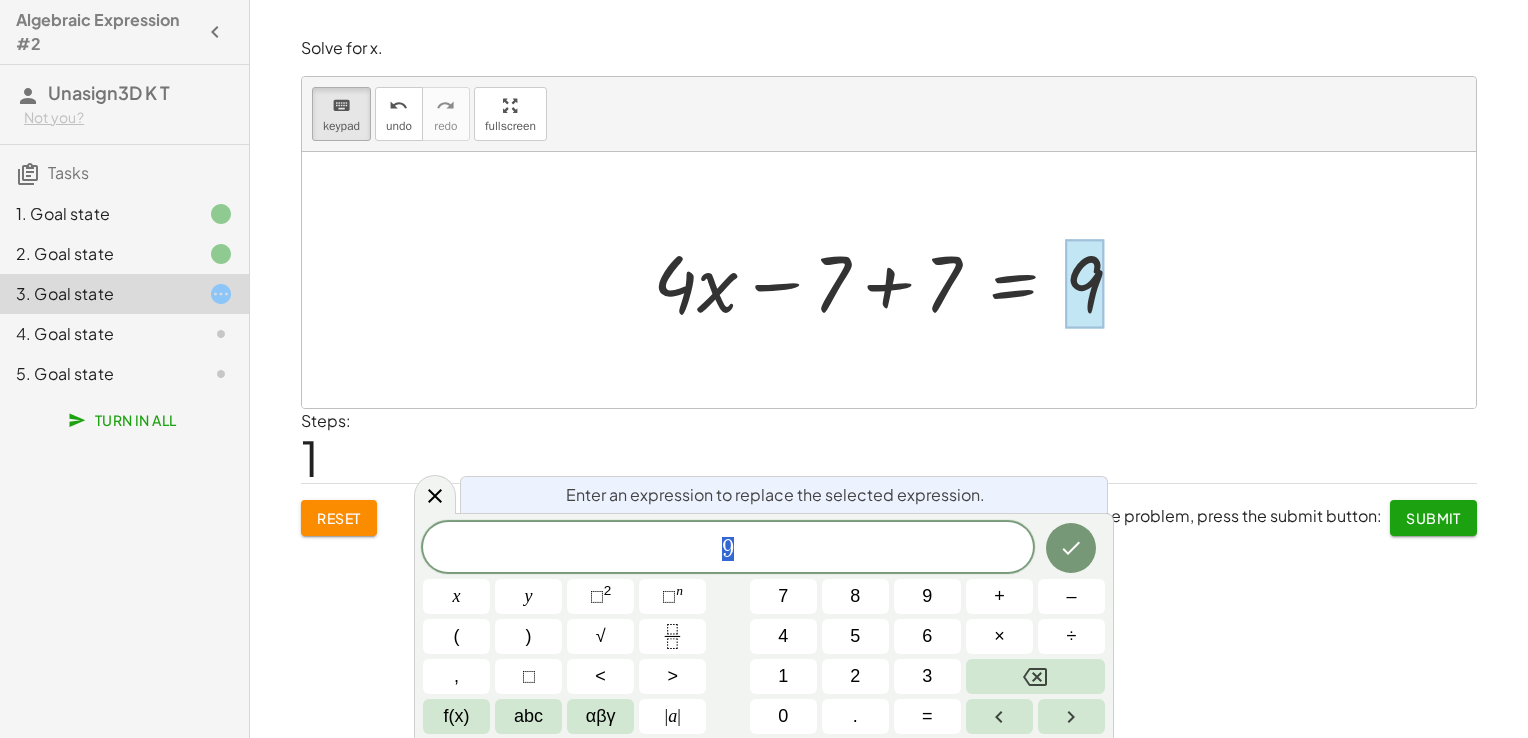 click on "9" at bounding box center (728, 549) 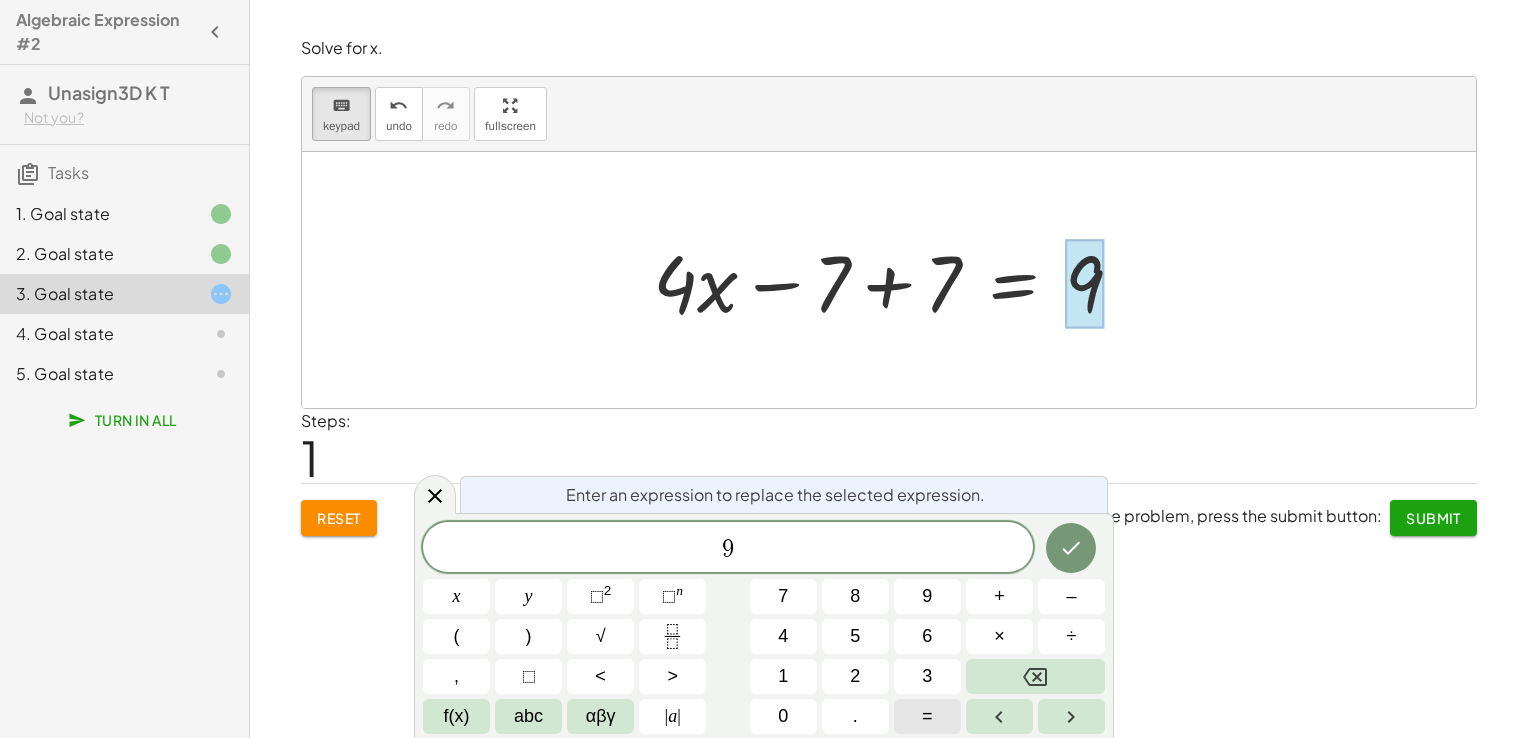 click on "=" at bounding box center (927, 716) 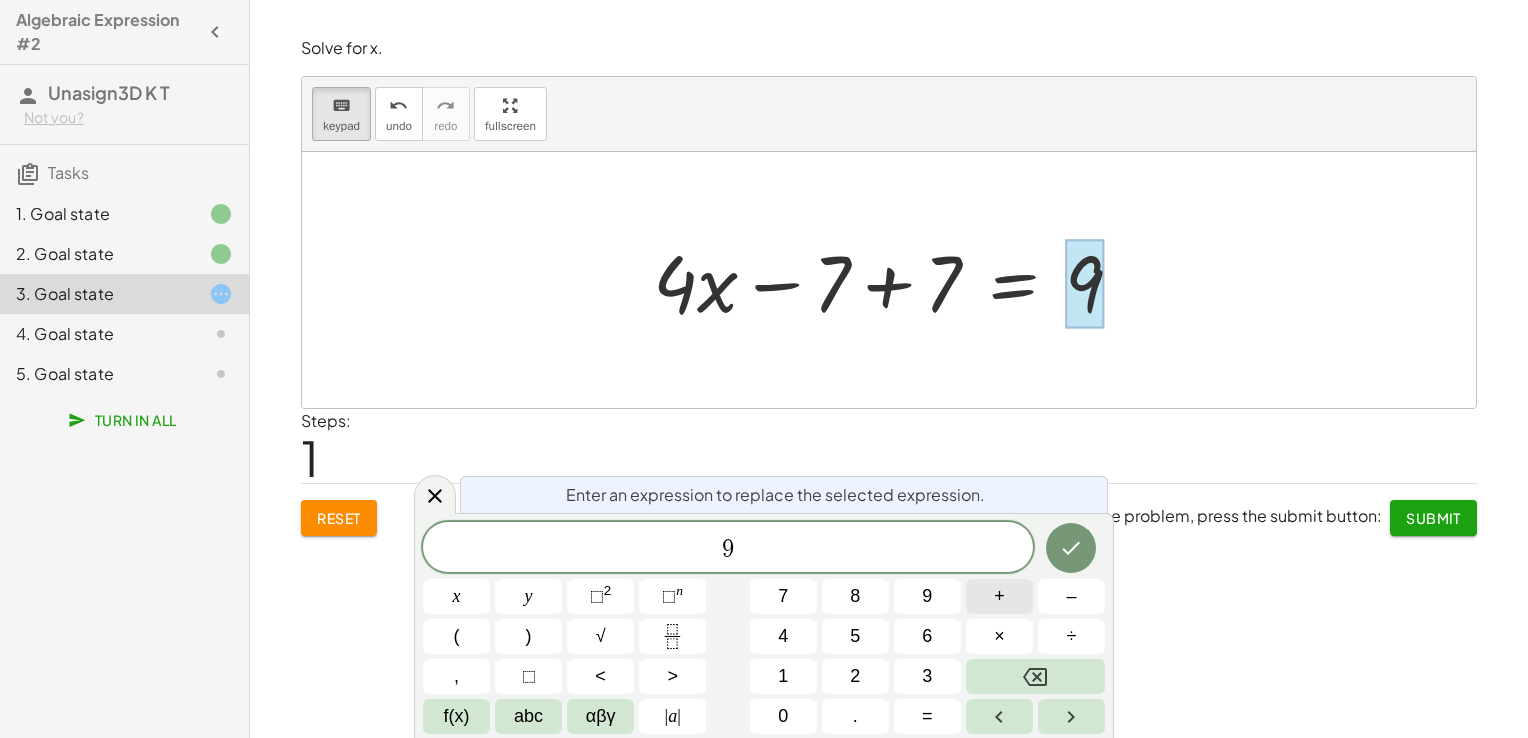 click on "+" at bounding box center [999, 596] 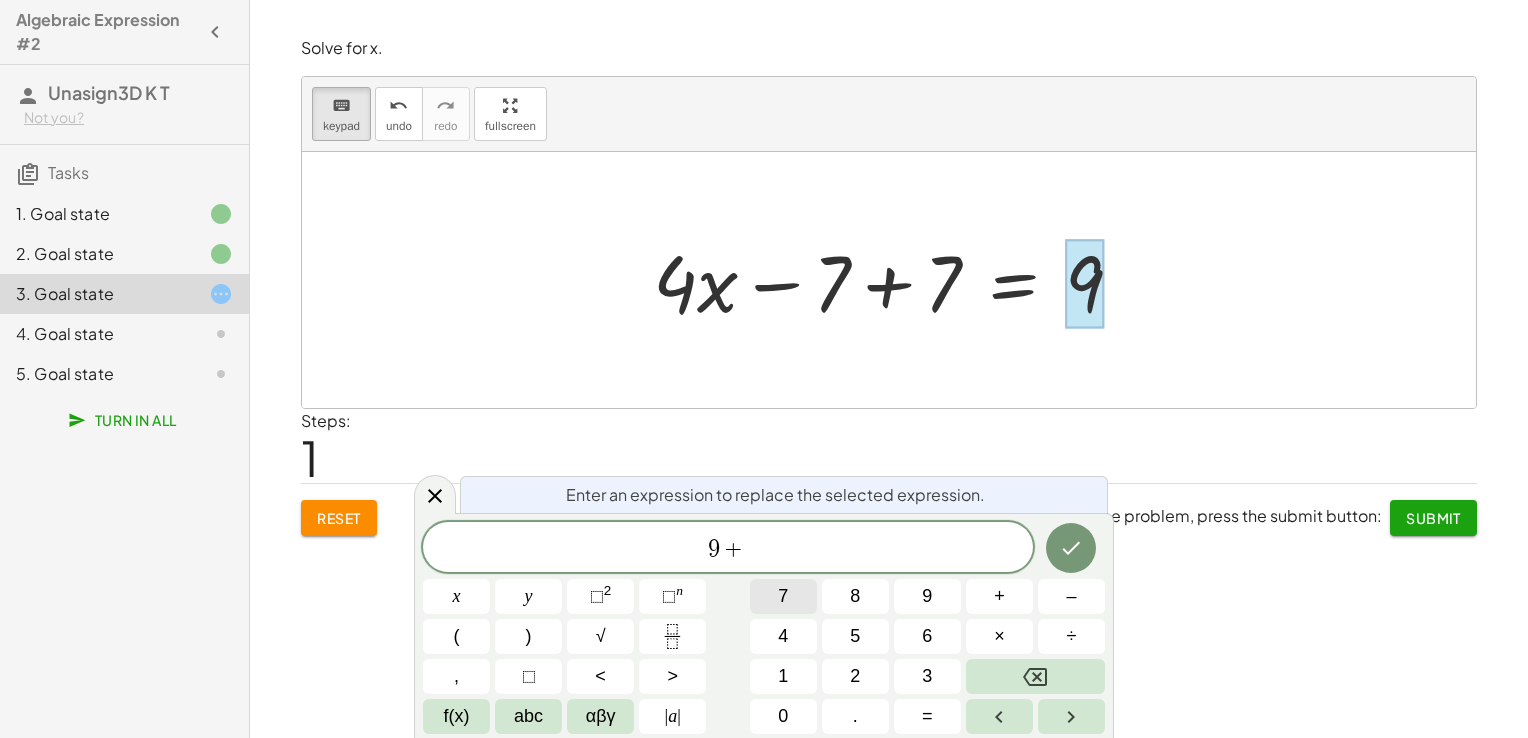click on "7" at bounding box center (783, 596) 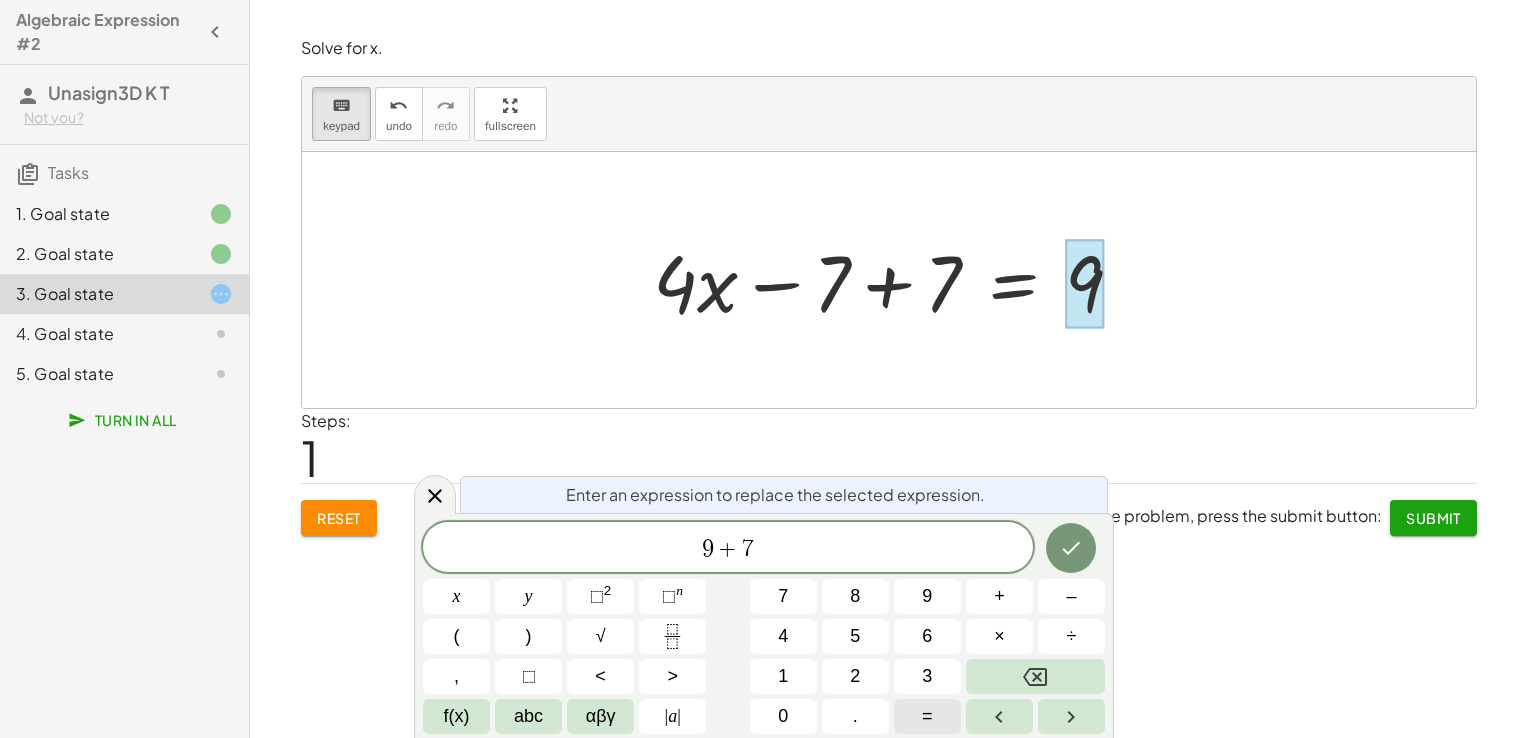 click on "=" at bounding box center (927, 716) 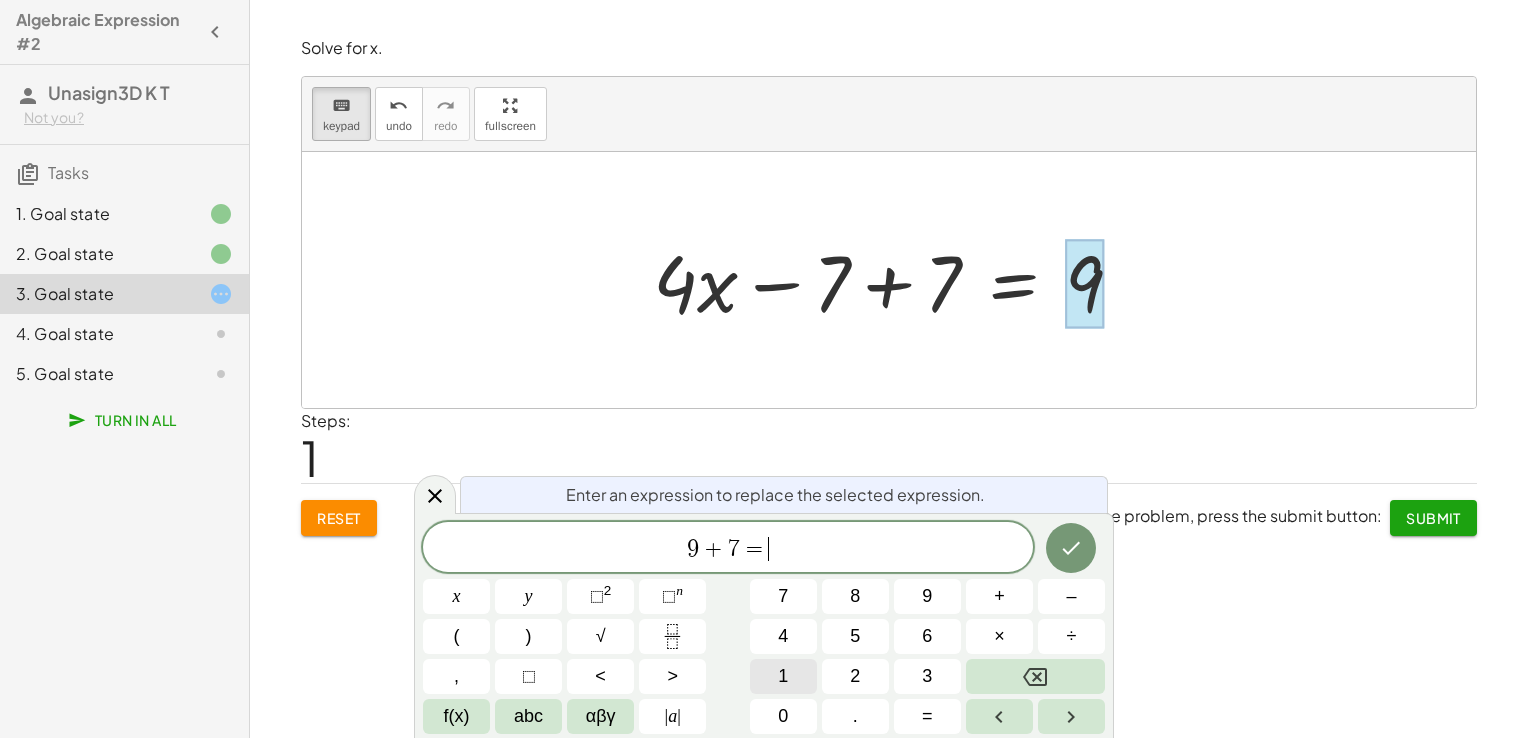 click on "1" at bounding box center [783, 676] 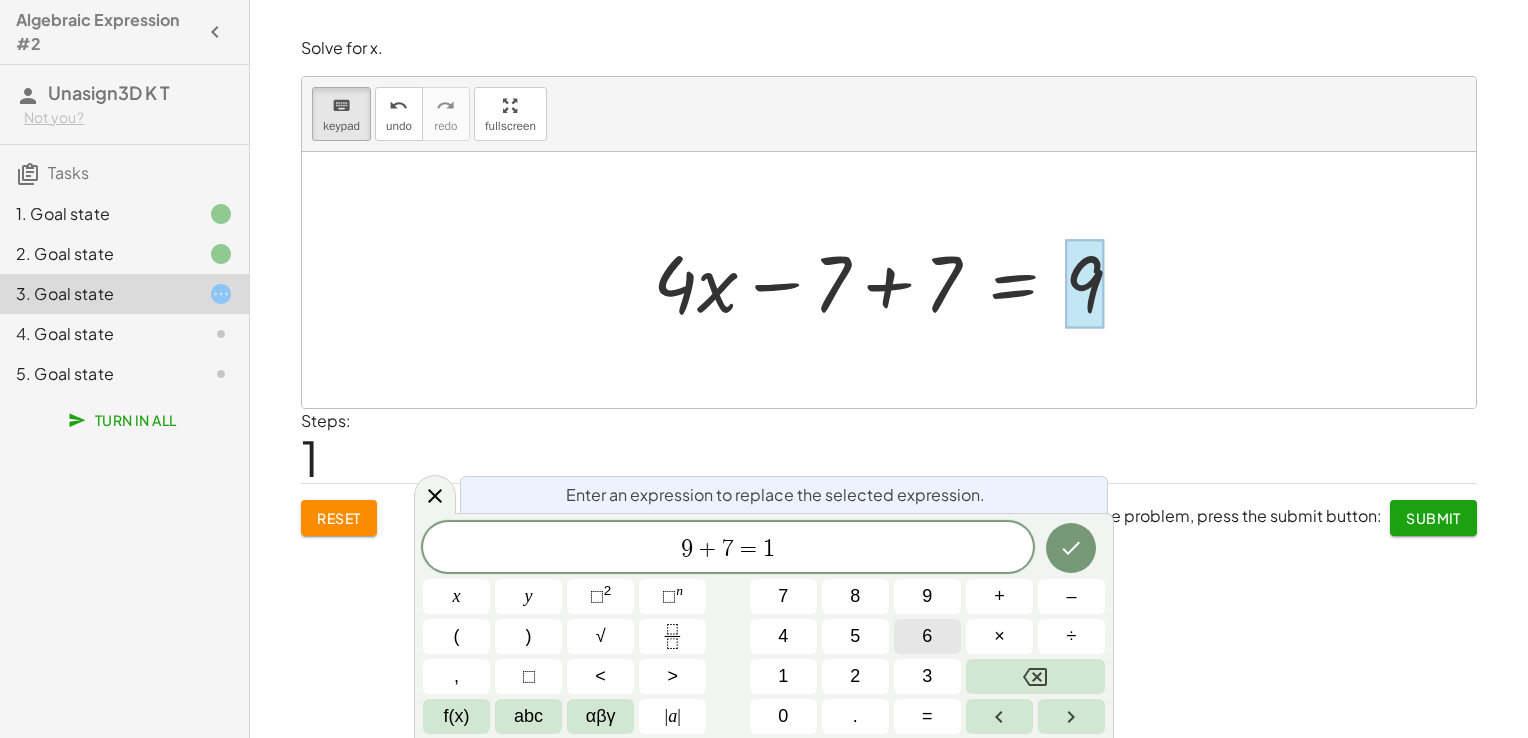 click on "6" at bounding box center (927, 636) 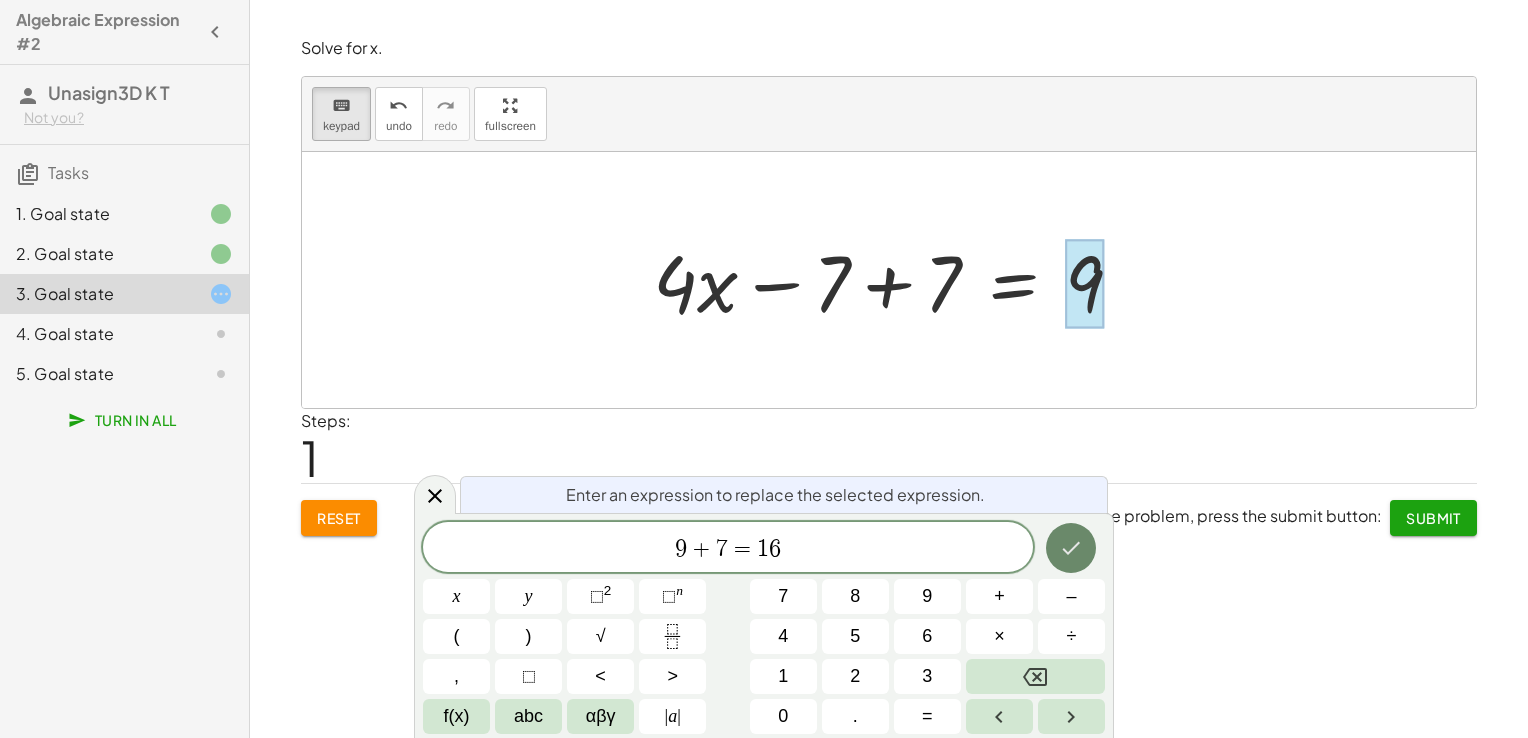 click at bounding box center [1071, 548] 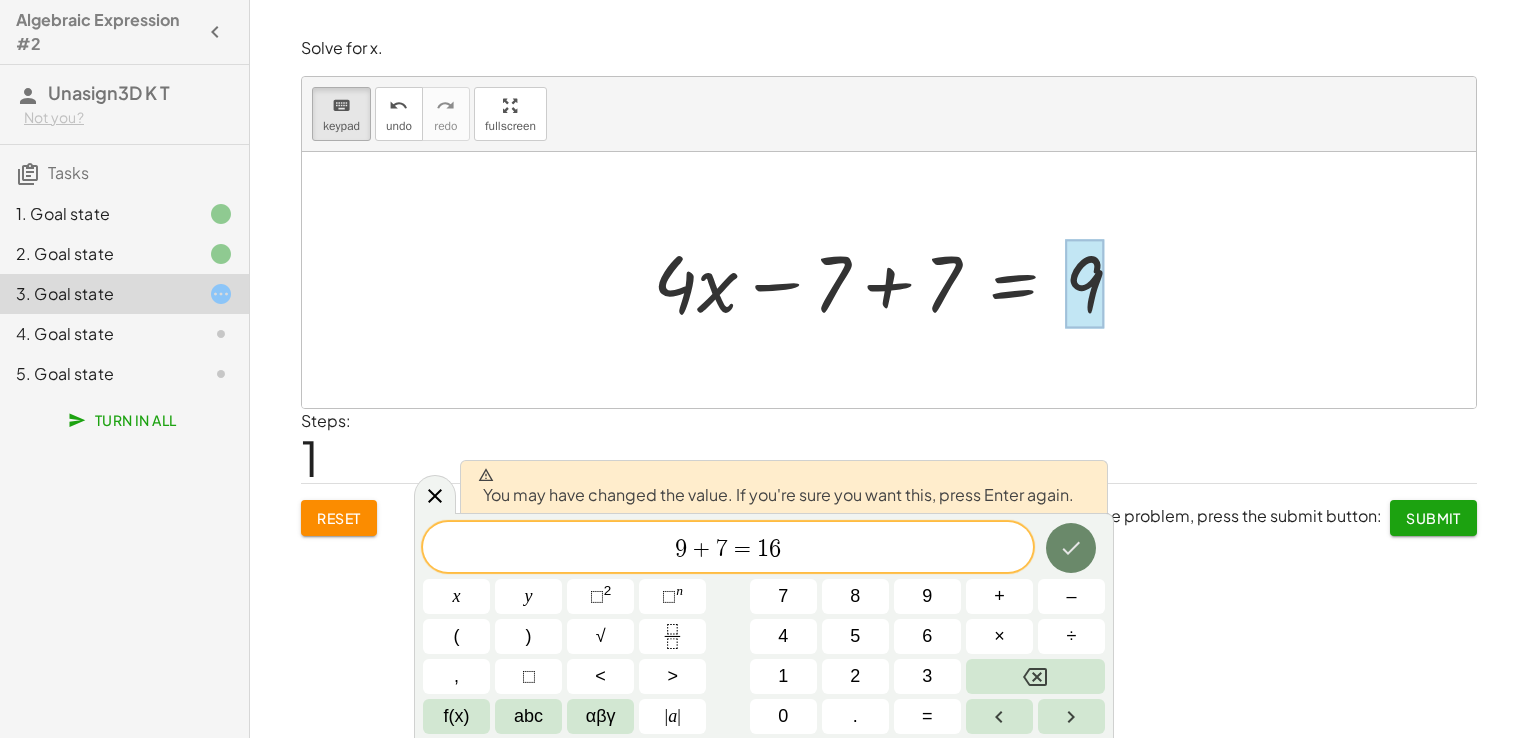 click at bounding box center (1071, 548) 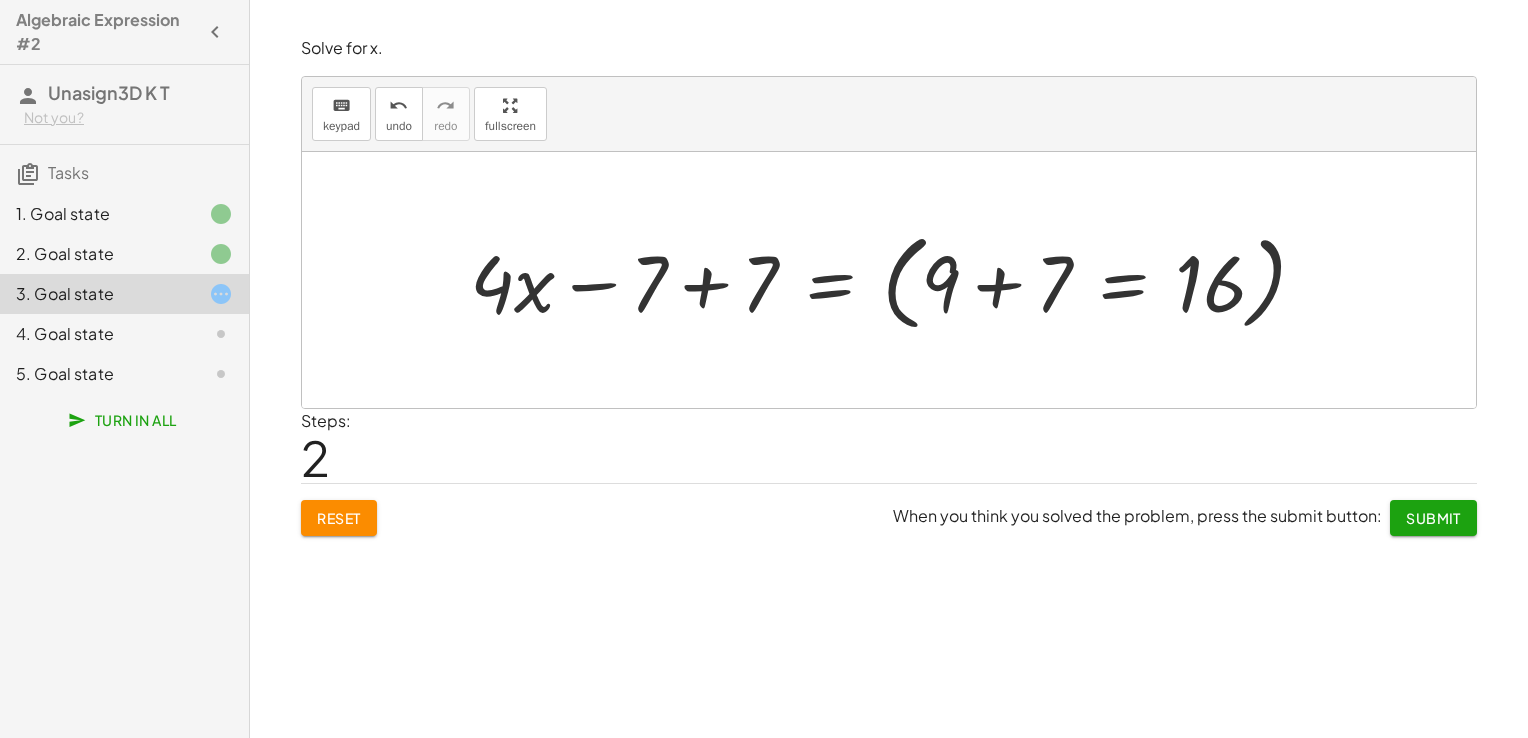 click on "Solve for x. keyboard keypad undo undo redo redo fullscreen + · 4 · x − 7 = 9 + · 4 · x − 7 + 7 = 9 + · 4 · x = − 7 + 7 ( + 9 + 7 = 16 ) × Steps:  2 Reset  When you think you solved the problem, press the submit button: Submit" 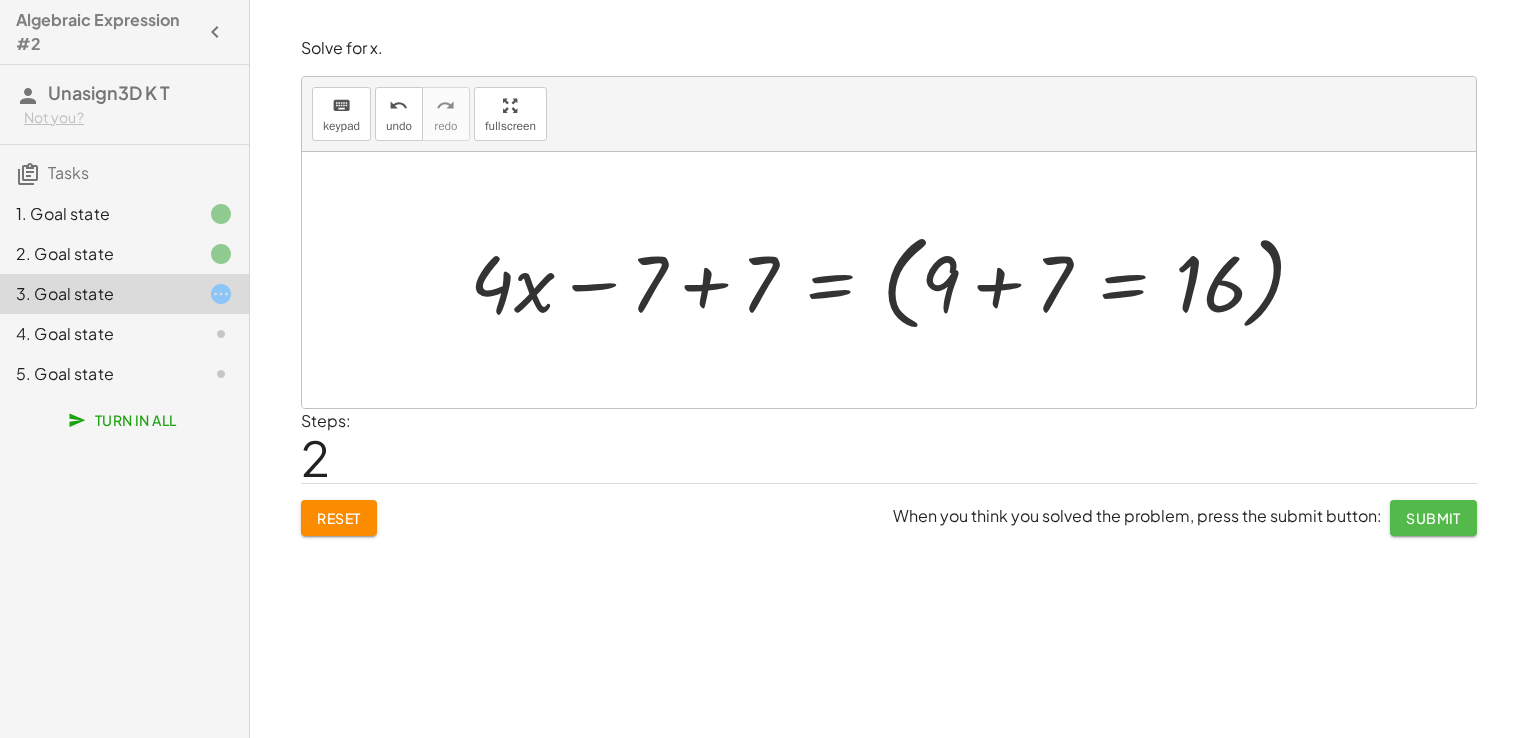 click on "Submit" at bounding box center [1433, 518] 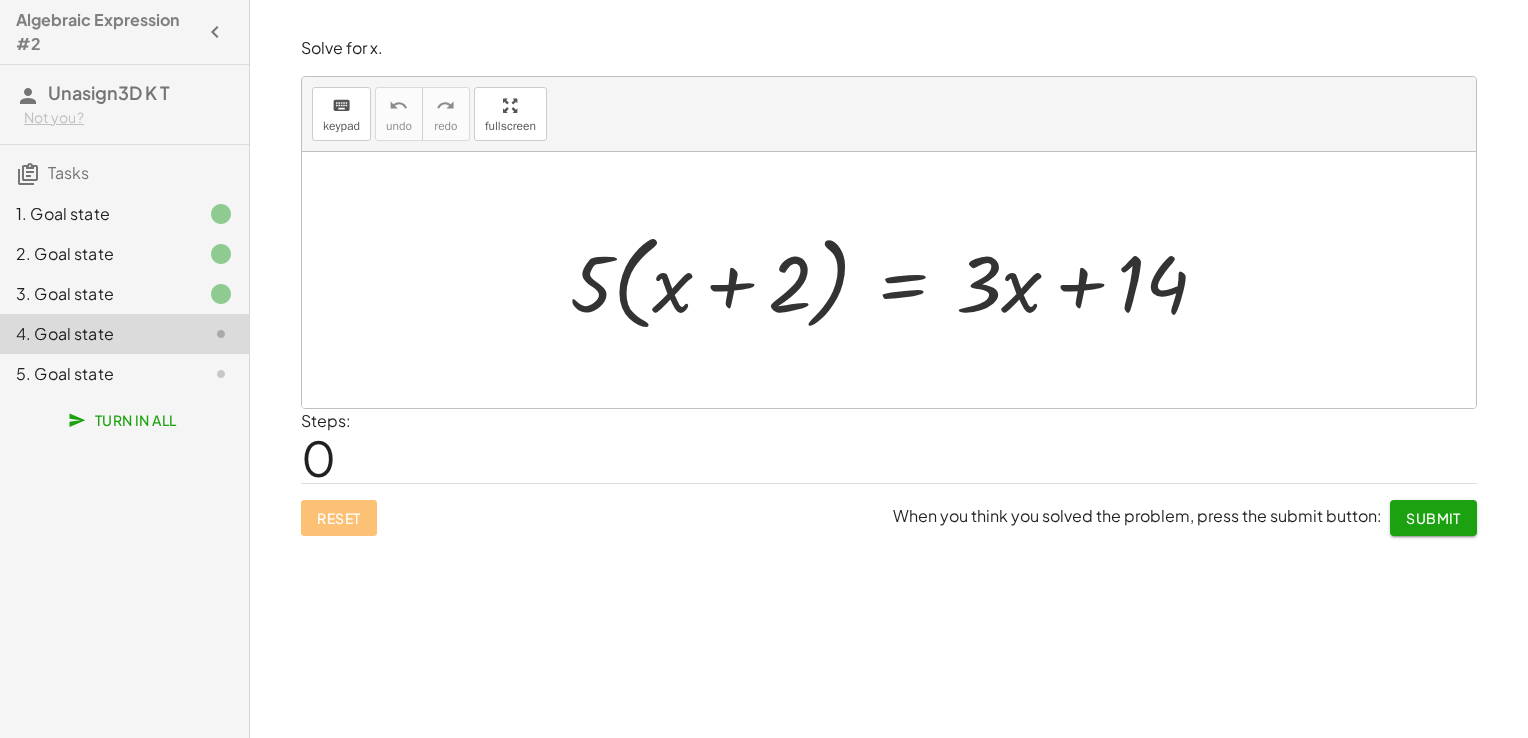 click at bounding box center [897, 280] 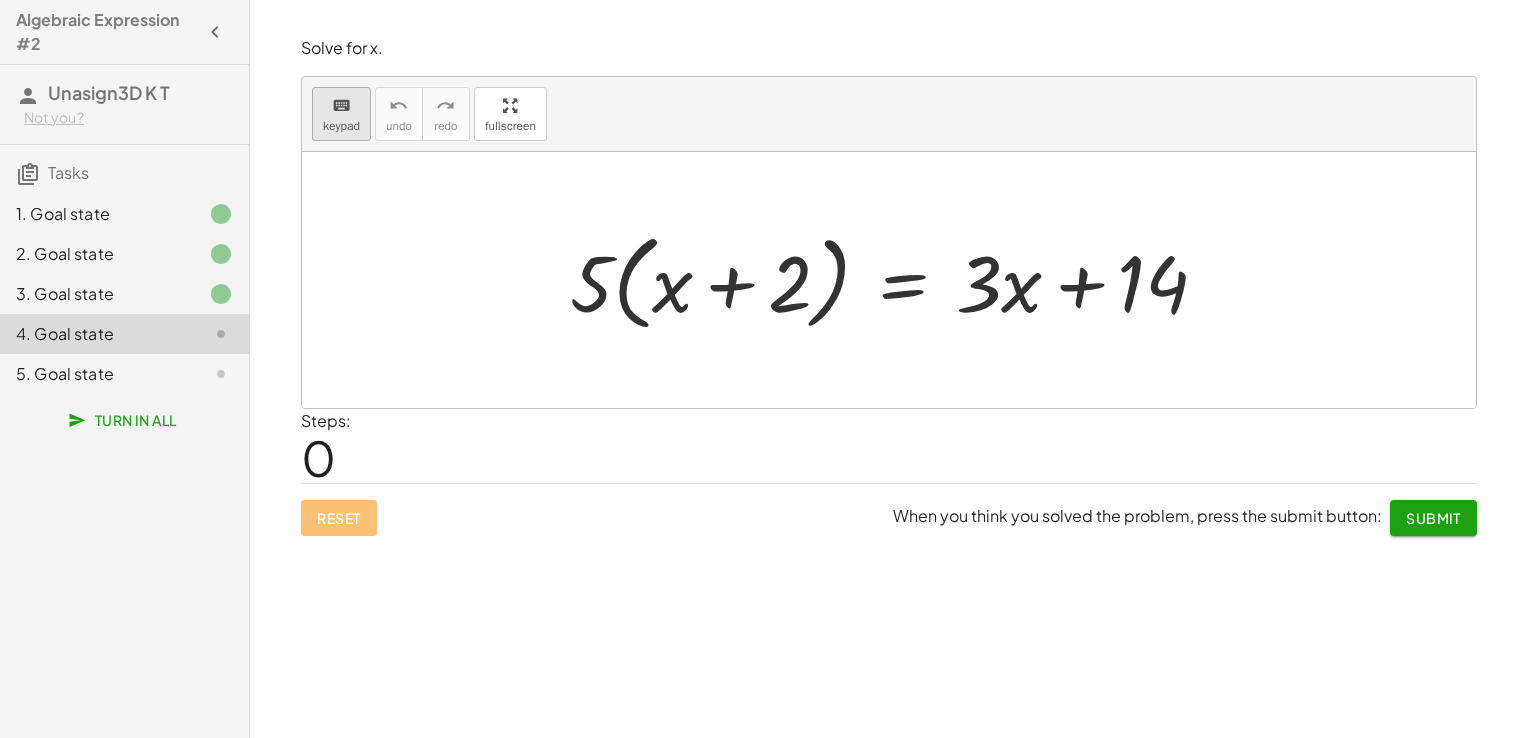 click on "keypad" at bounding box center (341, 126) 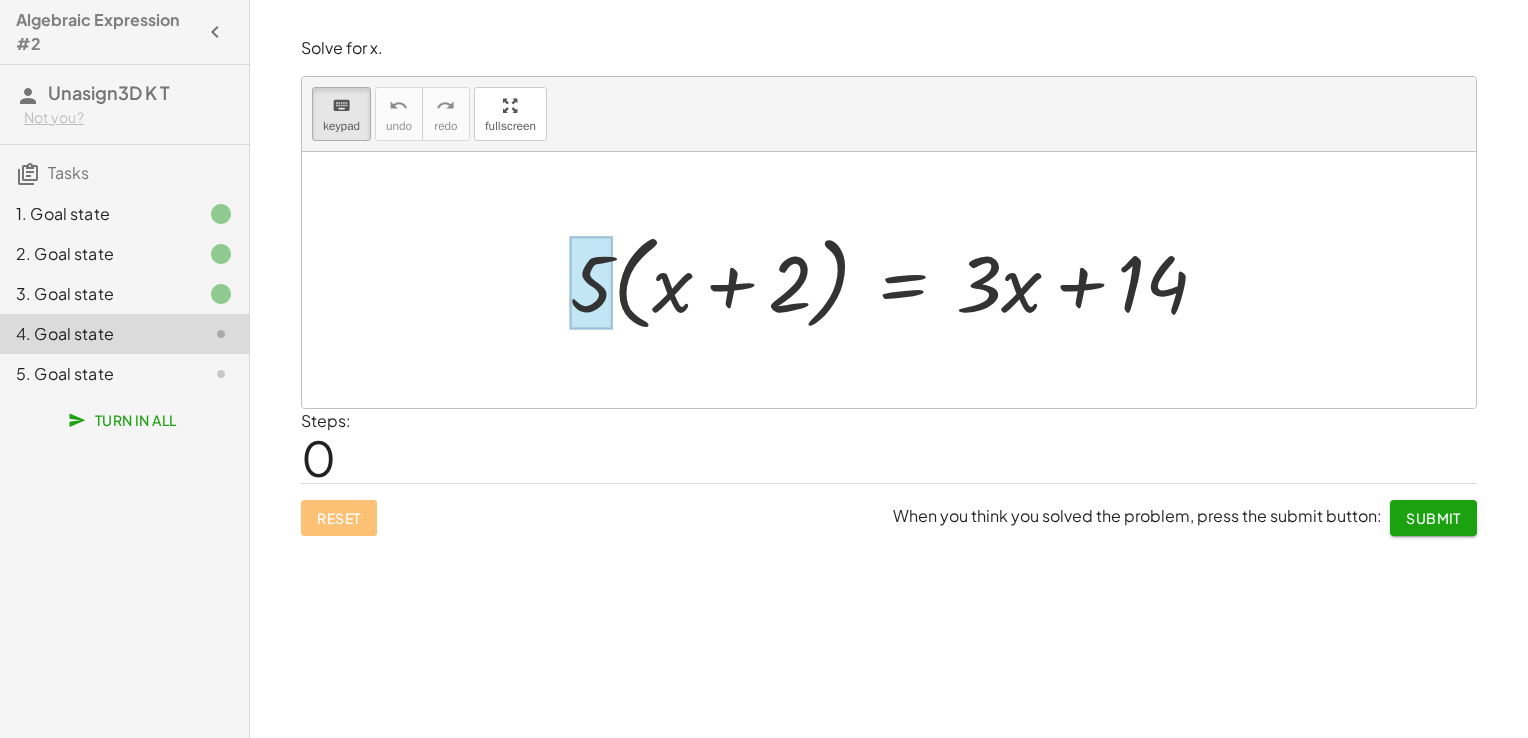 click at bounding box center [591, 282] 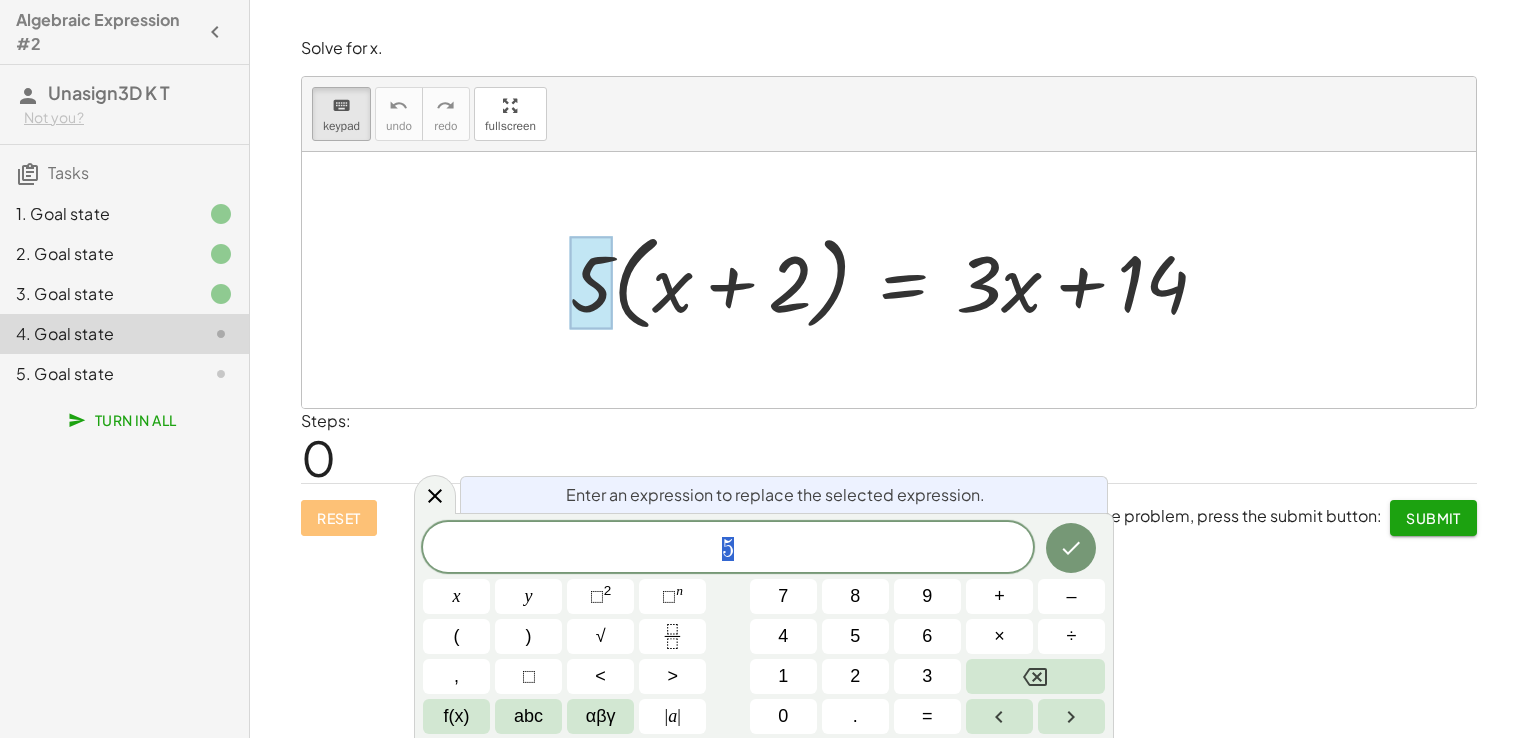 click at bounding box center [591, 282] 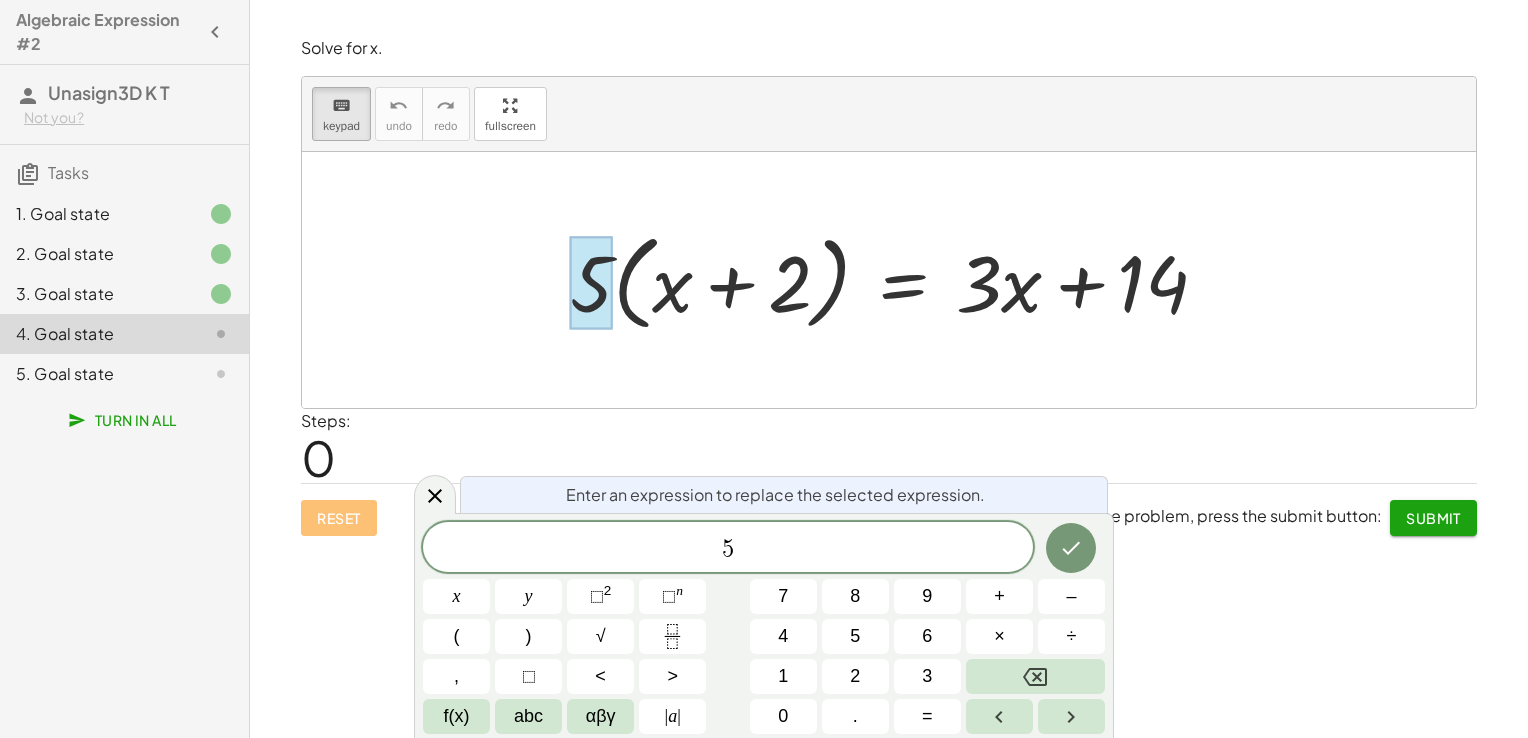 click at bounding box center [591, 282] 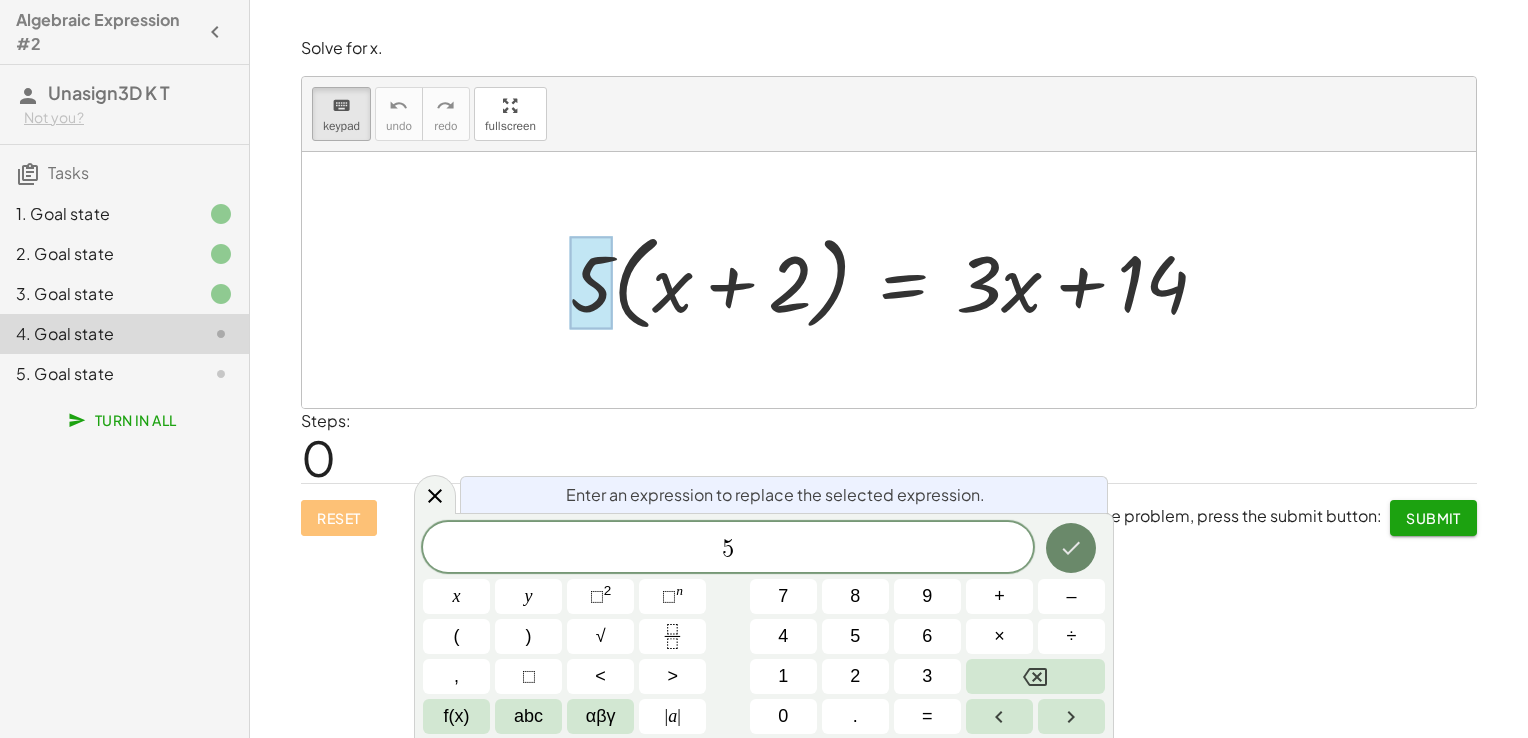 click 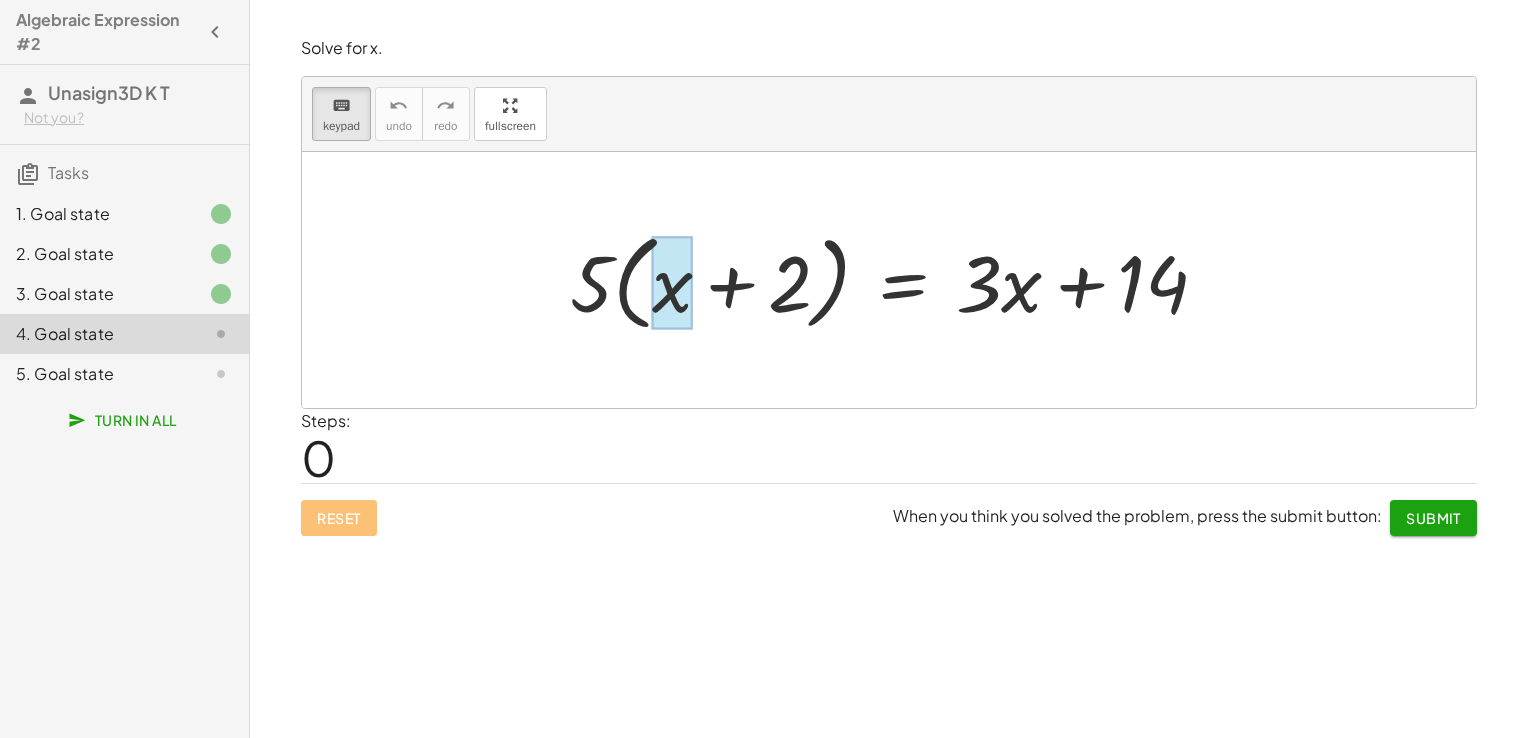 click at bounding box center (672, 282) 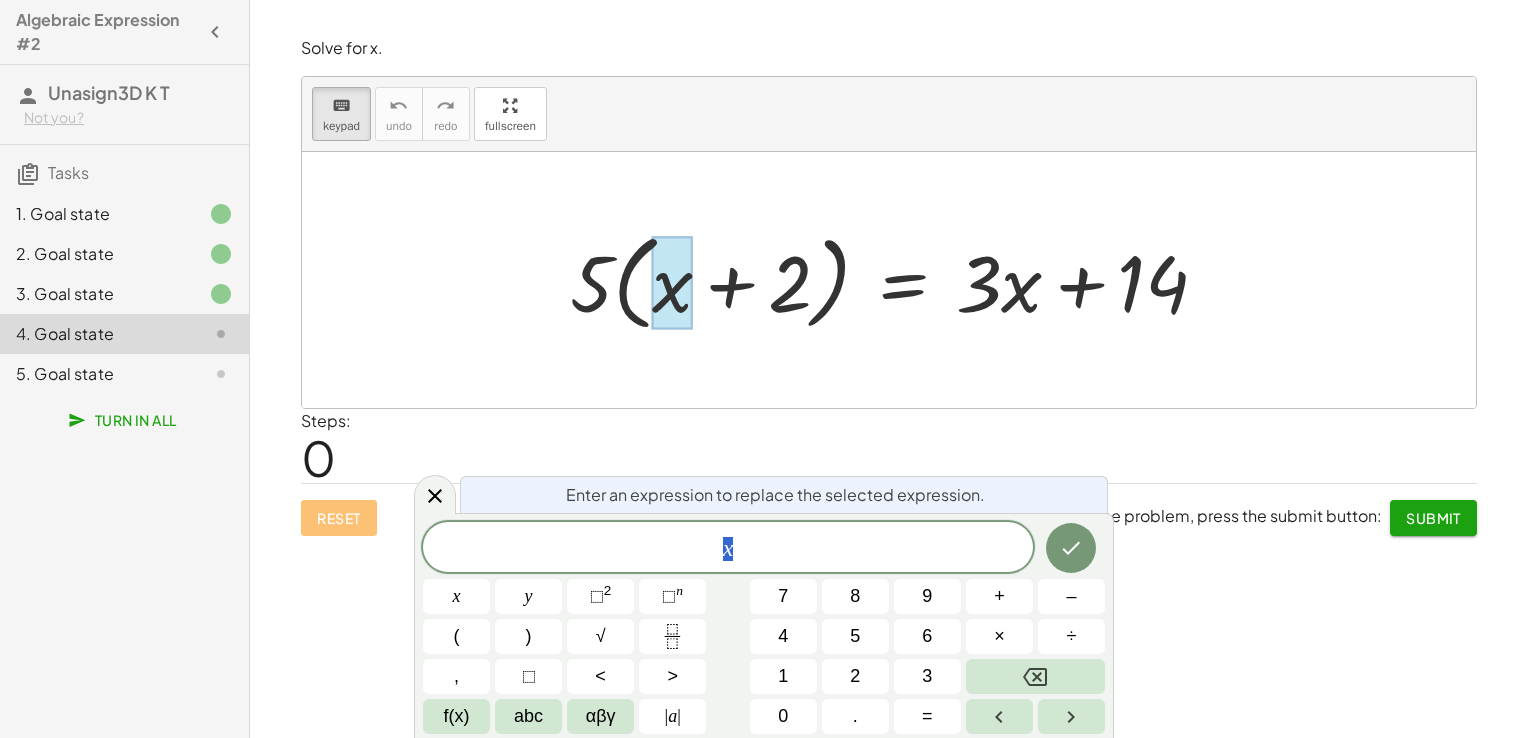 click at bounding box center (897, 280) 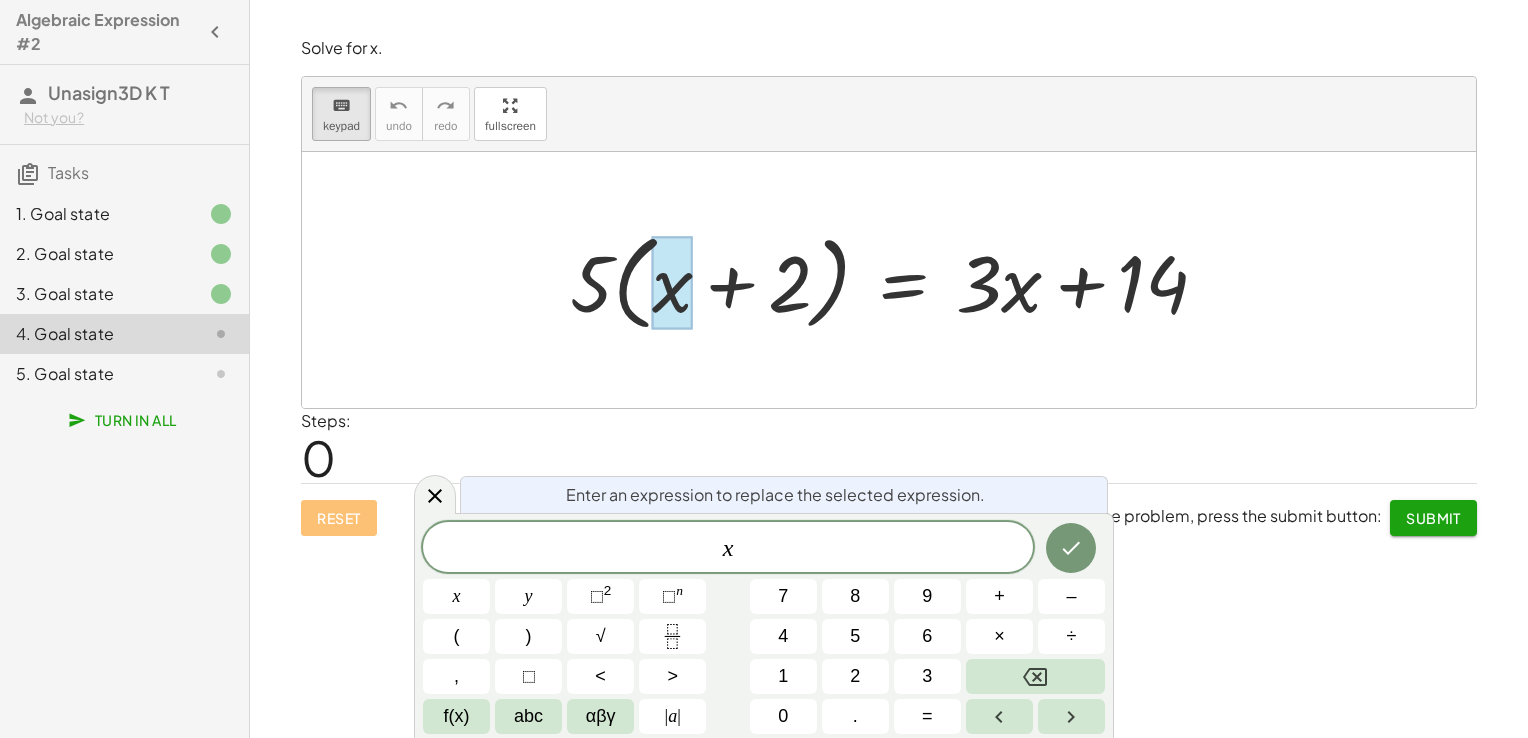 click at bounding box center [897, 280] 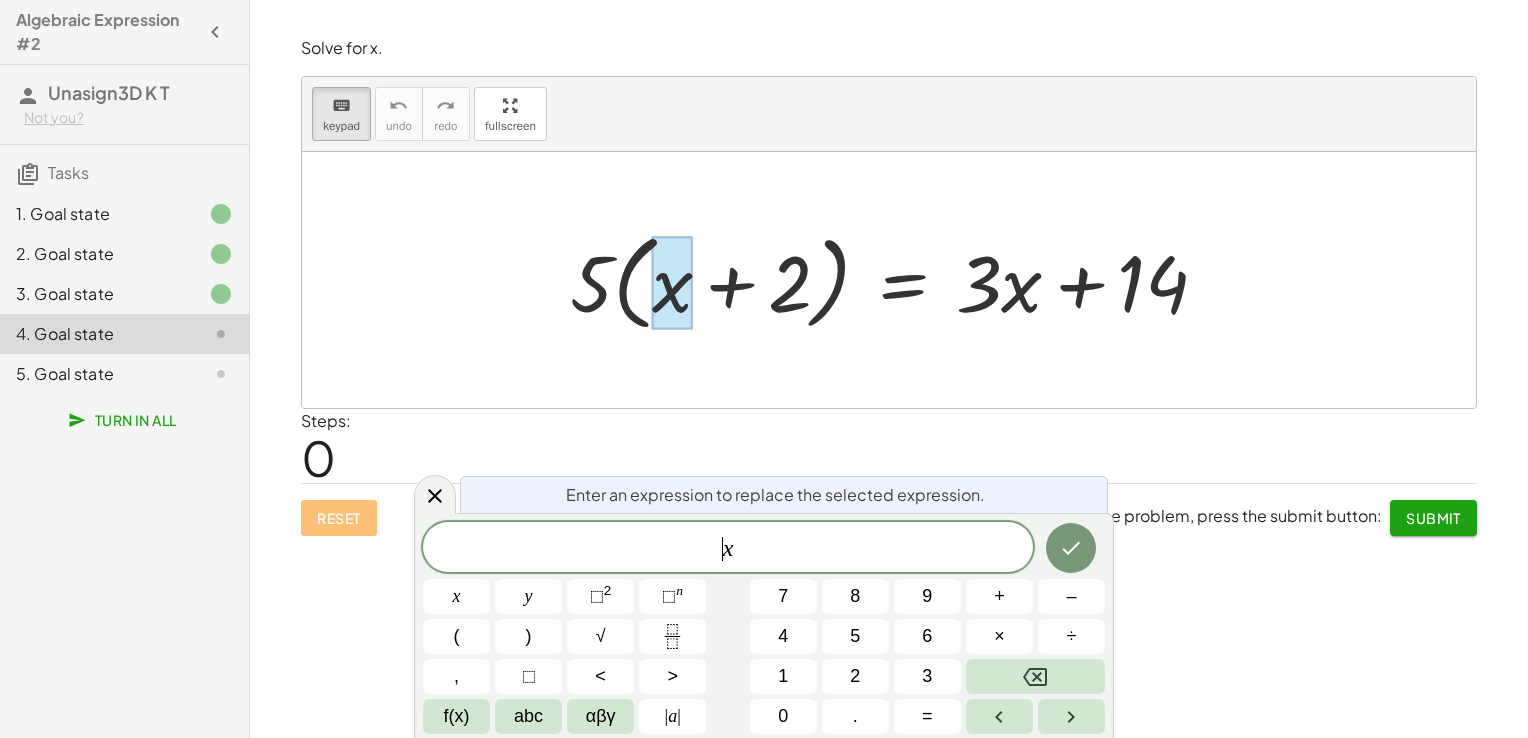 click on "​ x" 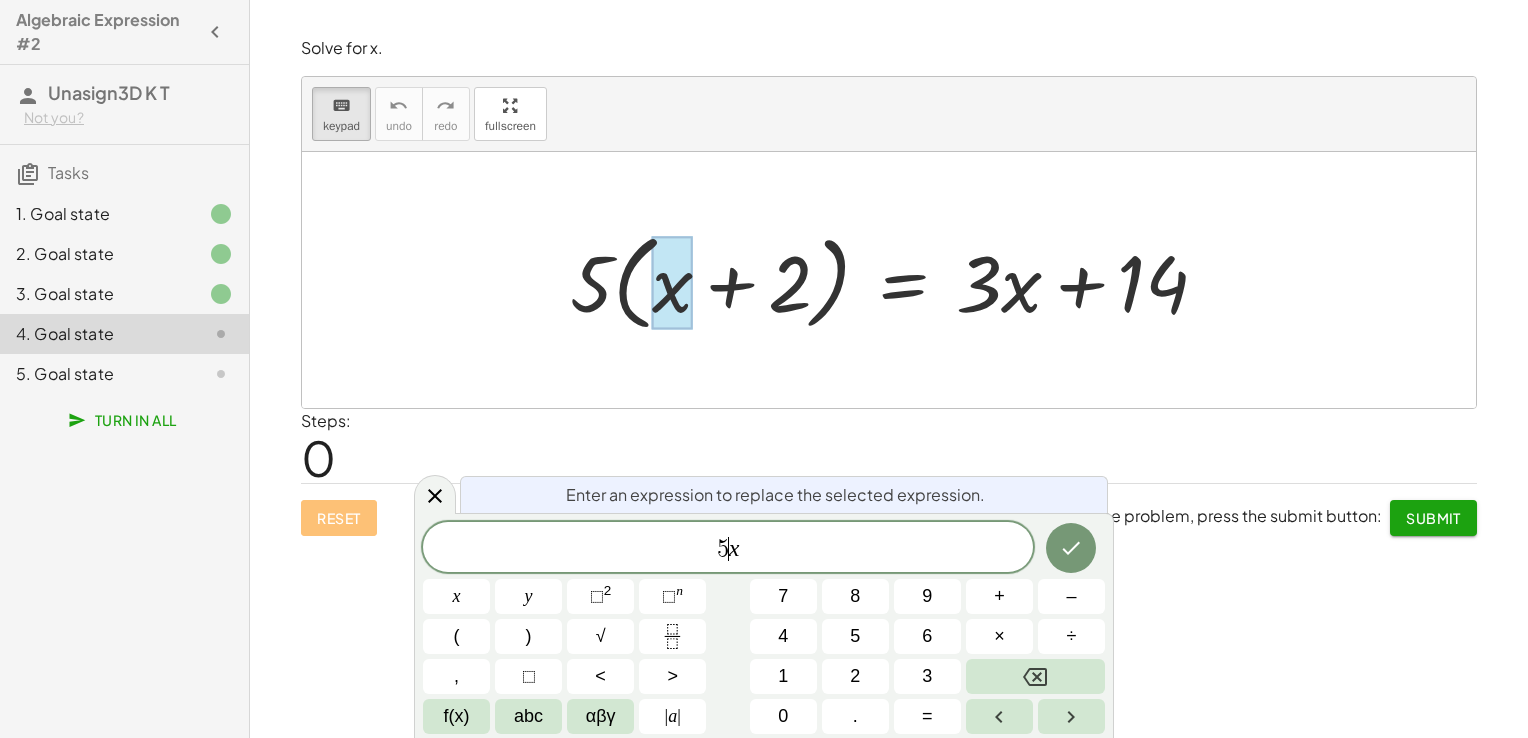 click 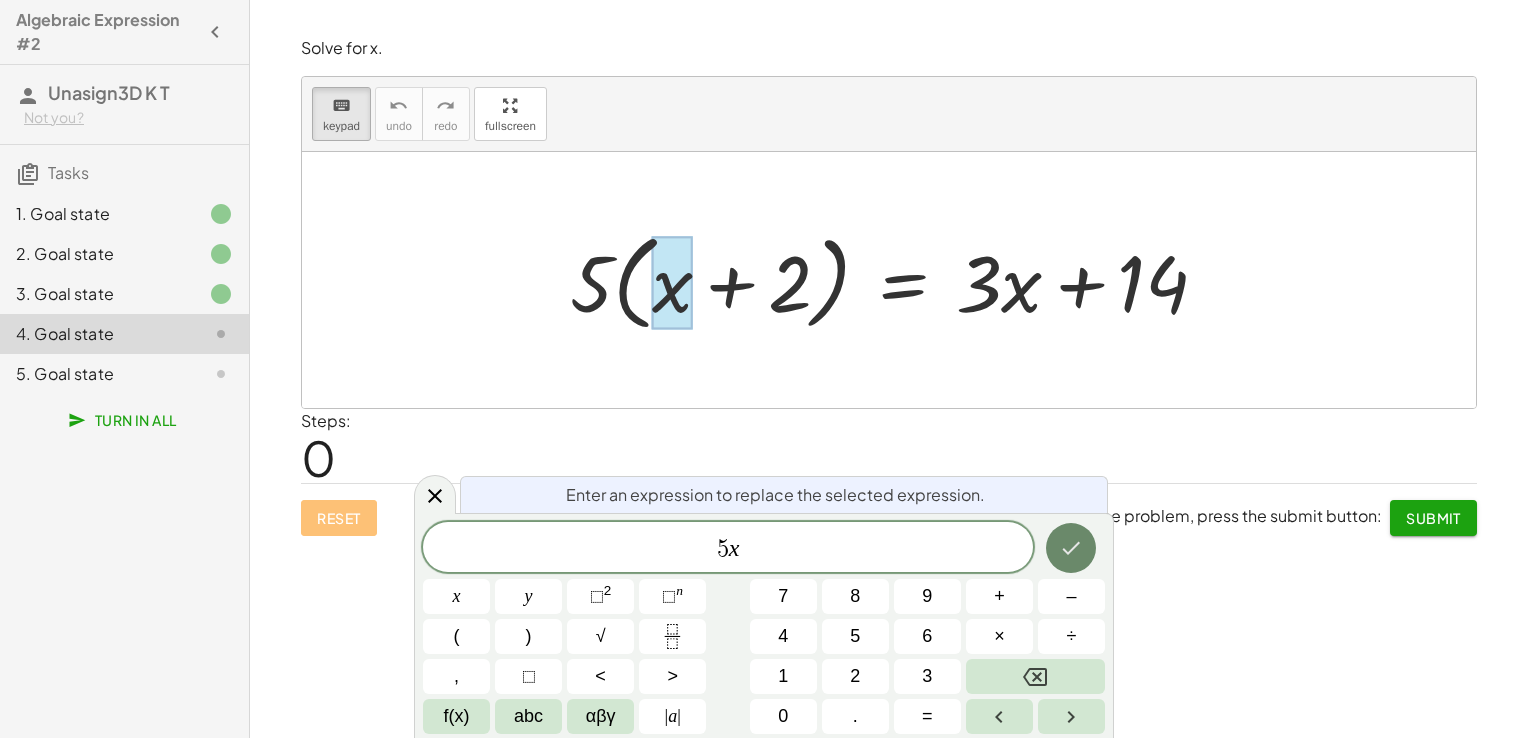 click at bounding box center [1071, 548] 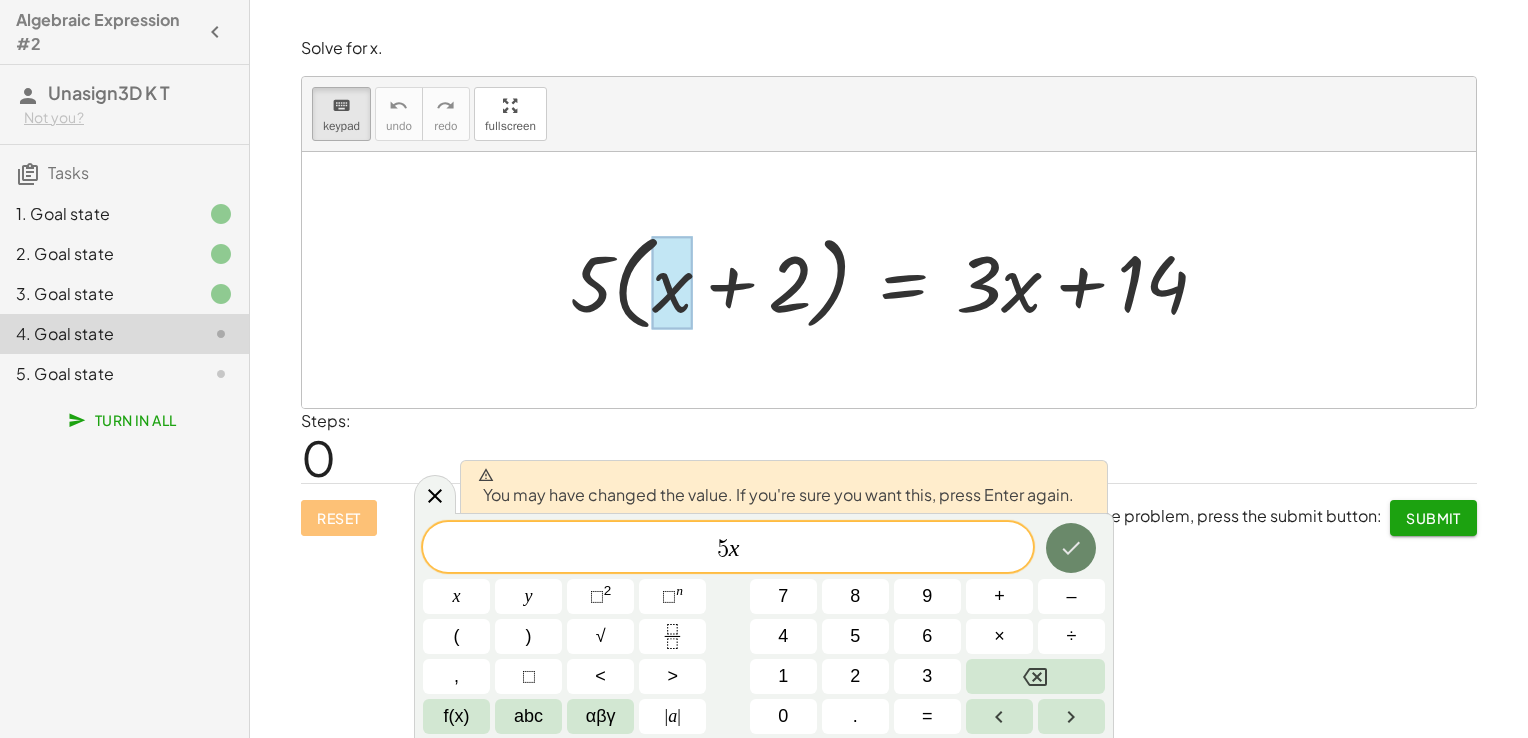 click 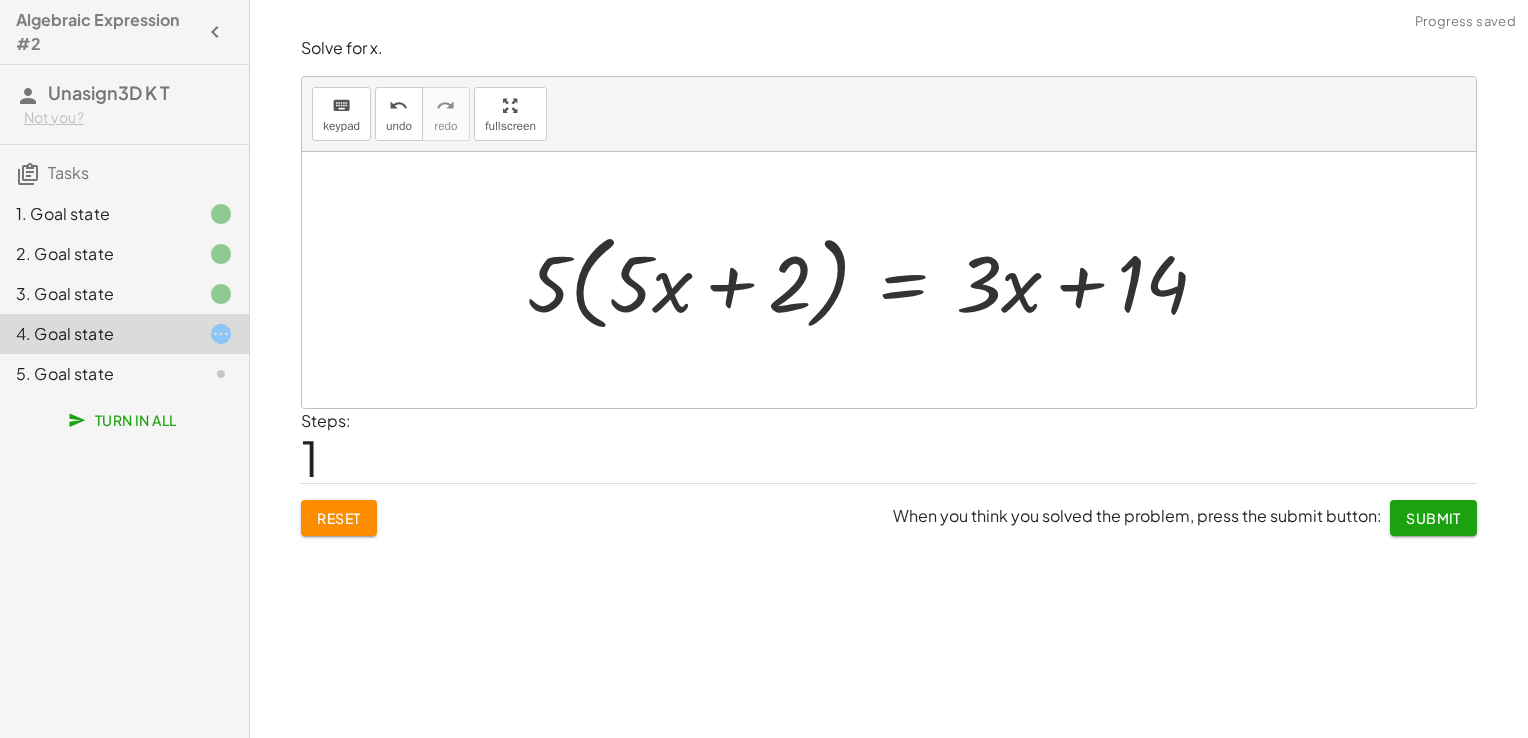 click at bounding box center [875, 280] 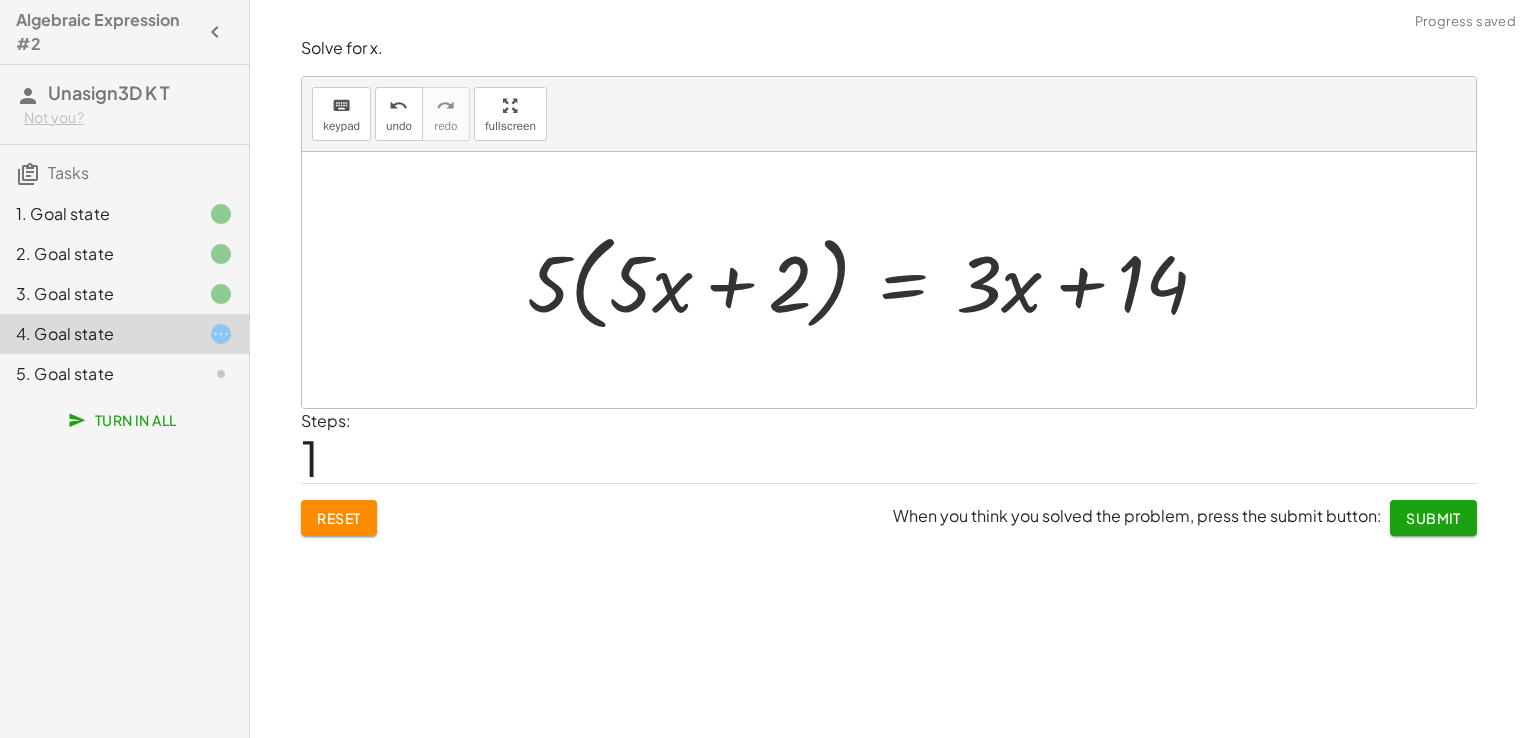 click at bounding box center [875, 280] 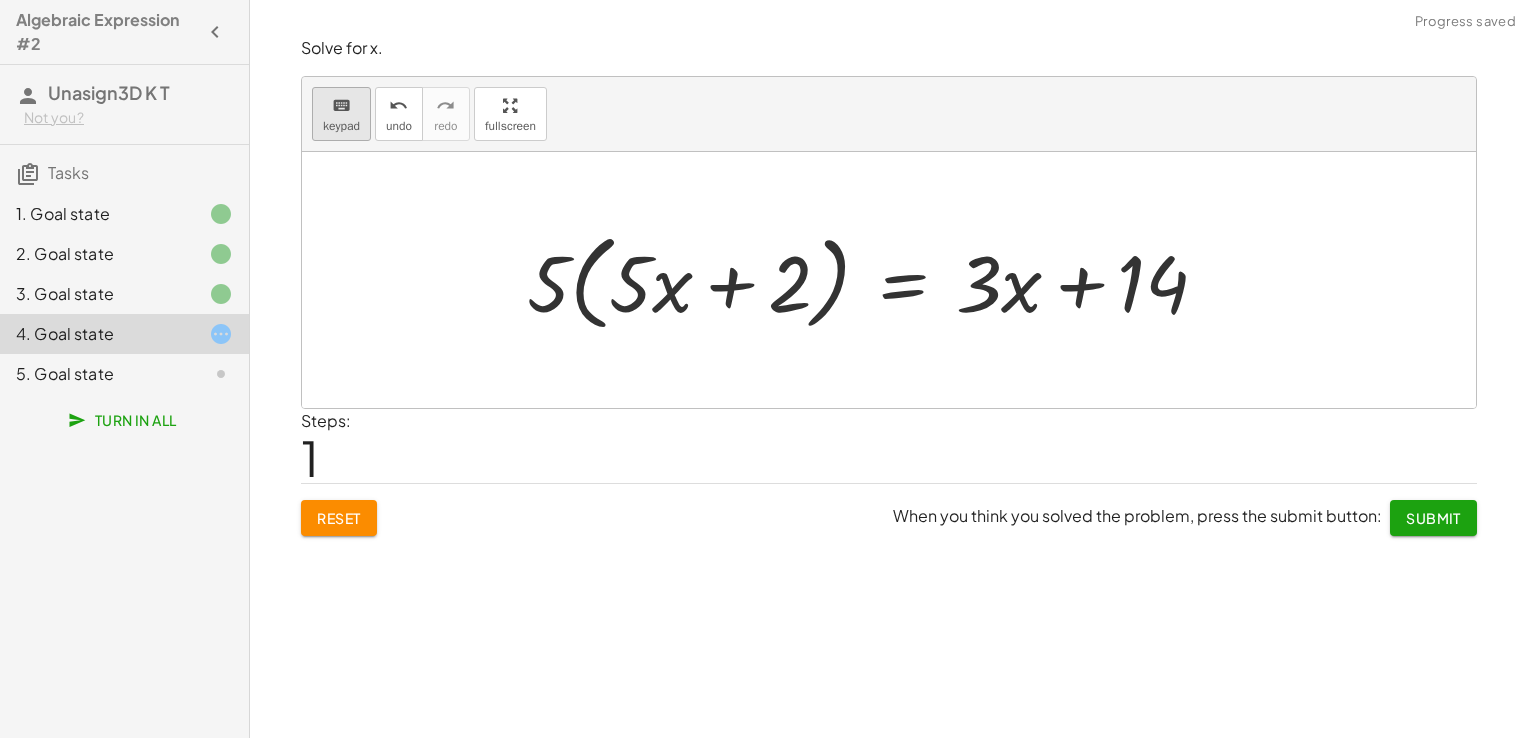 click on "keyboard keypad" at bounding box center [341, 114] 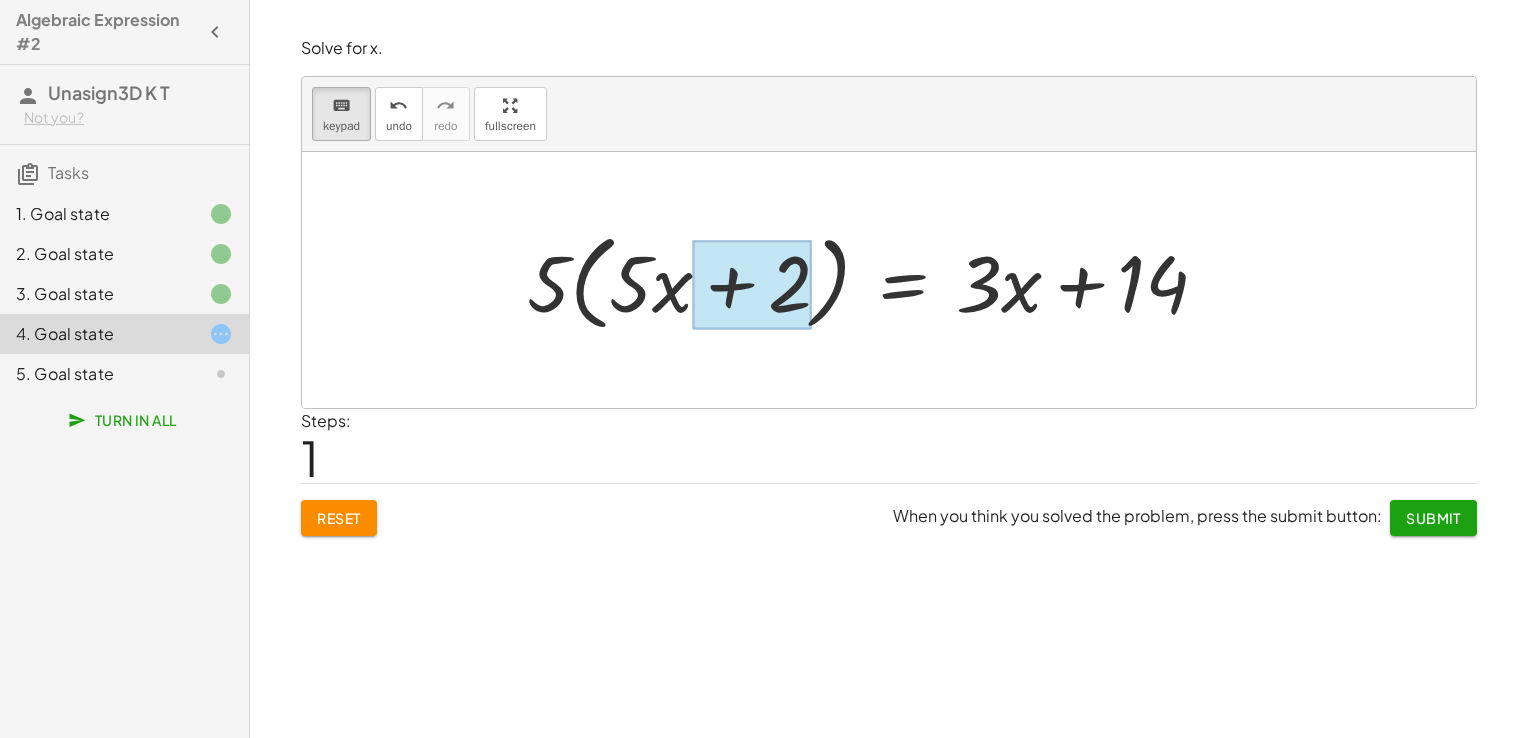 click at bounding box center (752, 284) 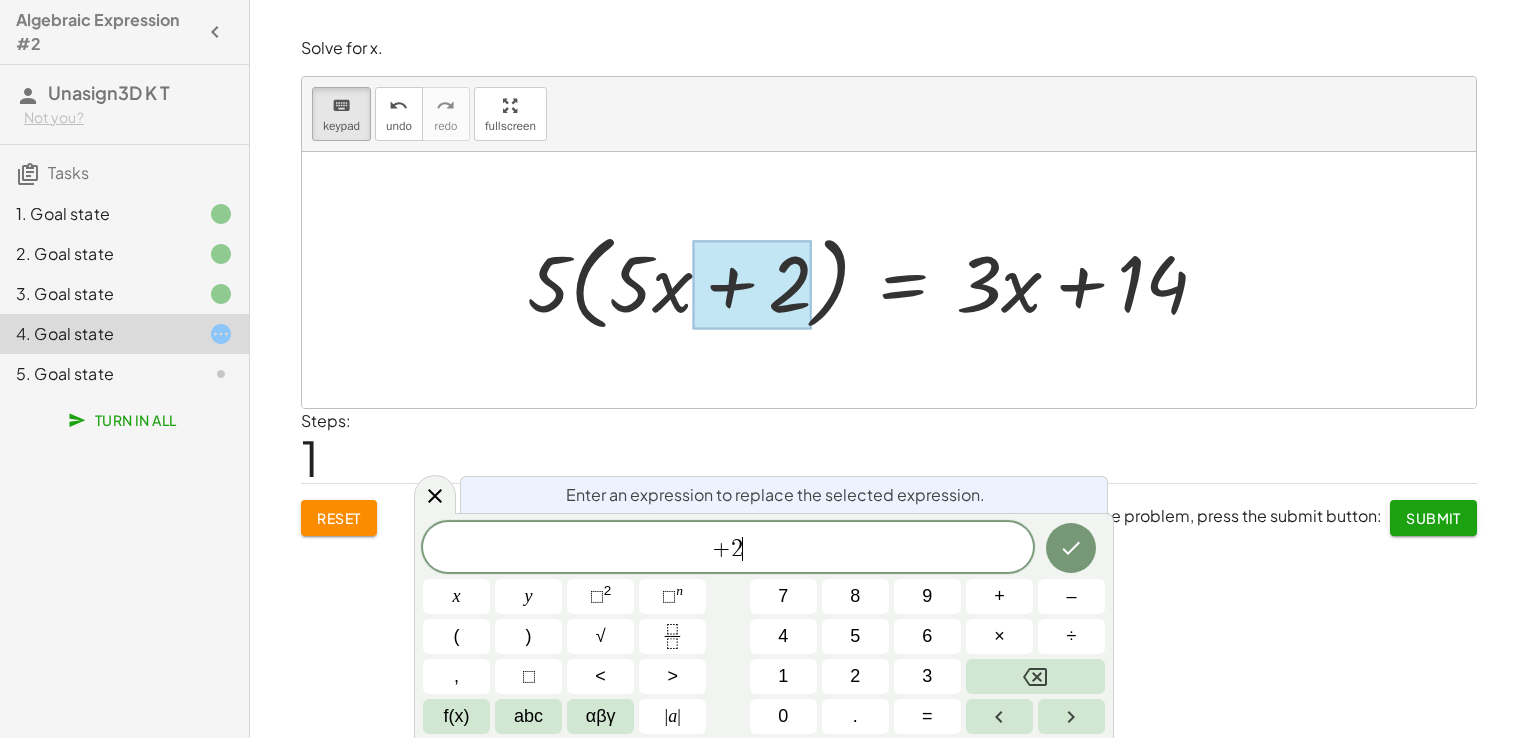 click on "+ 2 ​" at bounding box center [728, 549] 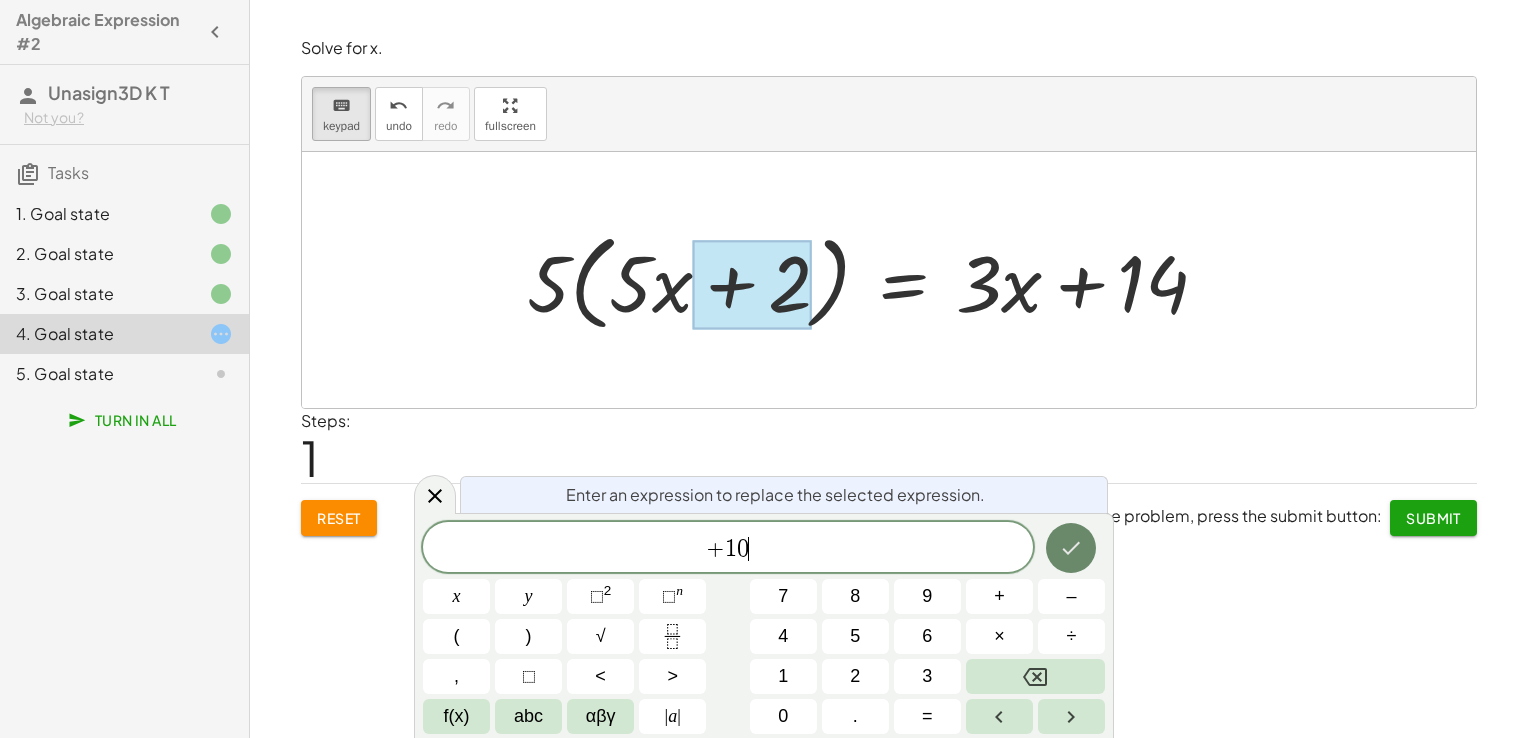 click 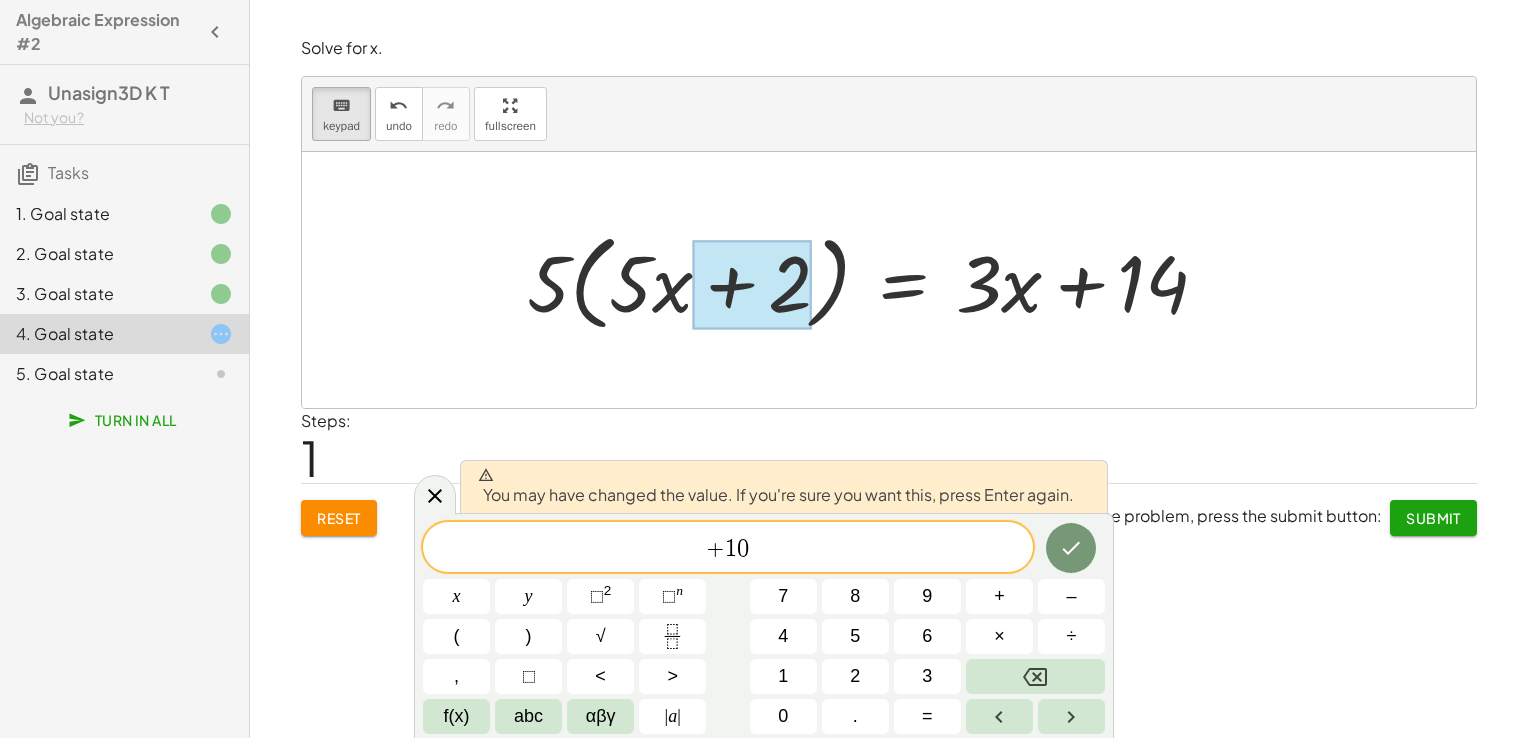 click 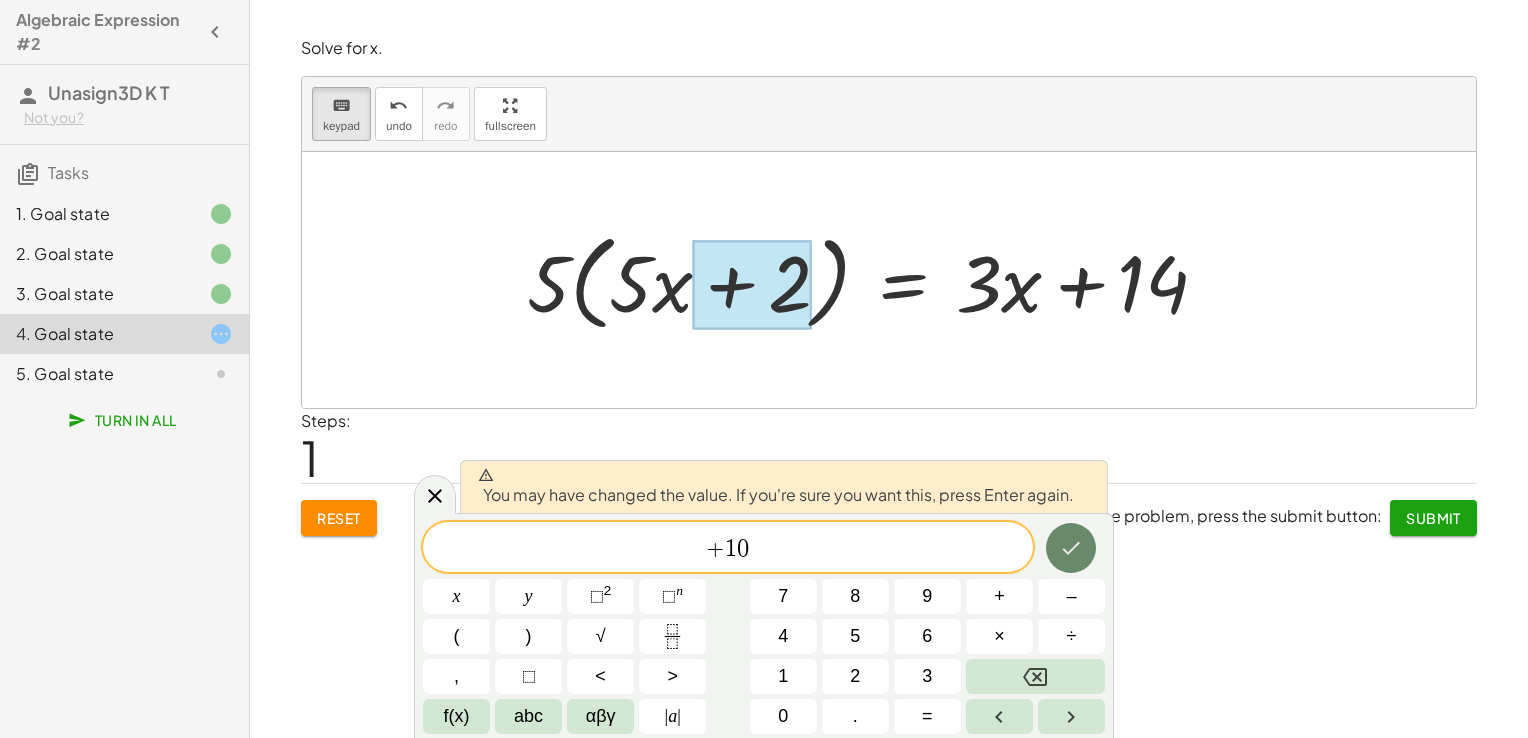 click at bounding box center [1071, 548] 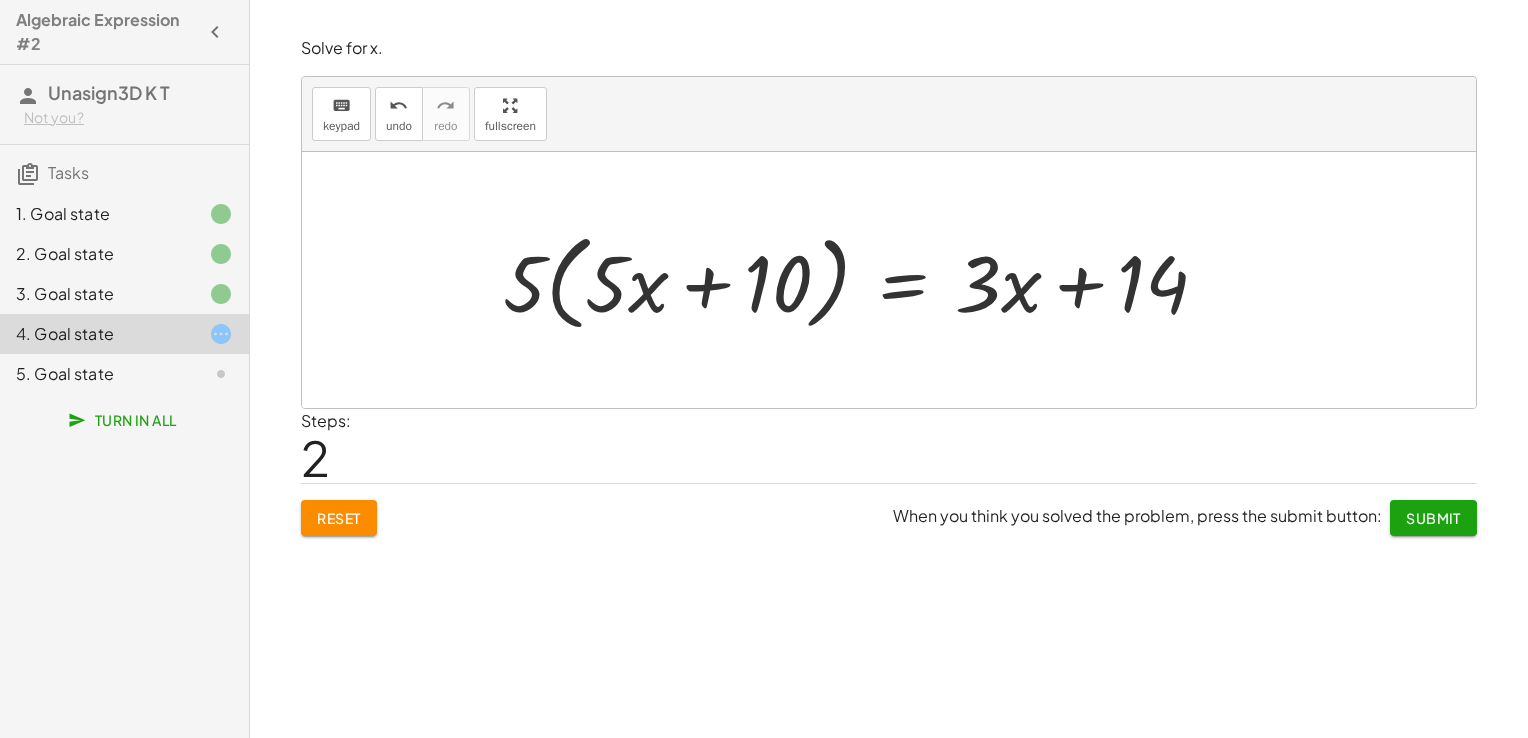 click at bounding box center (863, 280) 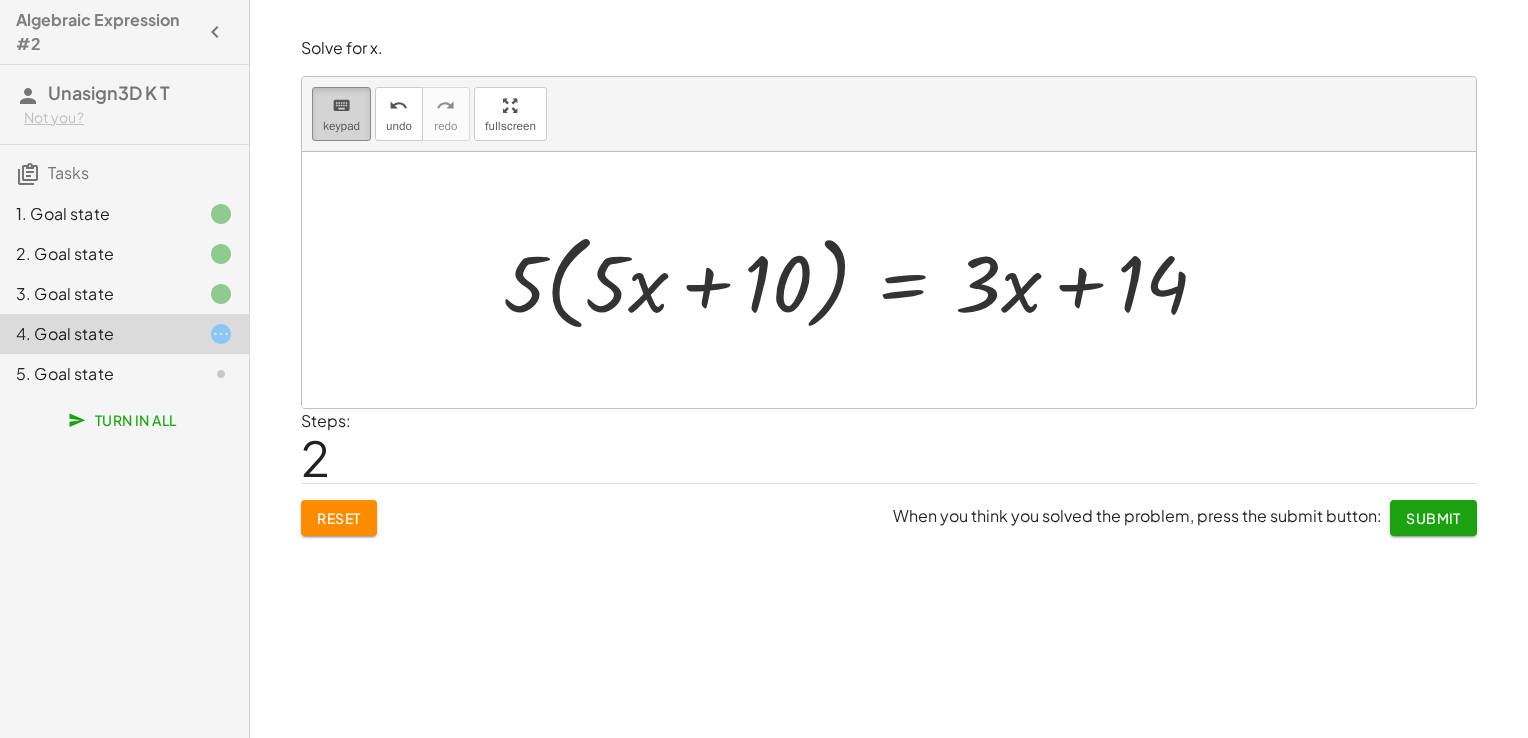click on "keyboard keypad" at bounding box center (341, 114) 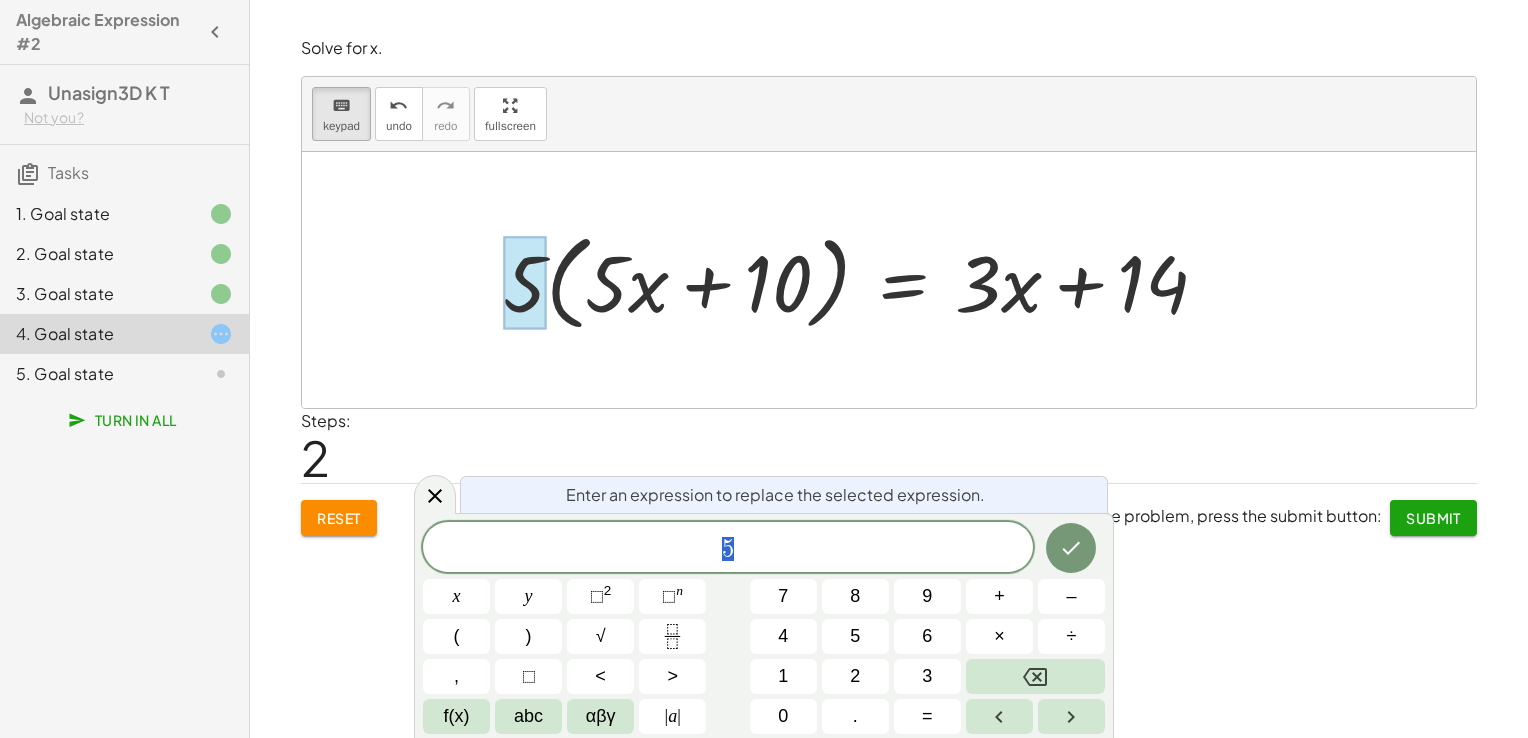 click at bounding box center [524, 282] 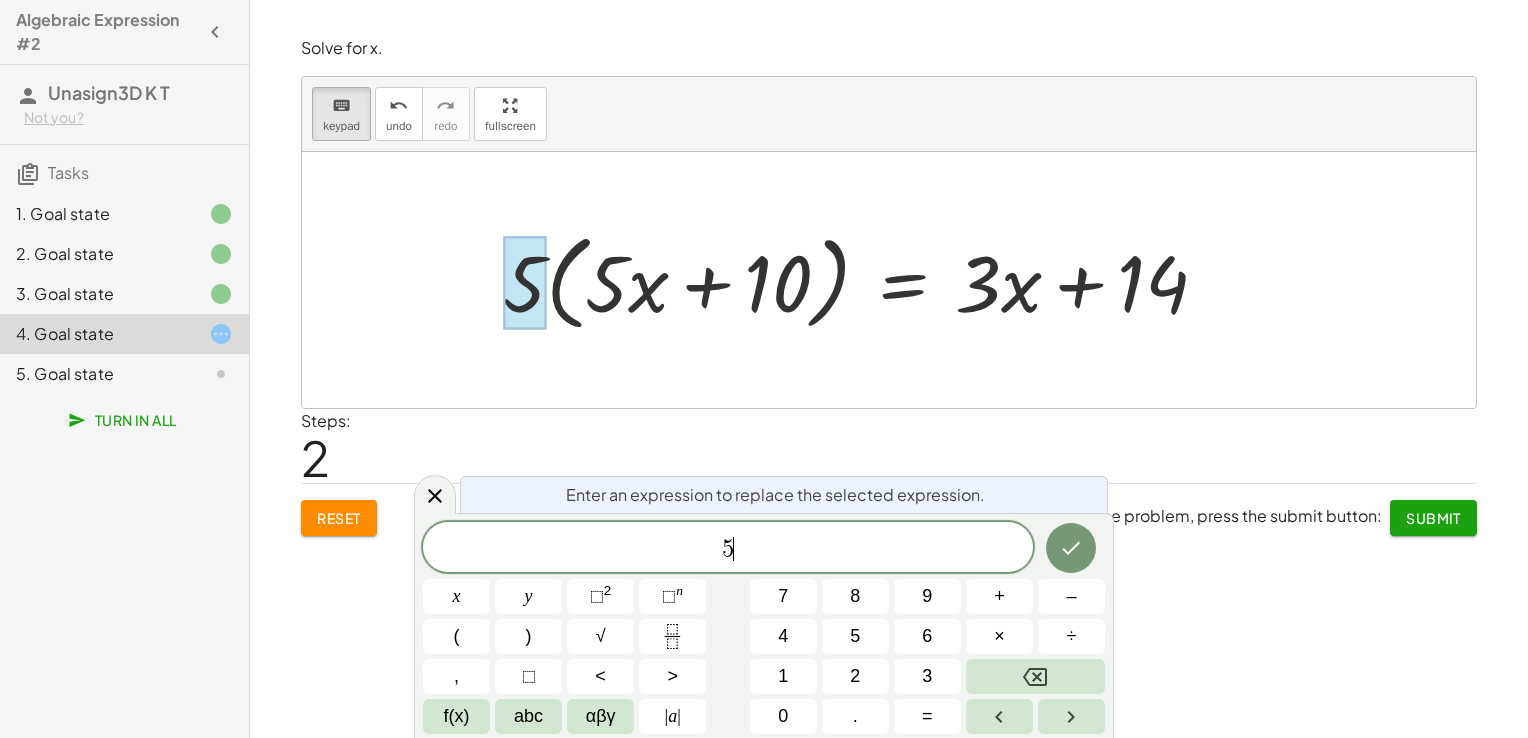 click on "5 ​" at bounding box center [728, 549] 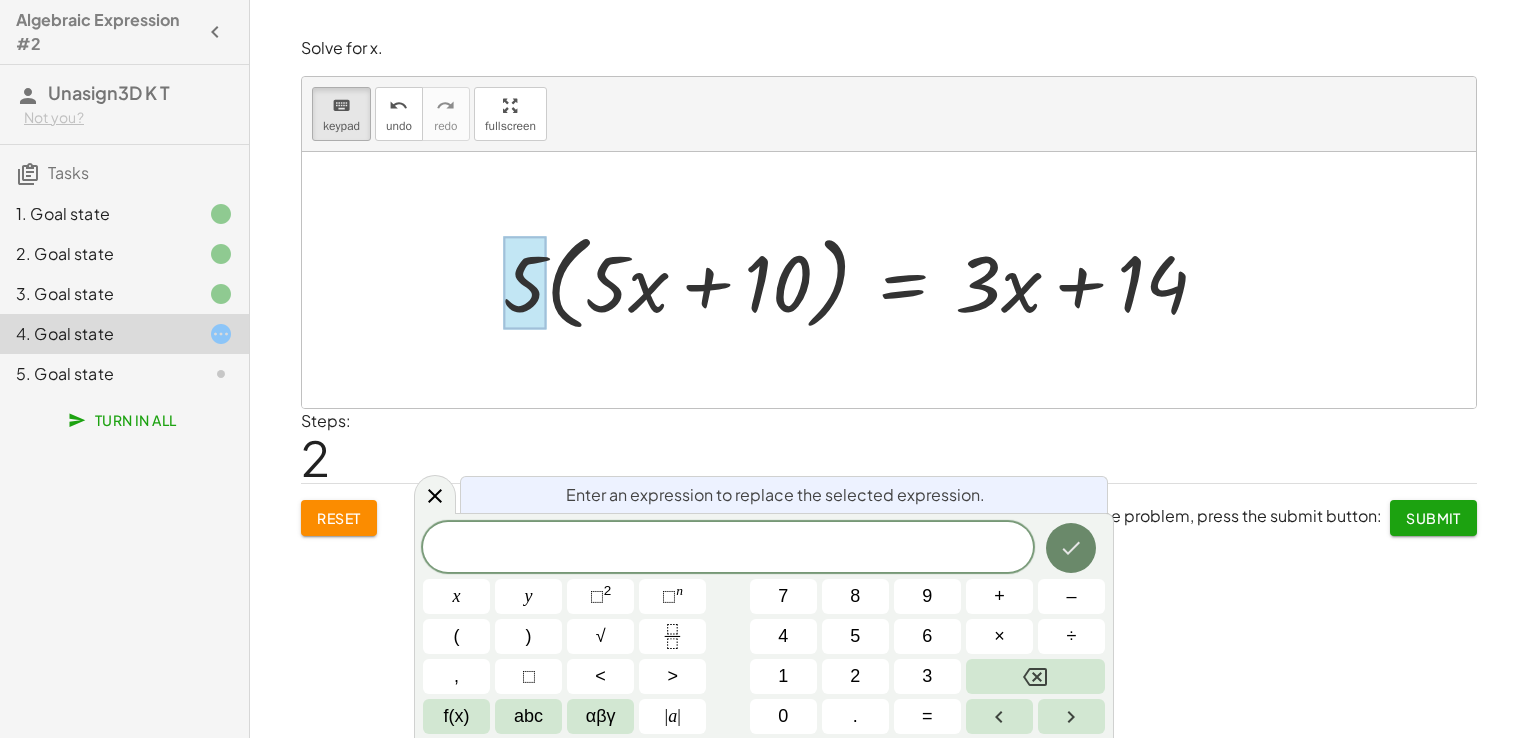 click 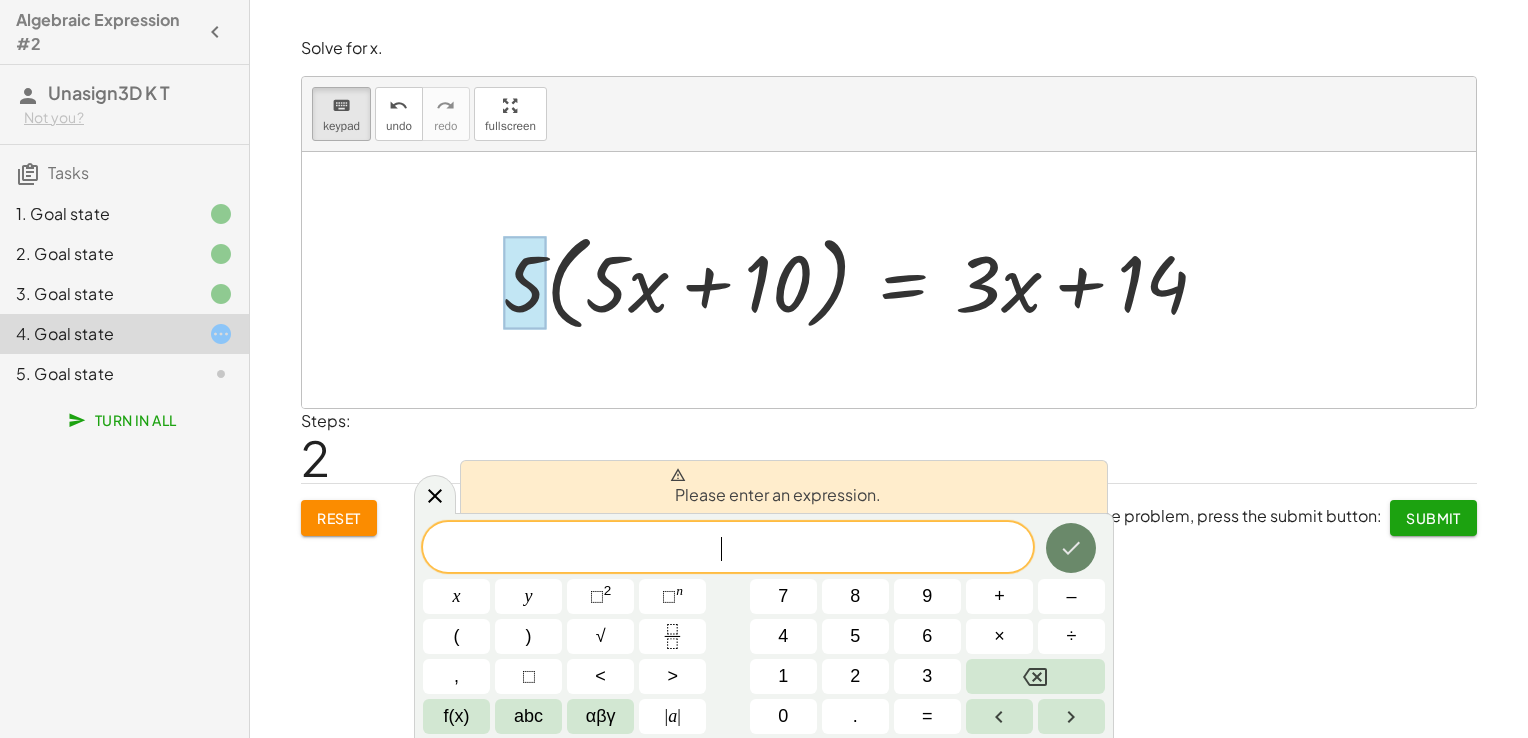 click 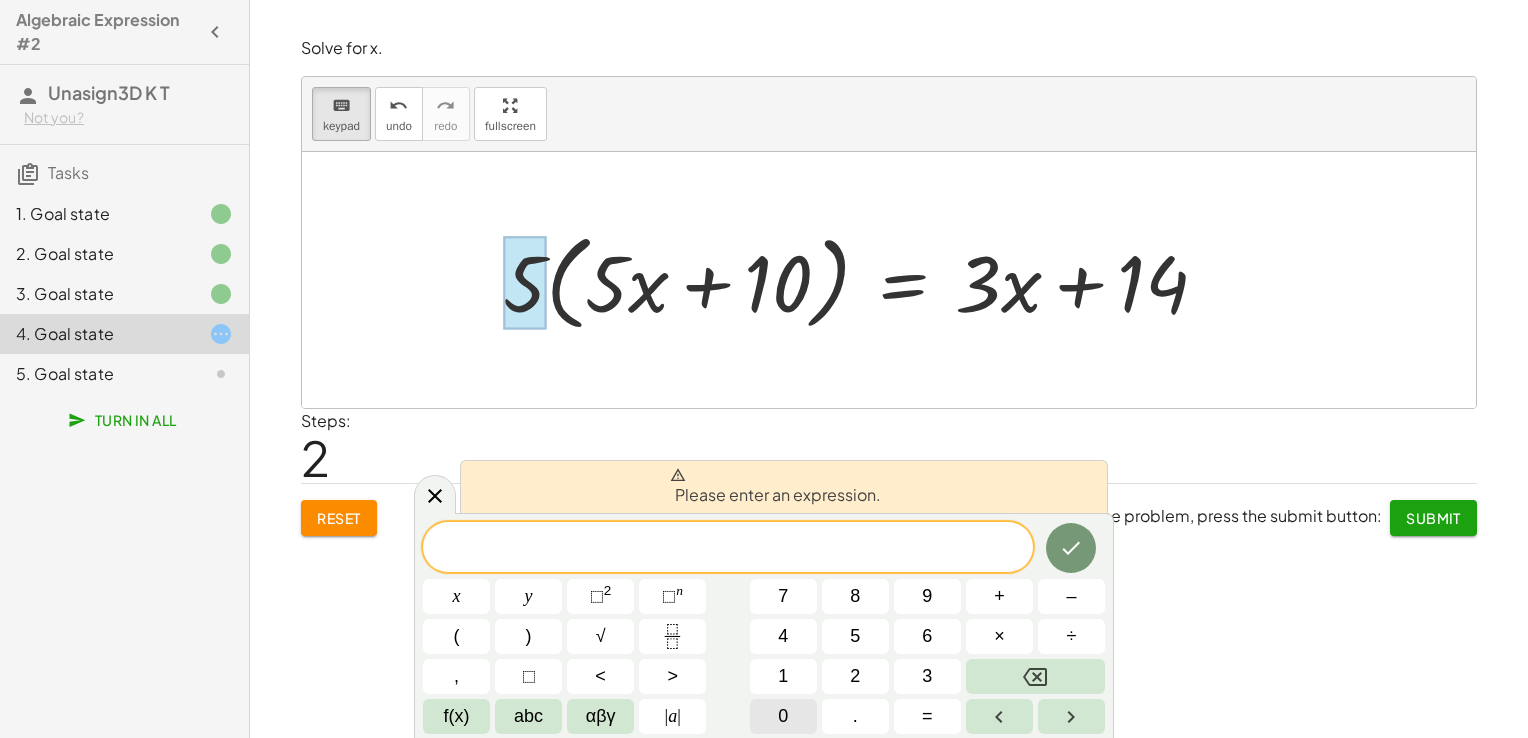 click on "0" at bounding box center (783, 716) 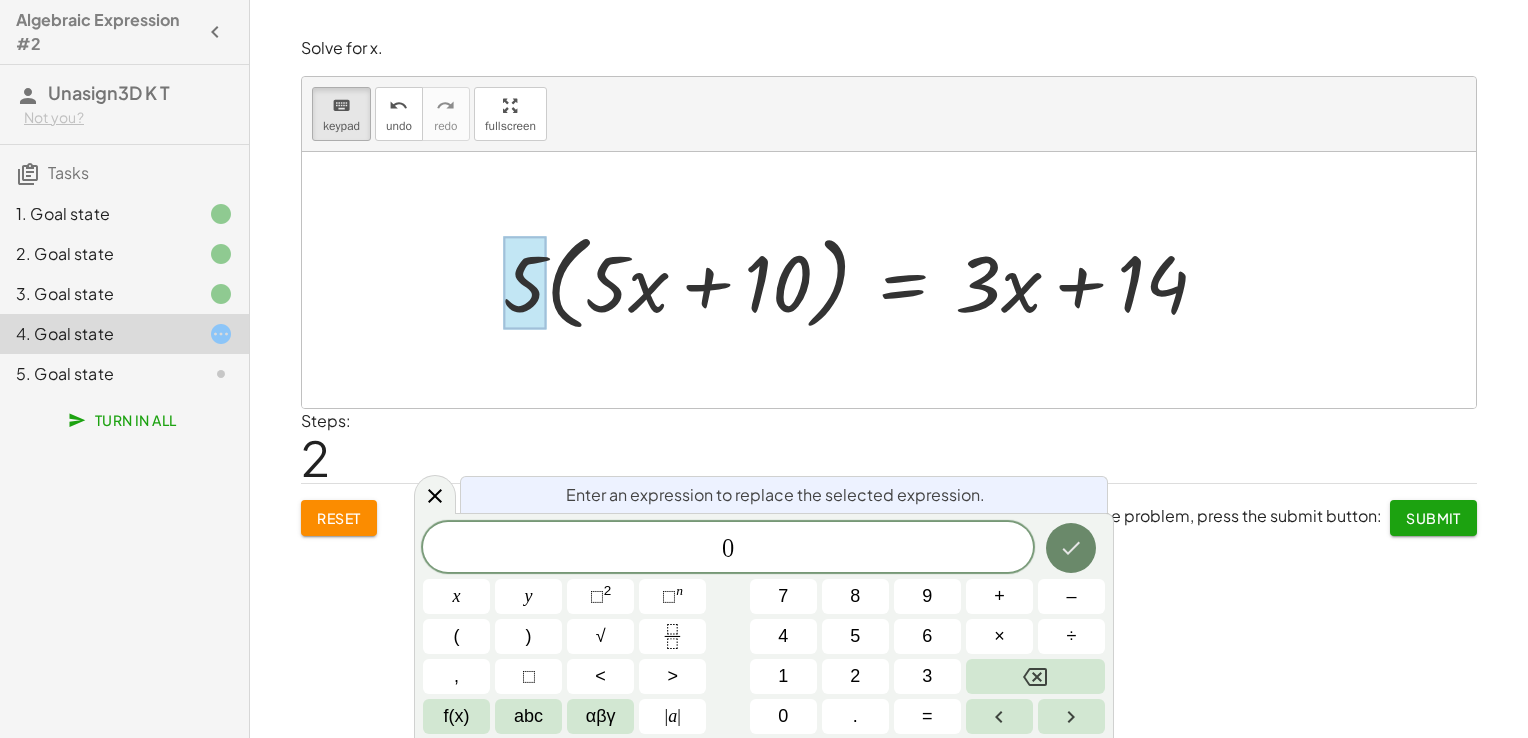 click 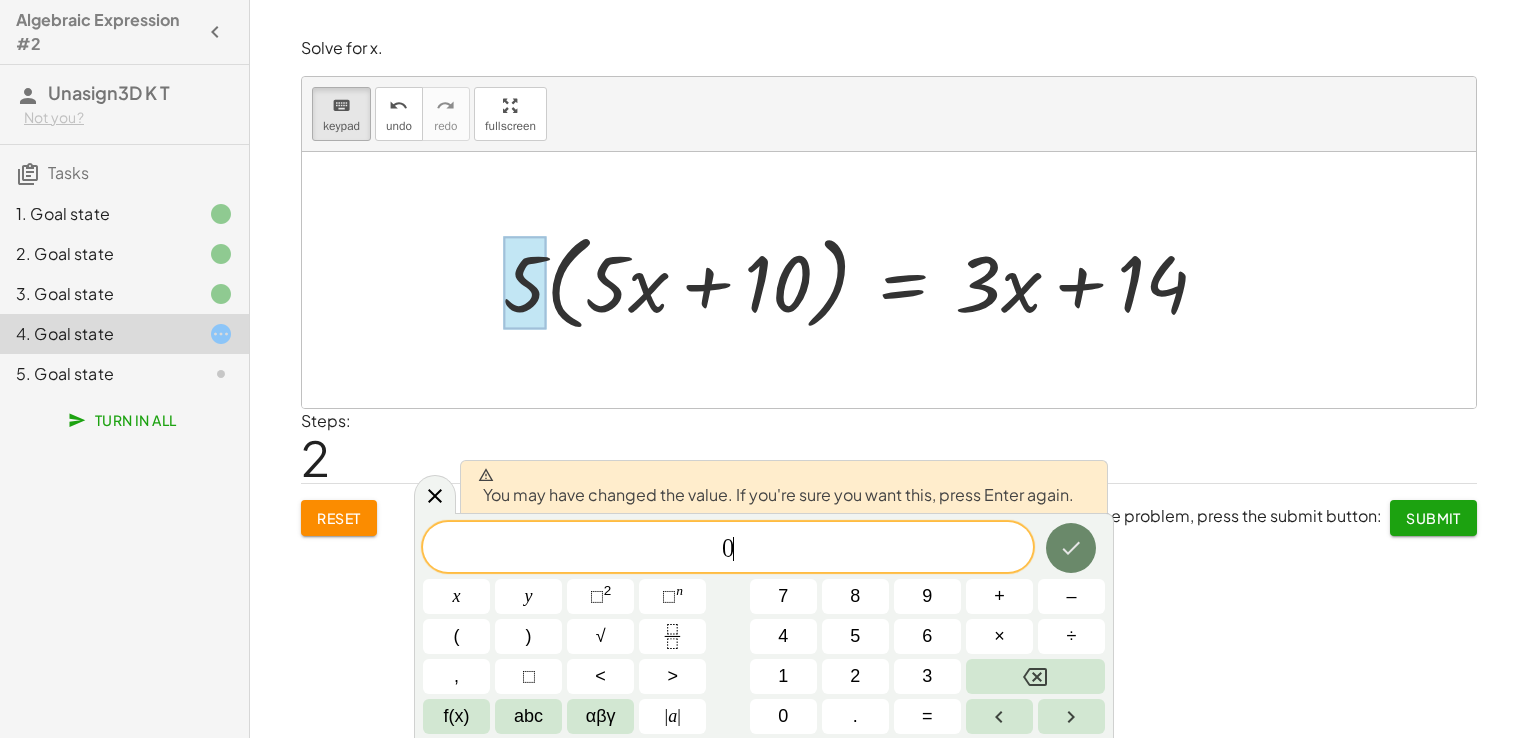 click 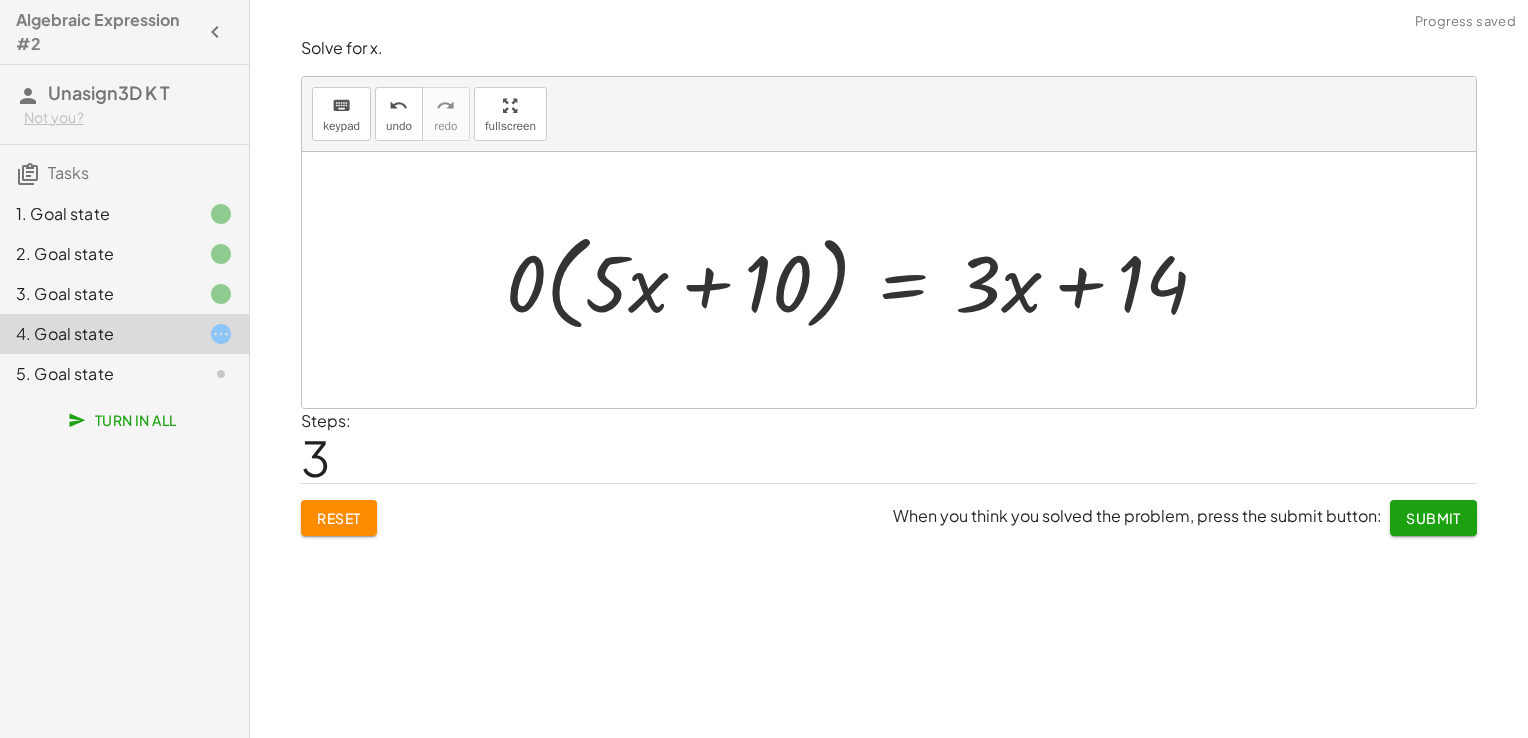 click at bounding box center (865, 280) 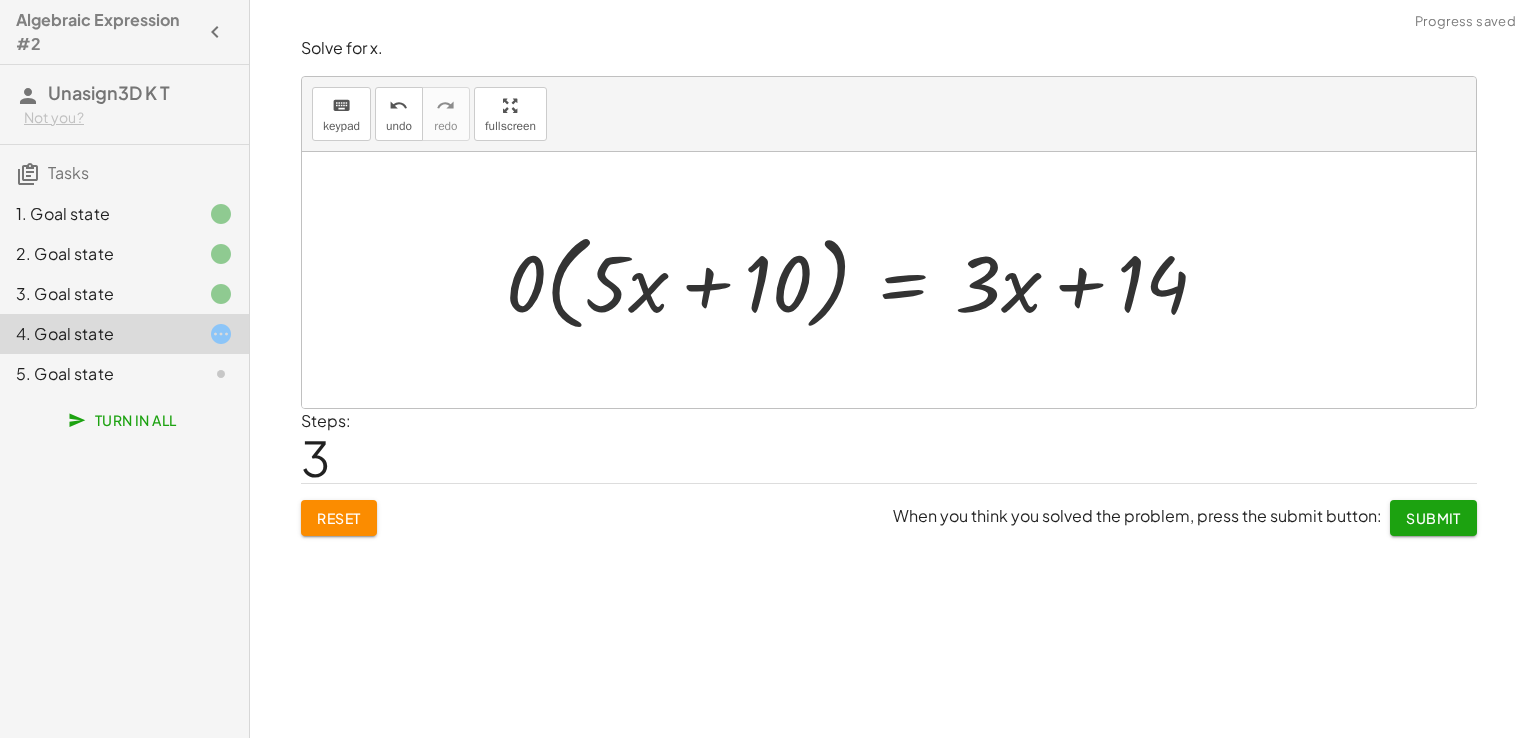 click at bounding box center (865, 280) 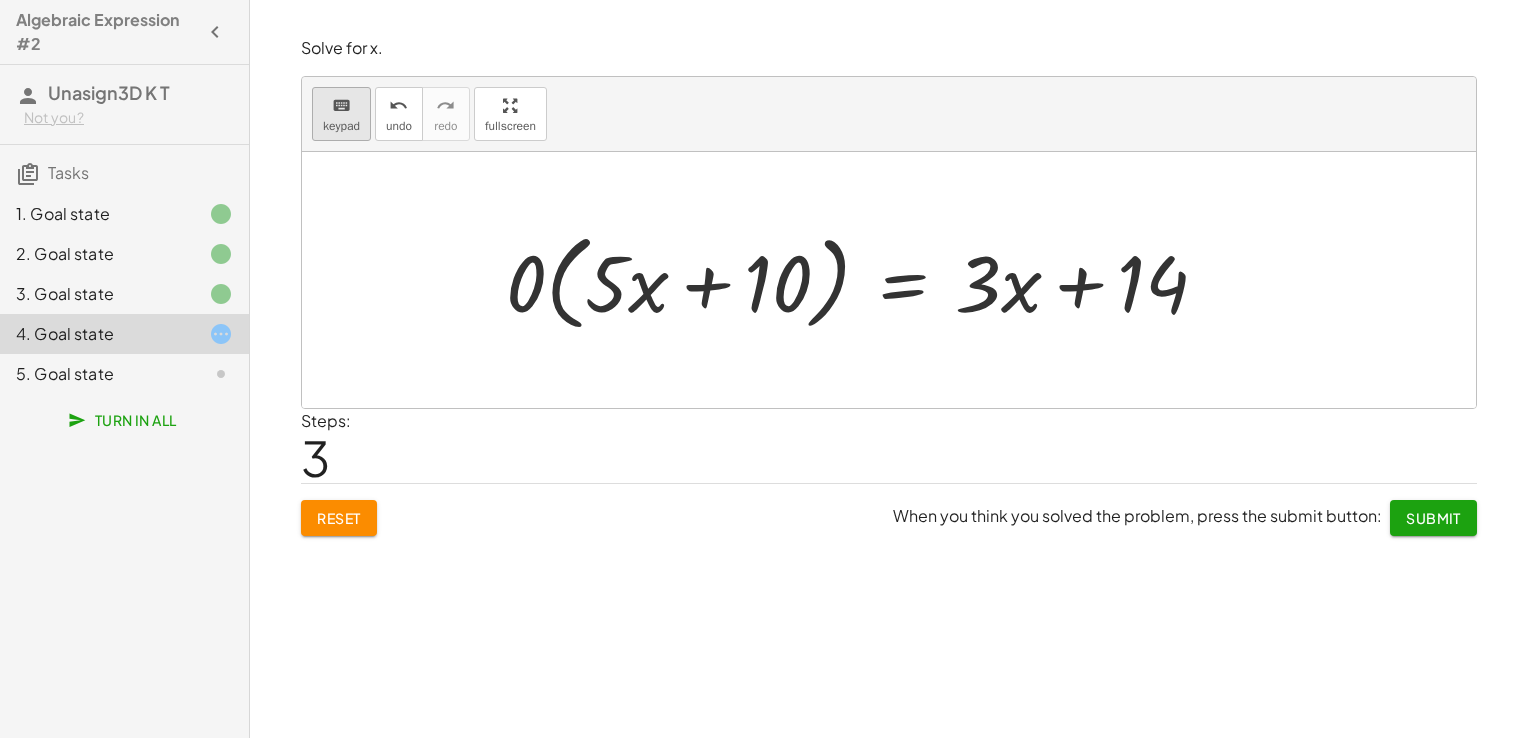 click on "keyboard" at bounding box center [341, 106] 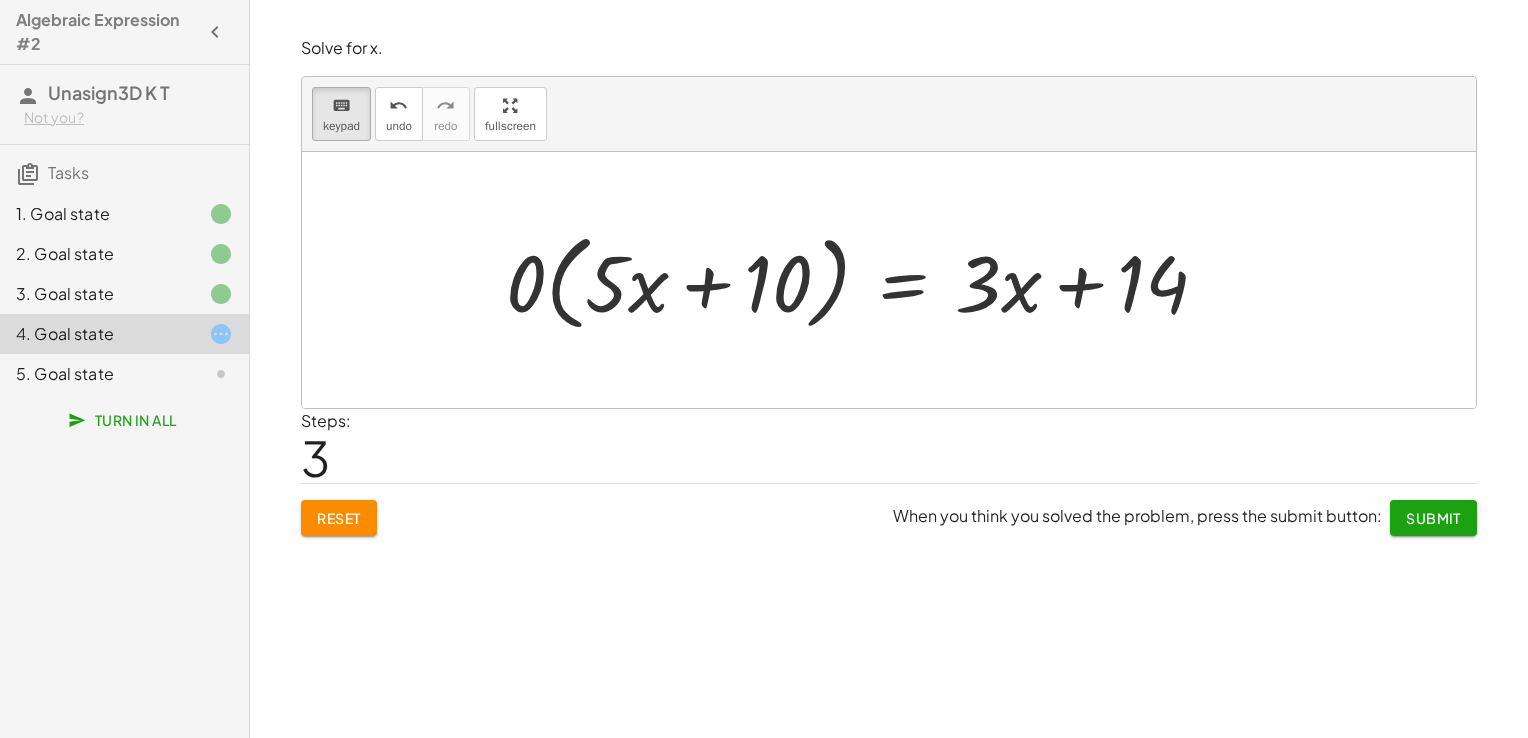 click at bounding box center (865, 280) 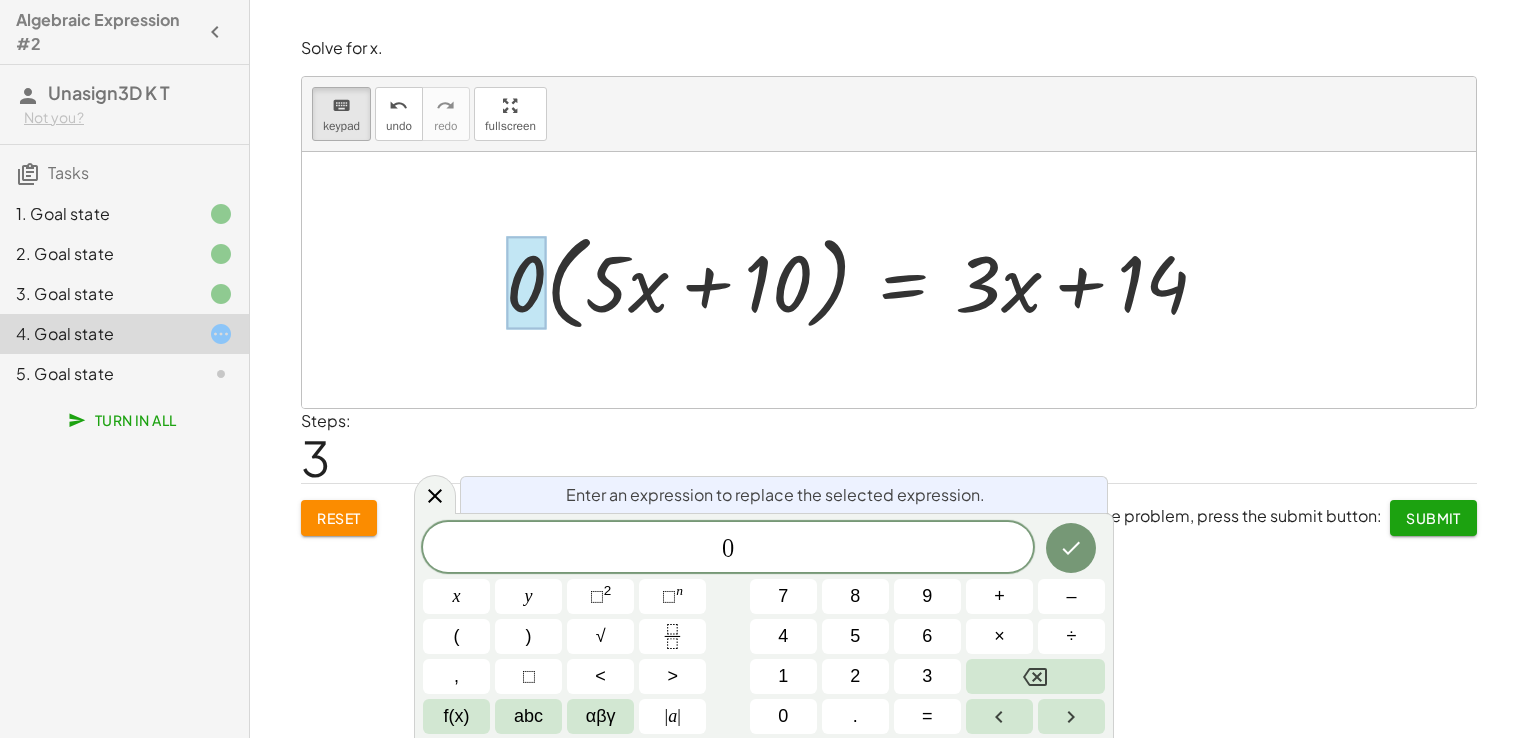 drag, startPoint x: 512, startPoint y: 271, endPoint x: 620, endPoint y: 278, distance: 108.226616 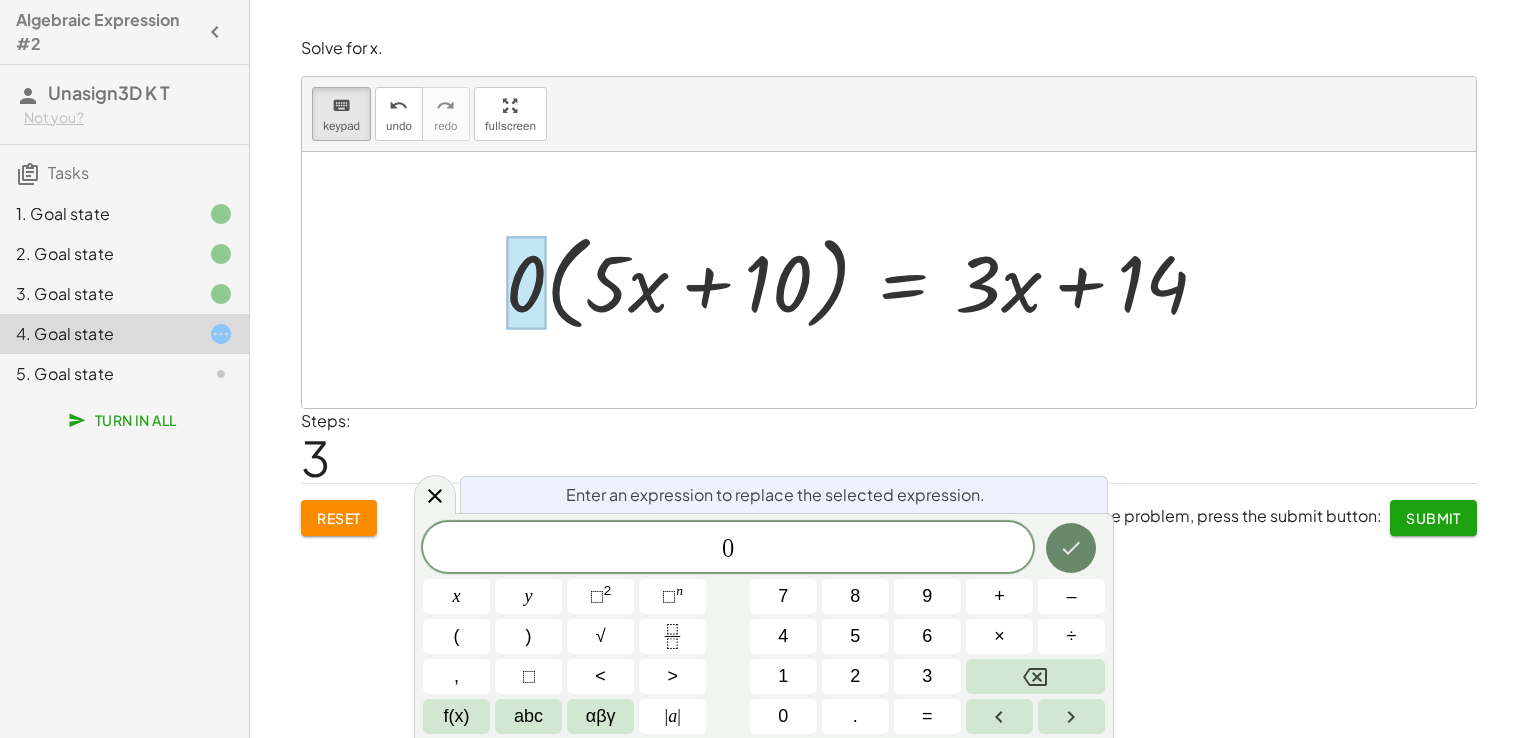 click at bounding box center (1071, 548) 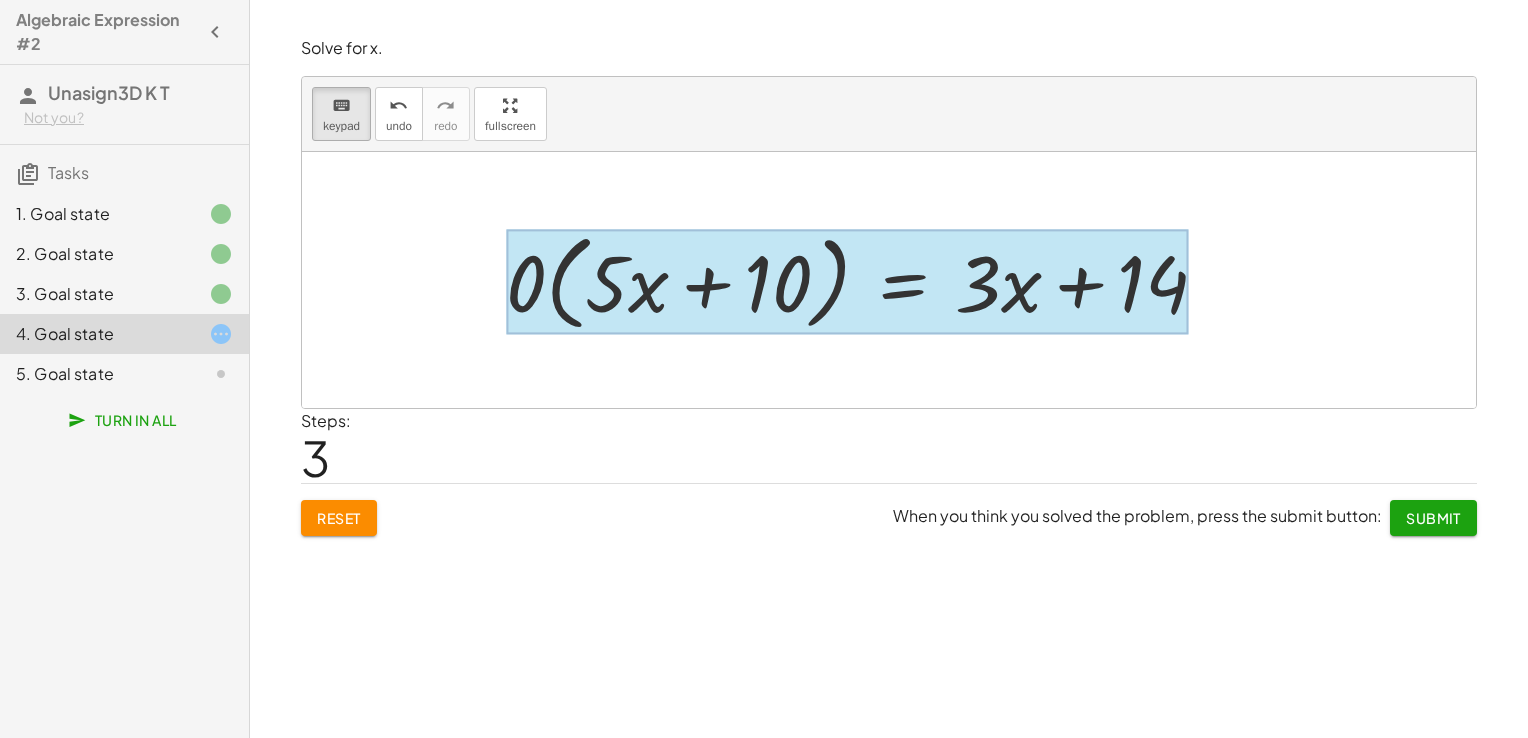 drag, startPoint x: 483, startPoint y: 250, endPoint x: 890, endPoint y: 280, distance: 408.10416 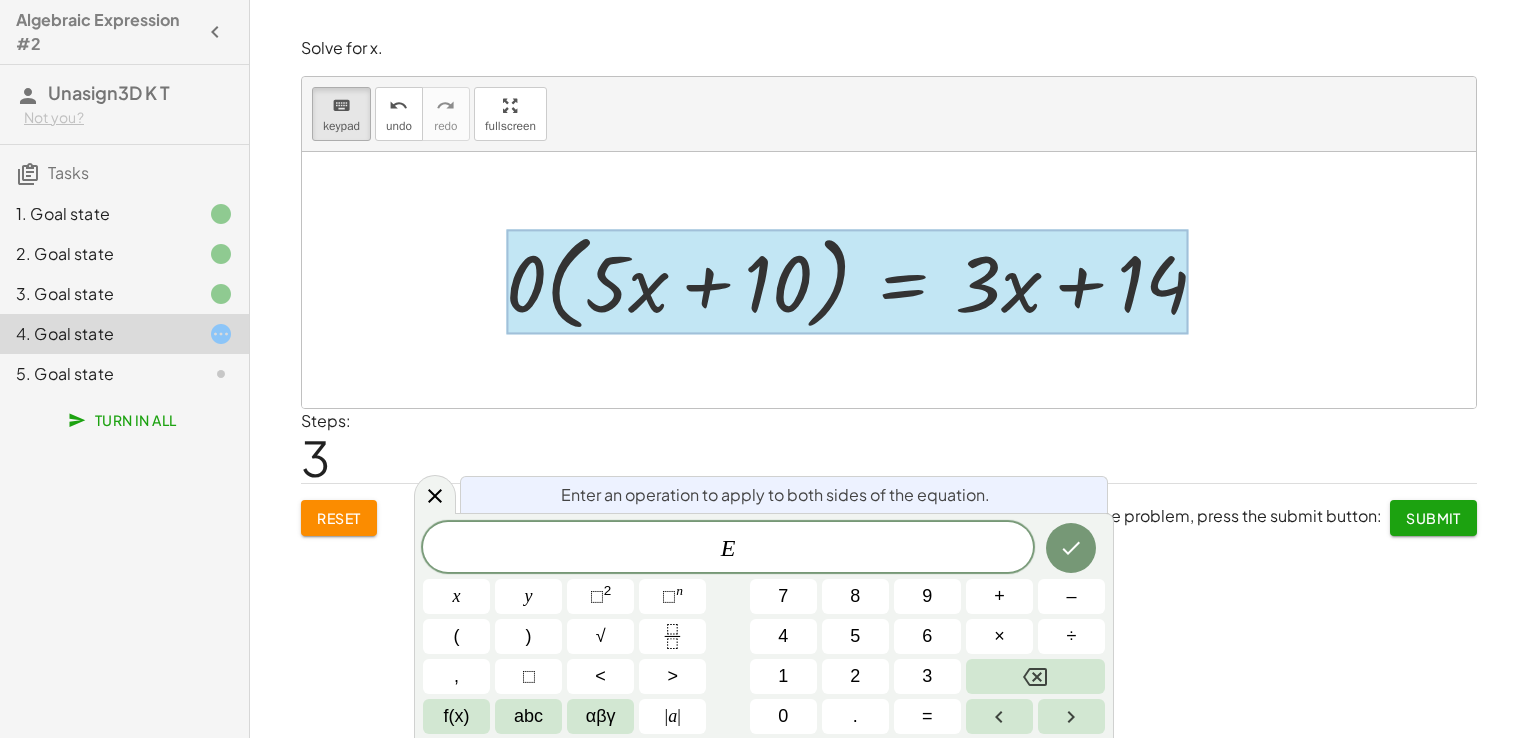 click on "When you think you solved the problem, press the submit button:" at bounding box center (1137, 515) 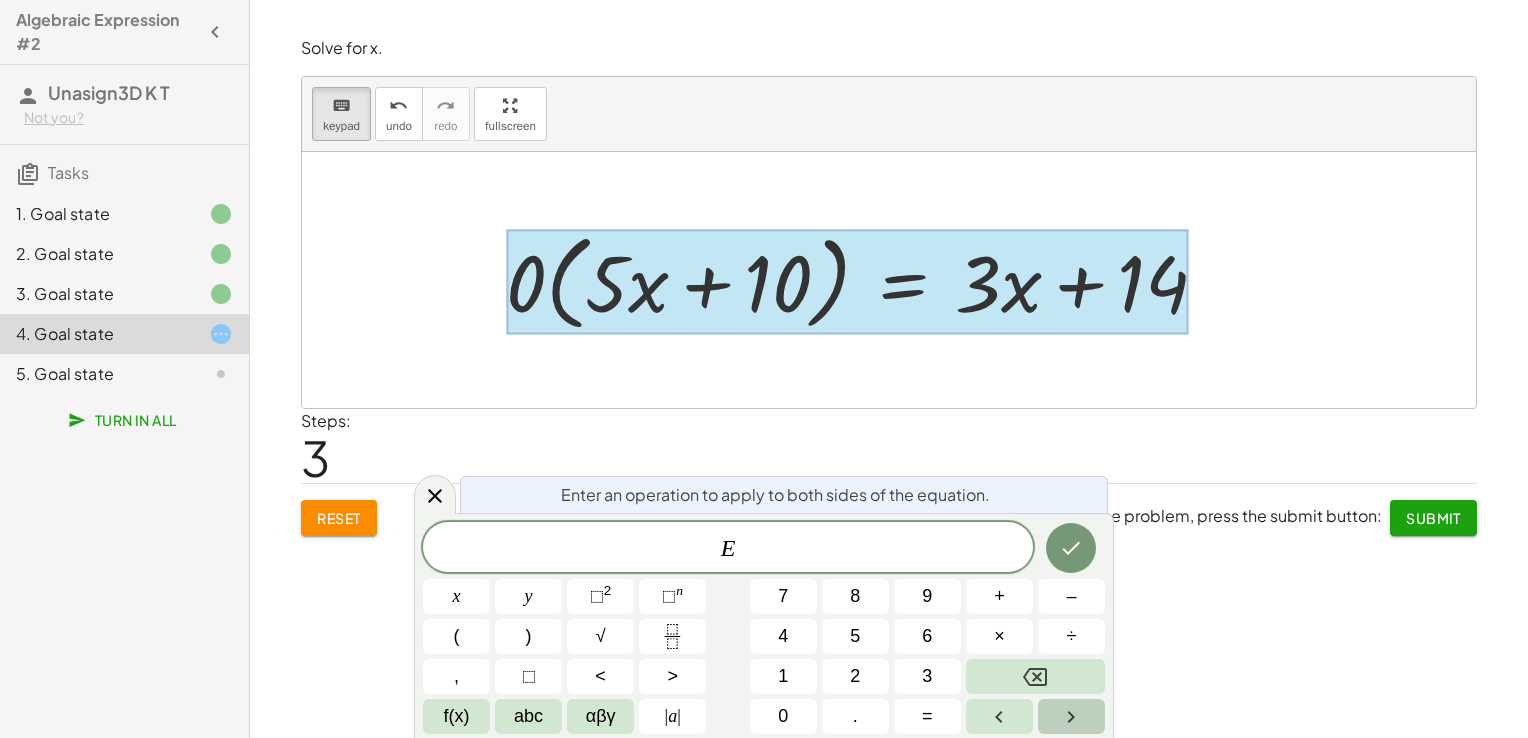 click 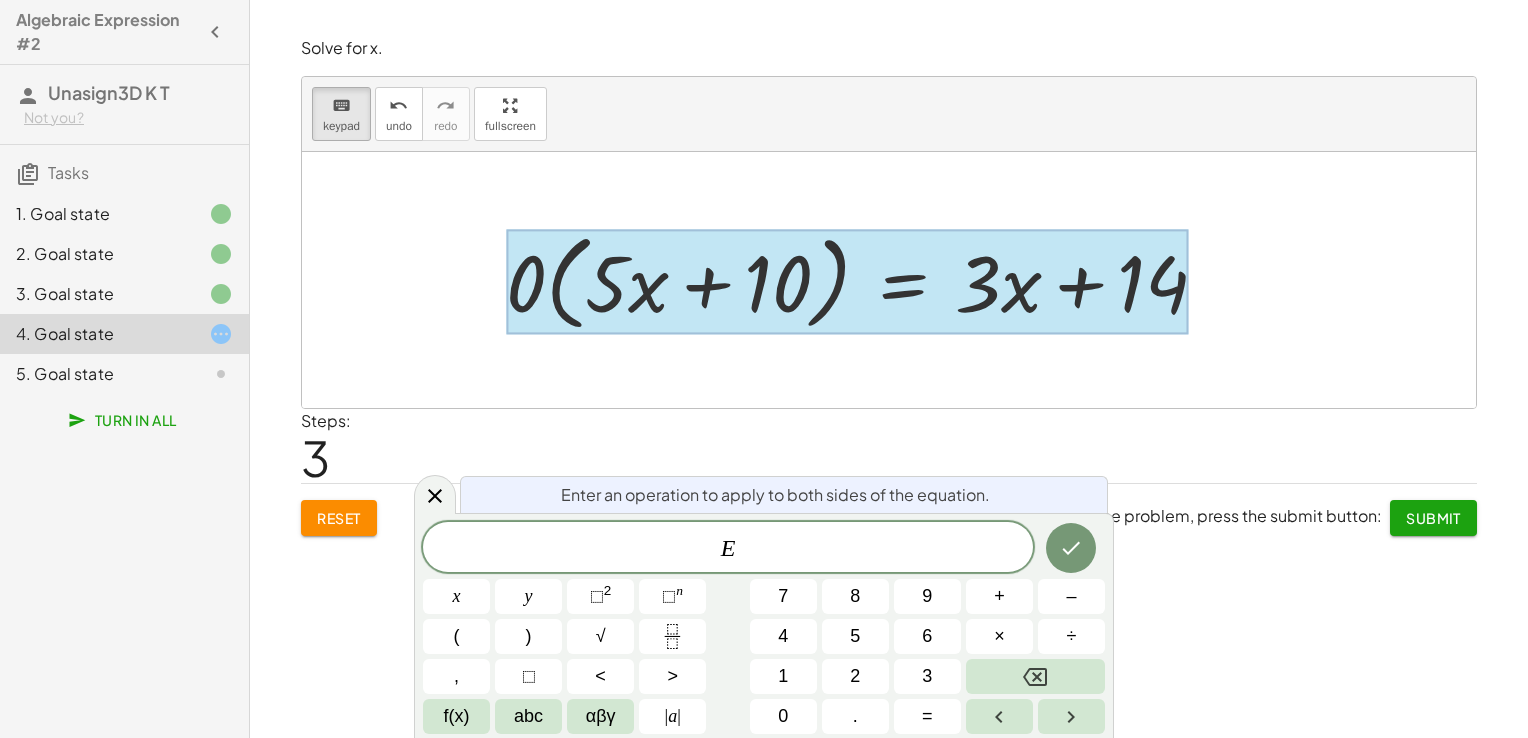 click on "When you think you solved the problem, press the submit button:" at bounding box center (1137, 515) 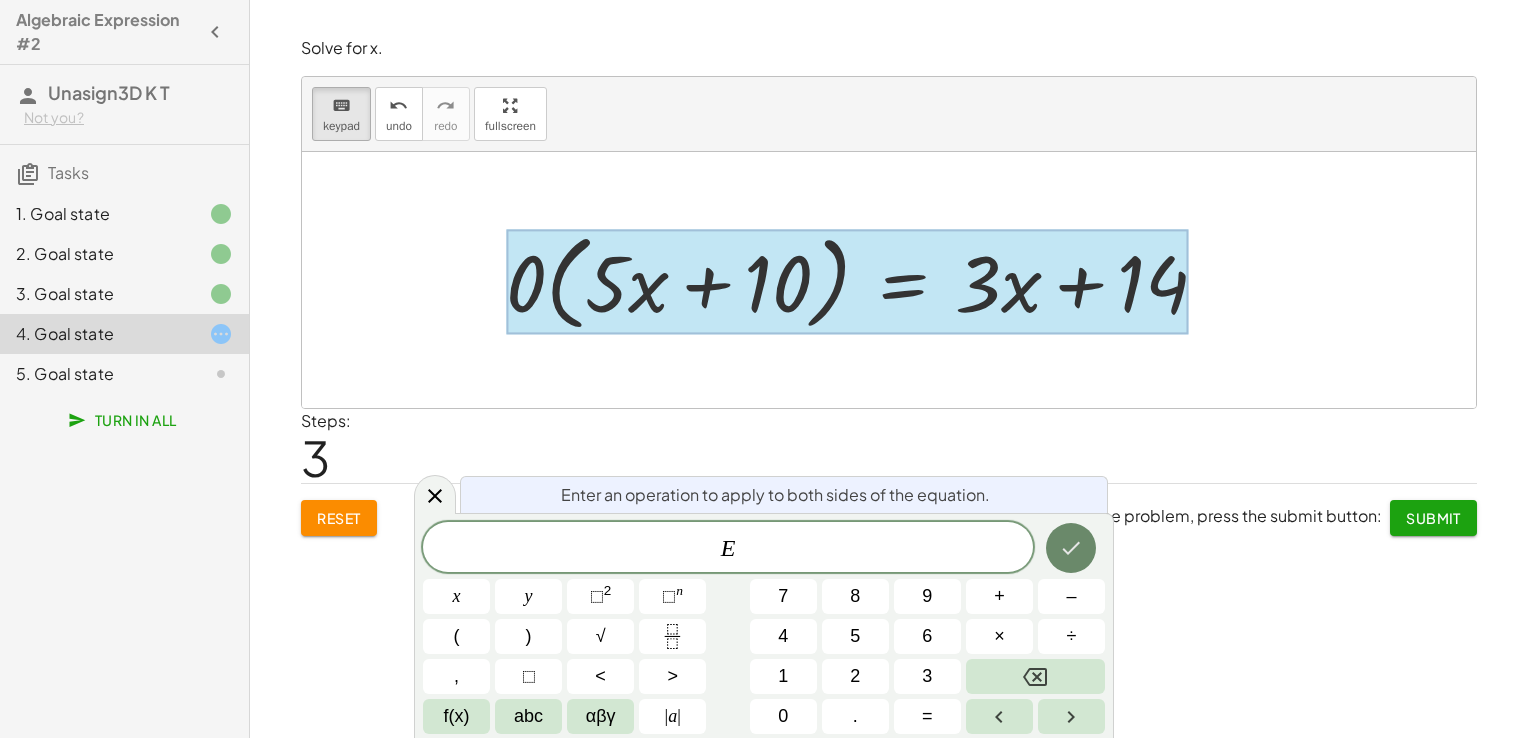 click at bounding box center (1071, 548) 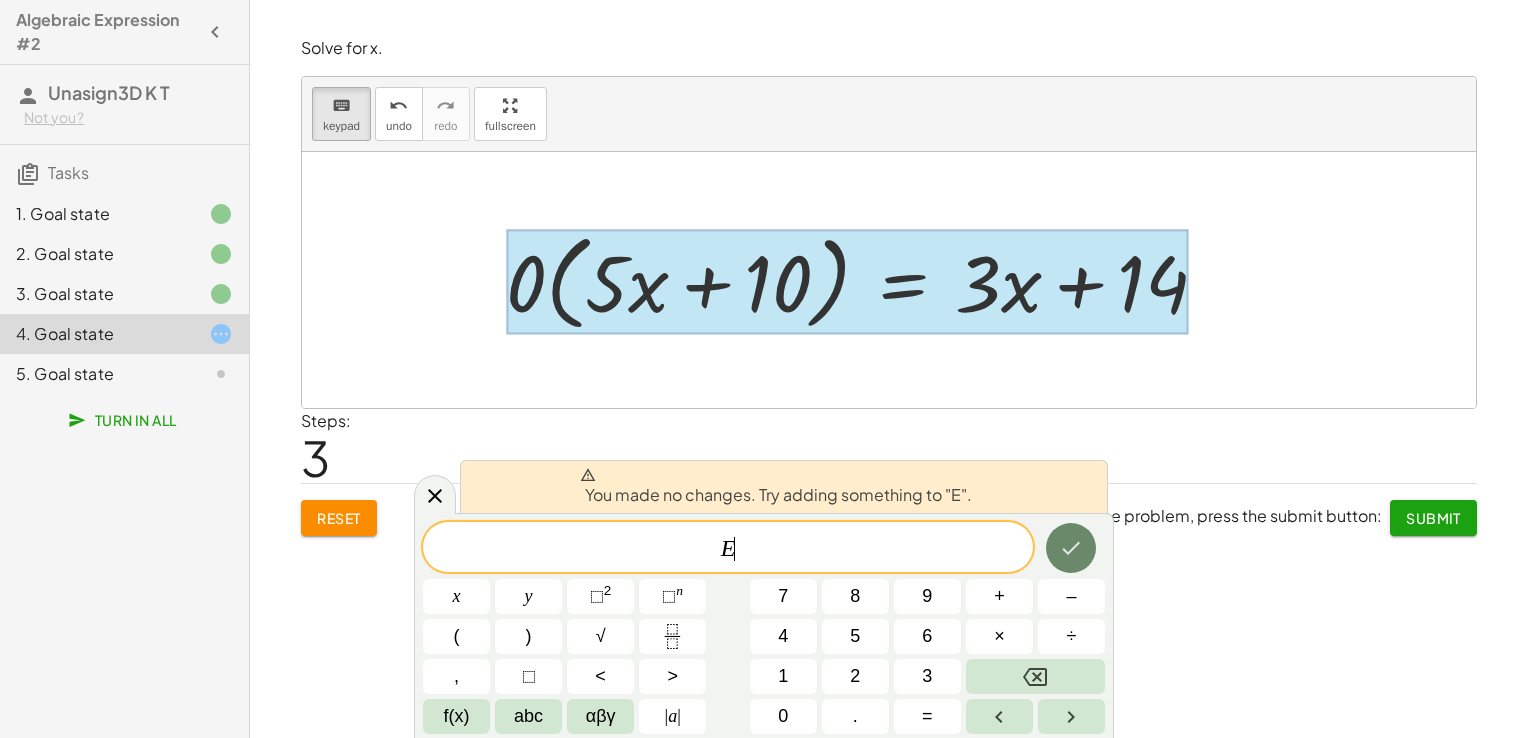 click at bounding box center [1071, 548] 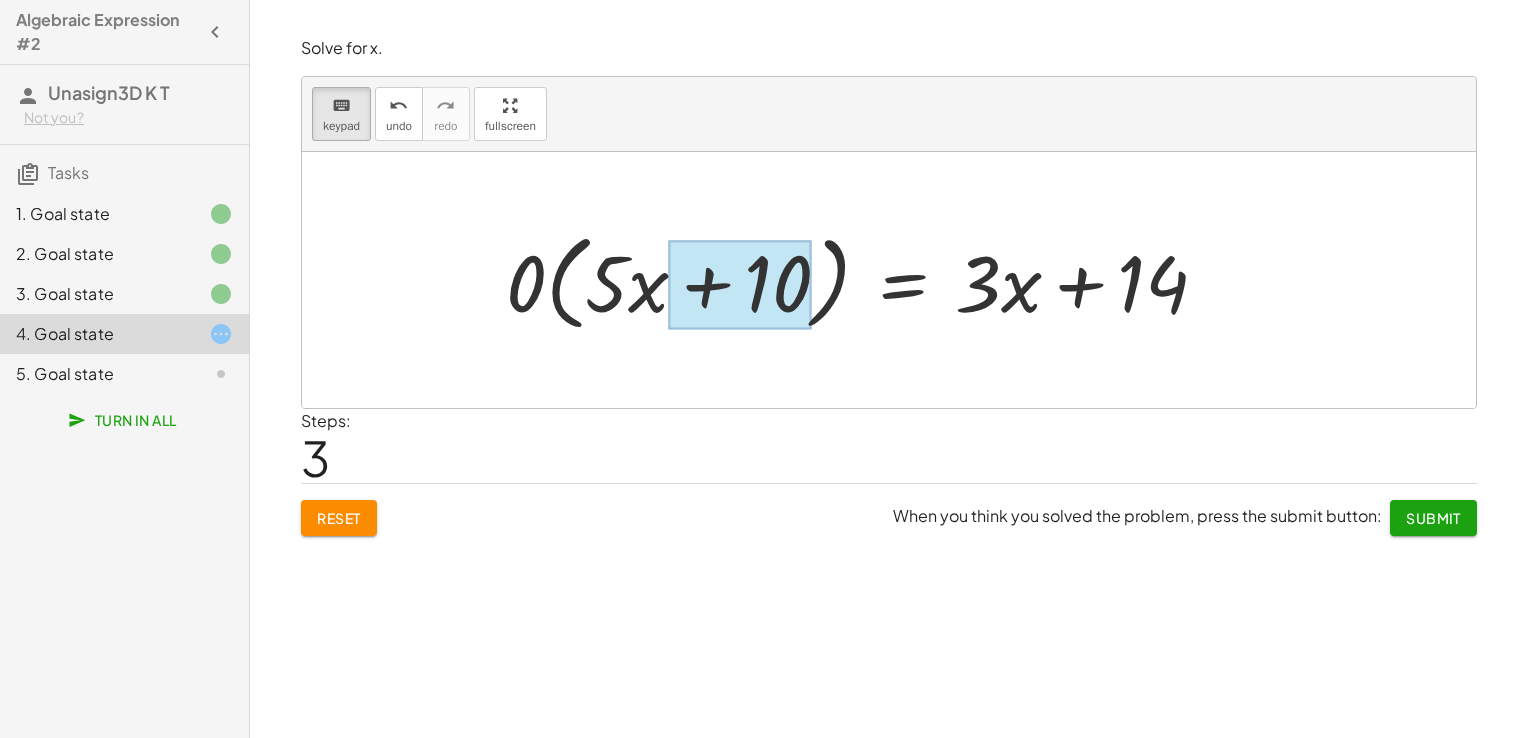 click at bounding box center (740, 284) 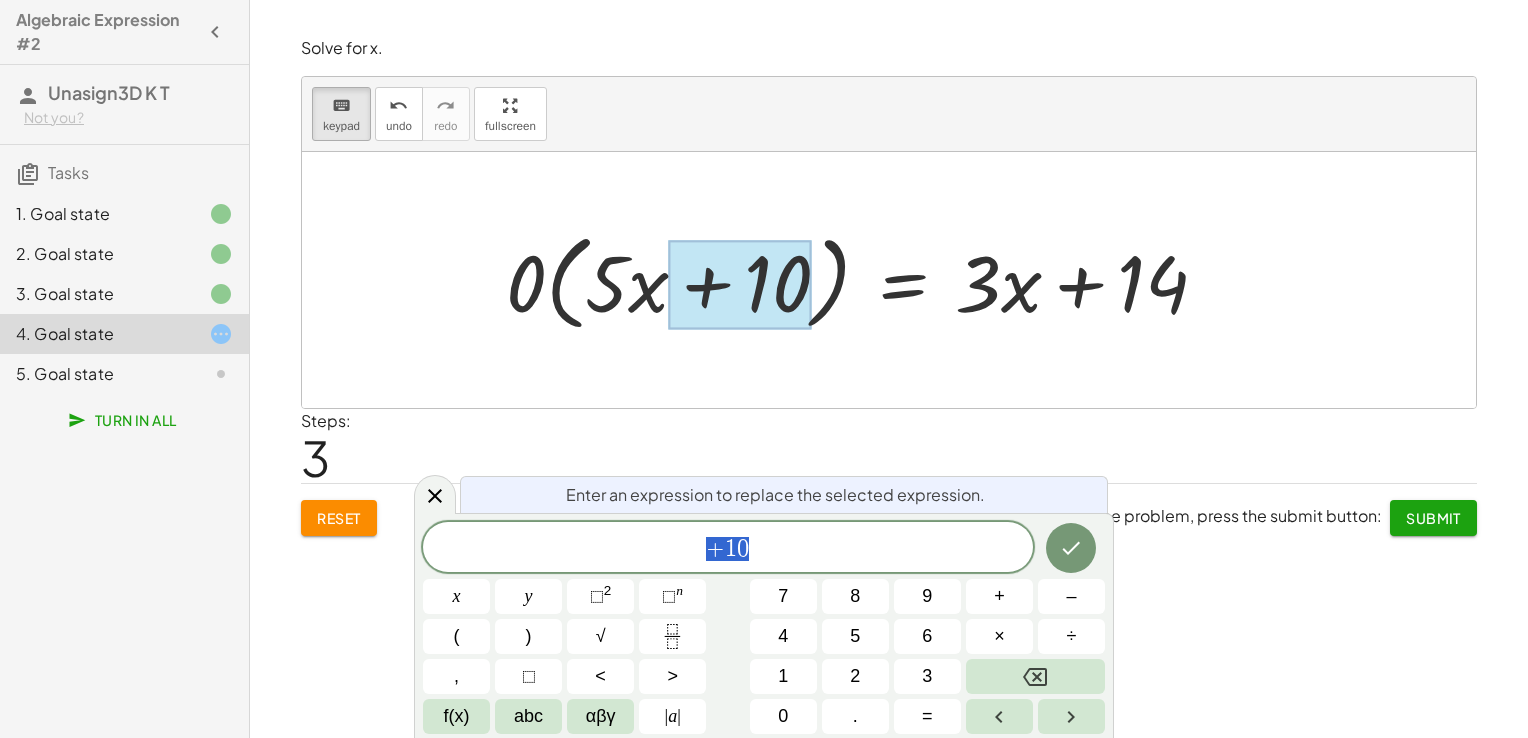 click at bounding box center [865, 280] 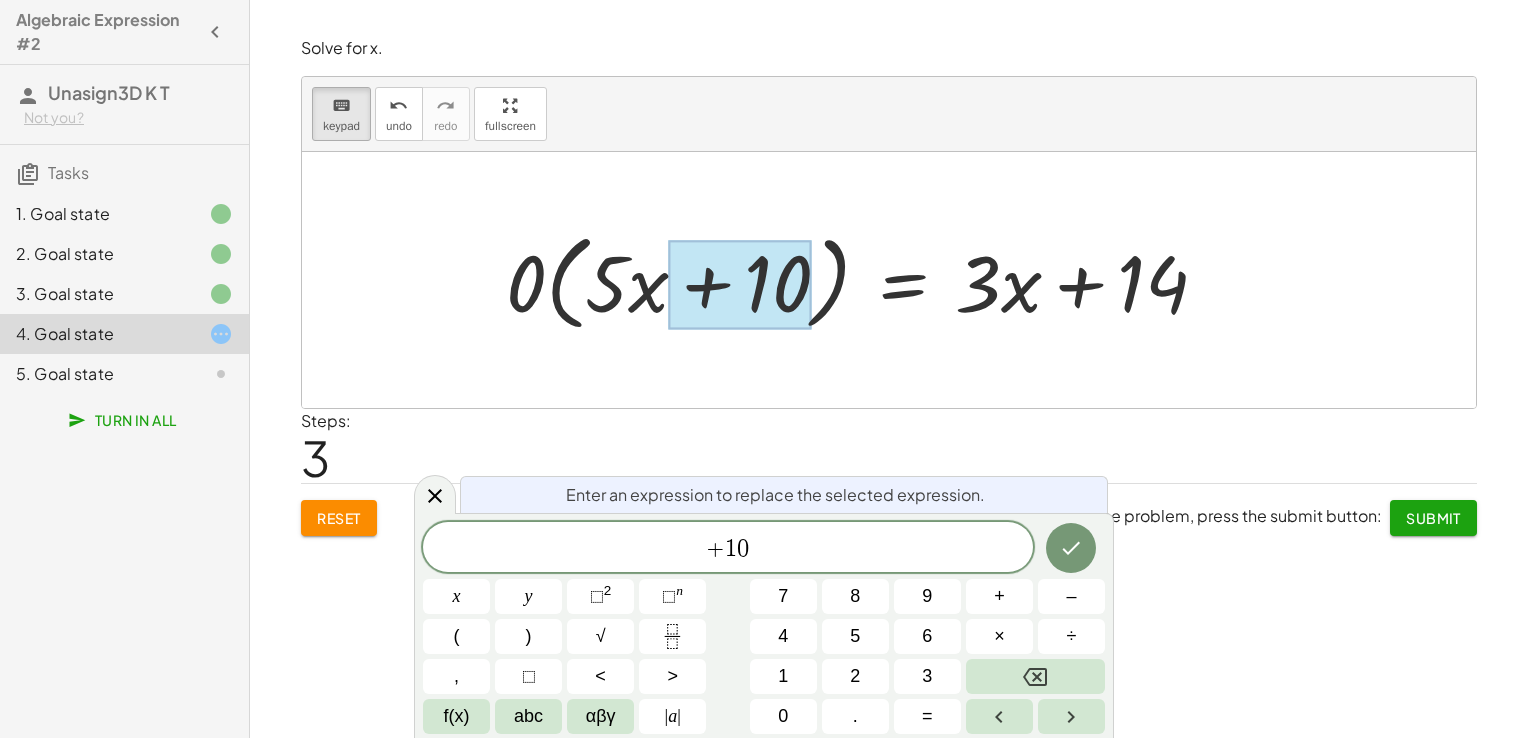 click at bounding box center [865, 280] 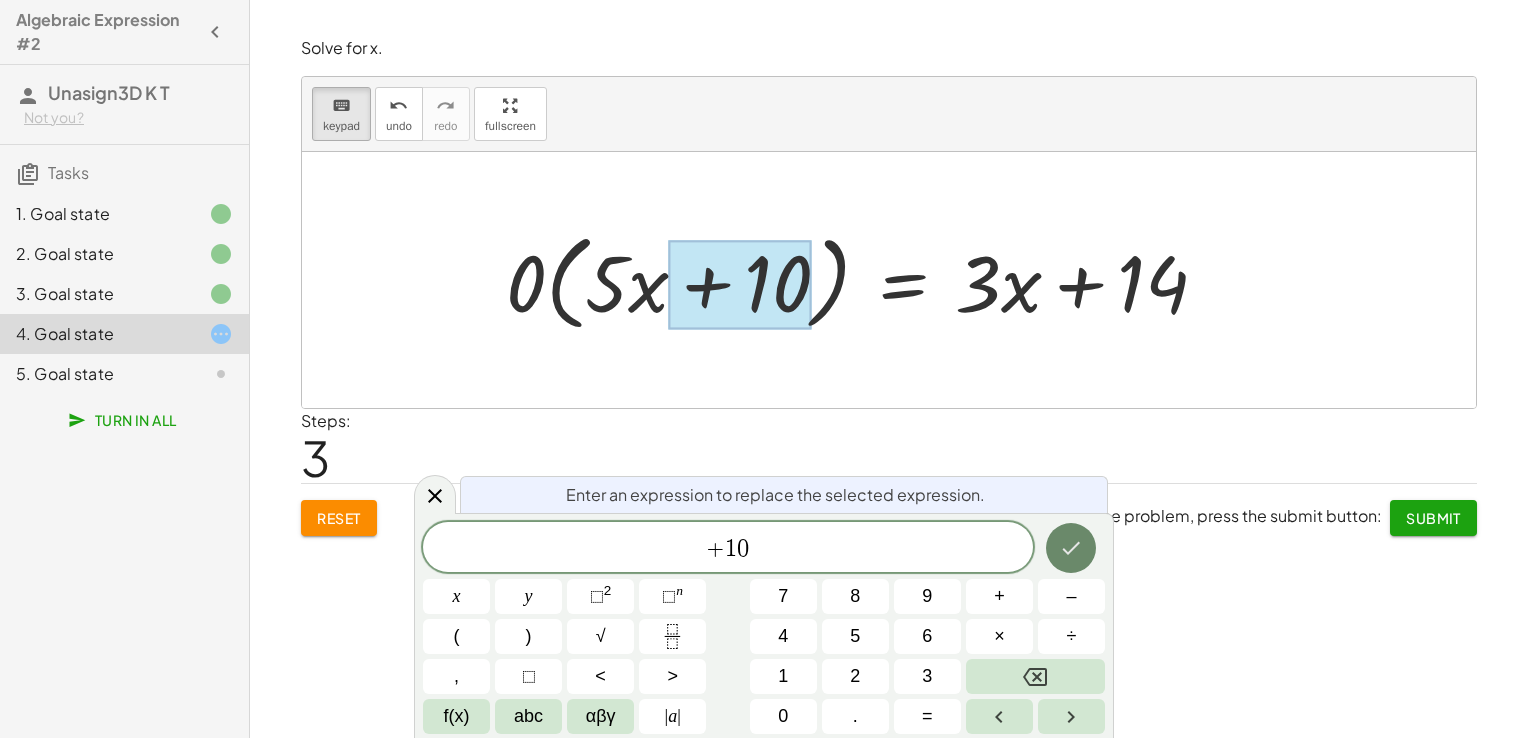 click at bounding box center [1071, 548] 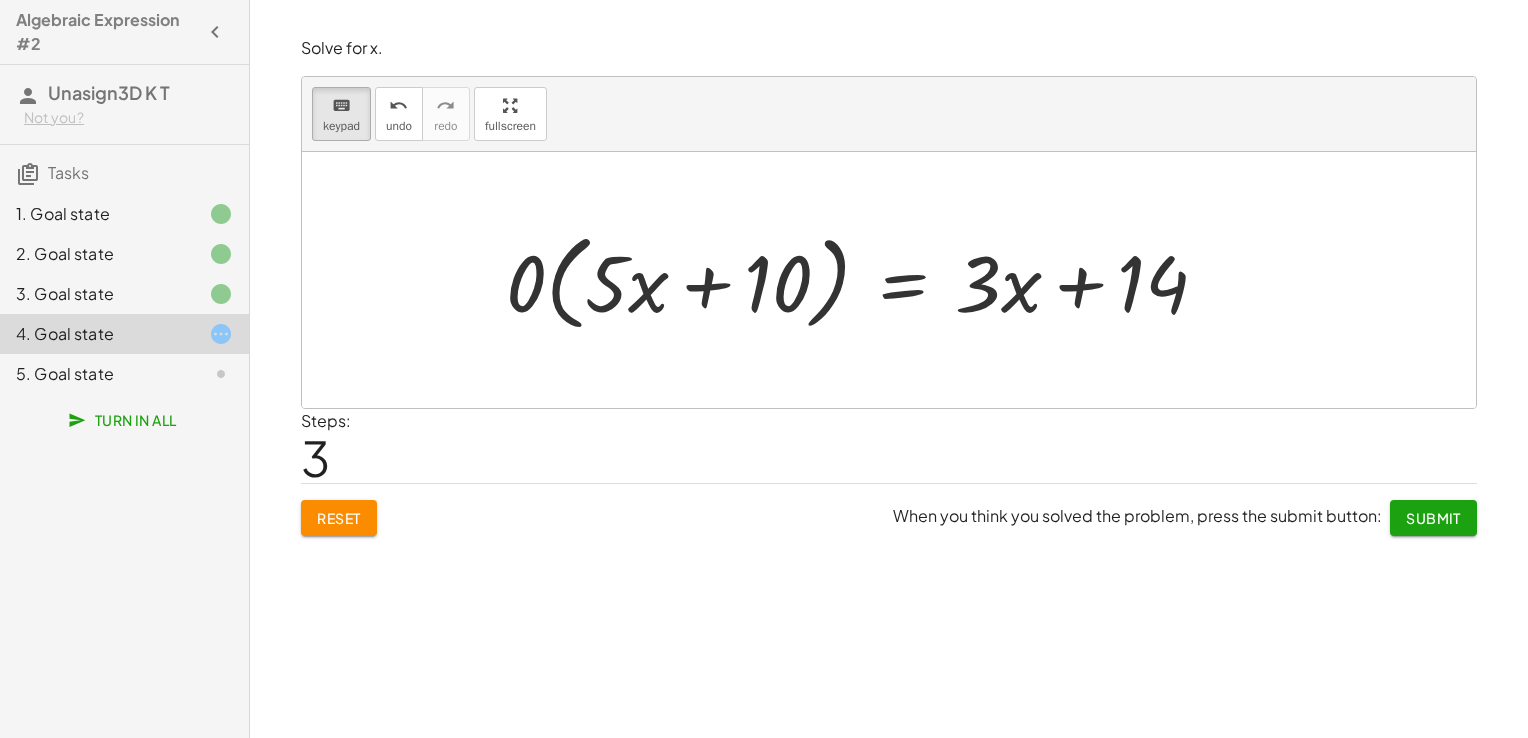click on "Steps:  3" at bounding box center (889, 446) 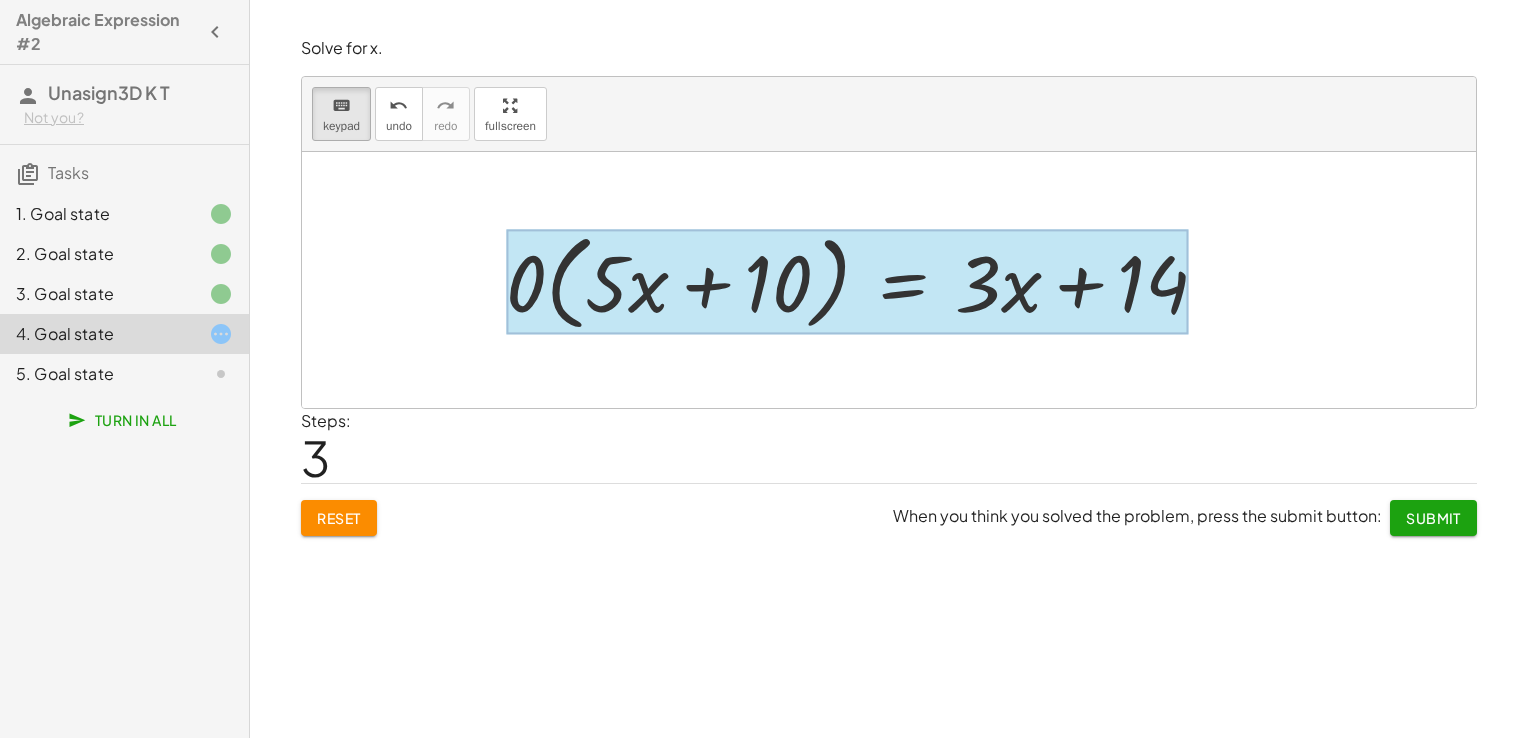click at bounding box center [847, 282] 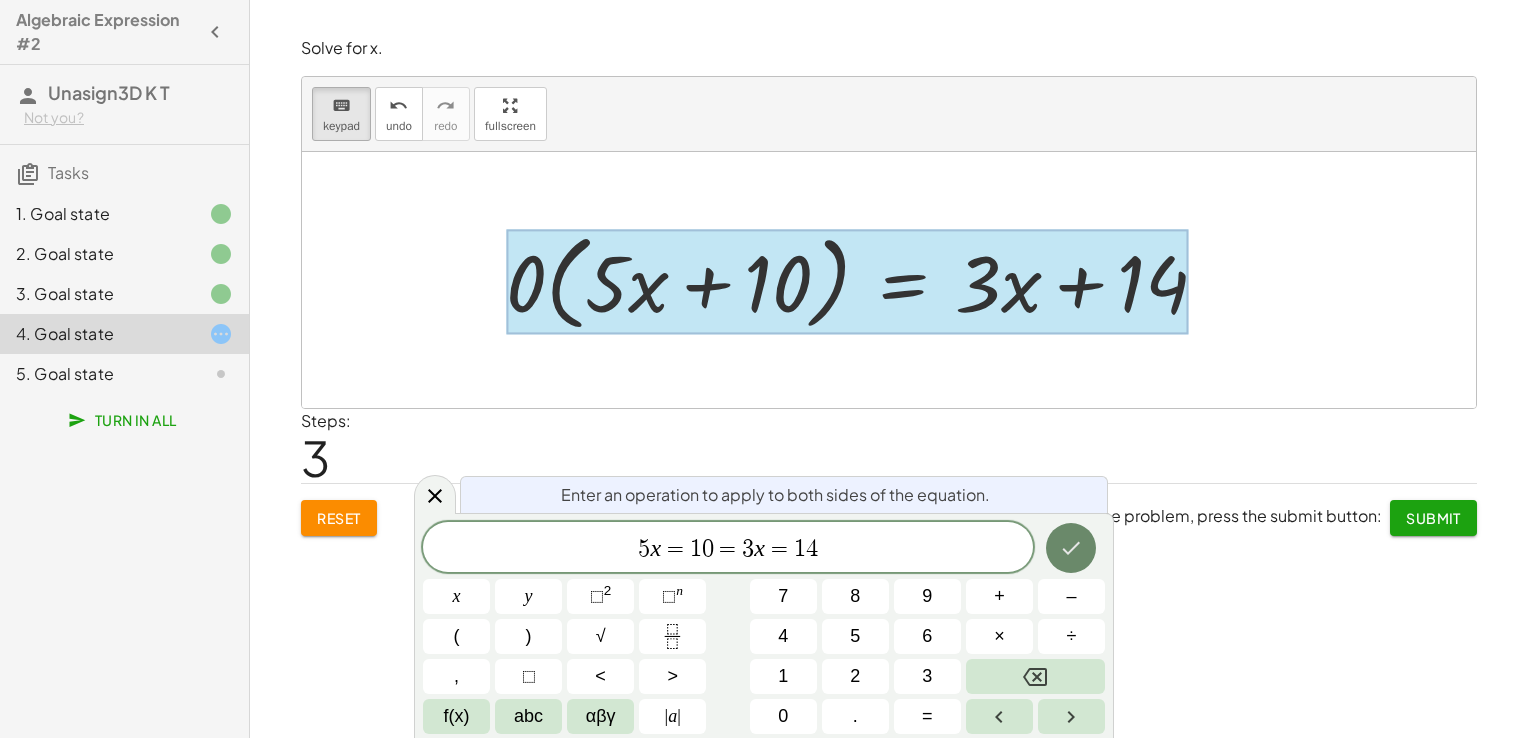 click at bounding box center [1071, 548] 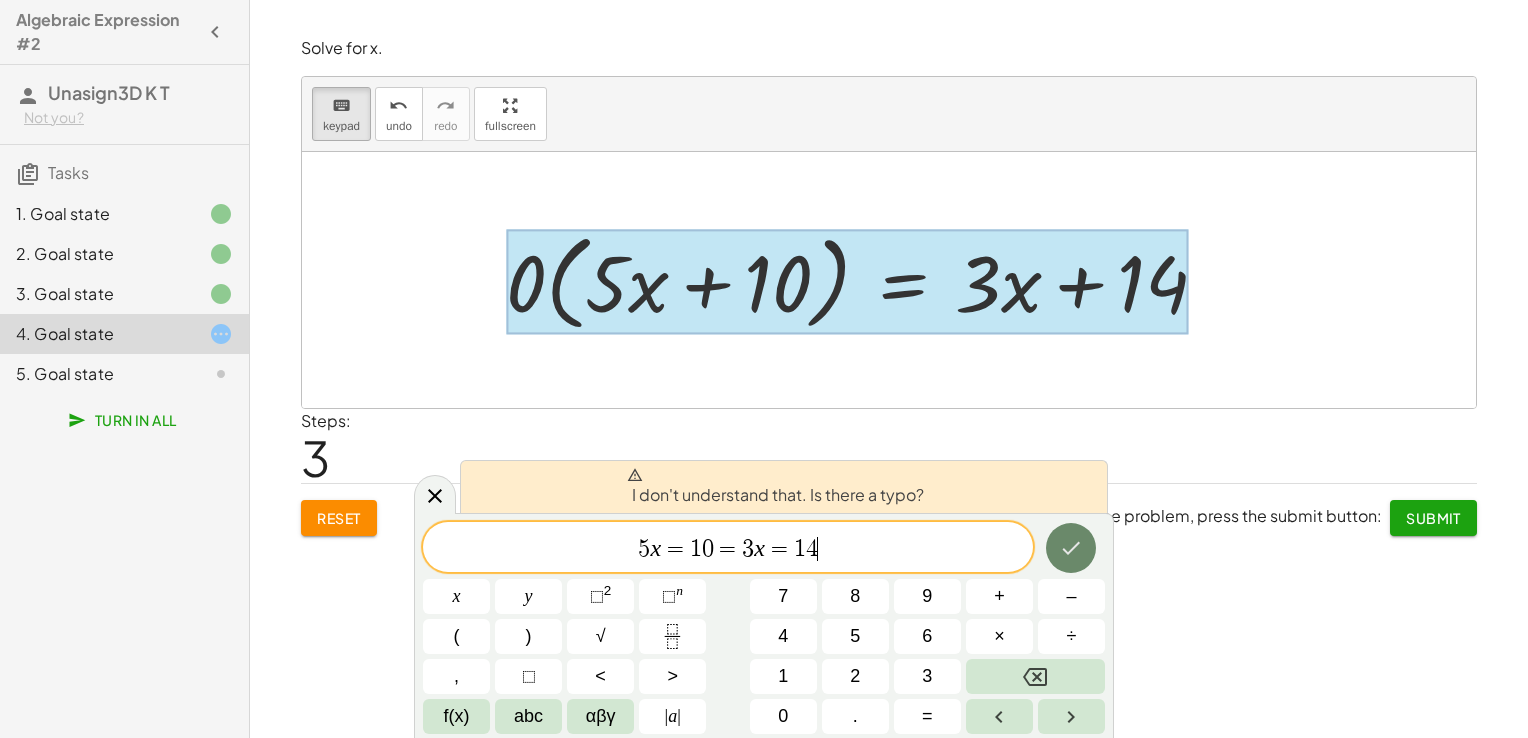 click at bounding box center [1071, 548] 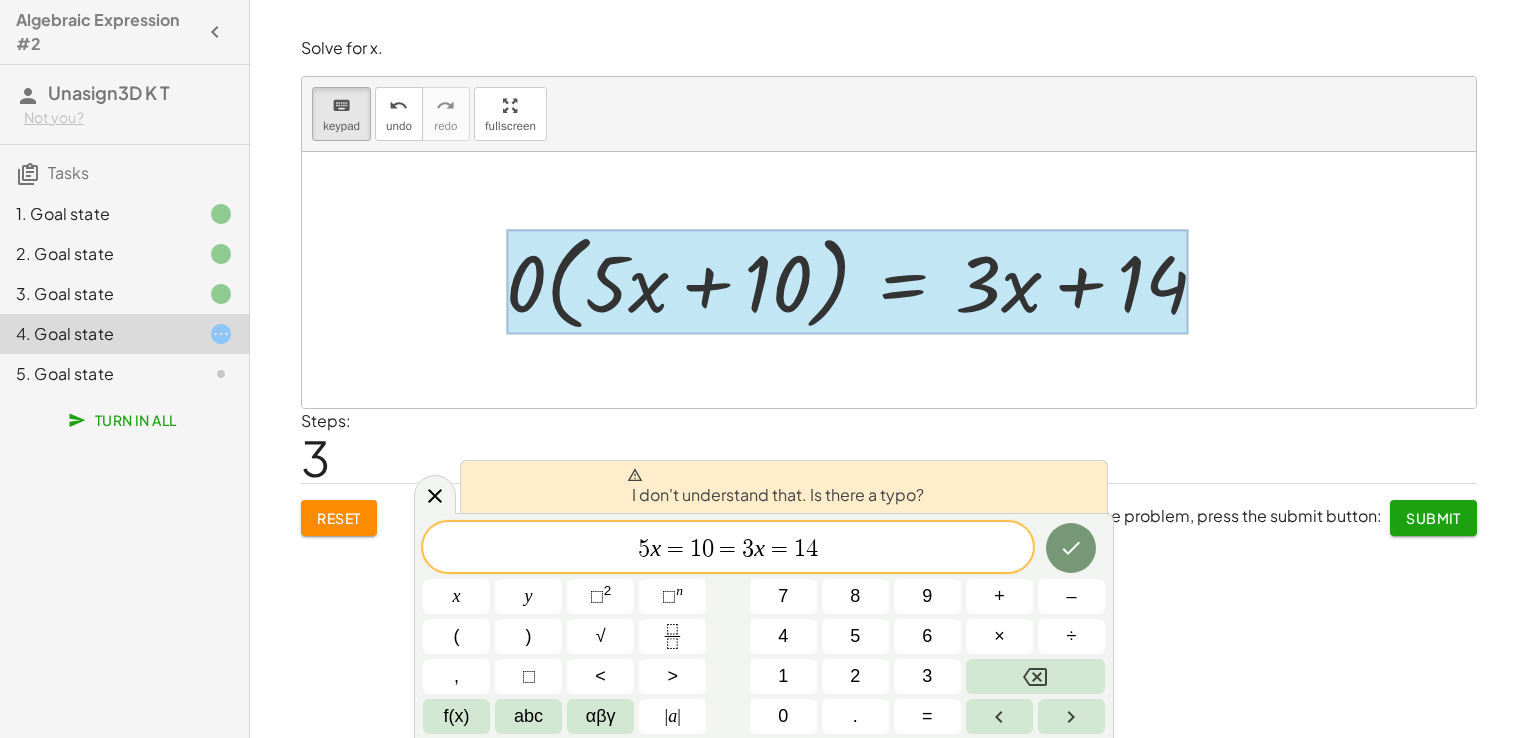 drag, startPoint x: 1073, startPoint y: 531, endPoint x: 964, endPoint y: 542, distance: 109.55364 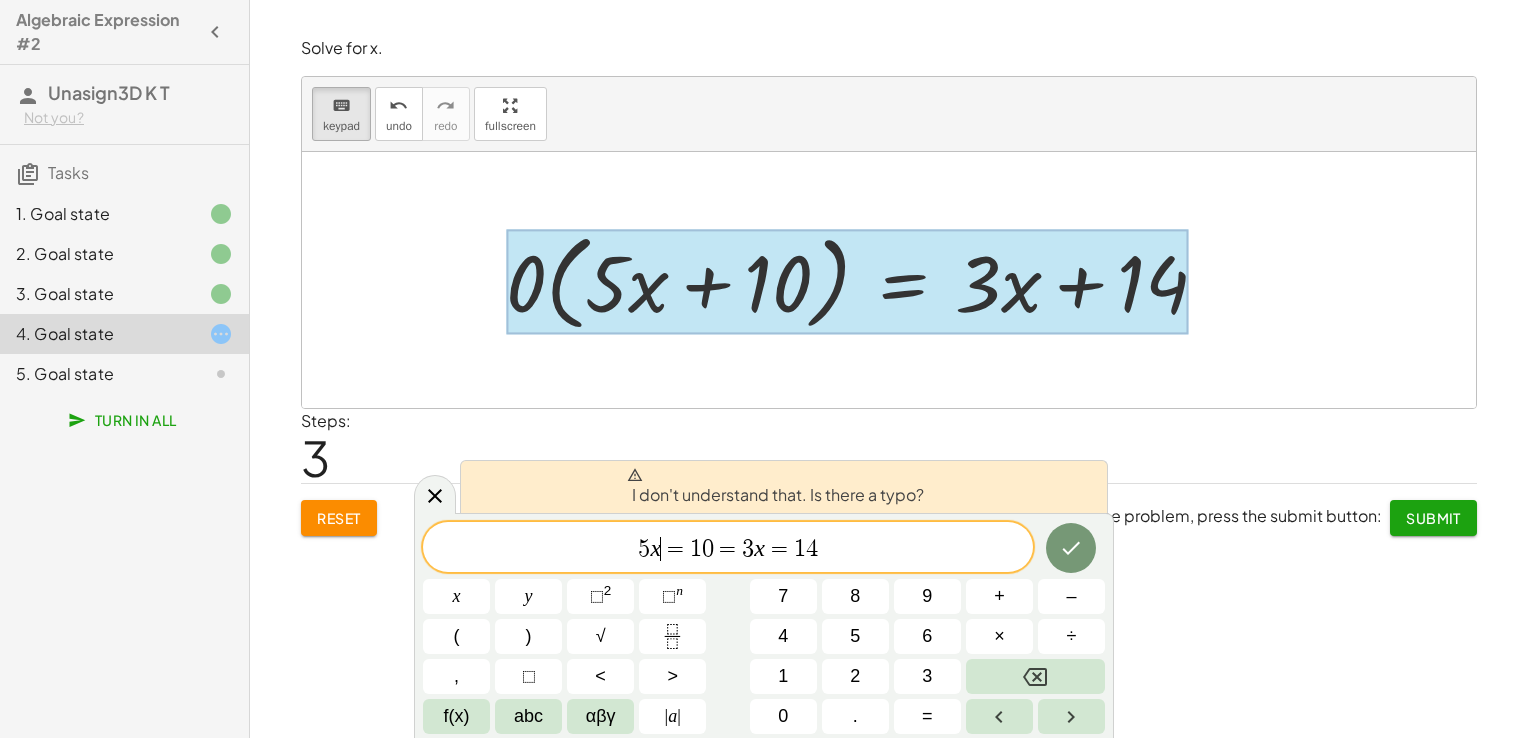 click on "=" at bounding box center [675, 549] 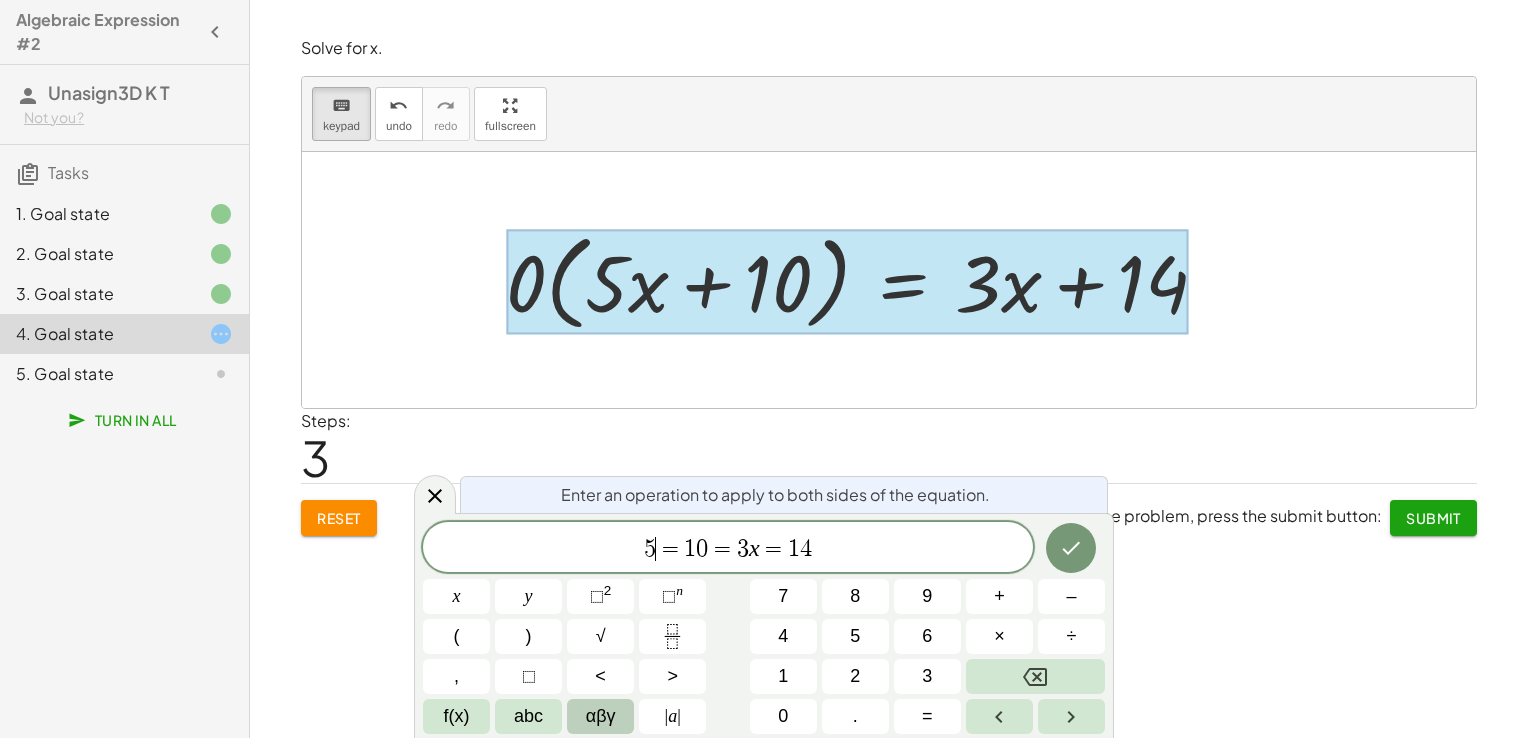 click on "αβγ" at bounding box center [601, 716] 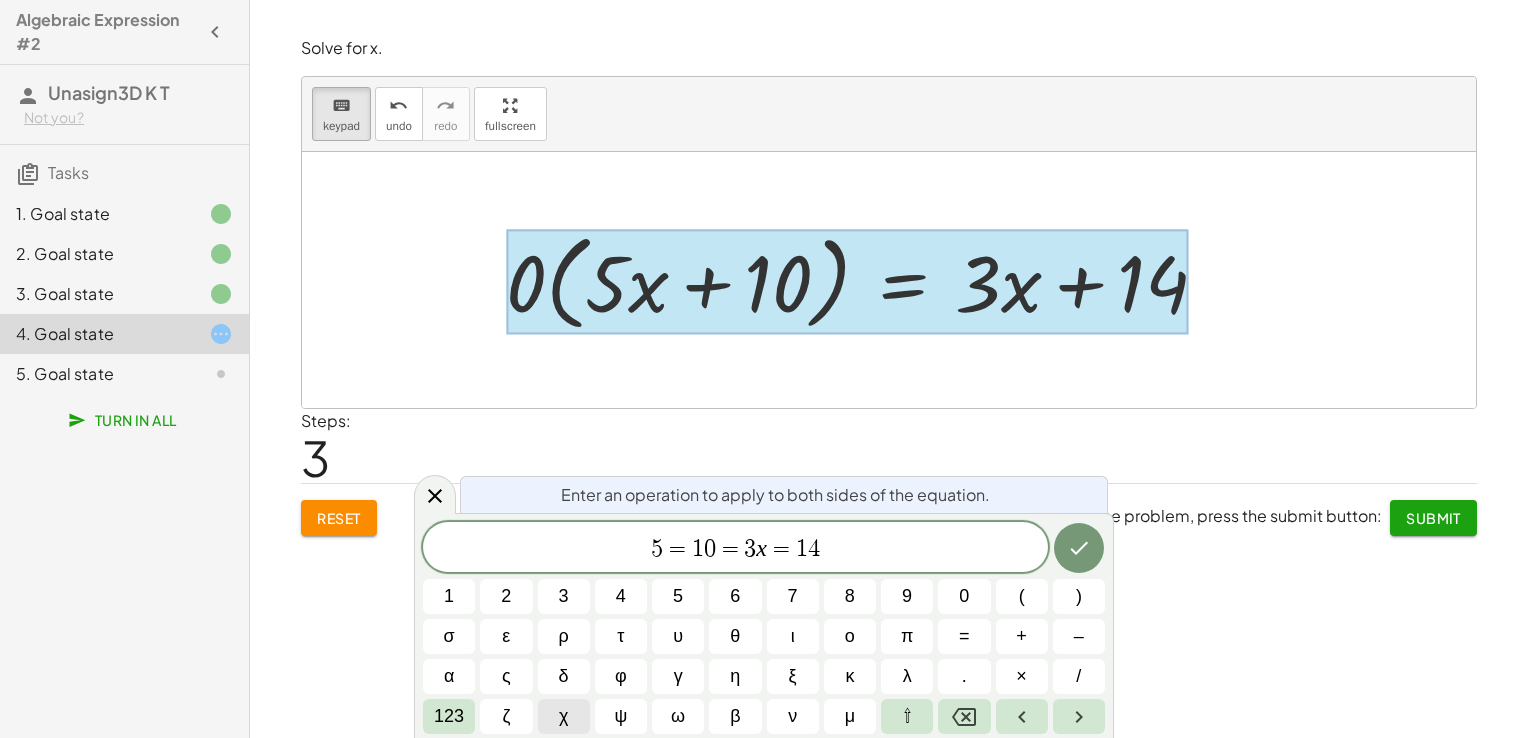 click on "χ" at bounding box center [564, 716] 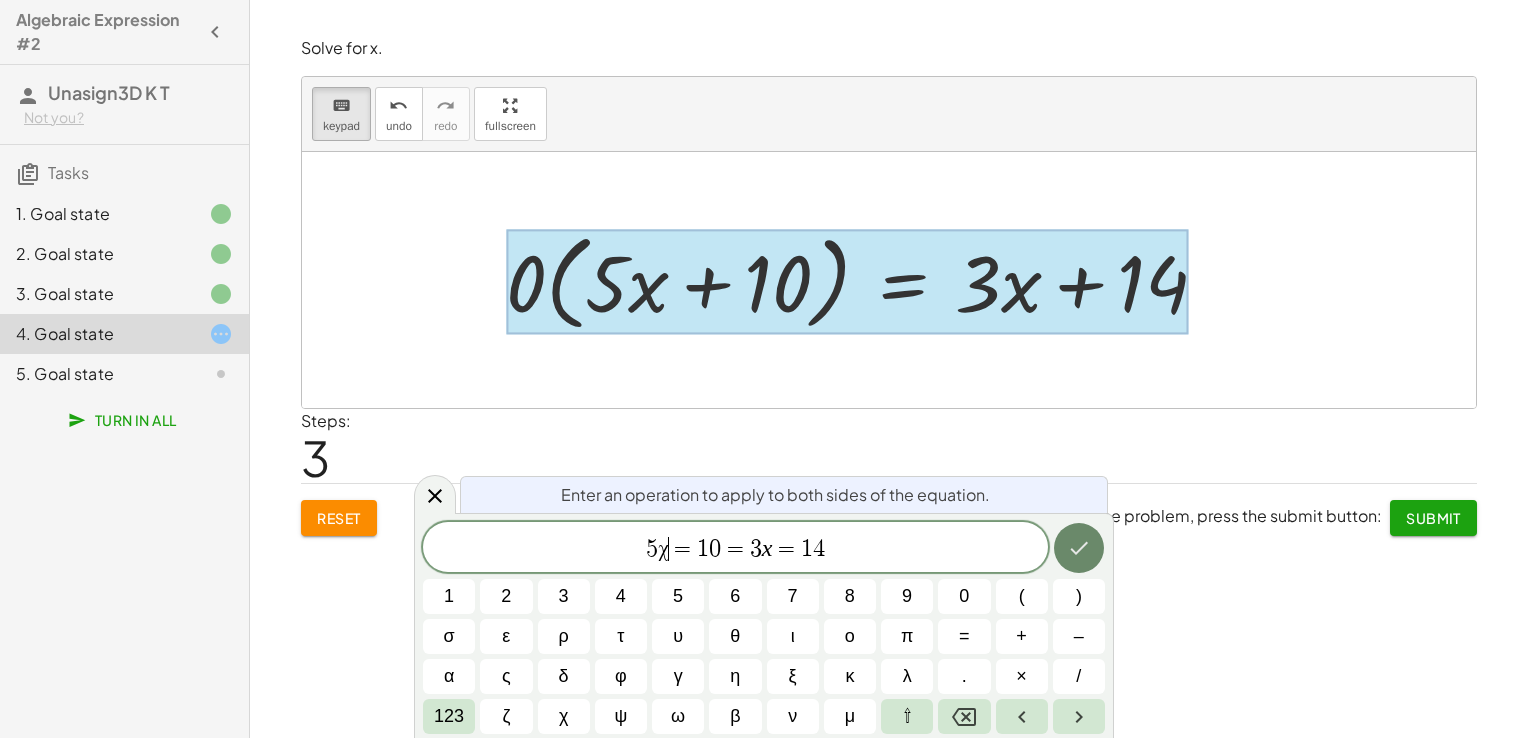 click 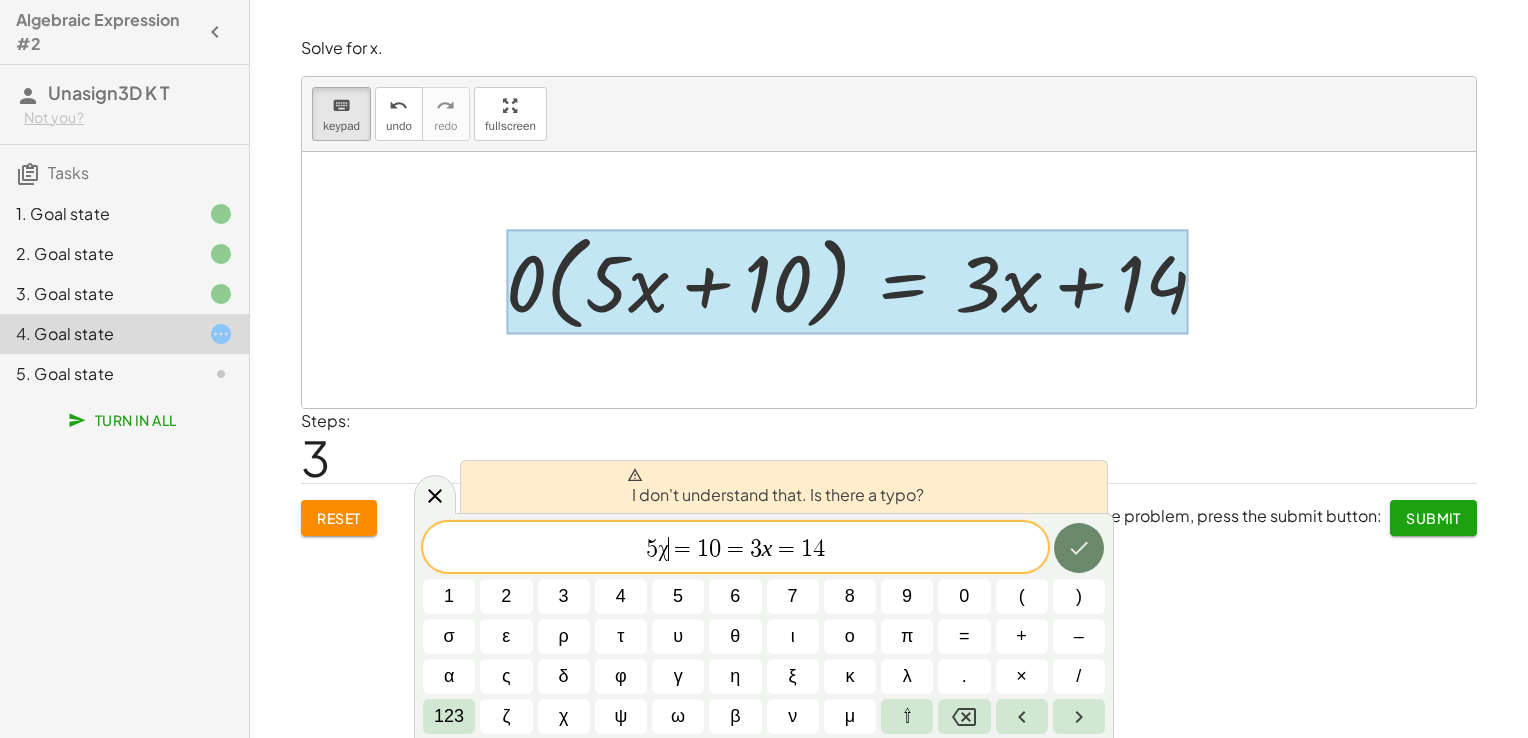 click 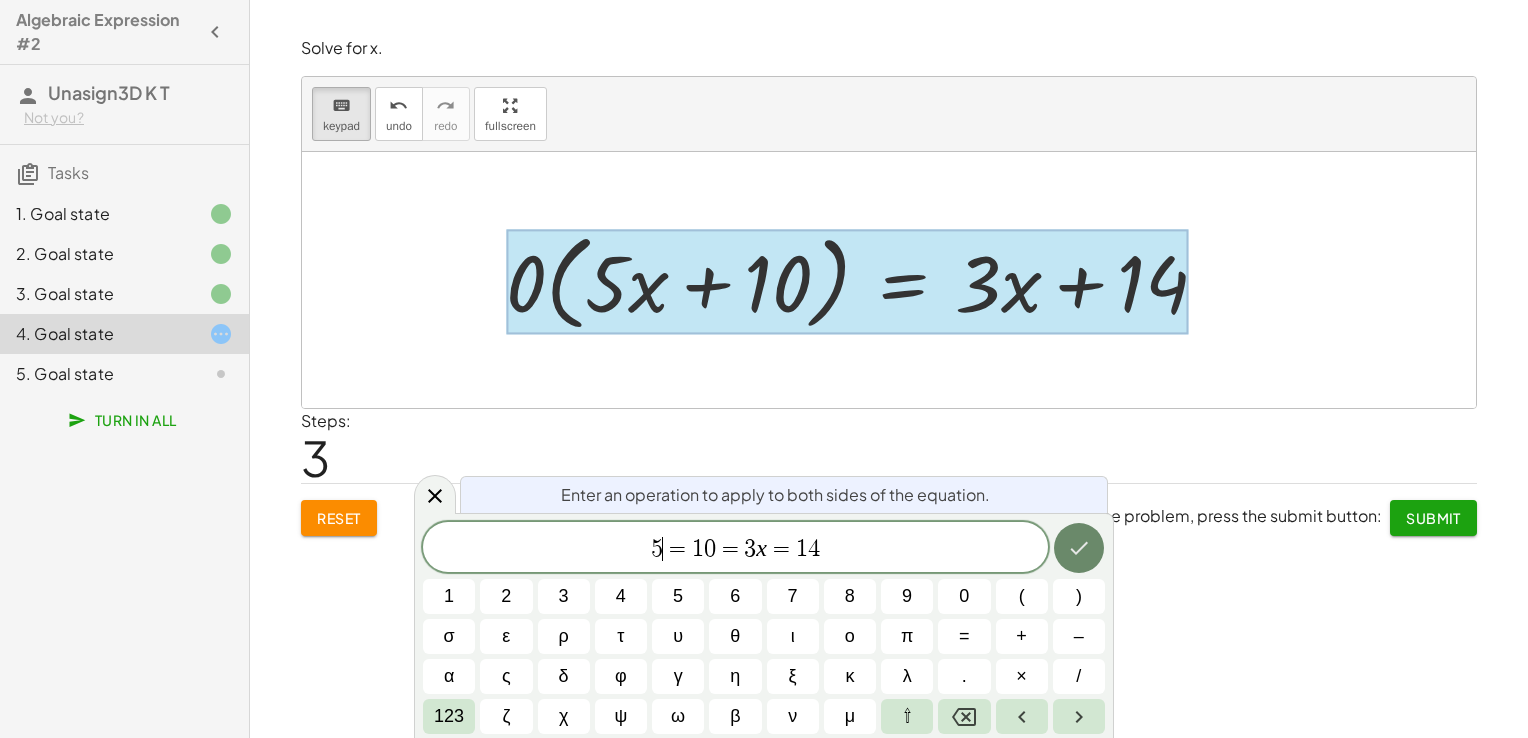 click at bounding box center (1079, 548) 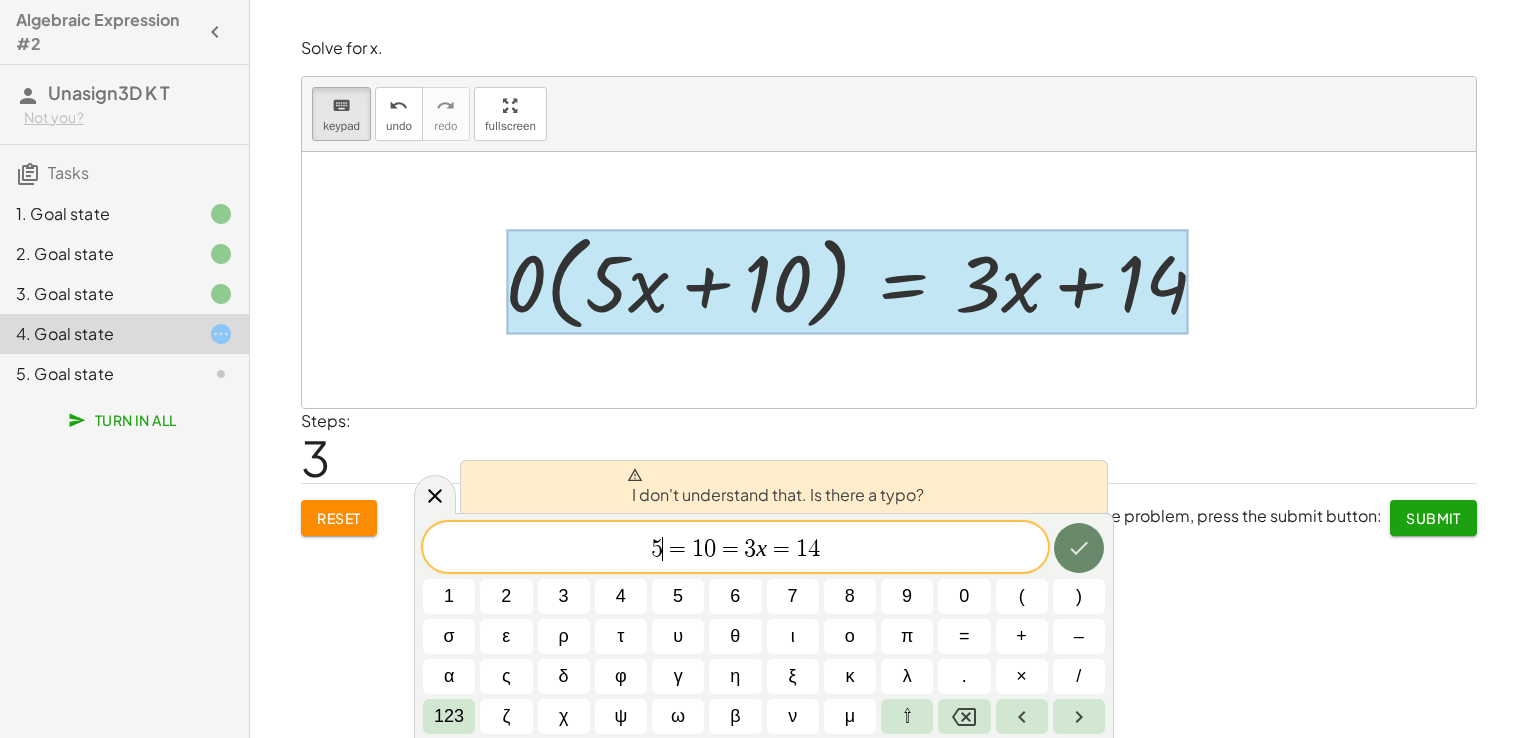 click at bounding box center (1079, 548) 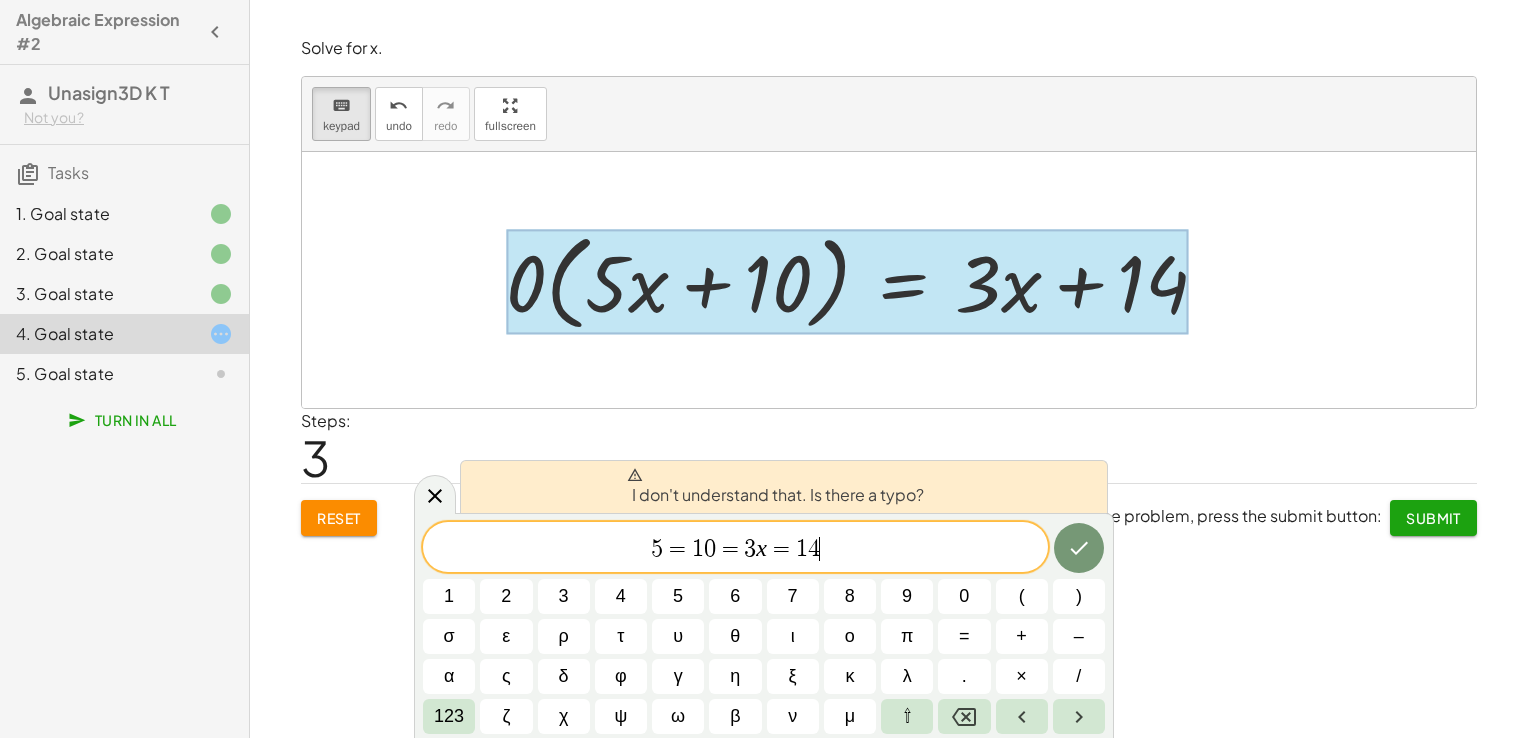 click on "5 = 1 0 = 3 x = 1 4 ​" at bounding box center (735, 549) 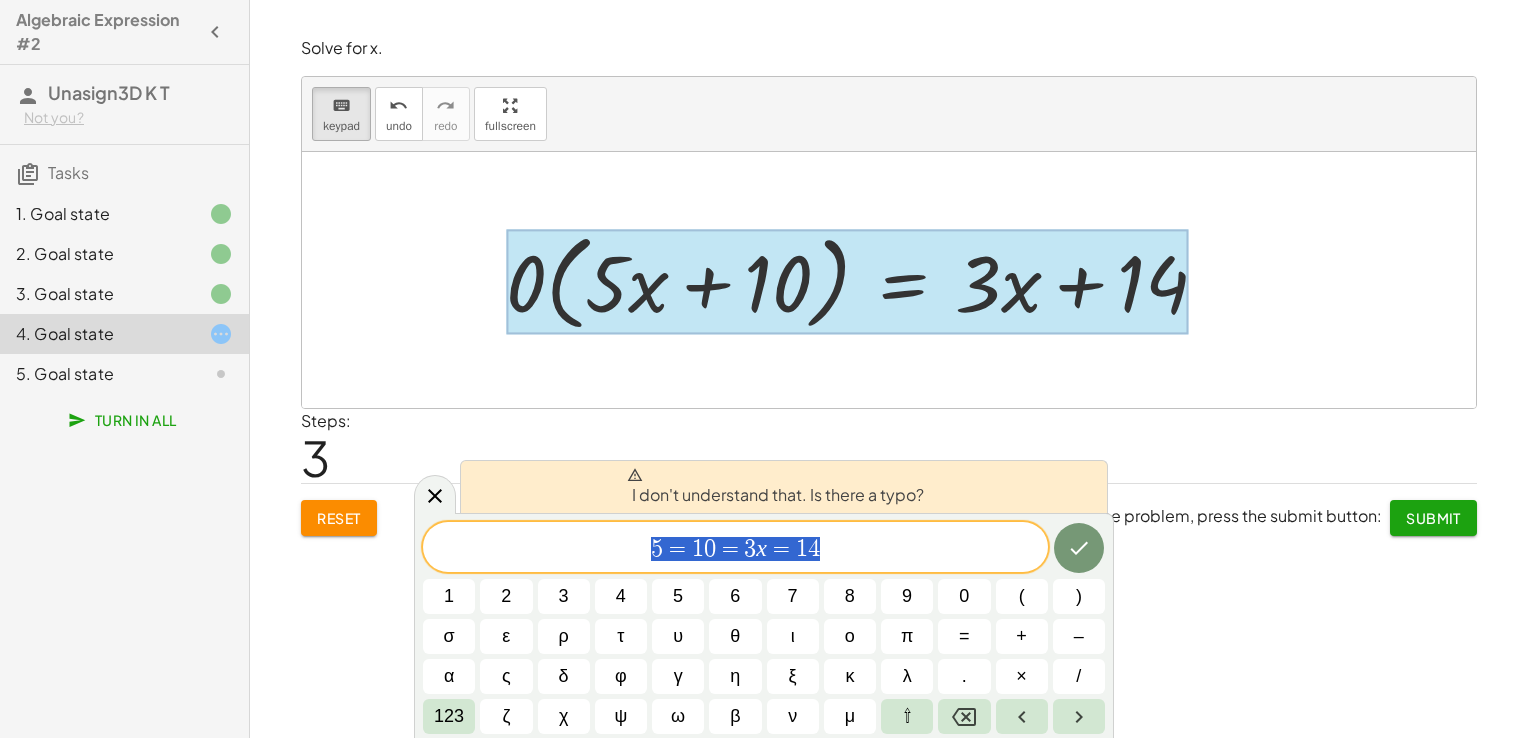 drag, startPoint x: 967, startPoint y: 561, endPoint x: 564, endPoint y: 551, distance: 403.12405 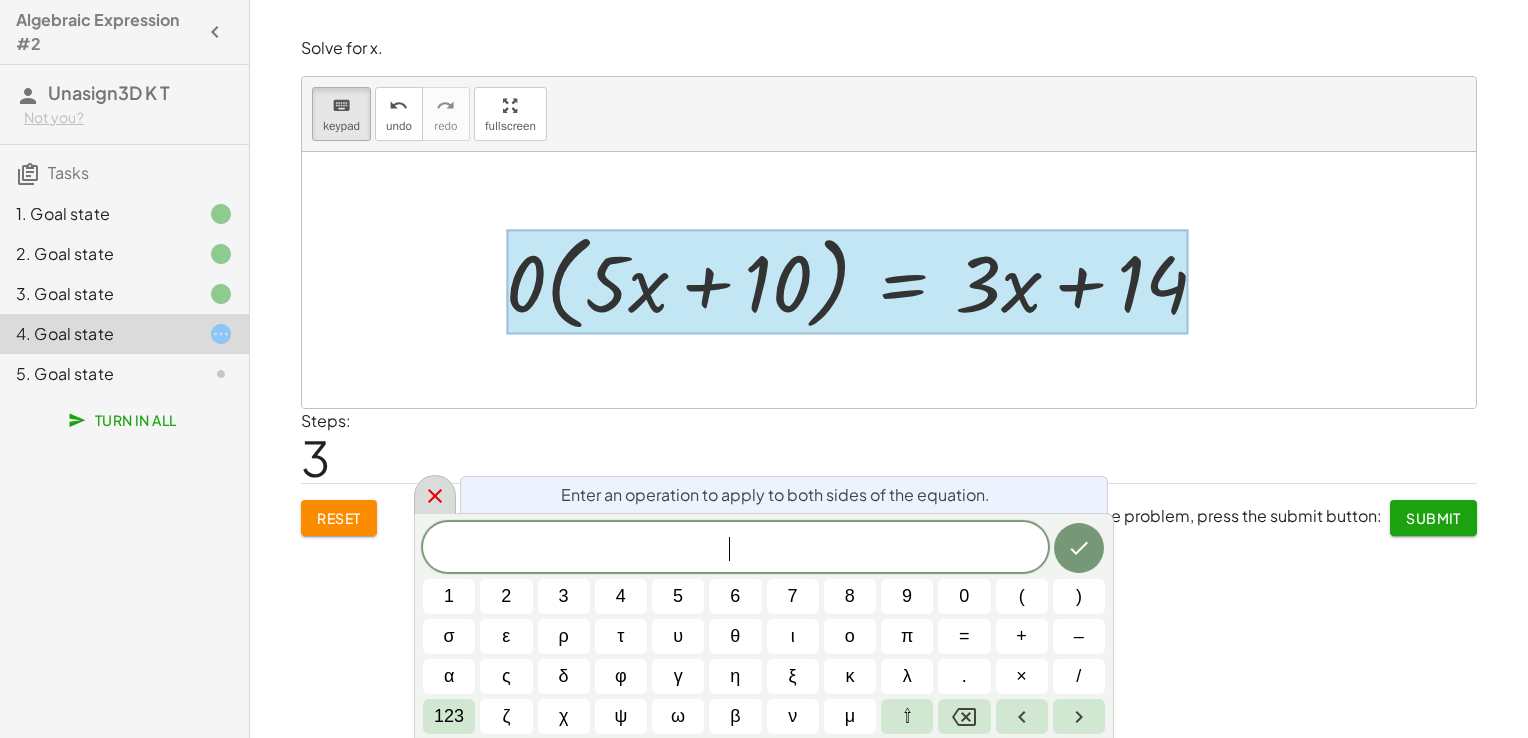 click 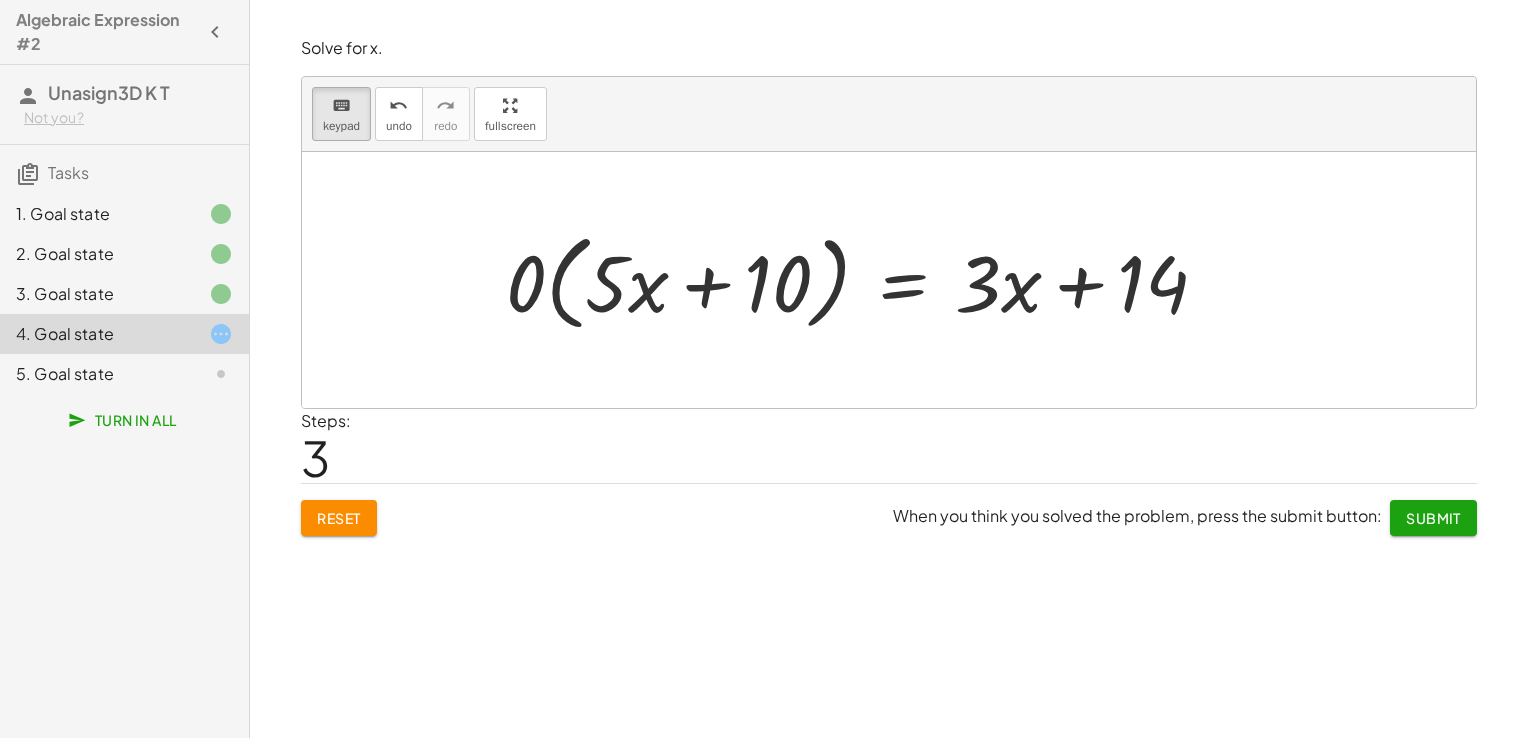 click at bounding box center [889, 280] 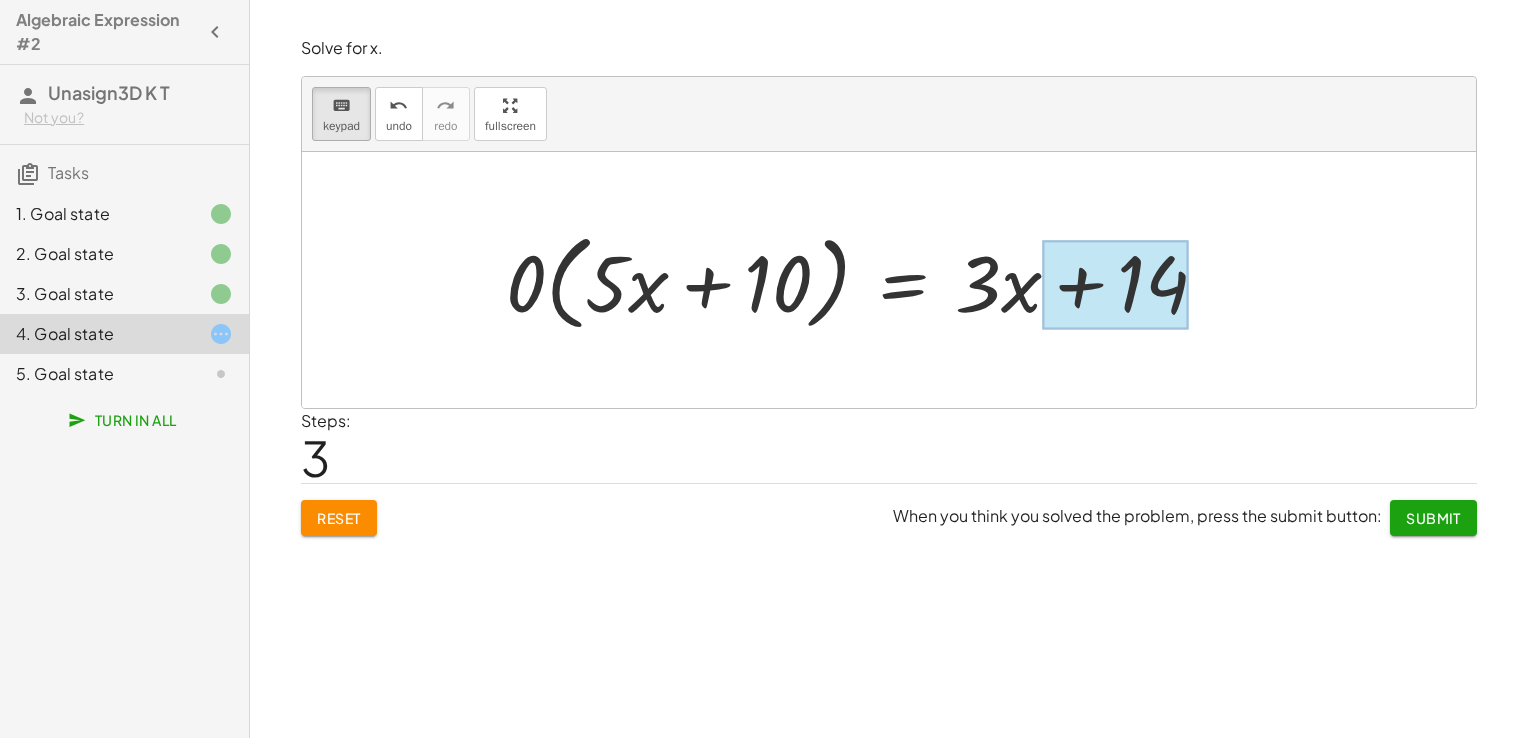 click at bounding box center (1115, 284) 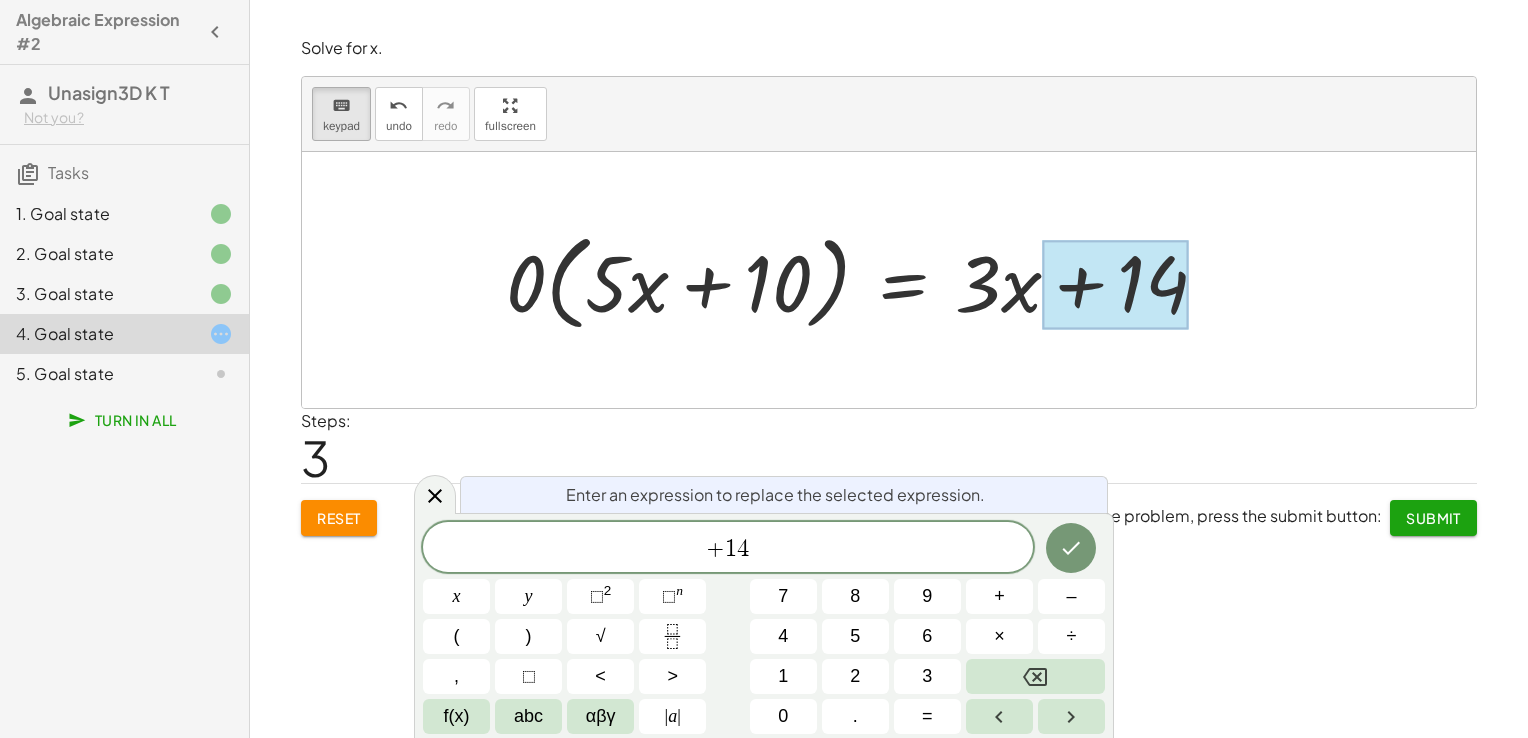 click at bounding box center [1115, 284] 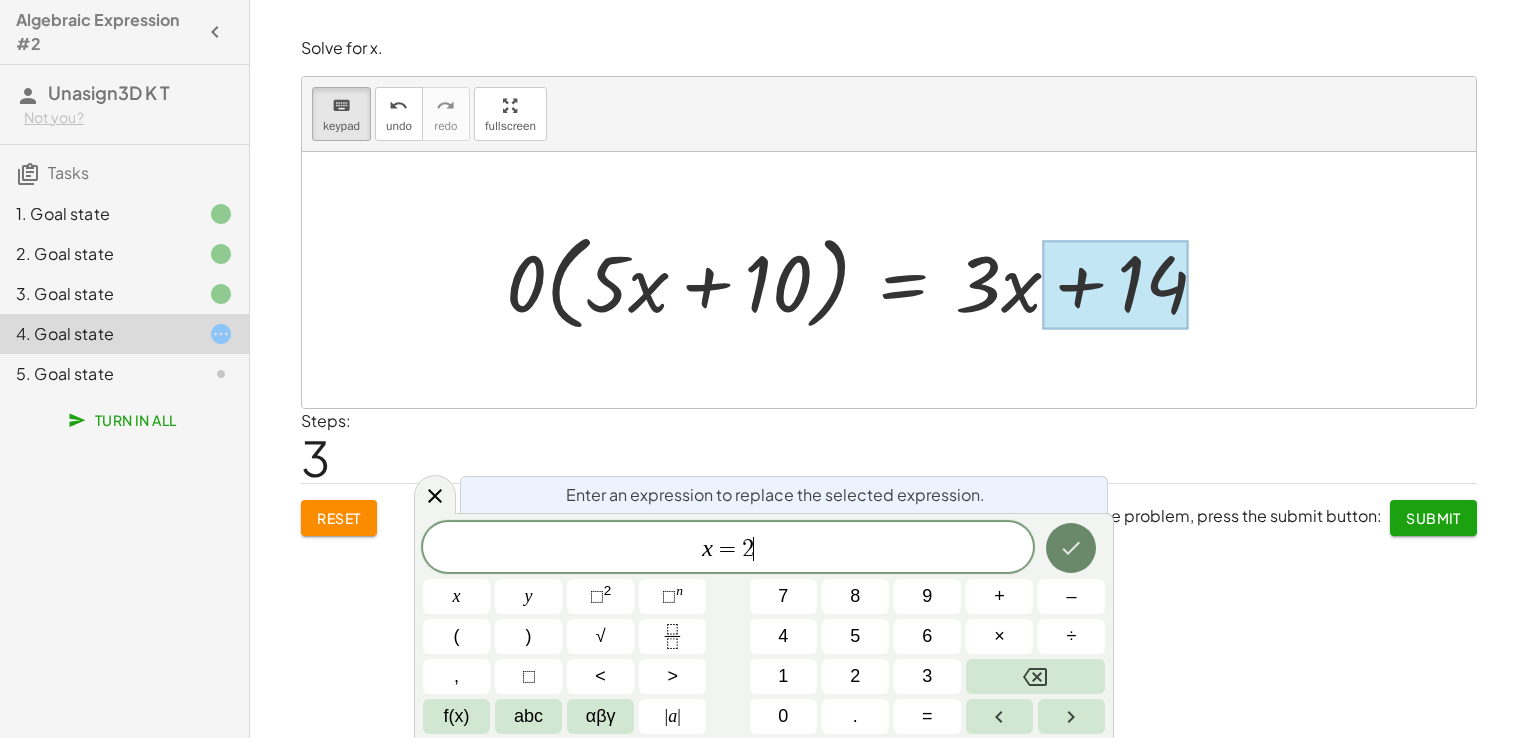 click 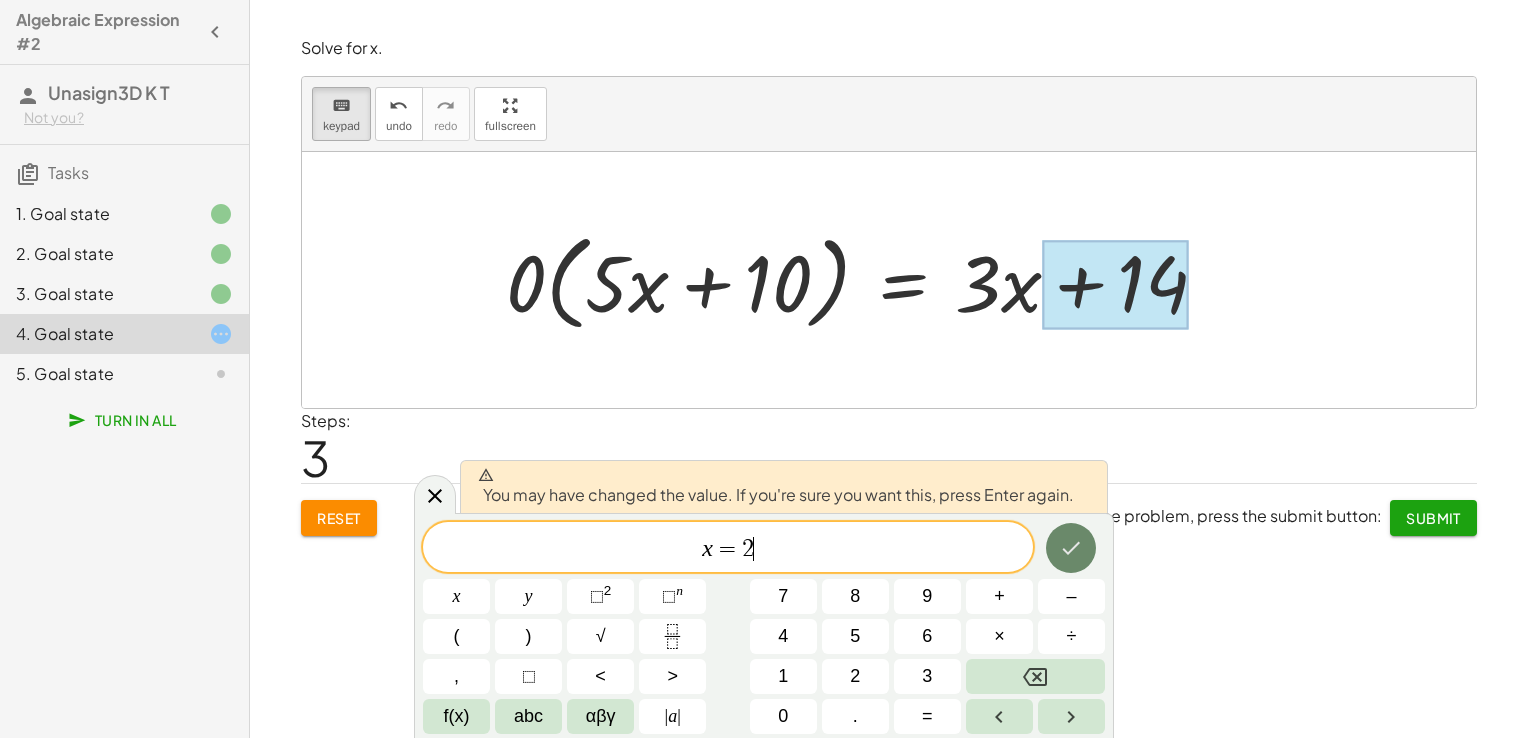 click 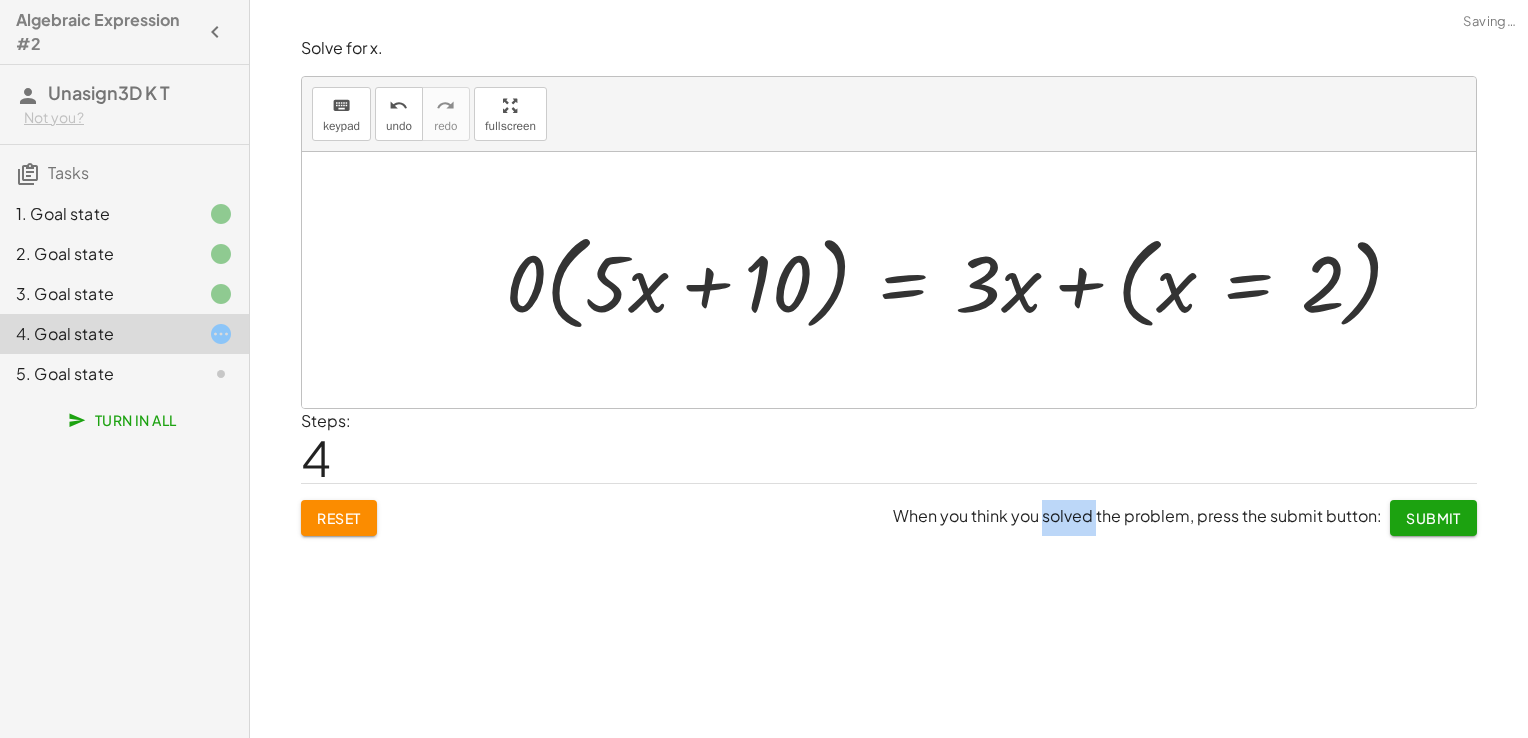 click on "Solve for x. keyboard keypad undo undo redo redo fullscreen + x + 12 = 30 + ( + 12 − 12 = x ) + 12 = 30 + ( + 12 − 12 = x ) + ( + 12 − 30 = 18 ) = 30 = + ( + 12 − 12 = x ) + ( + 12 − 30 = 18 ) 18 × Steps:  3 Reset  When you think you solved the problem, press the submit button:  Continue  Write an algebraic expression for:   "Six less than twice a number." keyboard keypad undo undo redo redo fullscreen x × Steps:  0 Reset  When you think you solved the problem, press the submit button:  Continue  Solve for x. keyboard keypad undo undo redo redo fullscreen + · 4 · x − 7 = 9 + · 4 · x − 7 + 7 = 9 + · 4 · x = − 7 + 7 ( + 9 + 7 = 16 ) × Steps:  2 Reset  When you think you solved the problem, press the submit button:  Continue  Solve for x. keyboard keypad undo undo redo redo fullscreen · 5 · ( + x + 2 ) = + · 3 · x + 14 · 5 · ( + · 5 · x + 2 ) = + · 3 · x + 14 · 5 · ( + · 5 · x + 10 ) = + · 3 · x + 14 · 0 · ( + · 5 · x + 10 ) = + · 3 · x + 14 · 0 · ( + · 5 · x" 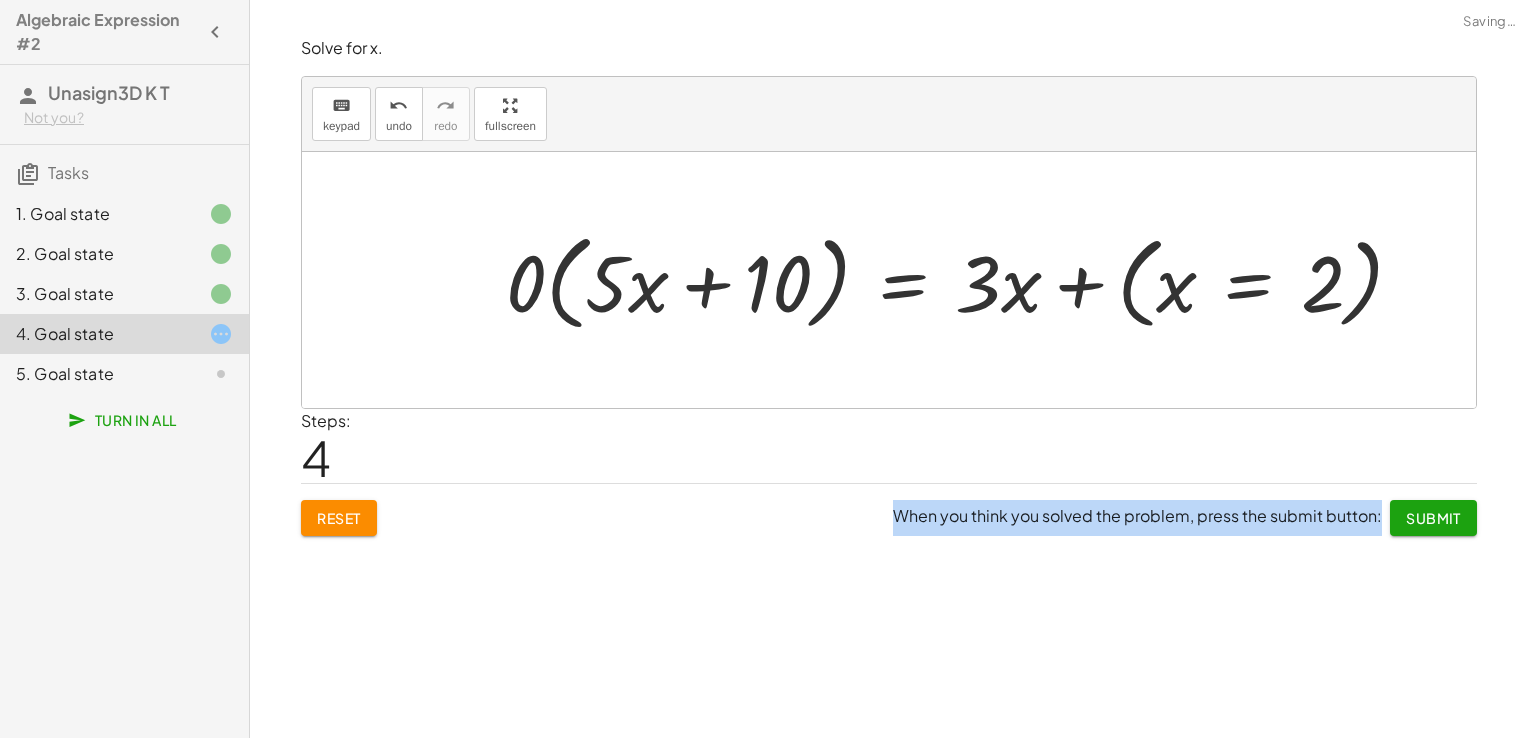 click on "Solve for x. keyboard keypad undo undo redo redo fullscreen + x + 12 = 30 + ( + 12 − 12 = x ) + 12 = 30 + ( + 12 − 12 = x ) + ( + 12 − 30 = 18 ) = 30 = + ( + 12 − 12 = x ) + ( + 12 − 30 = 18 ) 18 × Steps:  3 Reset  When you think you solved the problem, press the submit button:  Continue  Write an algebraic expression for:   "Six less than twice a number." keyboard keypad undo undo redo redo fullscreen x × Steps:  0 Reset  When you think you solved the problem, press the submit button:  Continue  Solve for x. keyboard keypad undo undo redo redo fullscreen + · 4 · x − 7 = 9 + · 4 · x − 7 + 7 = 9 + · 4 · x = − 7 + 7 ( + 9 + 7 = 16 ) × Steps:  2 Reset  When you think you solved the problem, press the submit button:  Continue  Solve for x. keyboard keypad undo undo redo redo fullscreen · 5 · ( + x + 2 ) = + · 3 · x + 14 · 5 · ( + · 5 · x + 2 ) = + · 3 · x + 14 · 5 · ( + · 5 · x + 10 ) = + · 3 · x + 14 · 0 · ( + · 5 · x + 10 ) = + · 3 · x + 14 · 0 · ( + · 5 · x" 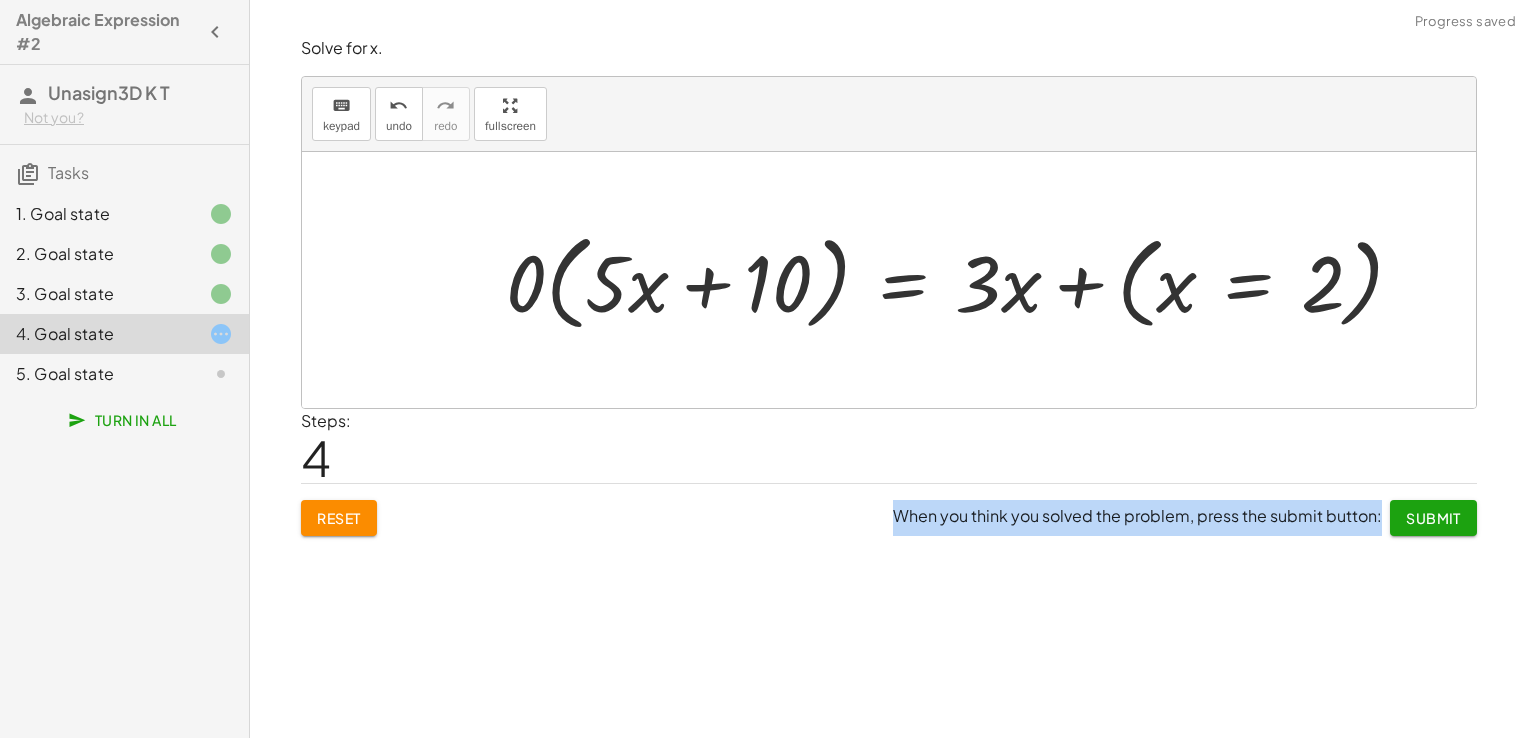 drag, startPoint x: 1066, startPoint y: 559, endPoint x: 1115, endPoint y: 288, distance: 275.39426 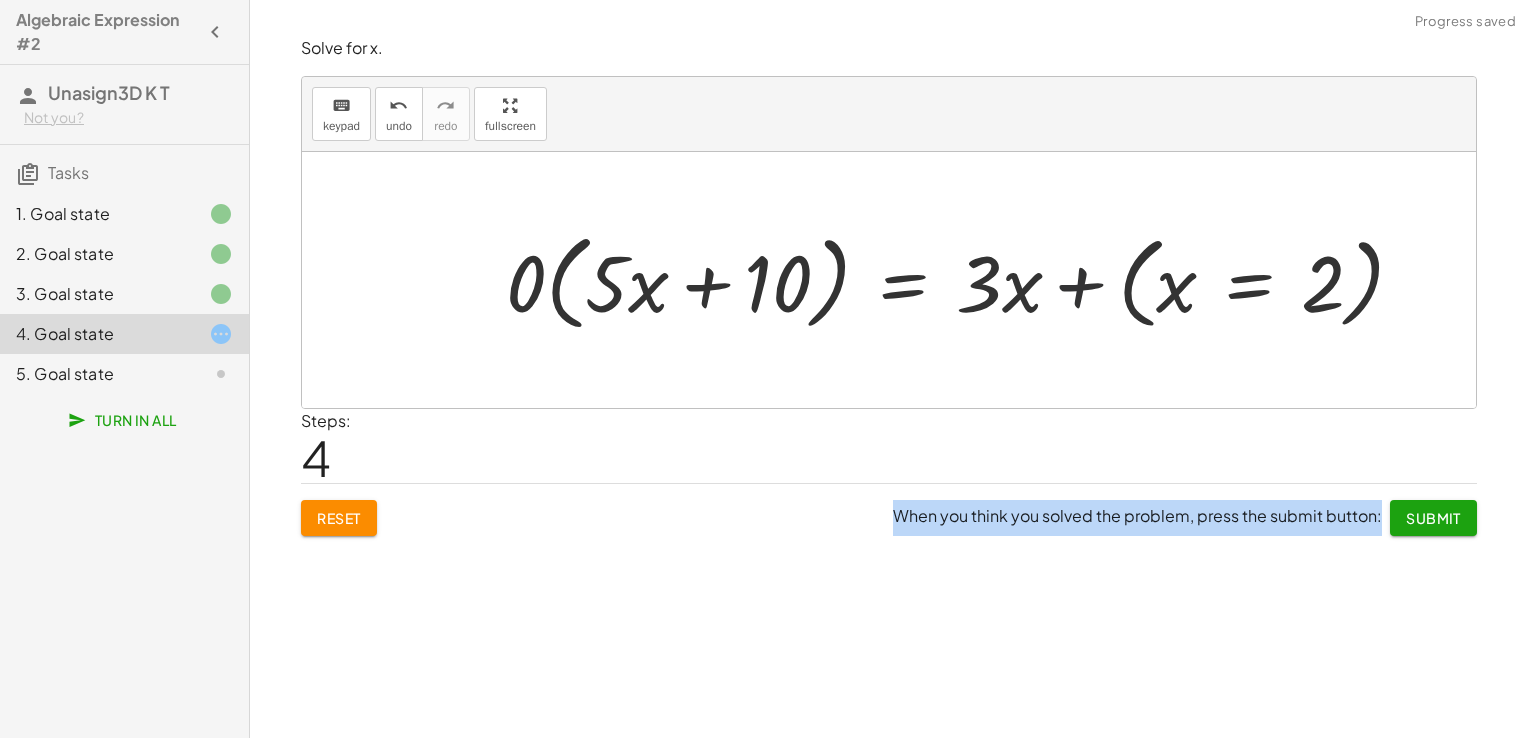 click at bounding box center (963, 280) 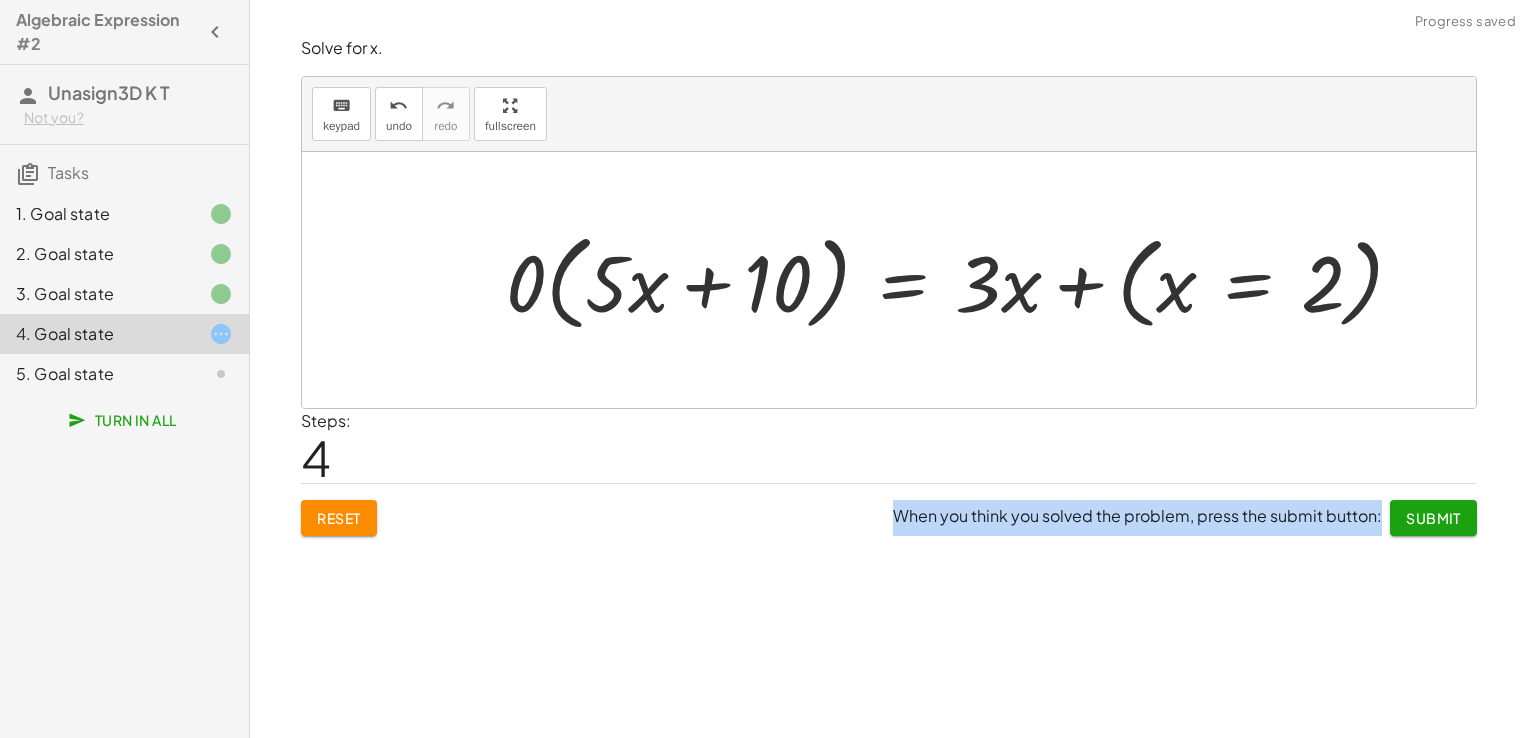 click at bounding box center [963, 280] 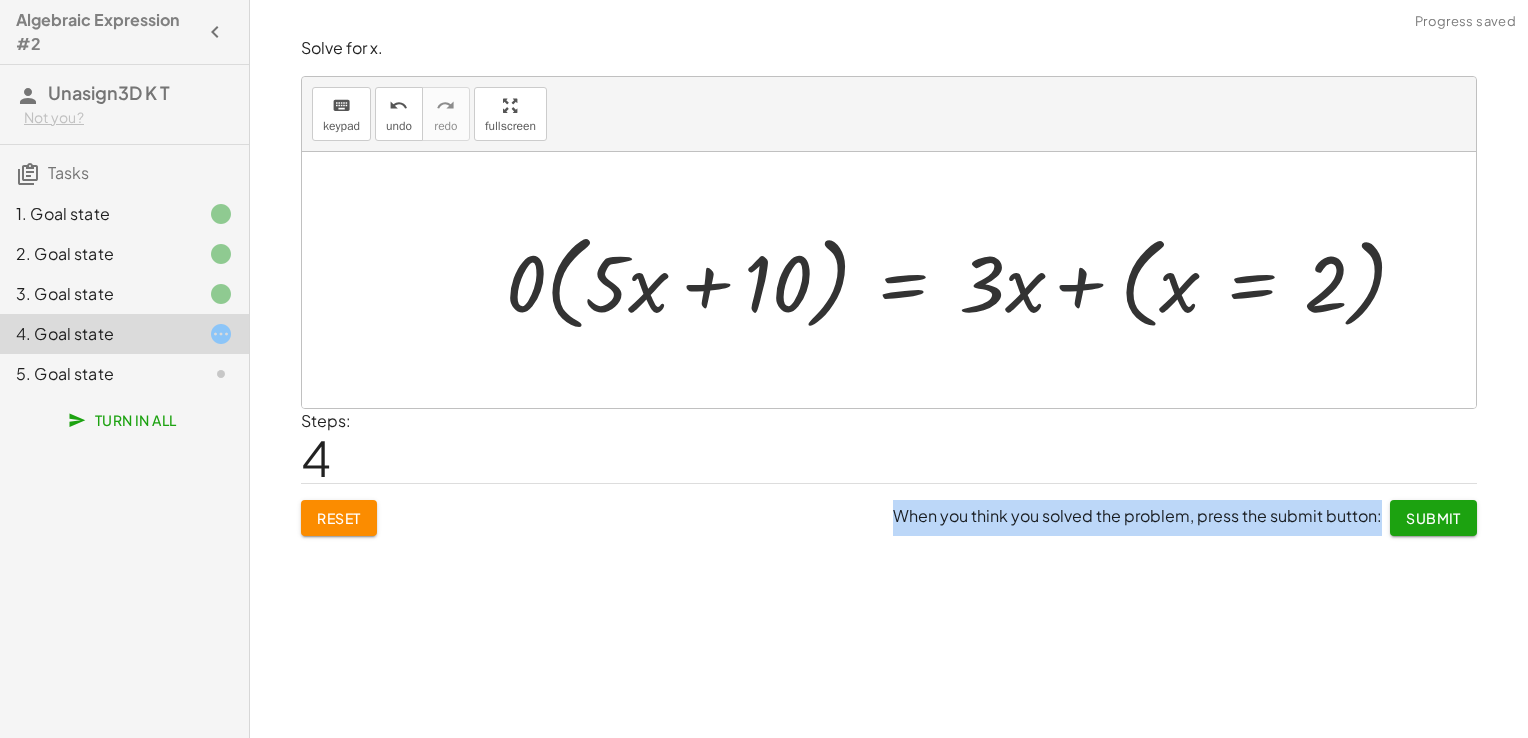 click at bounding box center (963, 280) 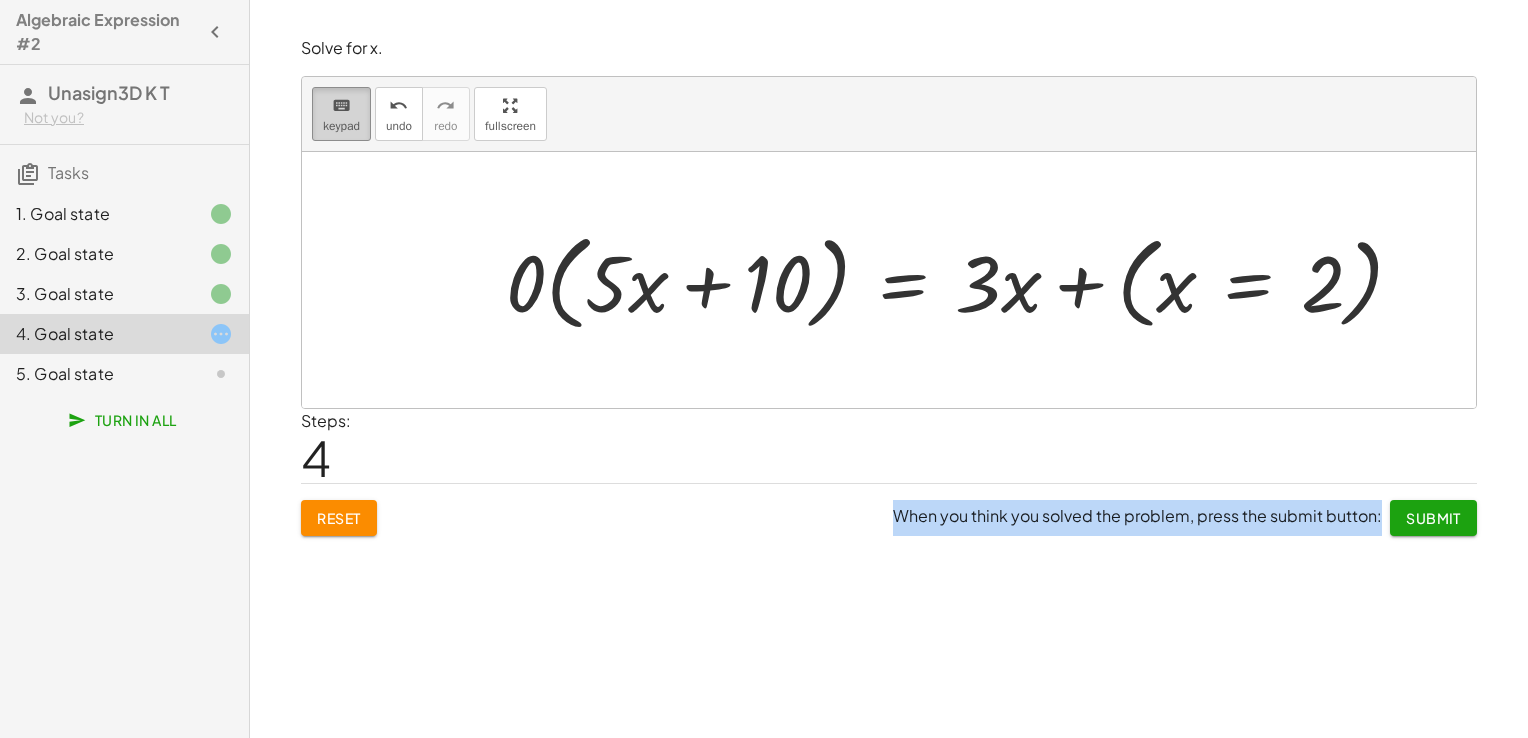 click on "keyboard keypad" at bounding box center (341, 114) 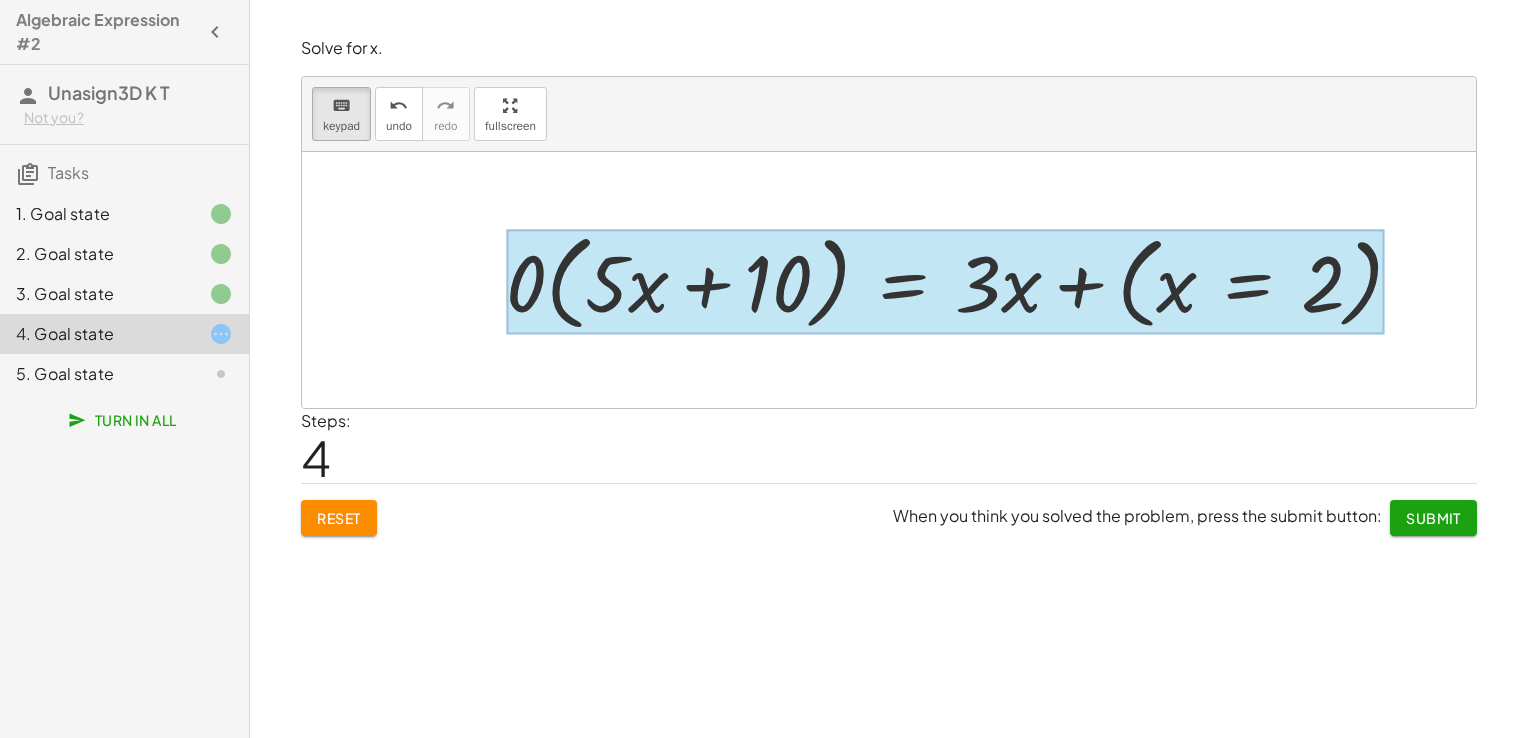 click at bounding box center (945, 282) 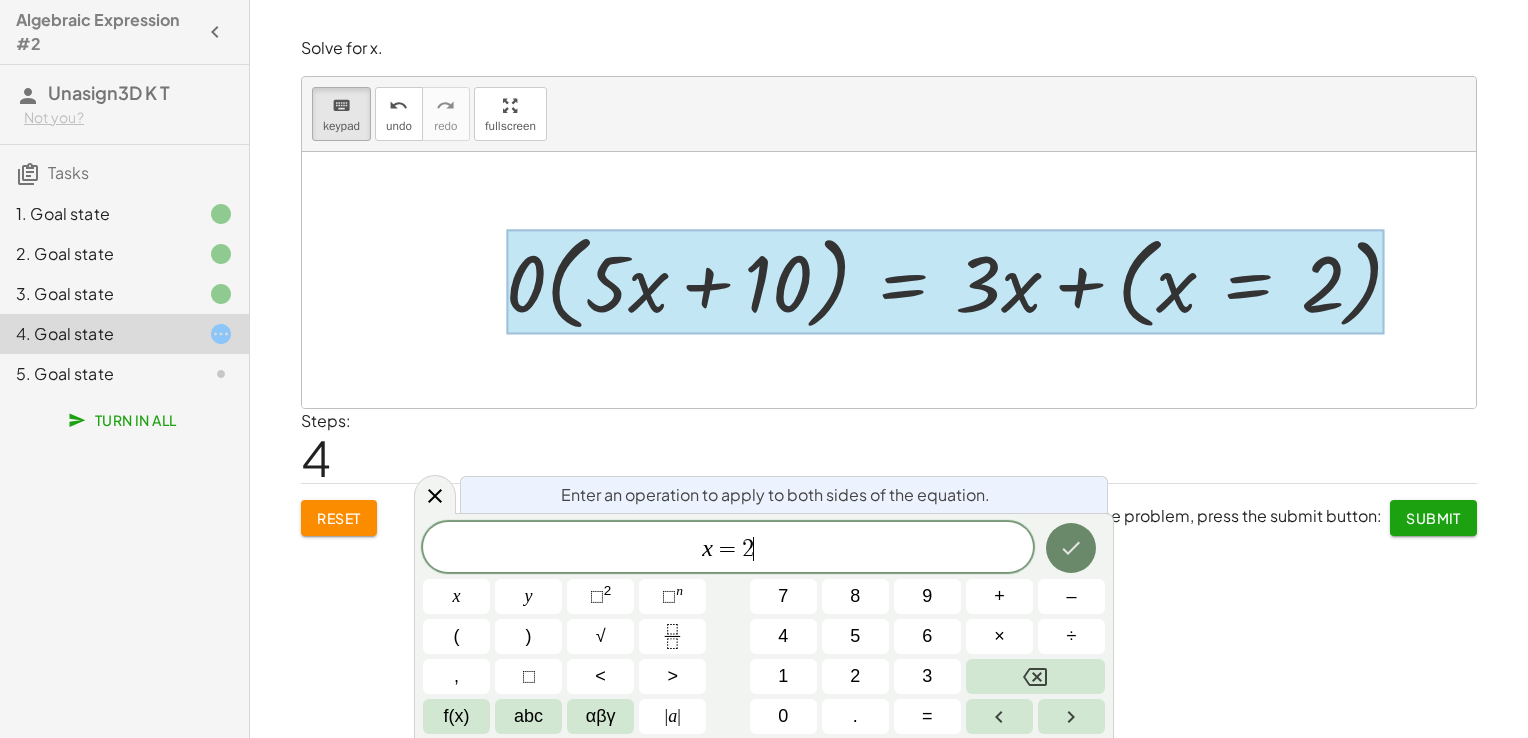 click 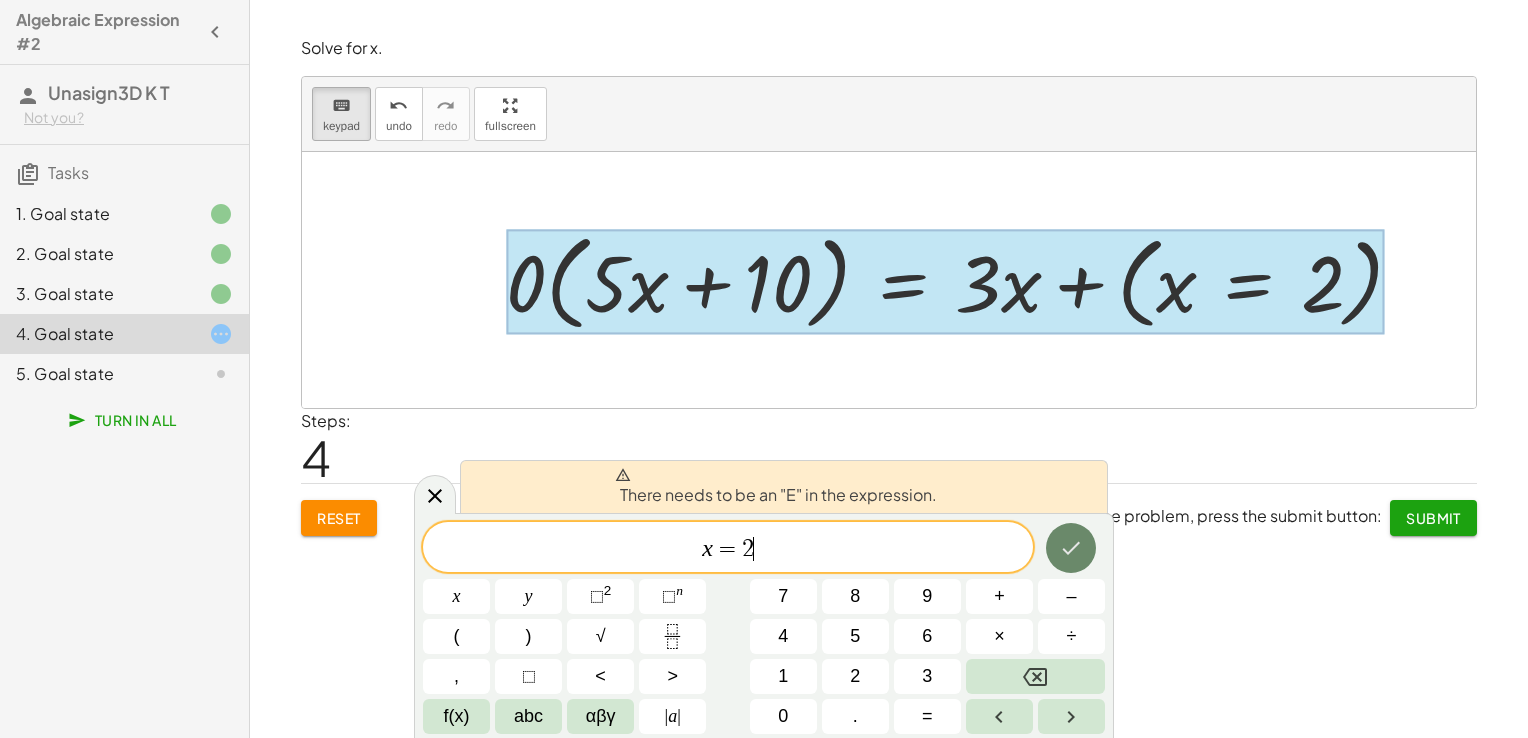 click 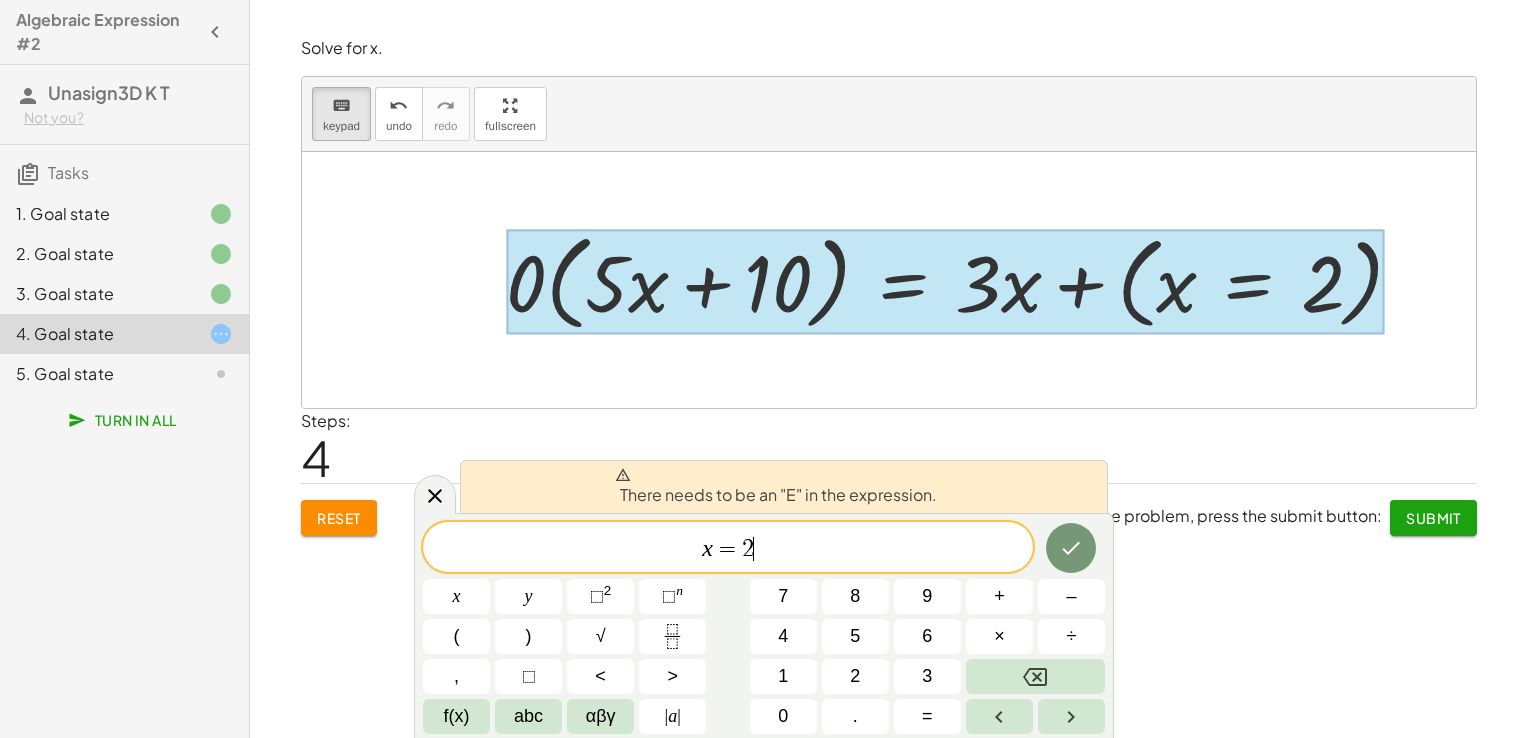 click on "x = 2 ​" at bounding box center (728, 549) 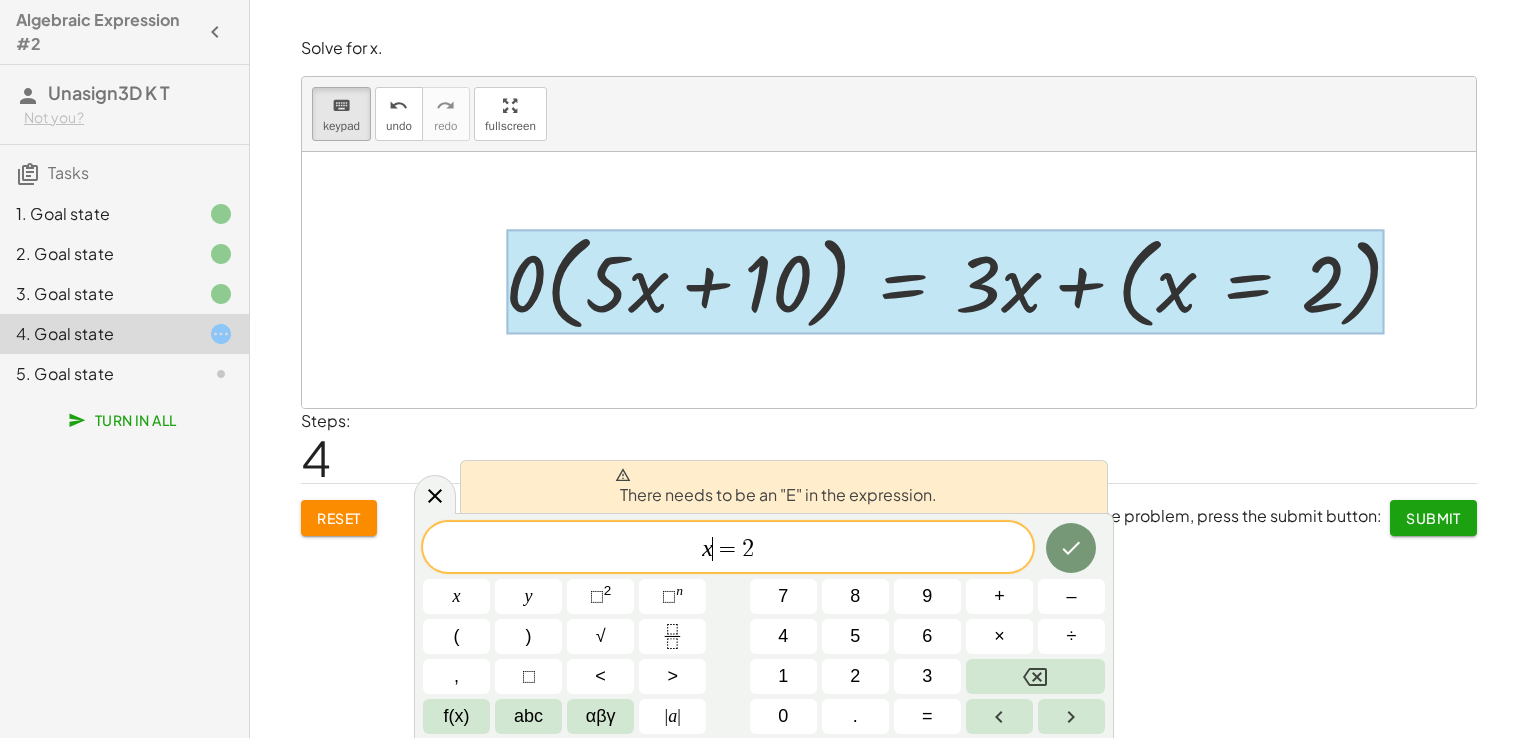 click on "x ​ = 2" at bounding box center [728, 549] 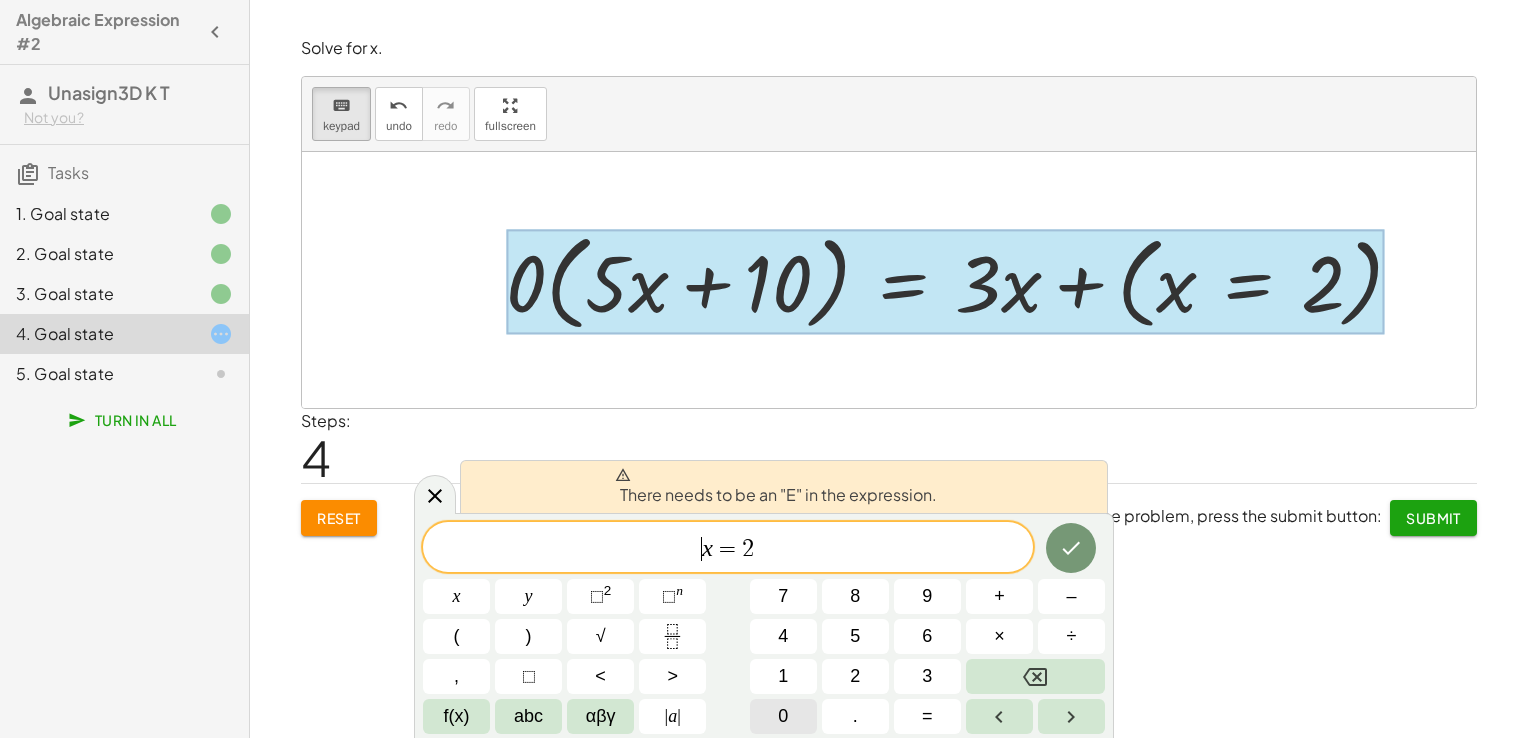 click on "0" at bounding box center [783, 716] 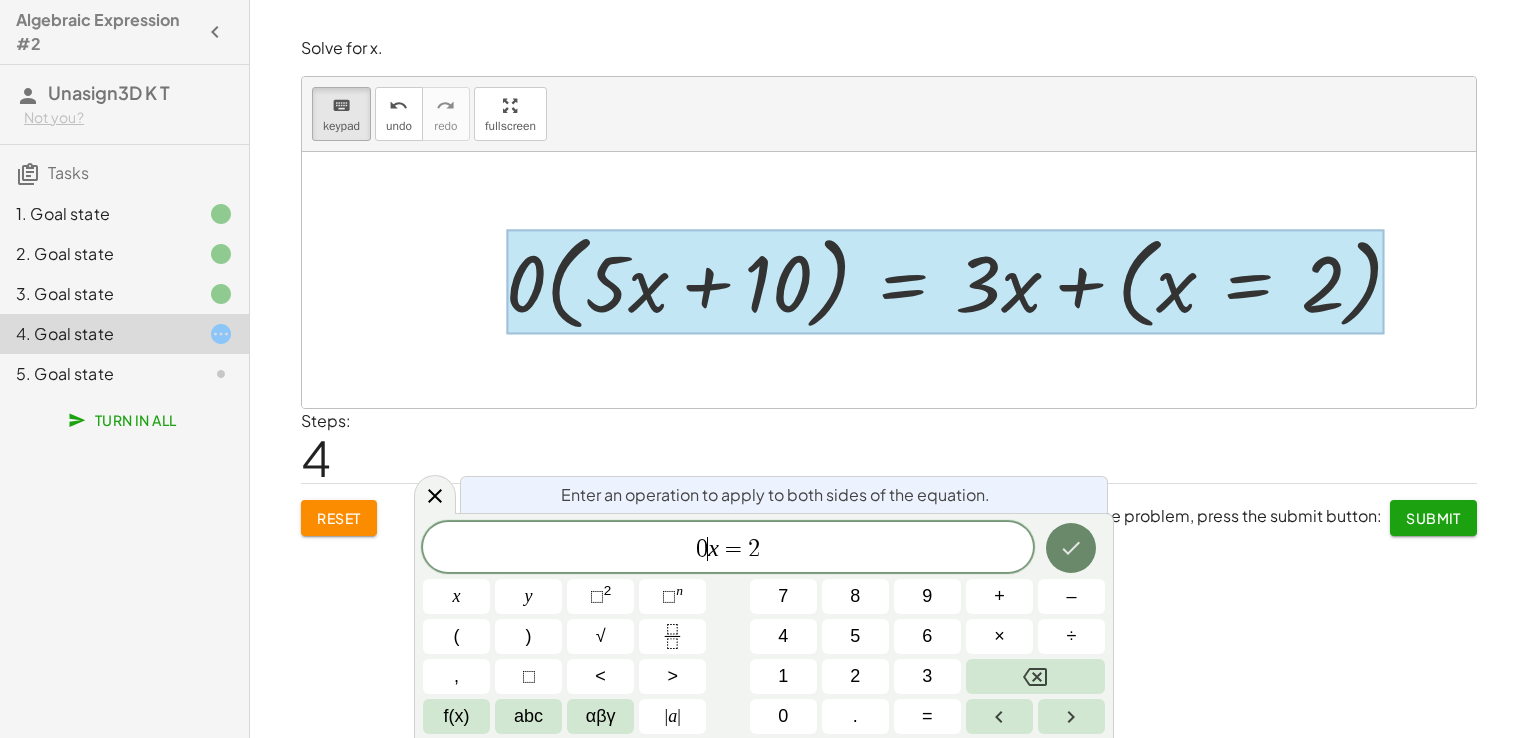 click 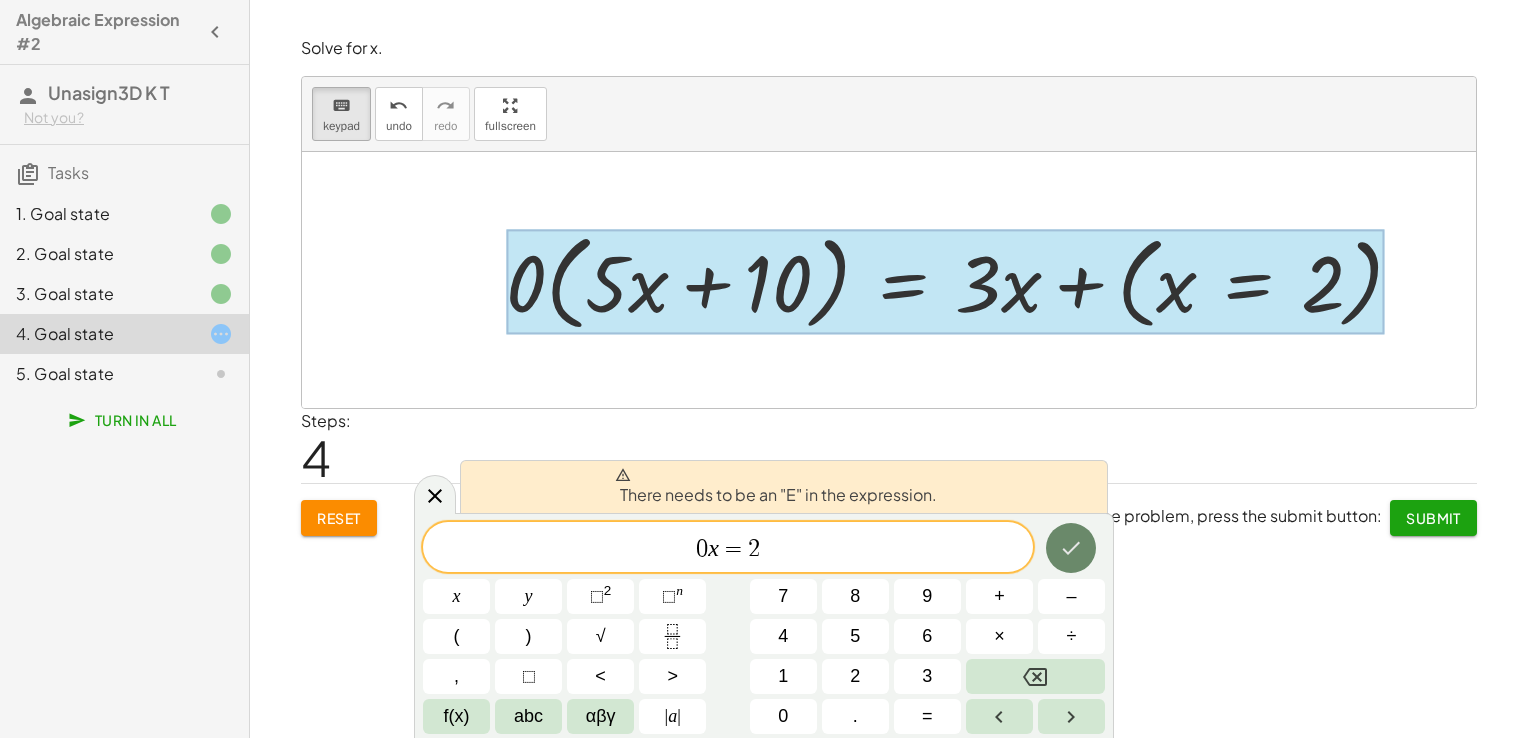 click 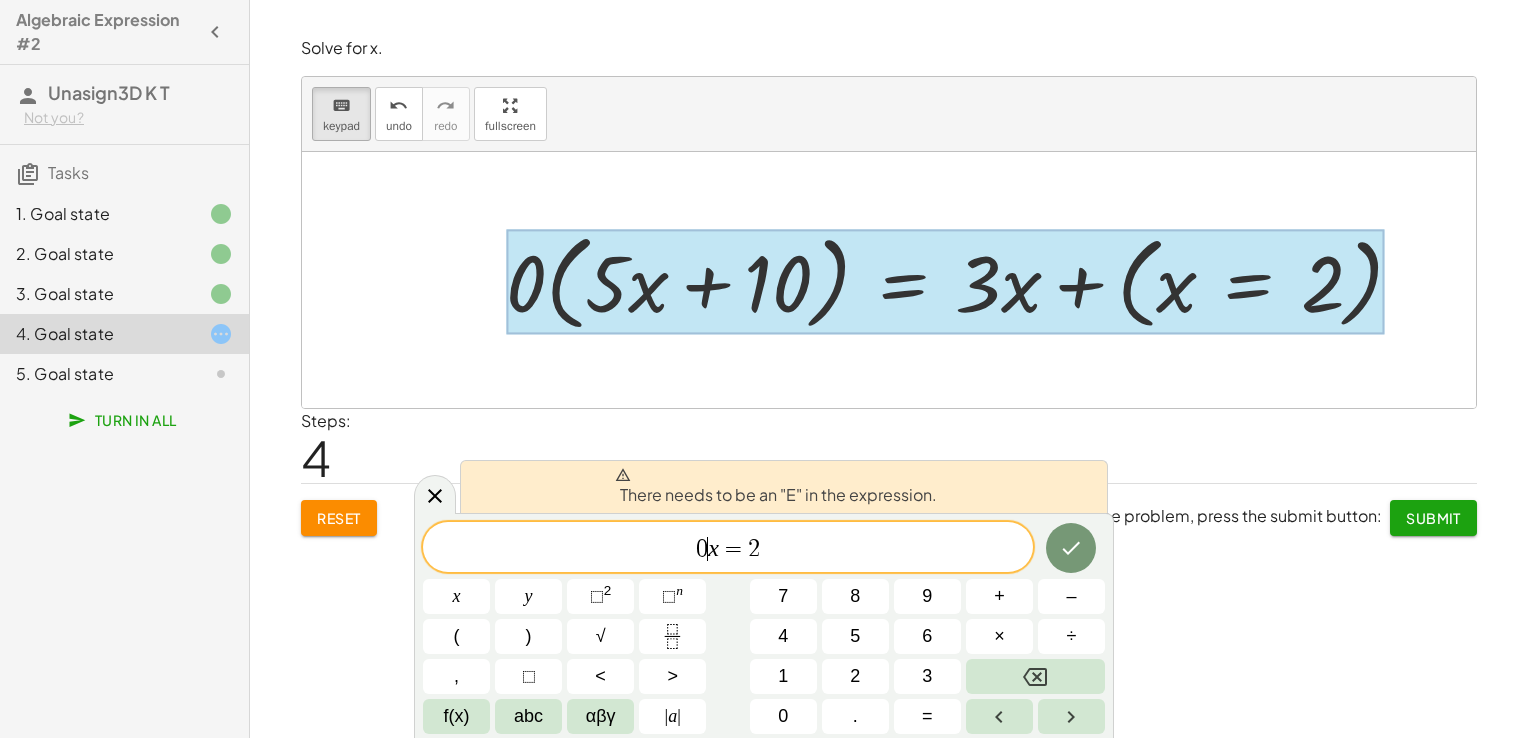 click on "x" at bounding box center (713, 548) 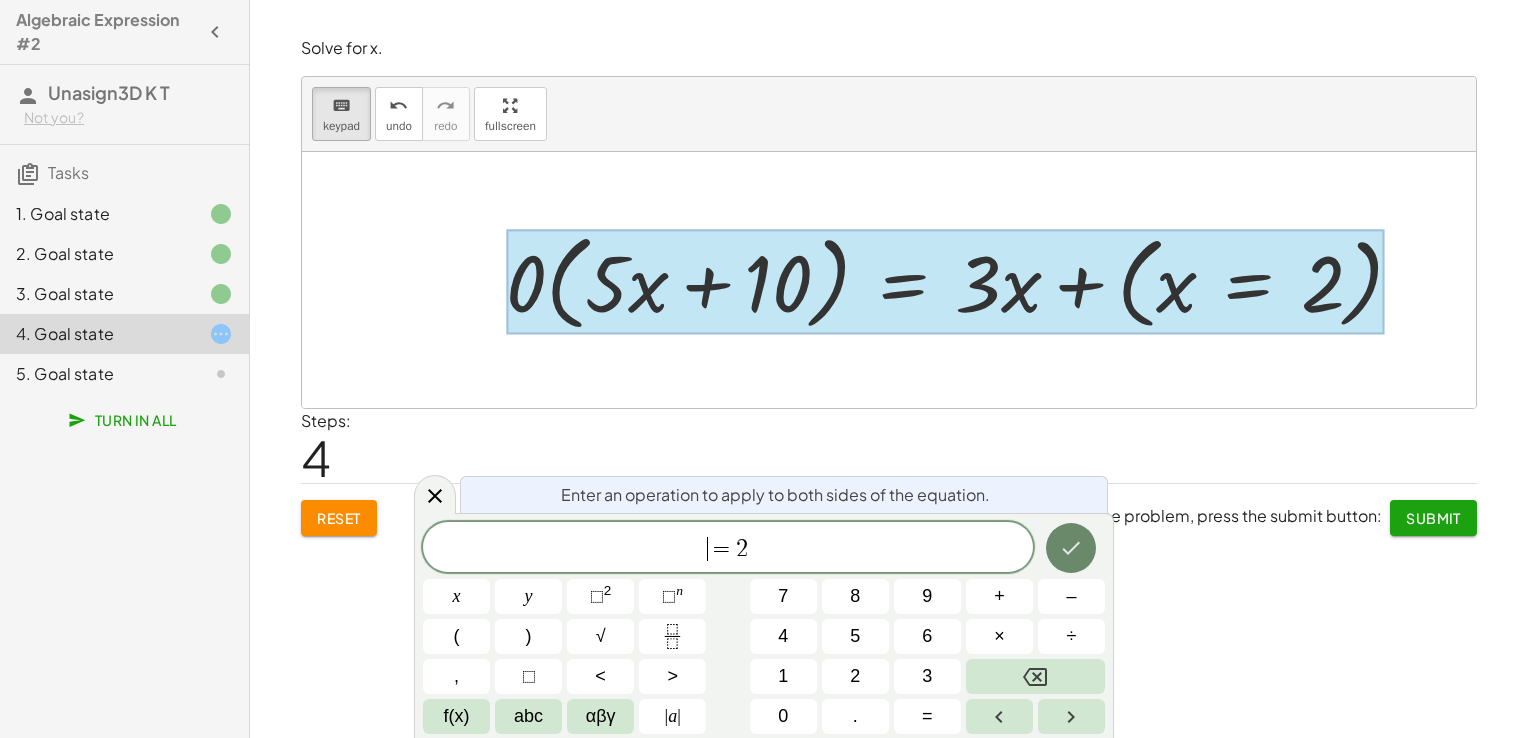 click 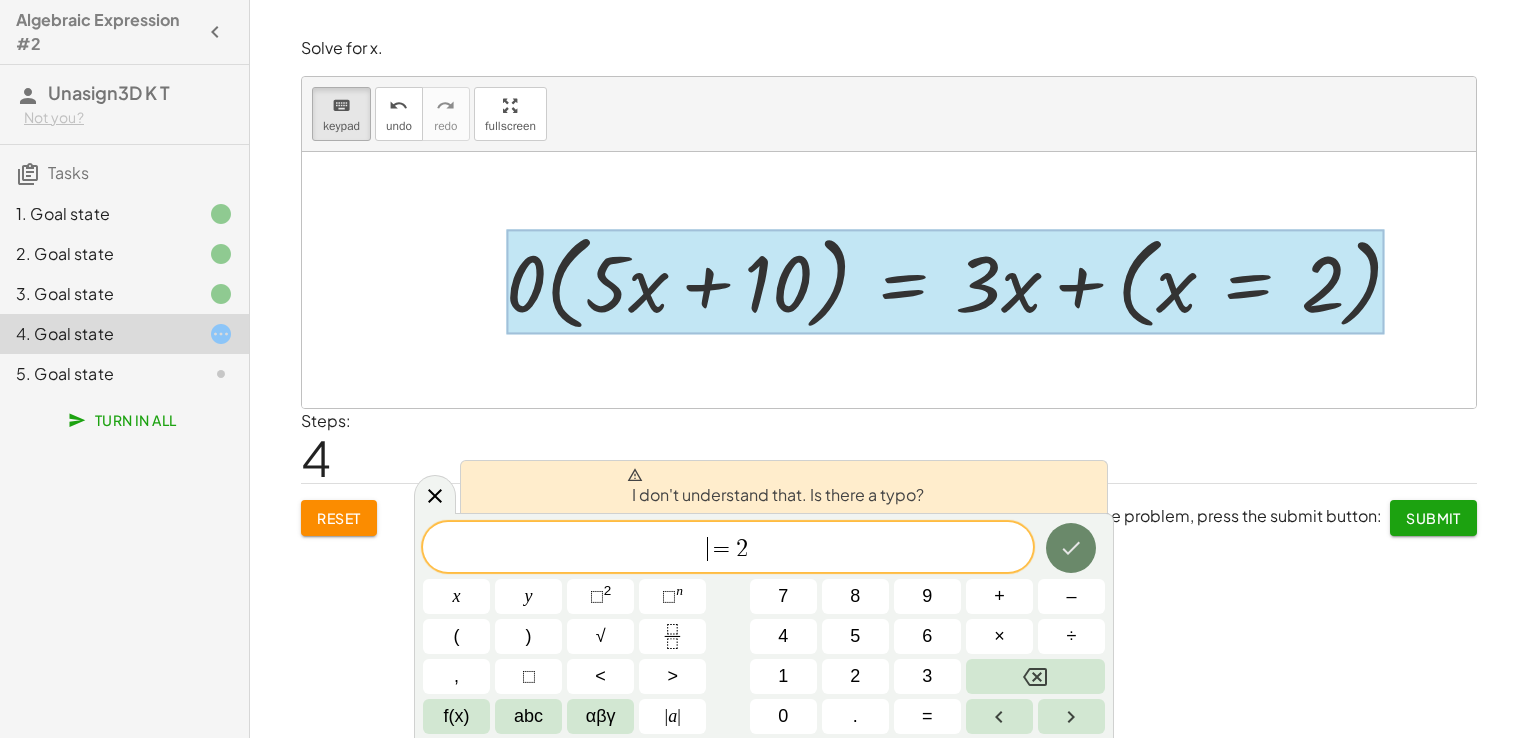 click 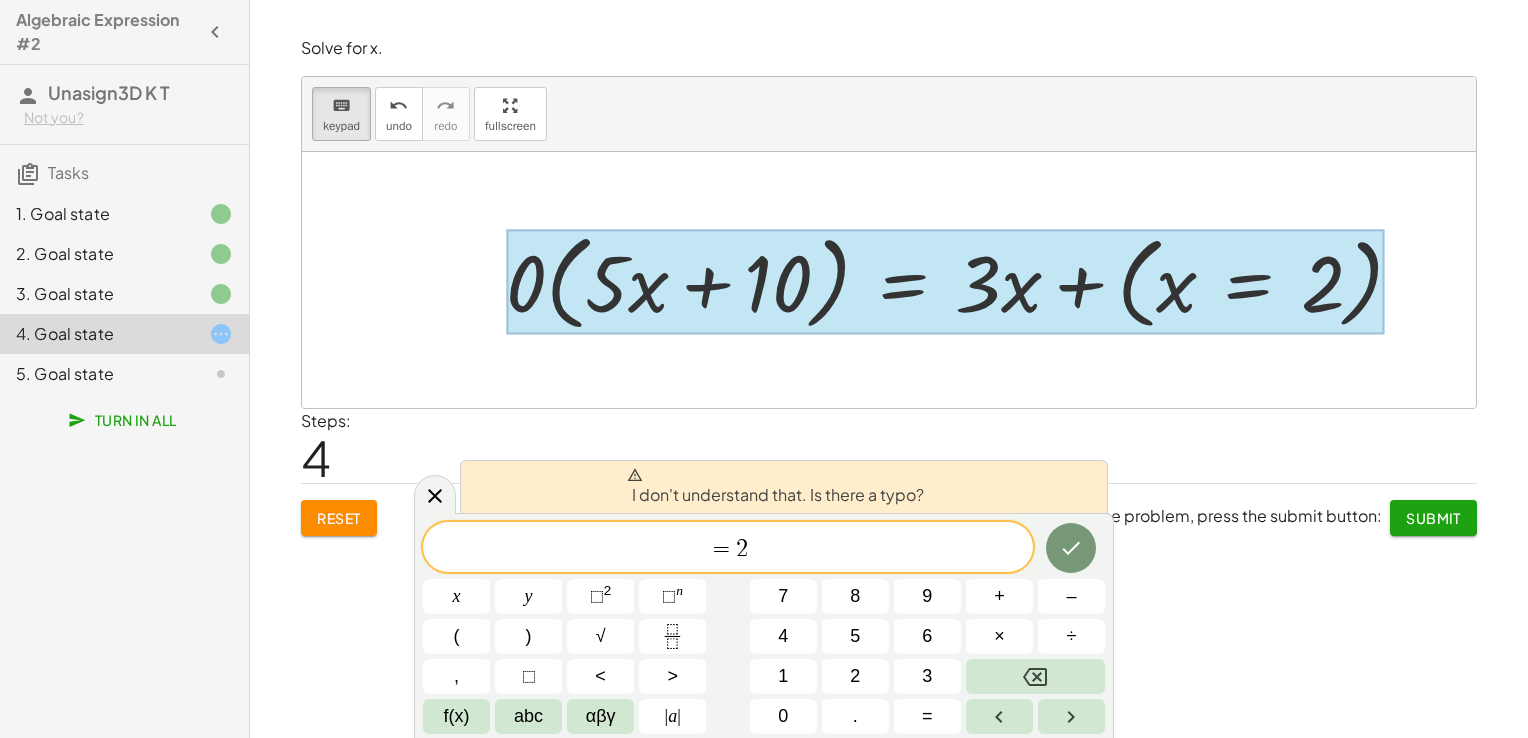 click on "​ = 2" at bounding box center [728, 549] 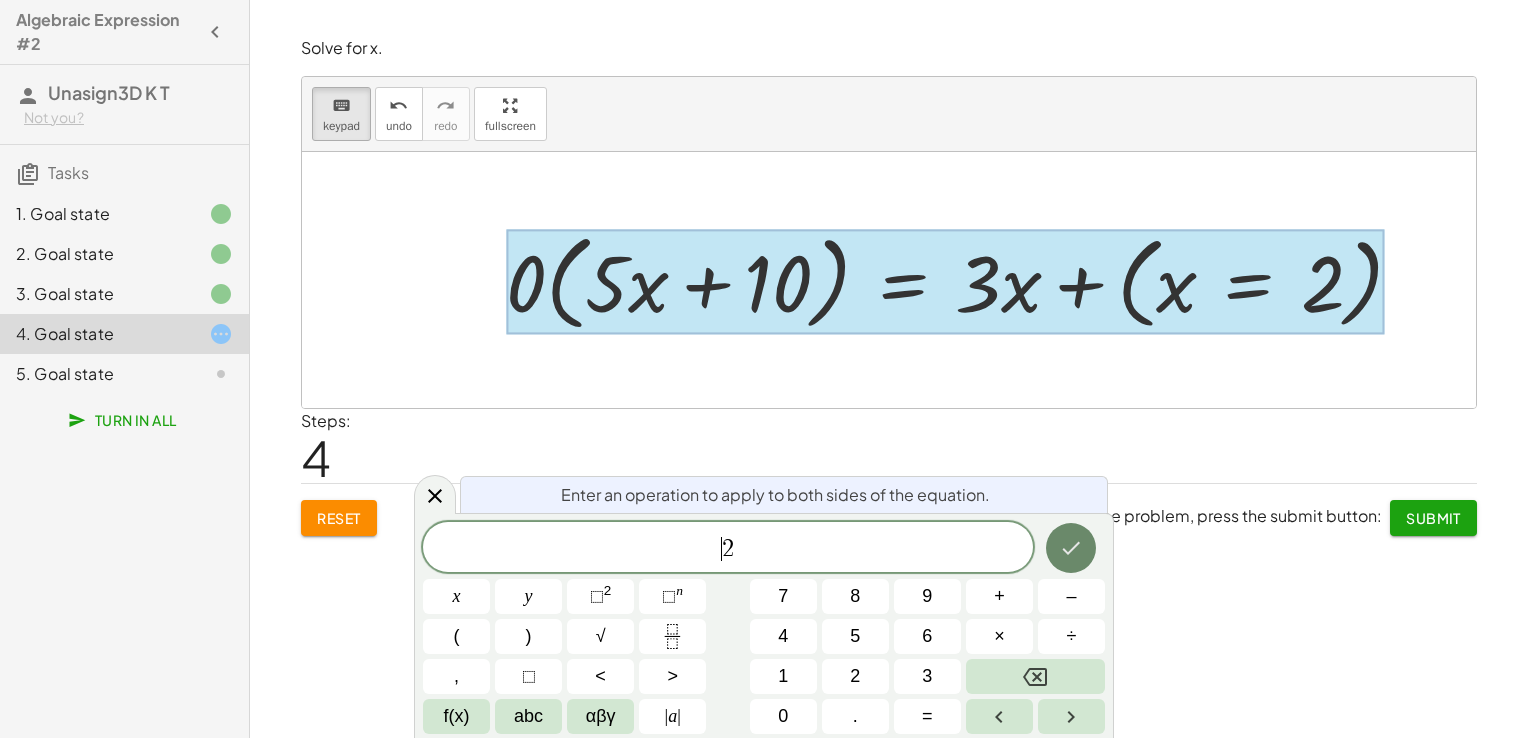 click 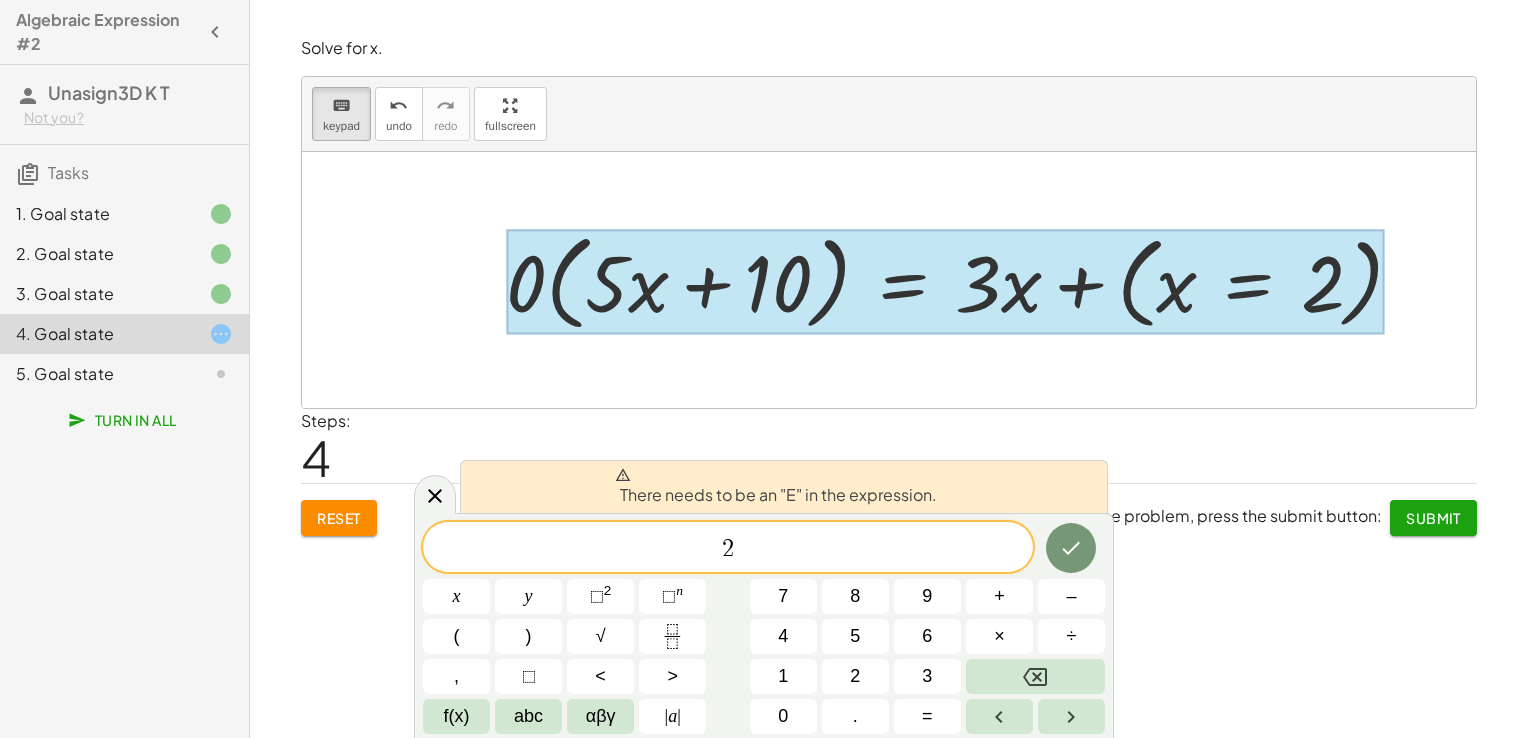 drag, startPoint x: 1067, startPoint y: 541, endPoint x: 992, endPoint y: 546, distance: 75.16648 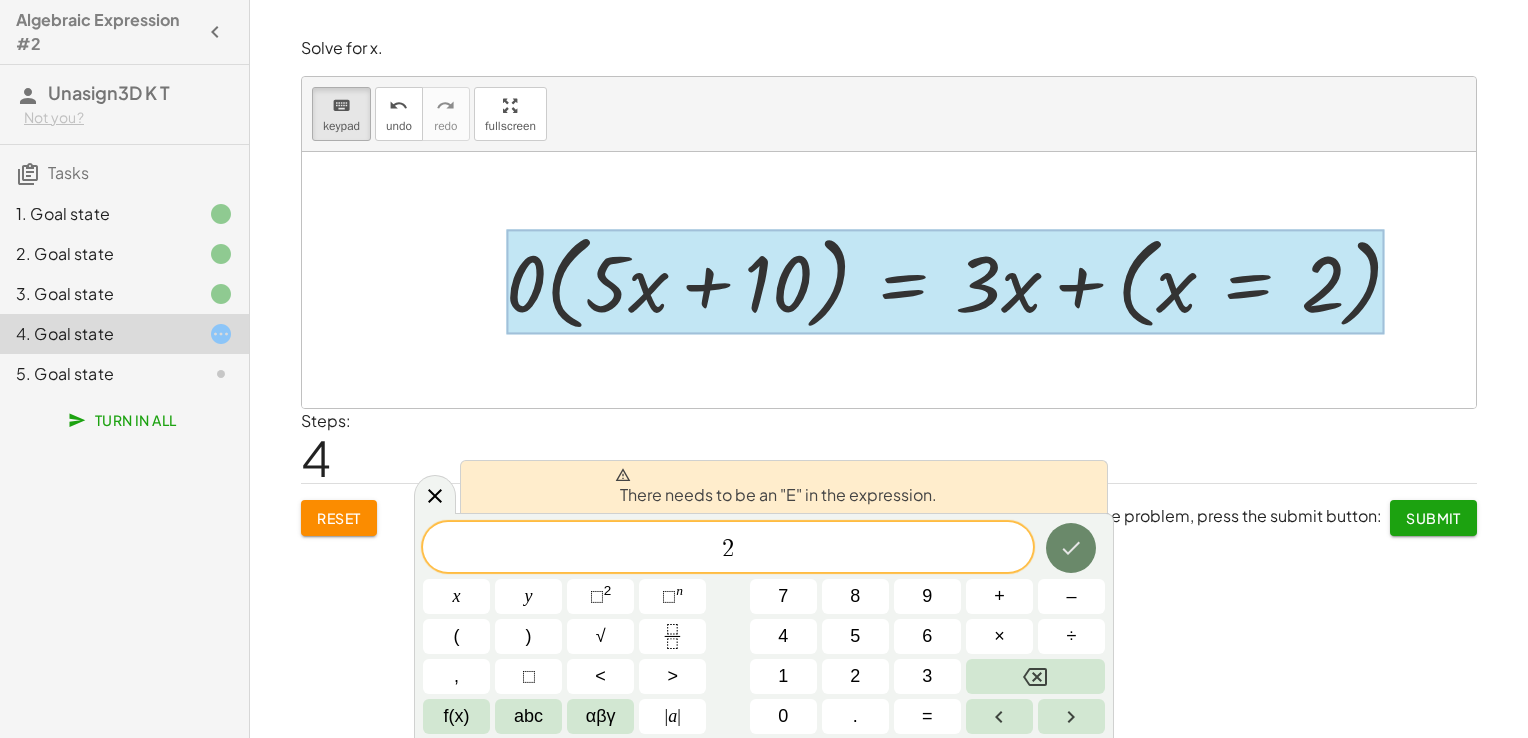 click at bounding box center (1071, 548) 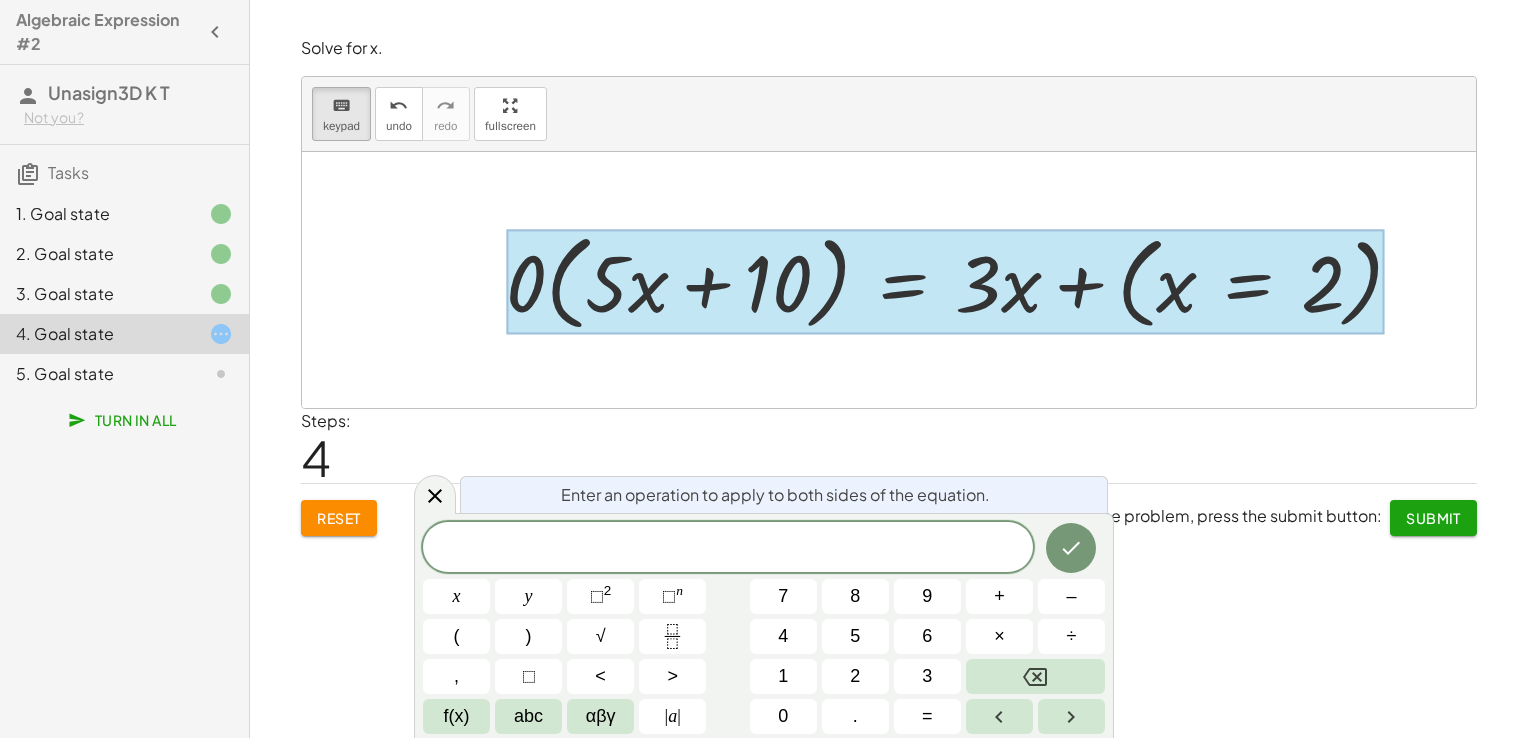 click at bounding box center (889, 280) 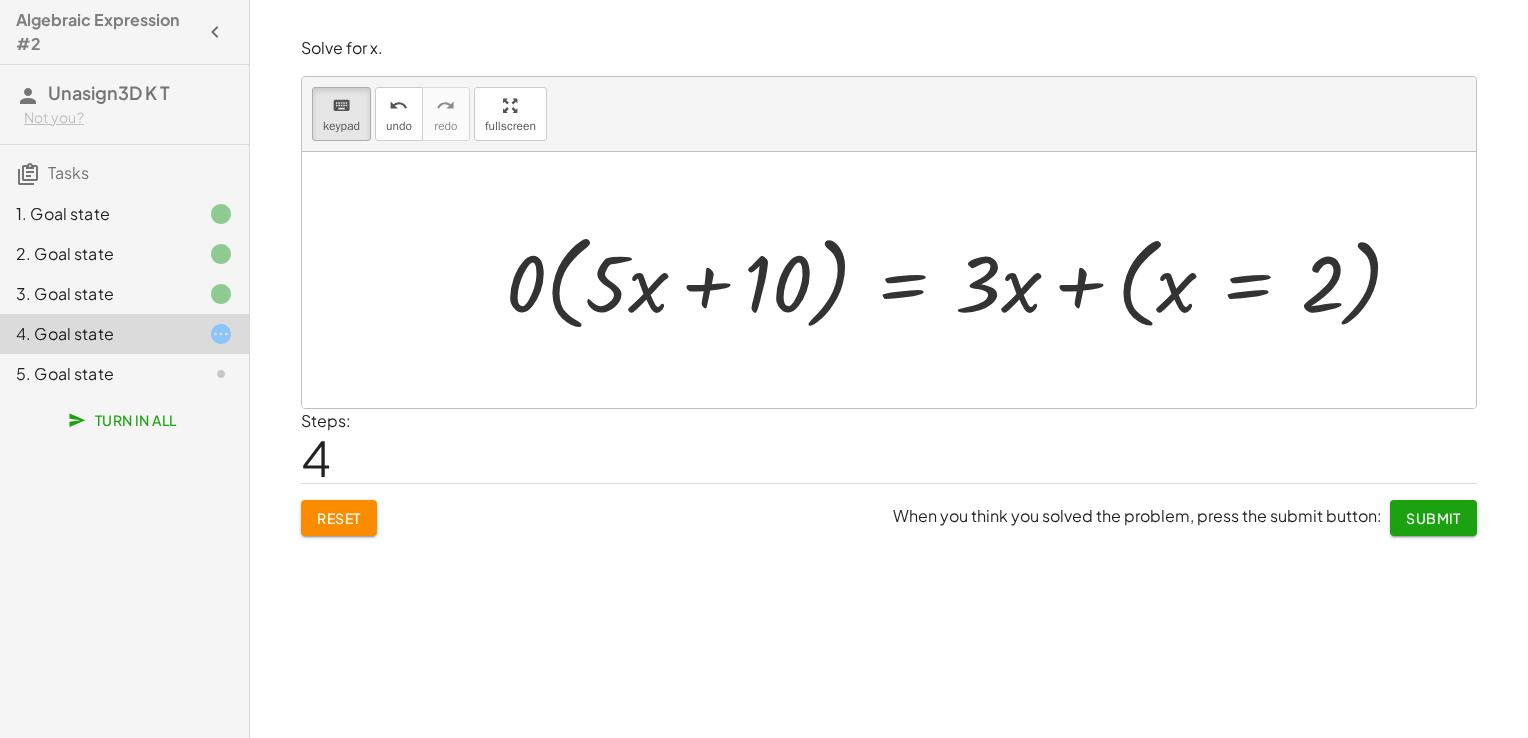 click at bounding box center [963, 280] 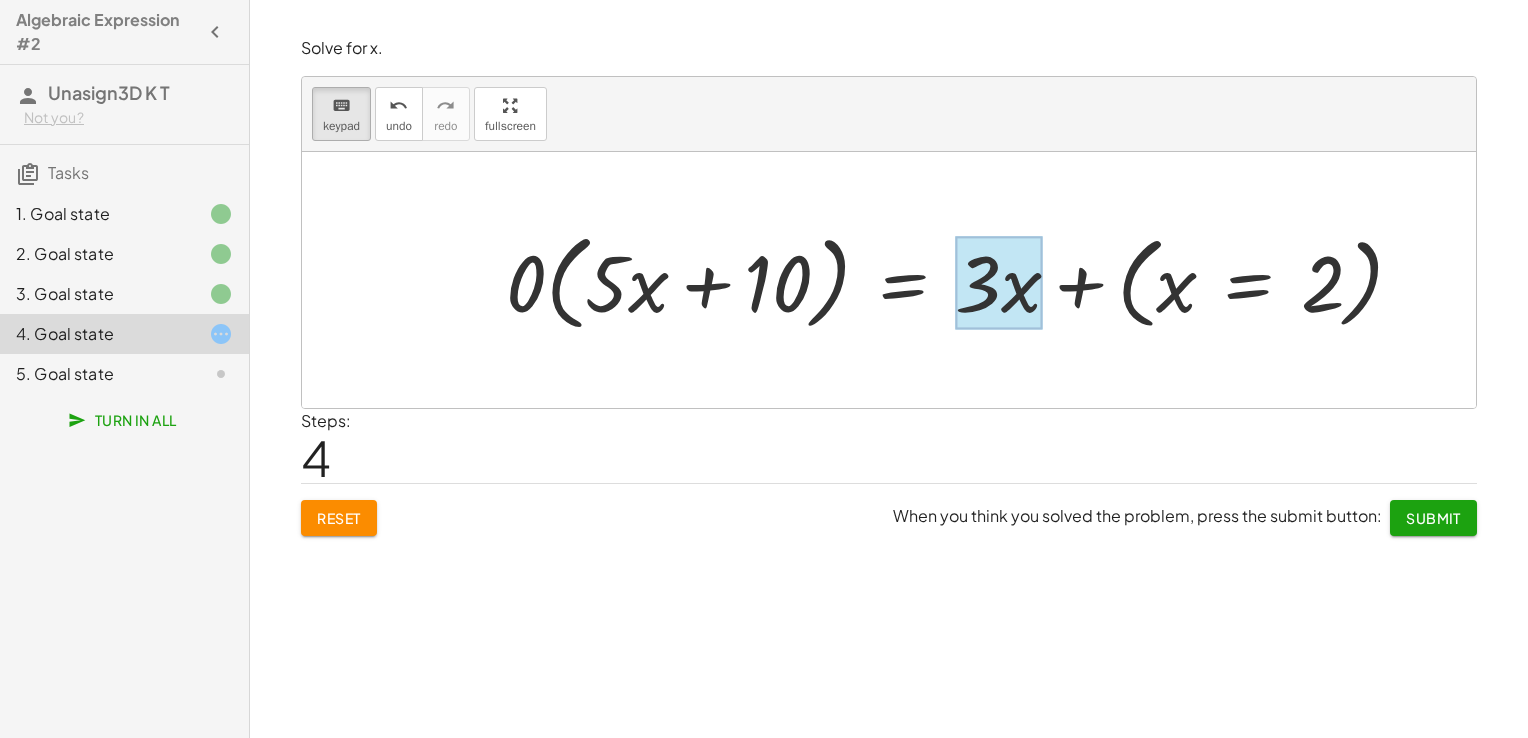 click at bounding box center [998, 282] 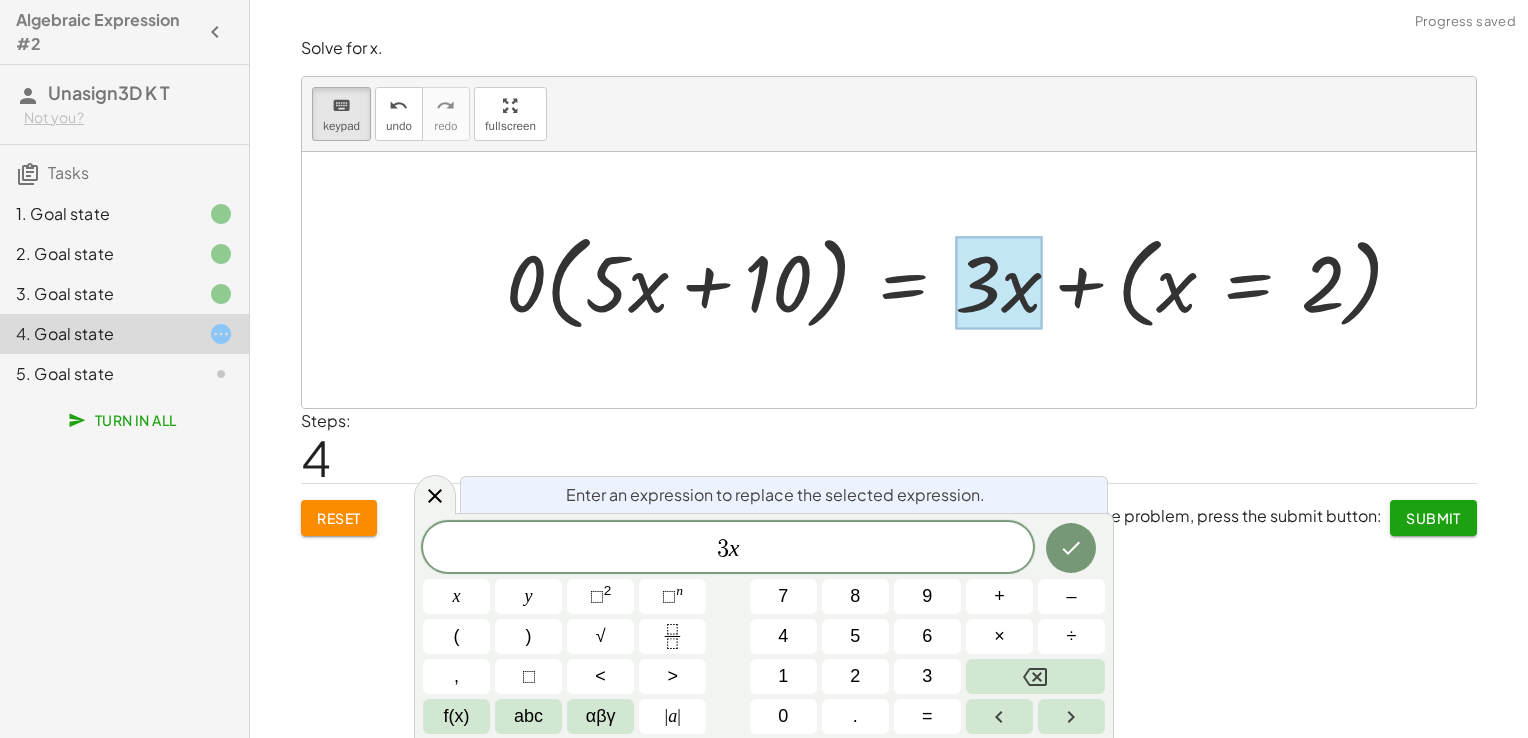 click at bounding box center [963, 280] 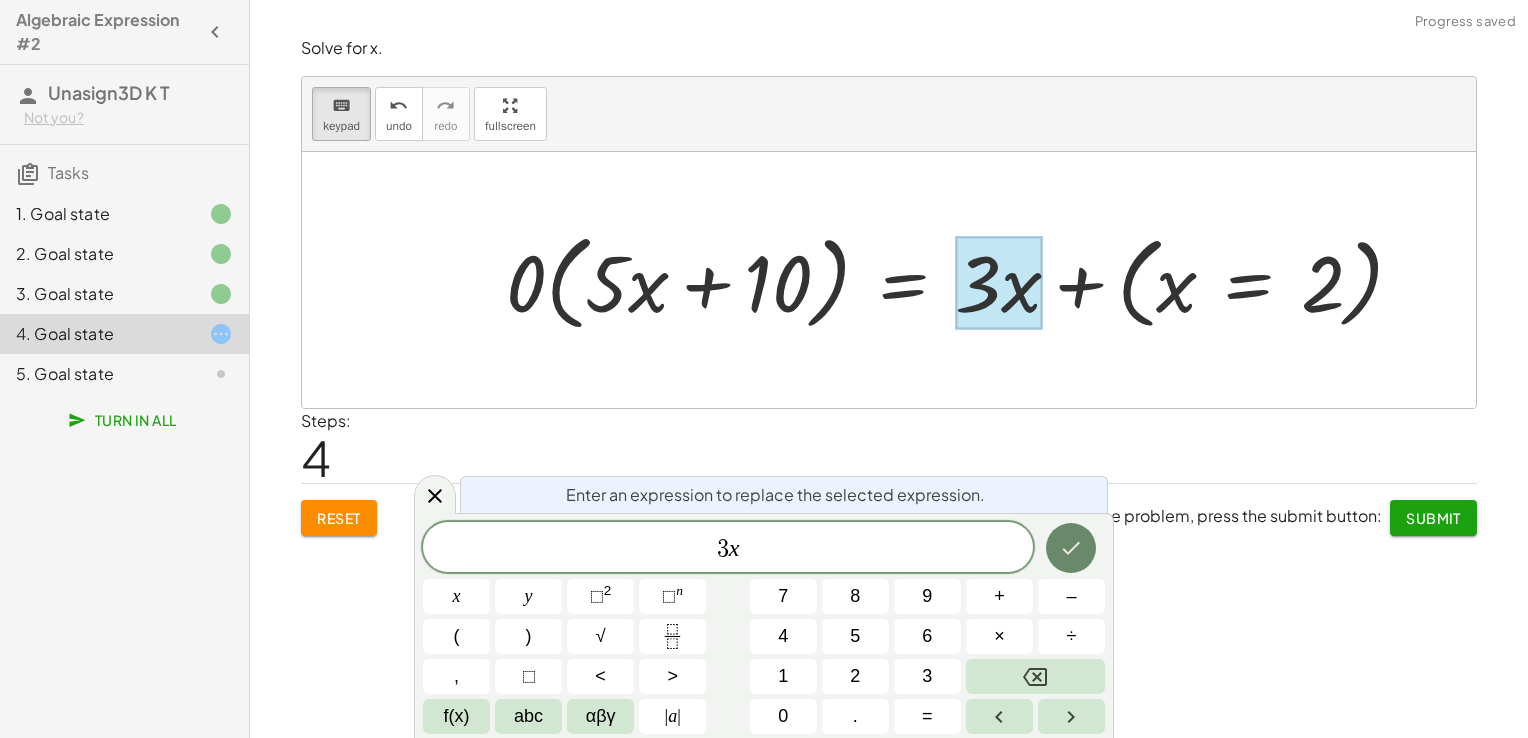 click 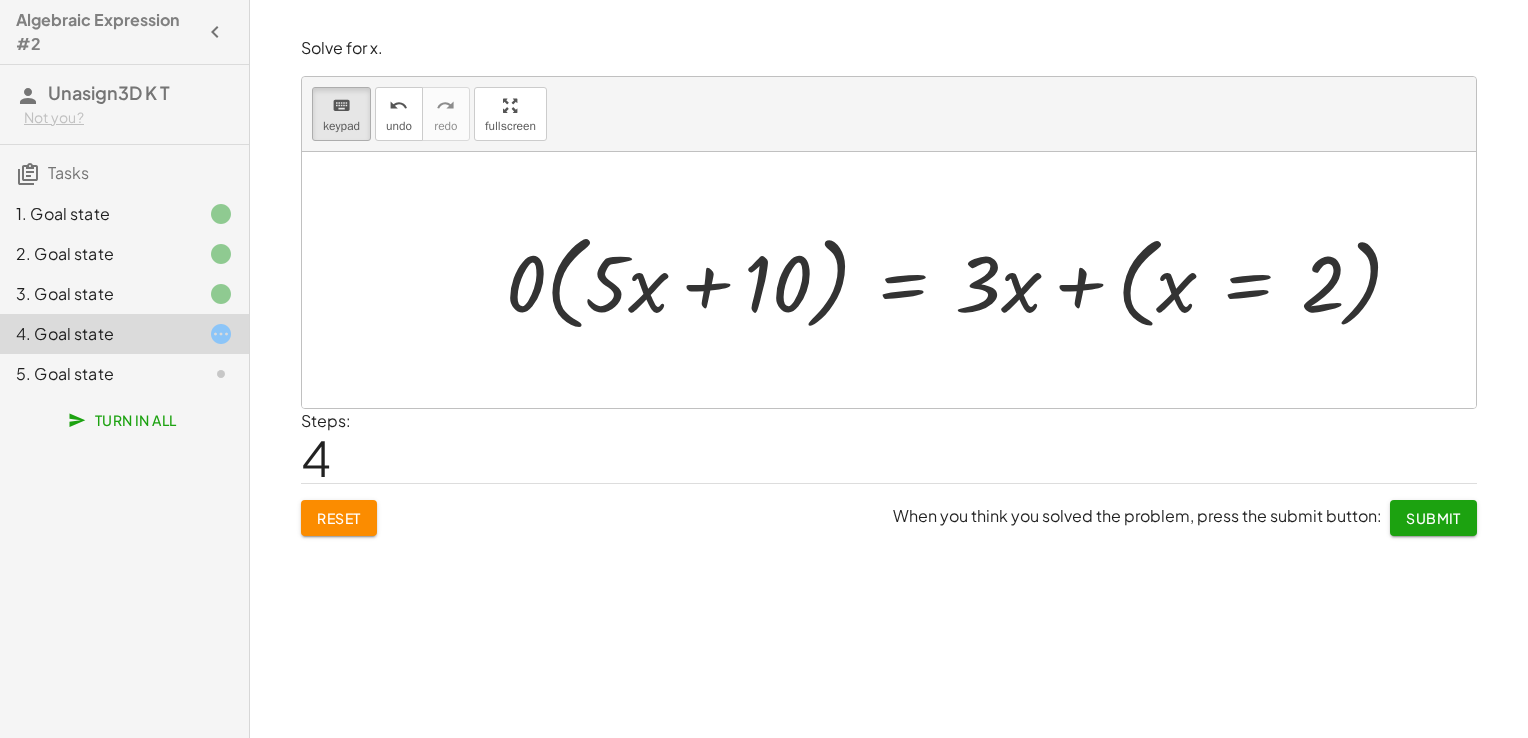 click at bounding box center (963, 280) 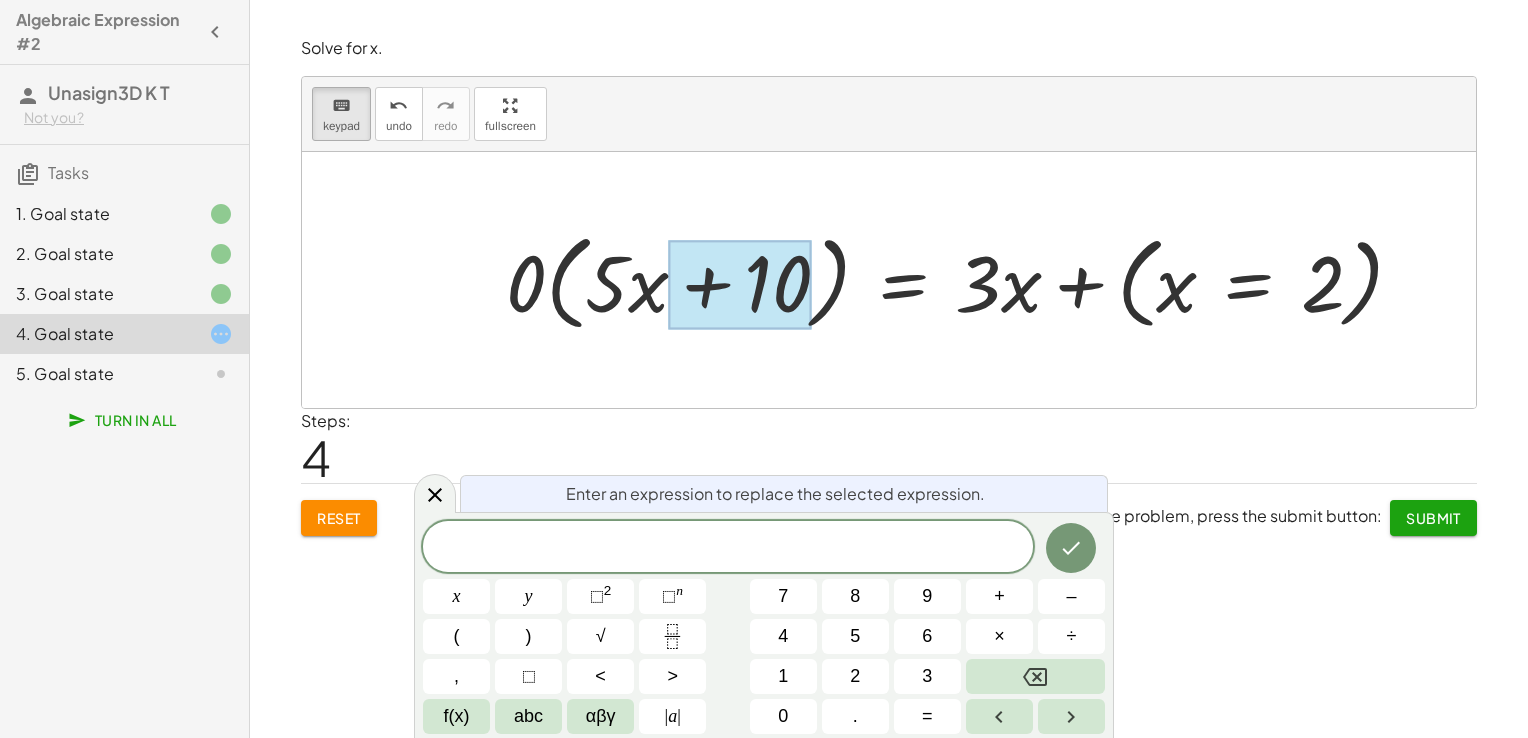 click at bounding box center (963, 280) 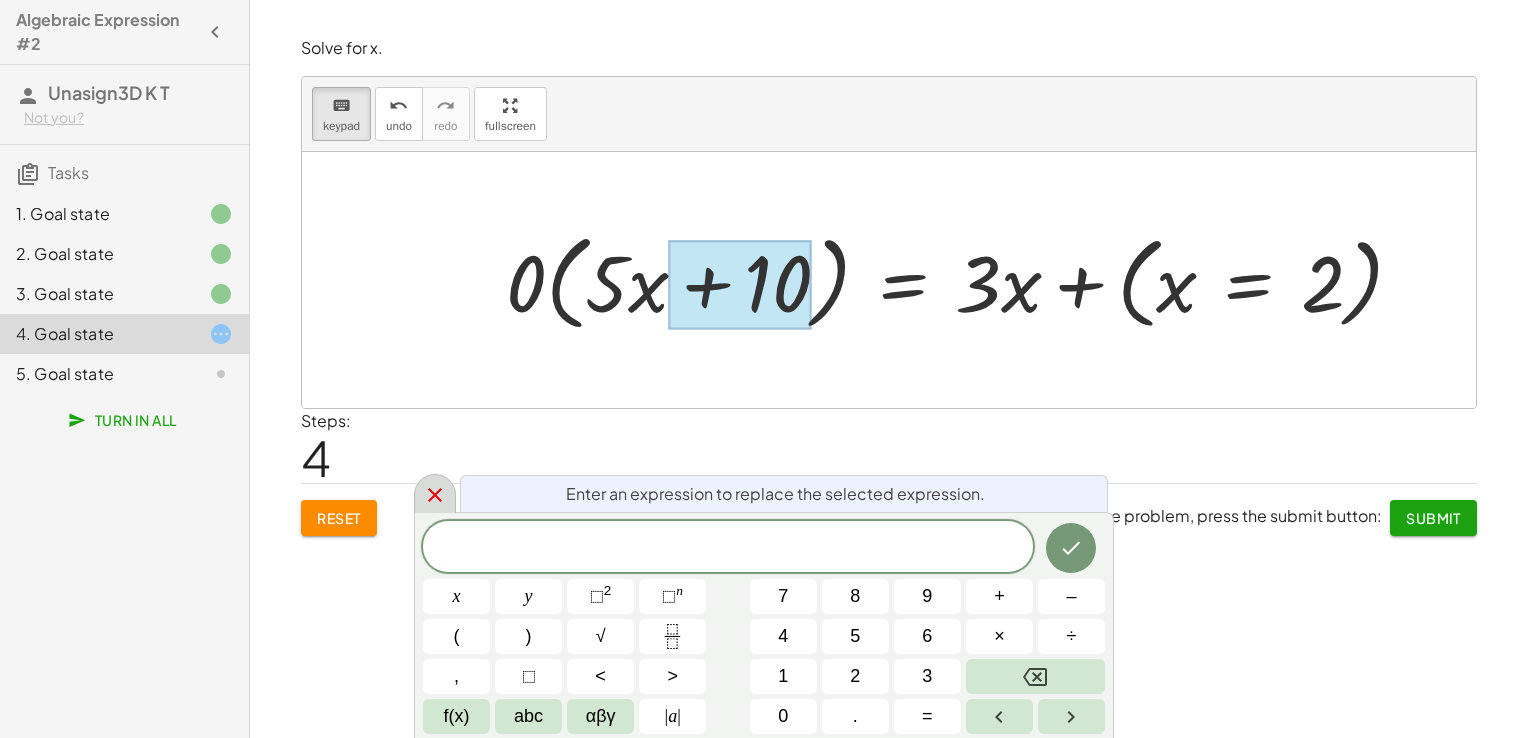 click at bounding box center [435, 493] 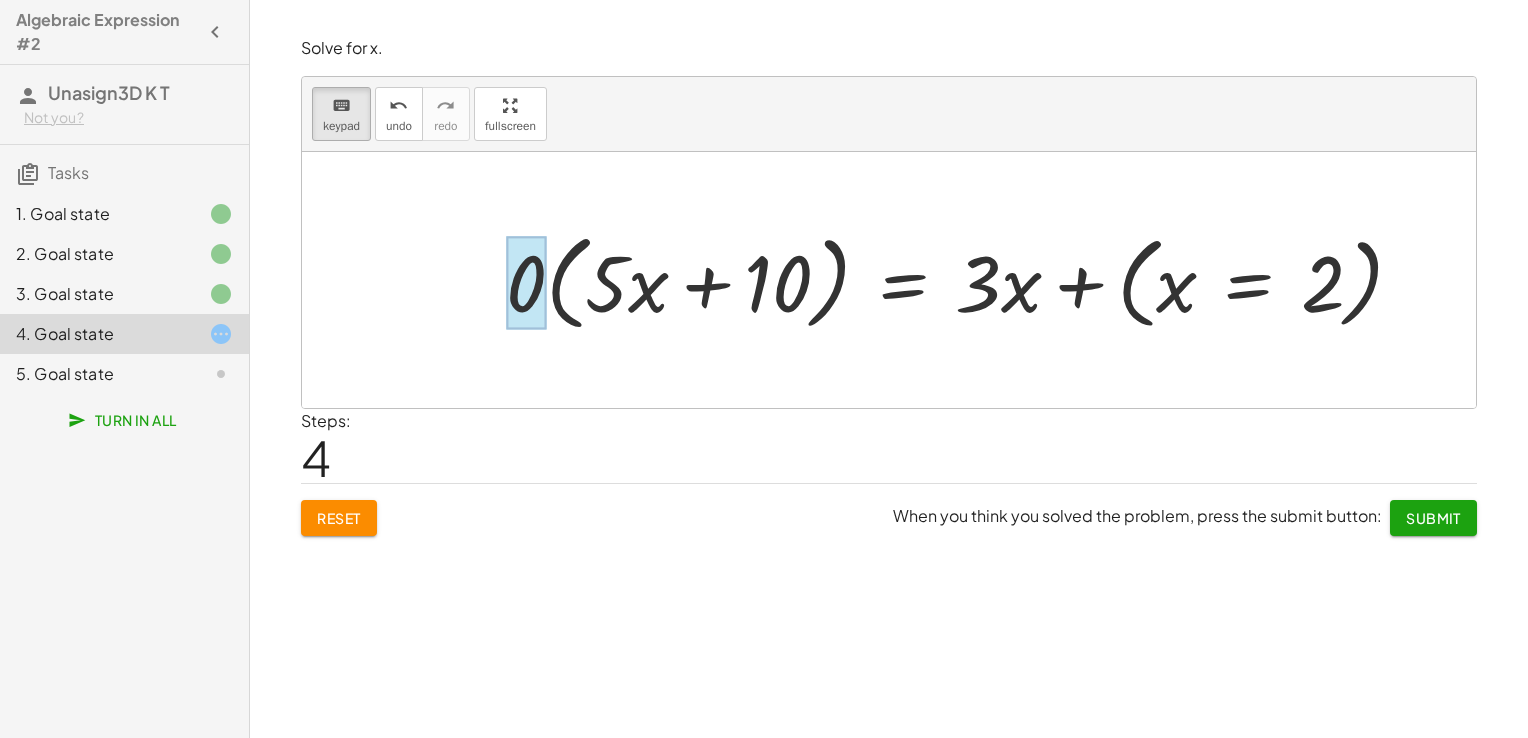click at bounding box center [526, 282] 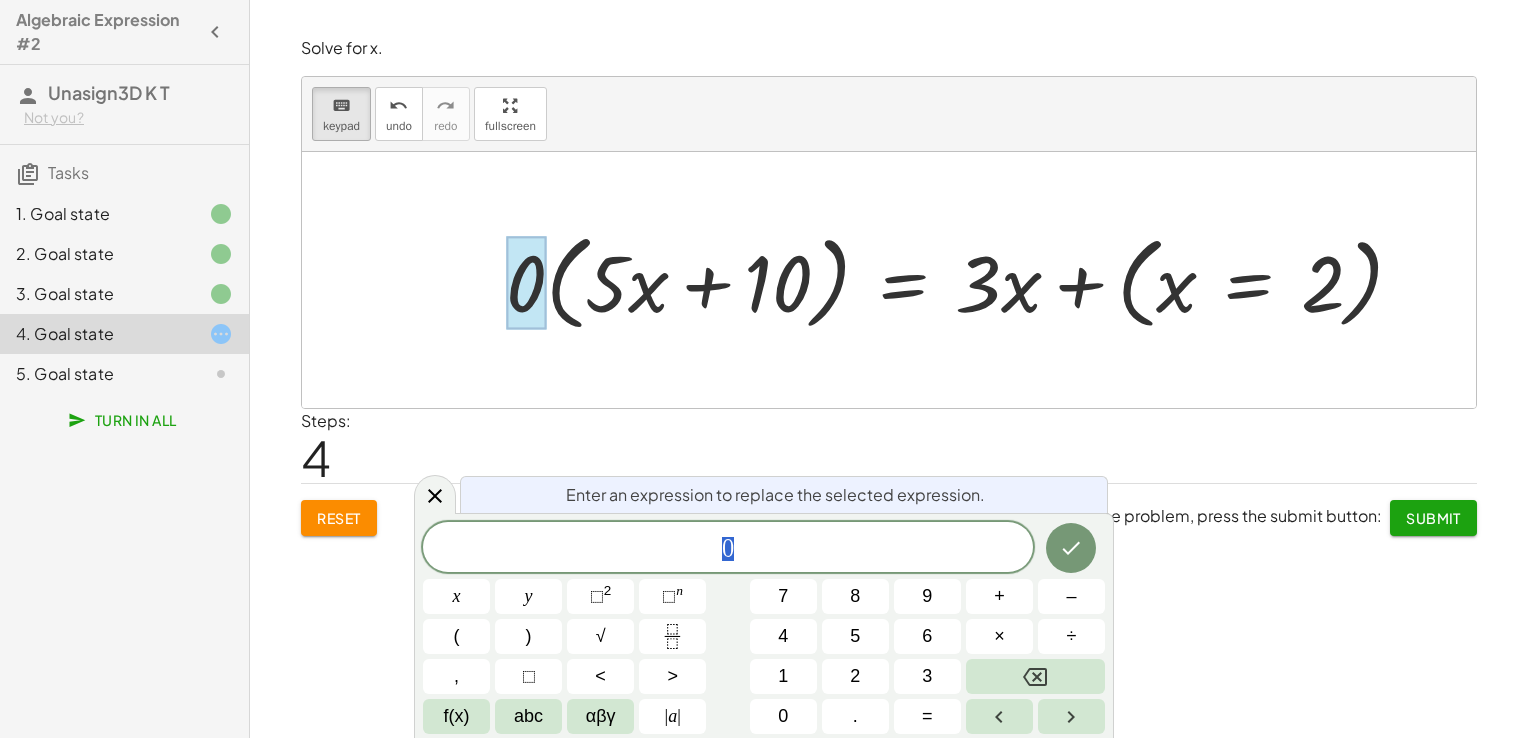 click at bounding box center (526, 282) 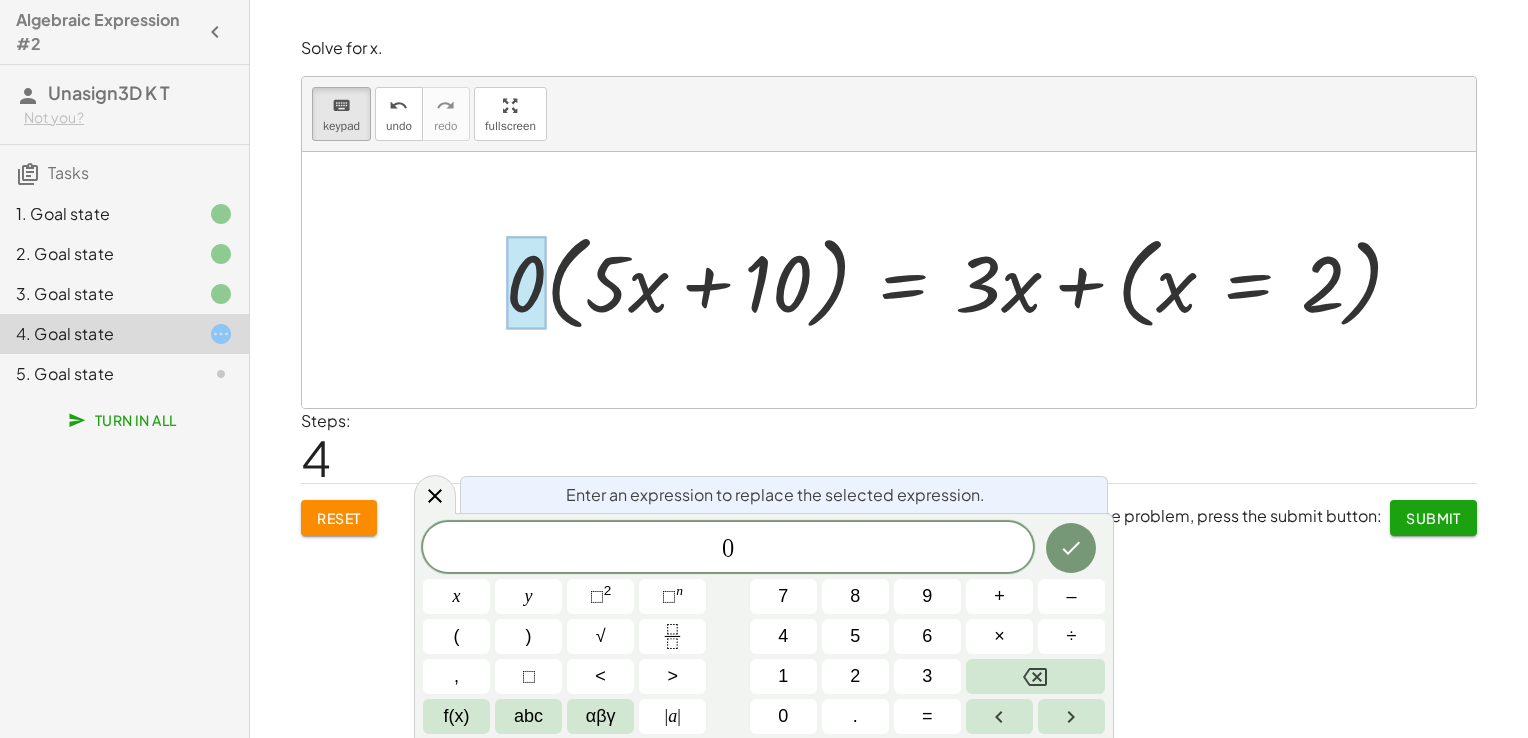 click on "Enter an expression to replace the selected expression." at bounding box center [784, 494] 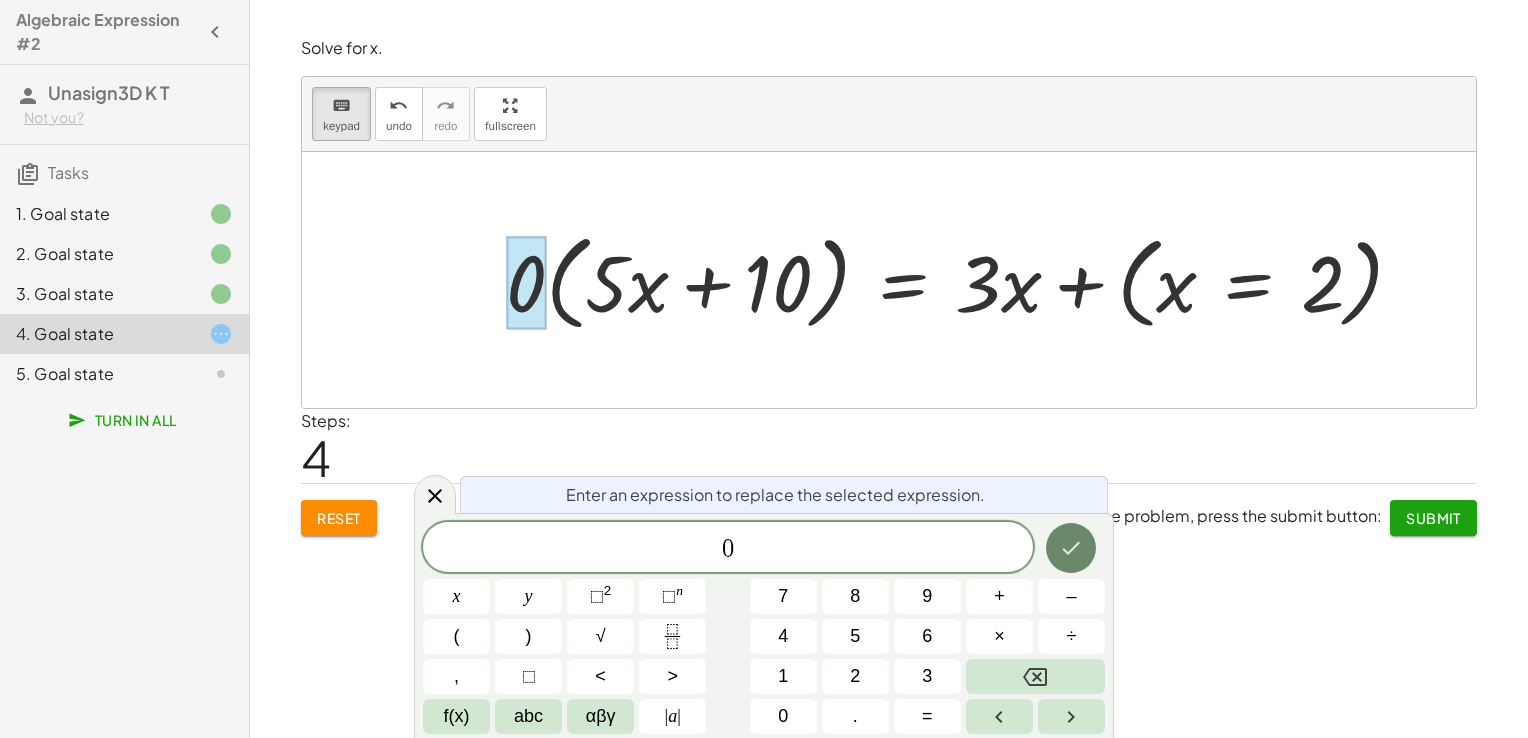 click 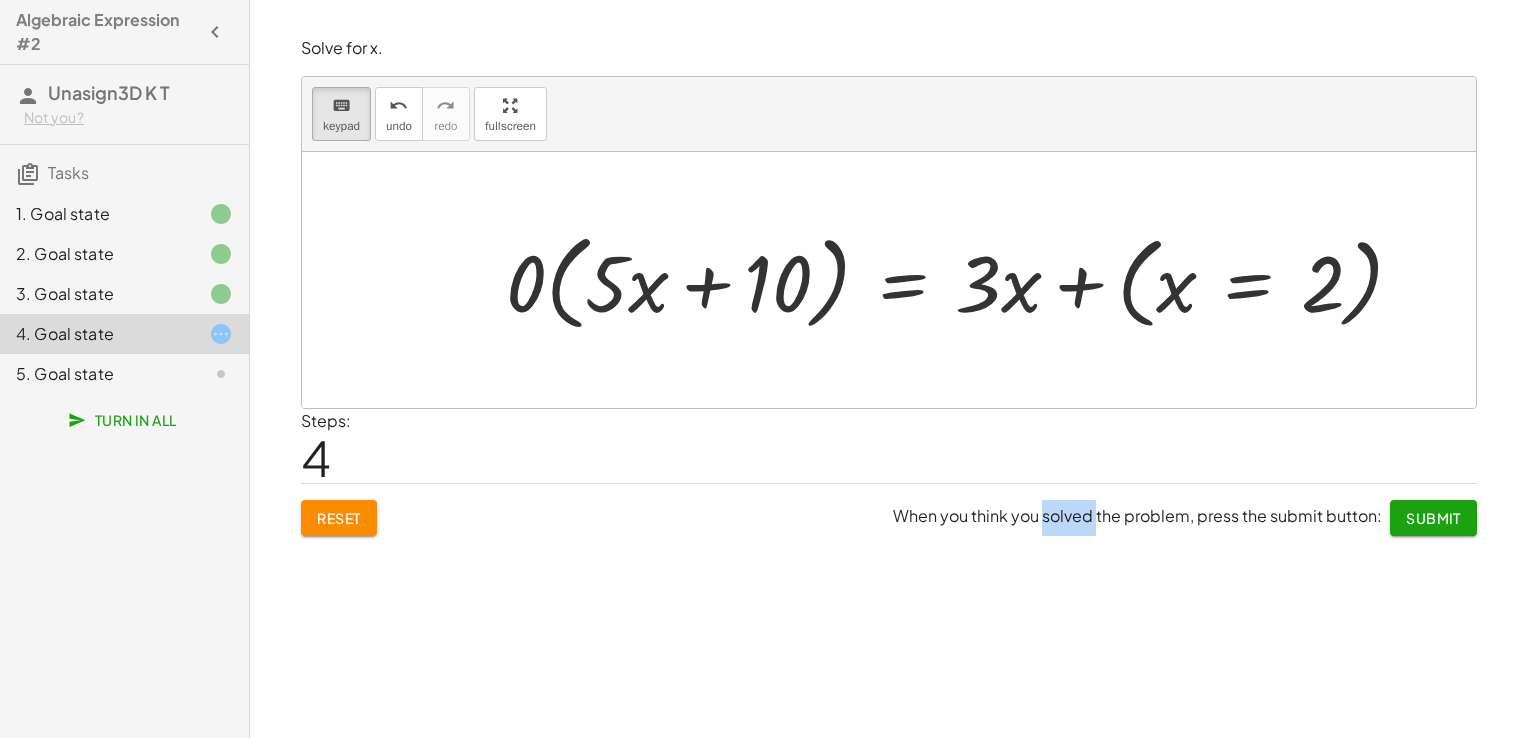click on "Solve for x. keyboard keypad undo undo redo redo fullscreen + x + 12 = 30 + ( + 12 − 12 = x ) + 12 = 30 + ( + 12 − 12 = x ) + ( + 12 − 30 = 18 ) = 30 = + ( + 12 − 12 = x ) + ( + 12 − 30 = 18 ) 18 × Steps:  3 Reset  When you think you solved the problem, press the submit button:  Continue  Write an algebraic expression for:   "Six less than twice a number." keyboard keypad undo undo redo redo fullscreen x × Steps:  0 Reset  When you think you solved the problem, press the submit button:  Continue  Solve for x. keyboard keypad undo undo redo redo fullscreen + · 4 · x − 7 = 9 + · 4 · x − 7 + 7 = 9 + · 4 · x = − 7 + 7 ( + 9 + 7 = 16 ) × Steps:  2 Reset  When you think you solved the problem, press the submit button:  Continue  Solve for x. keyboard keypad undo undo redo redo fullscreen · 5 · ( + x + 2 ) = + · 3 · x + 14 · 5 · ( + · 5 · x + 2 ) = + · 3 · x + 14 · 5 · ( + · 5 · x + 10 ) = + · 3 · x + 14 · 0 · ( + · 5 · x + 10 ) = + · 3 · x + 14 · 0 · ( + · 5 · x" 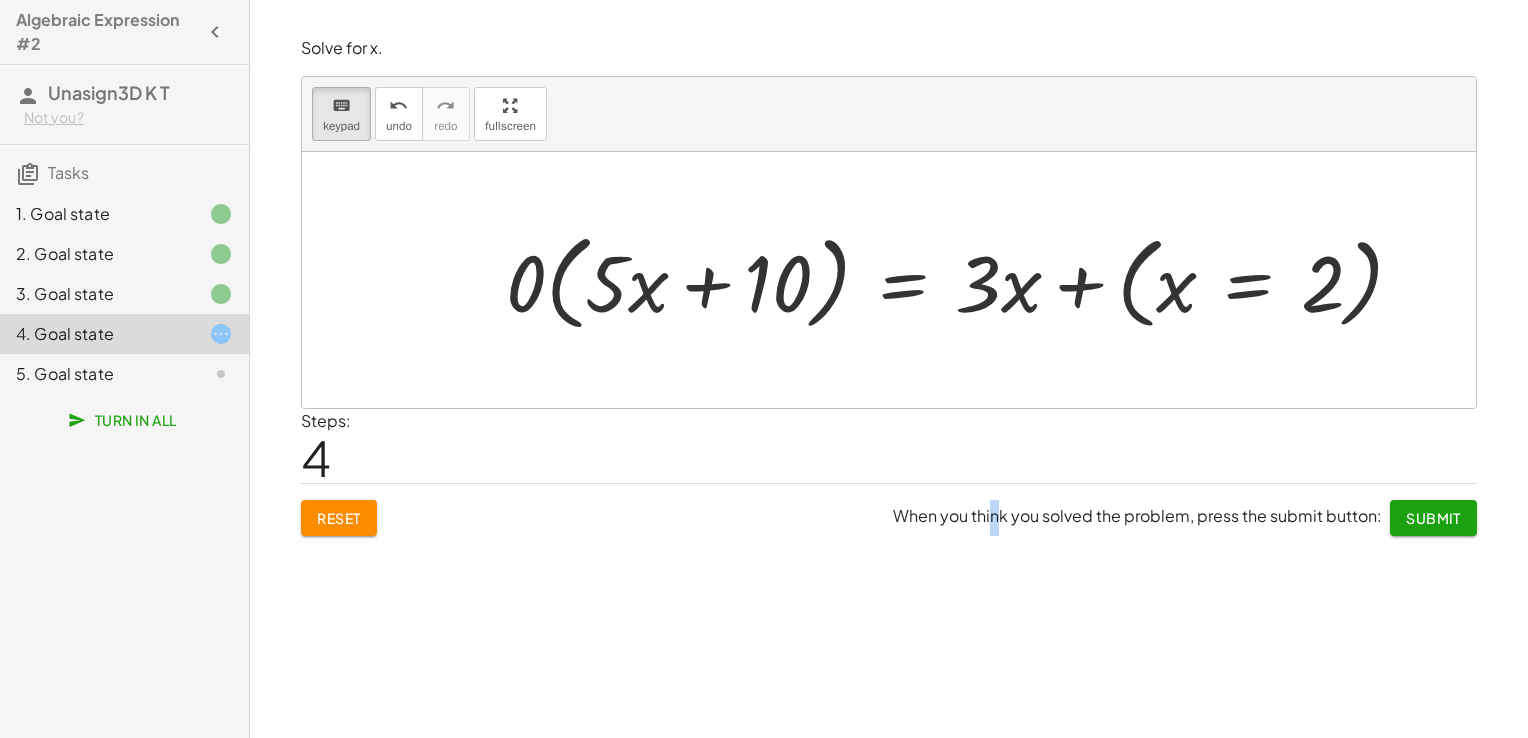 drag, startPoint x: 1062, startPoint y: 547, endPoint x: 997, endPoint y: 510, distance: 74.793045 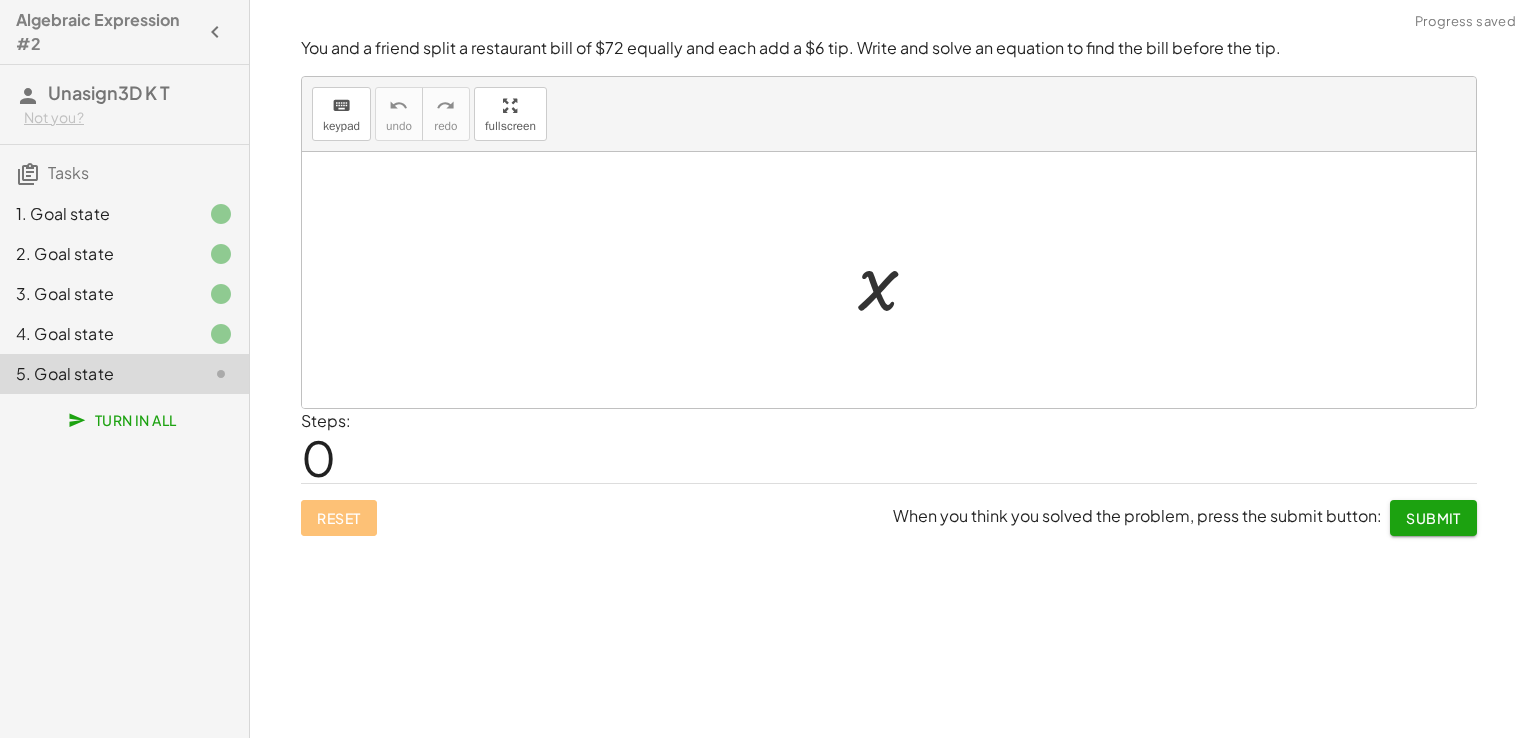 click at bounding box center [896, 280] 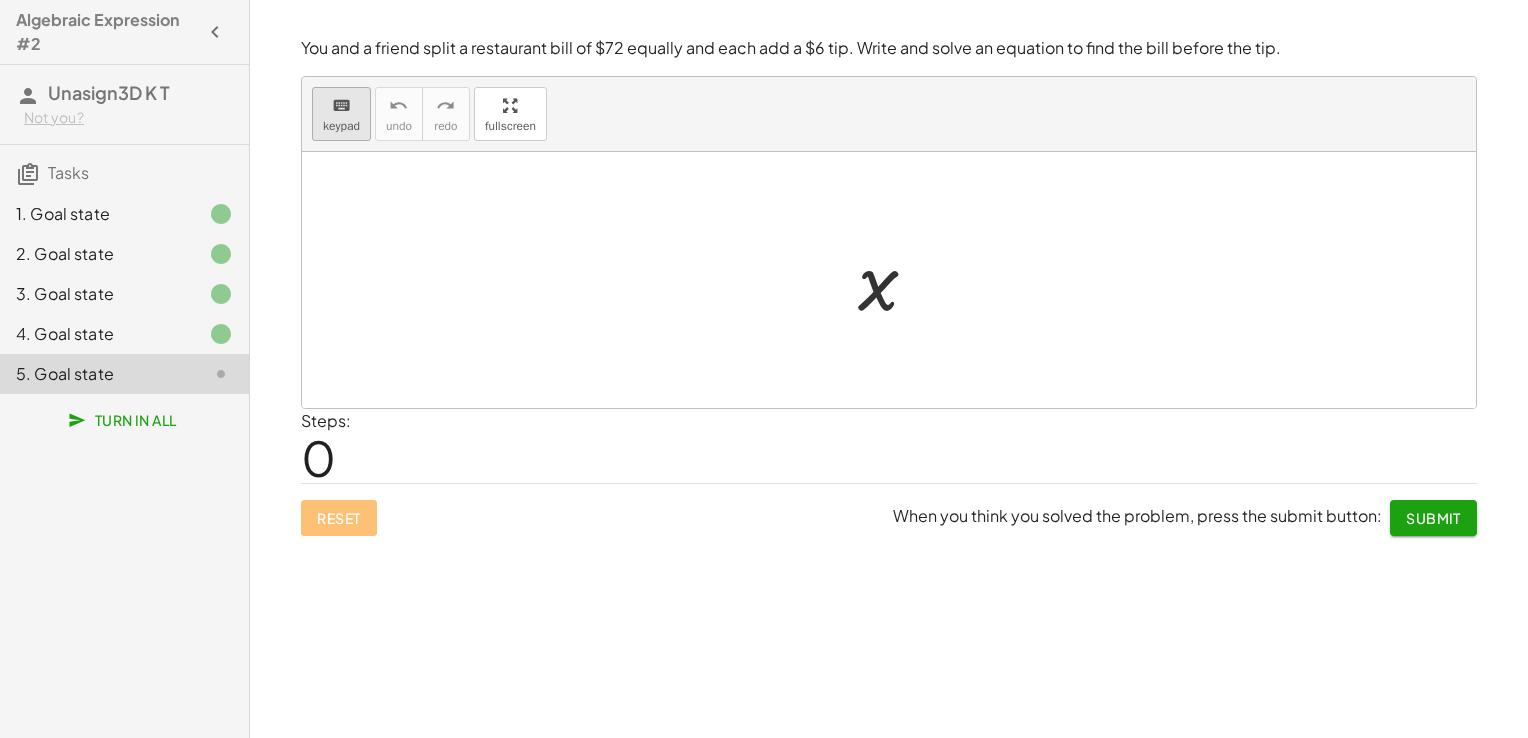 click on "keyboard" at bounding box center (341, 105) 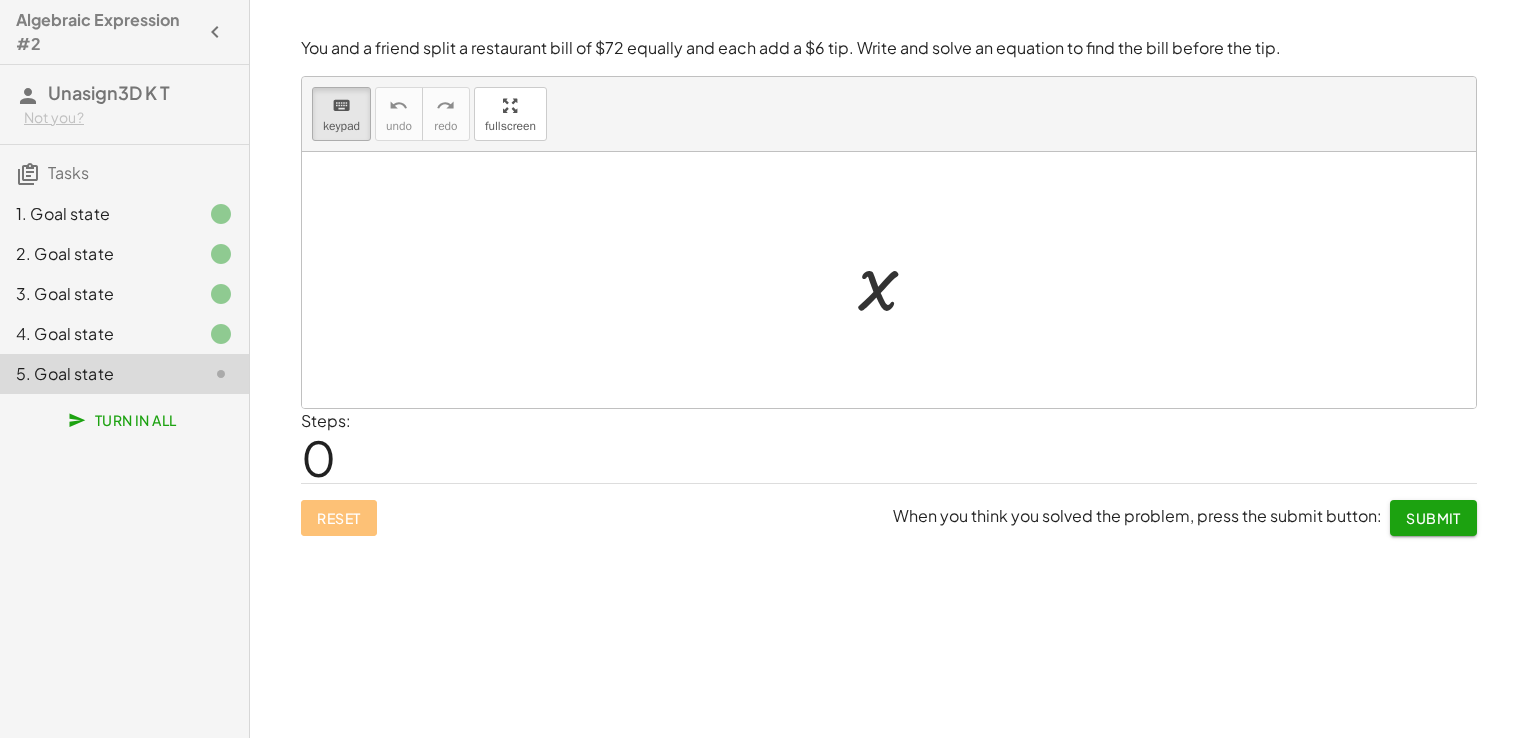 click on "x" at bounding box center [888, 280] 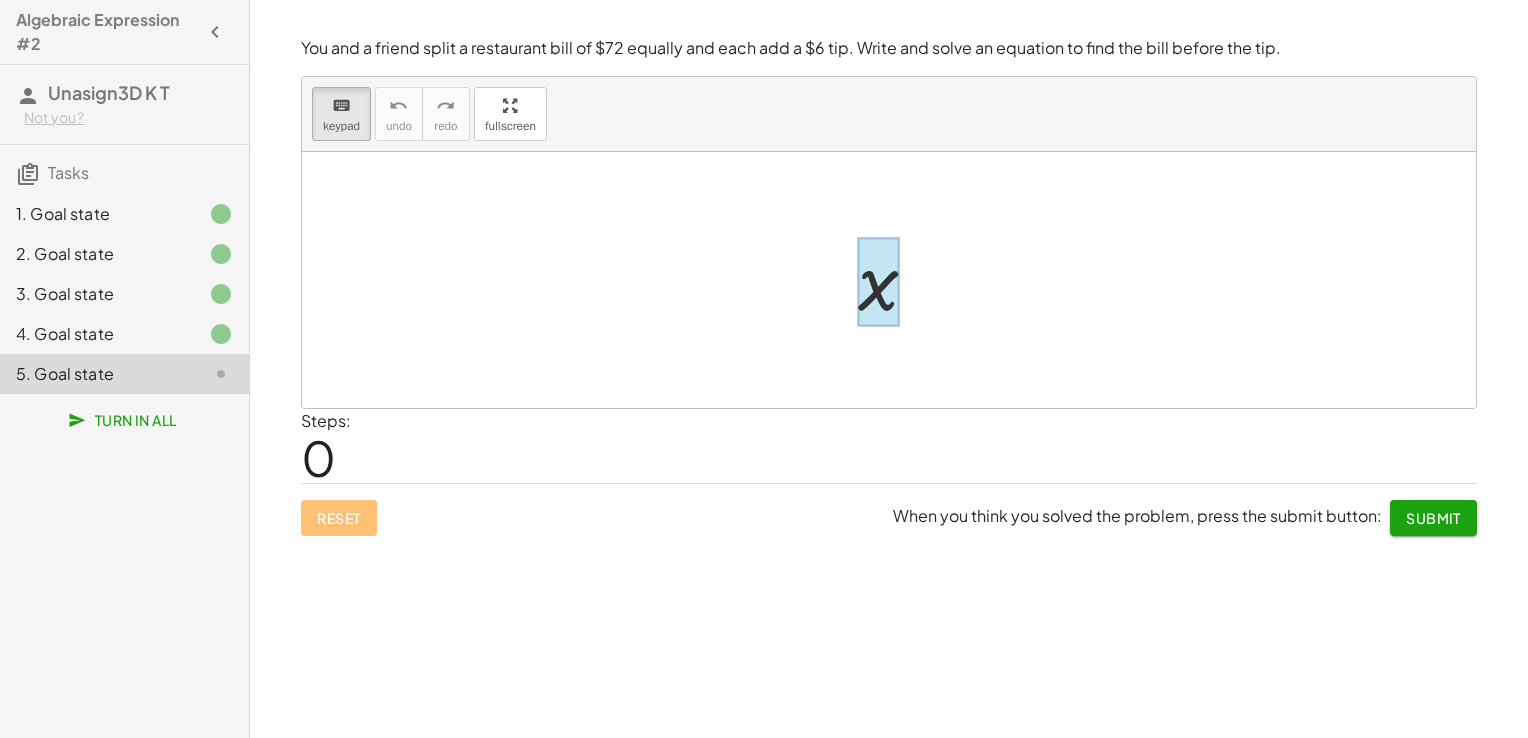 drag, startPoint x: 850, startPoint y: 287, endPoint x: 872, endPoint y: 287, distance: 22 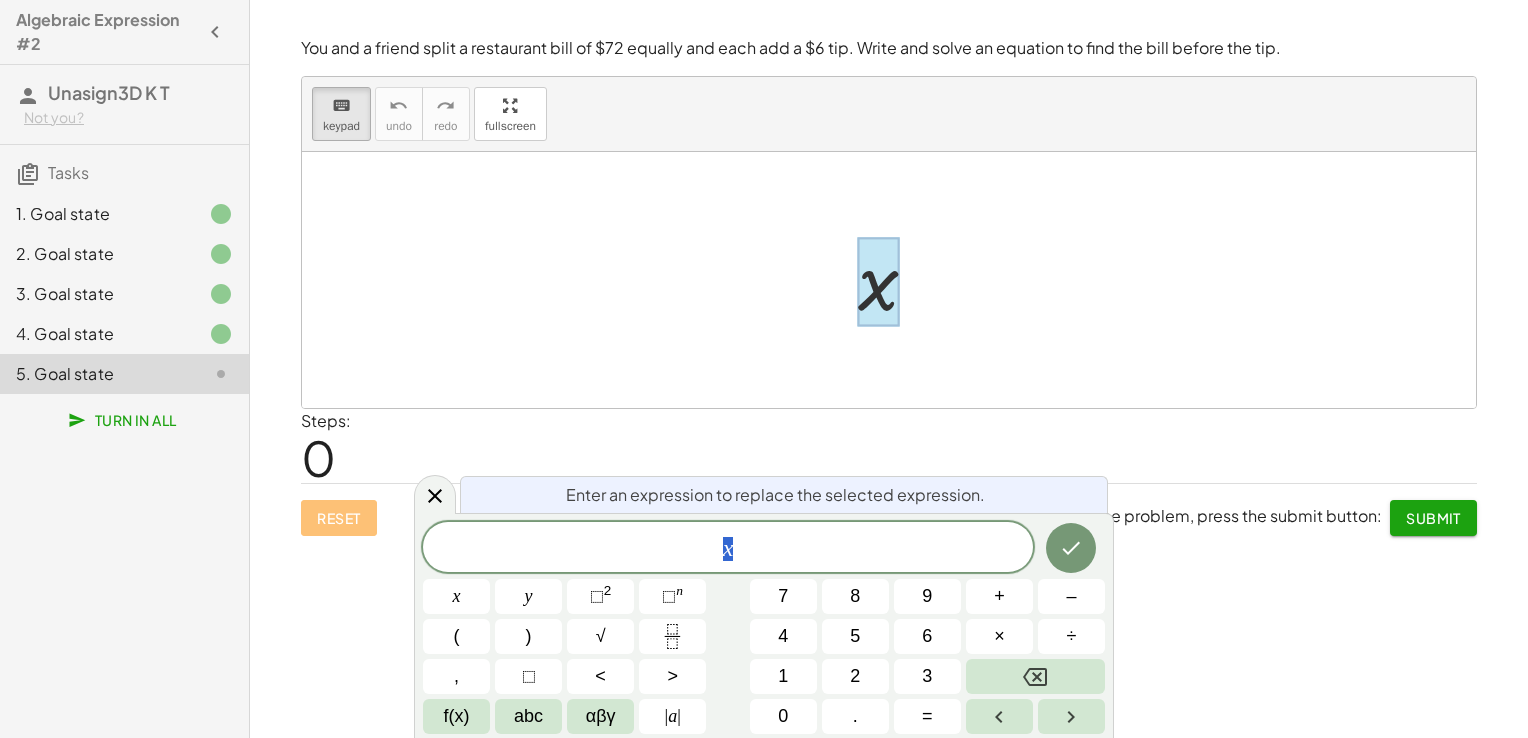 click at bounding box center [878, 282] 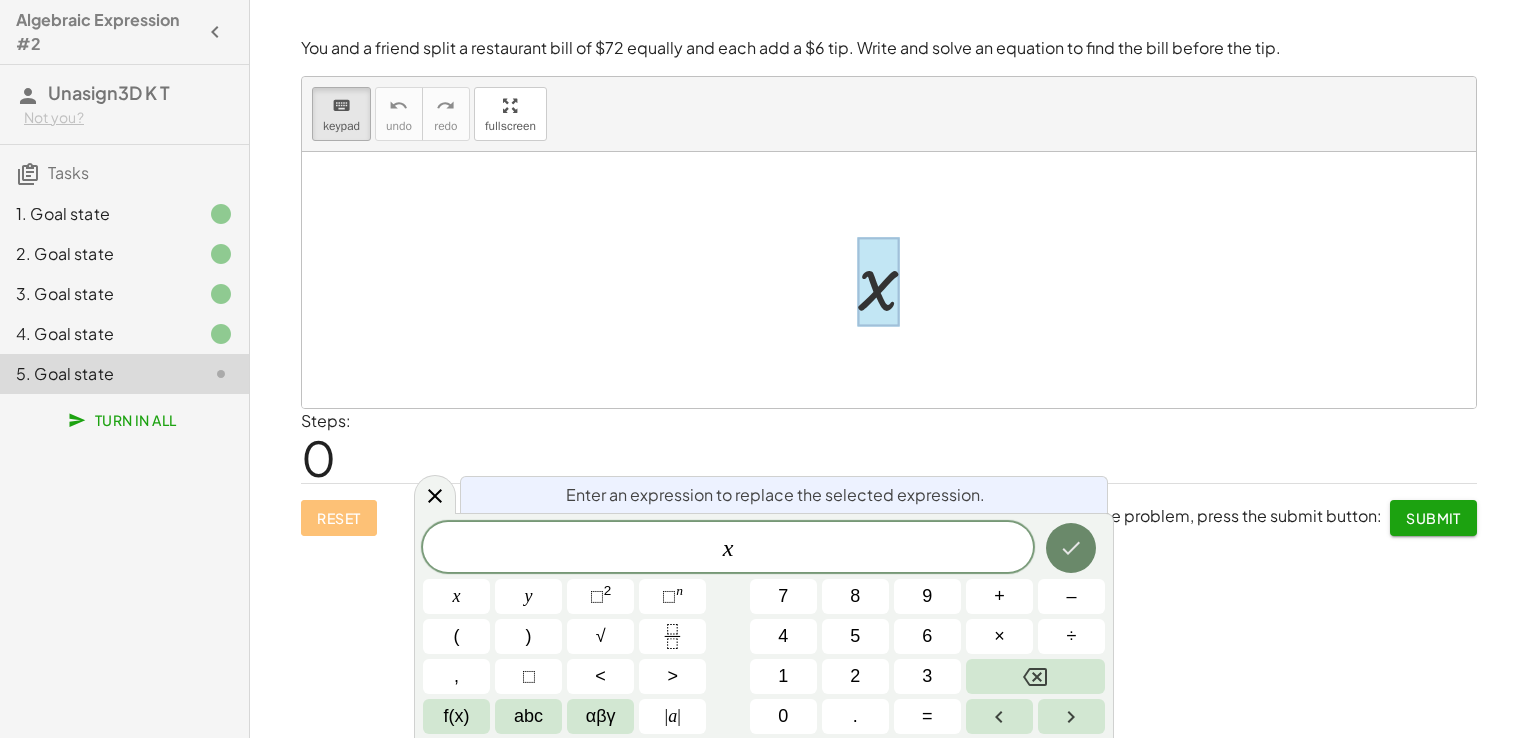 click at bounding box center [1071, 548] 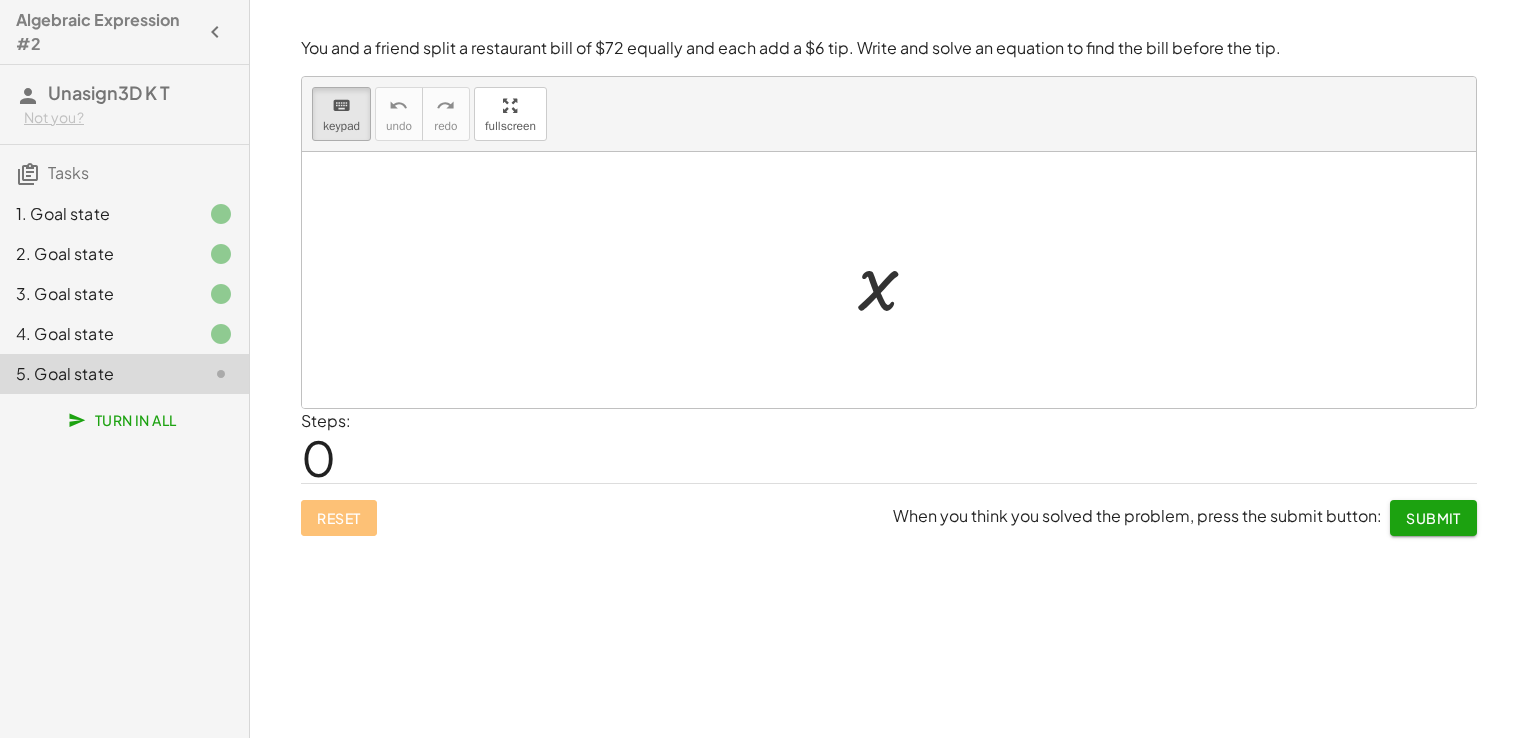 click on "Submit" at bounding box center [1433, 518] 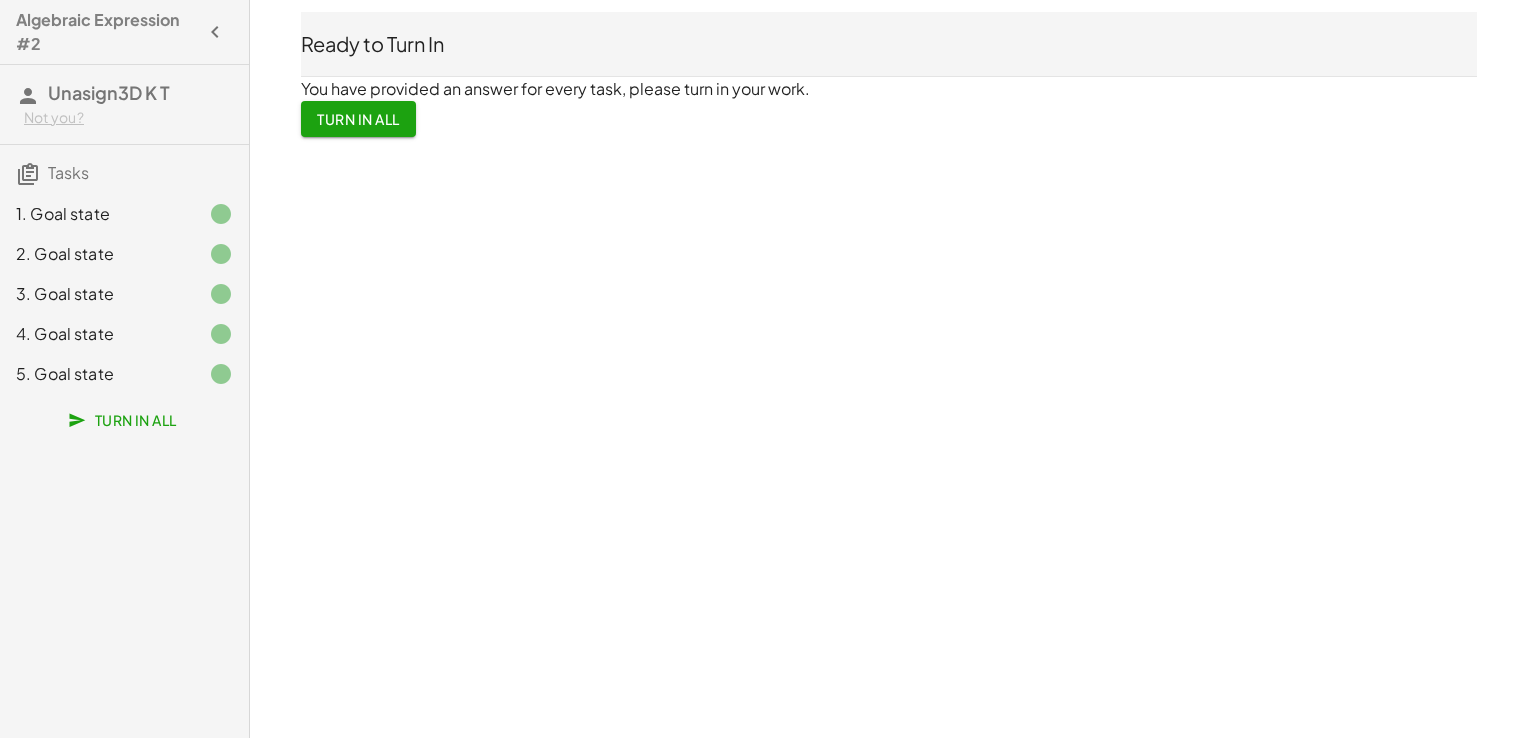 click on "Turn In All" at bounding box center (358, 119) 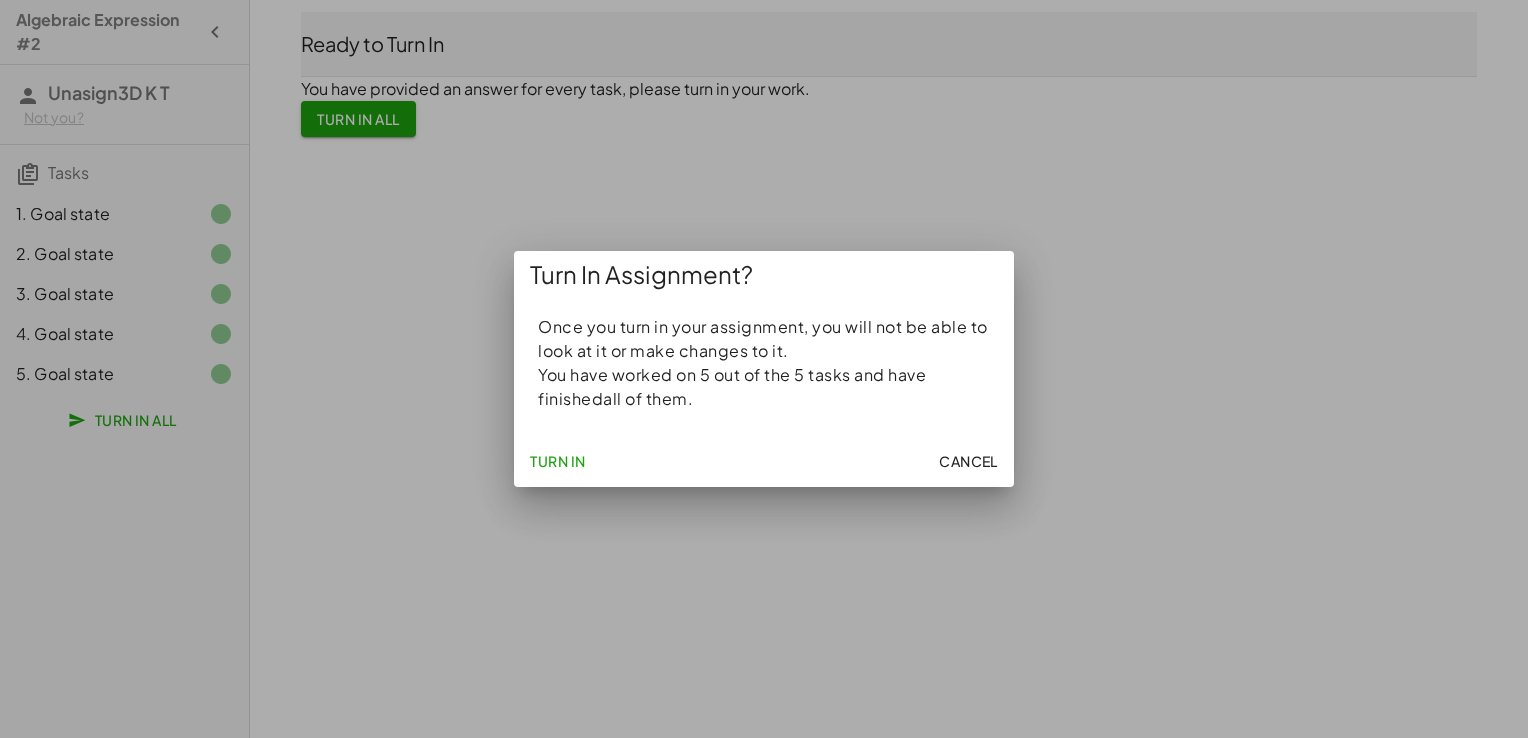 click on "You have worked on 5 out of the 5 tasks and have finished   all of them." at bounding box center (764, 387) 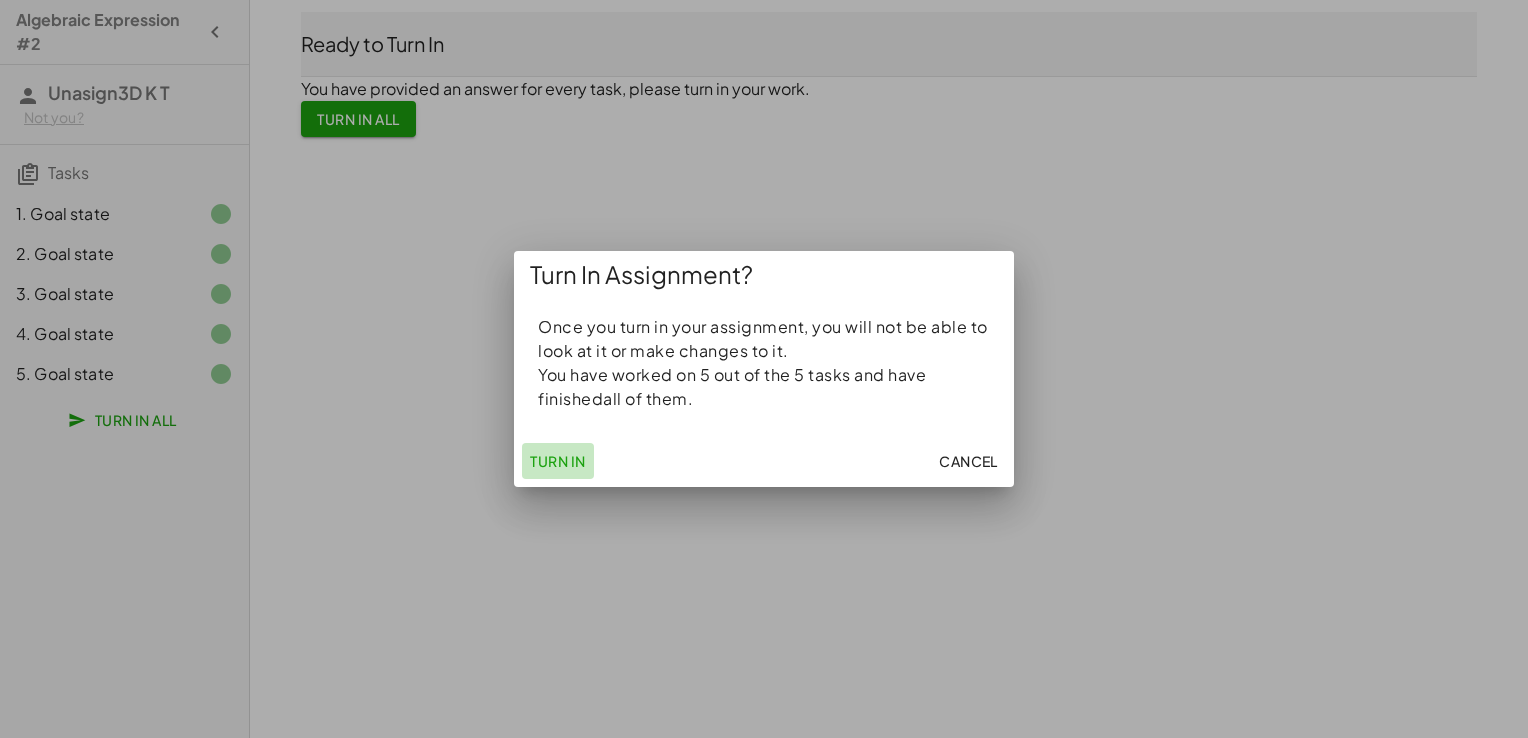 click on "Turn In" 